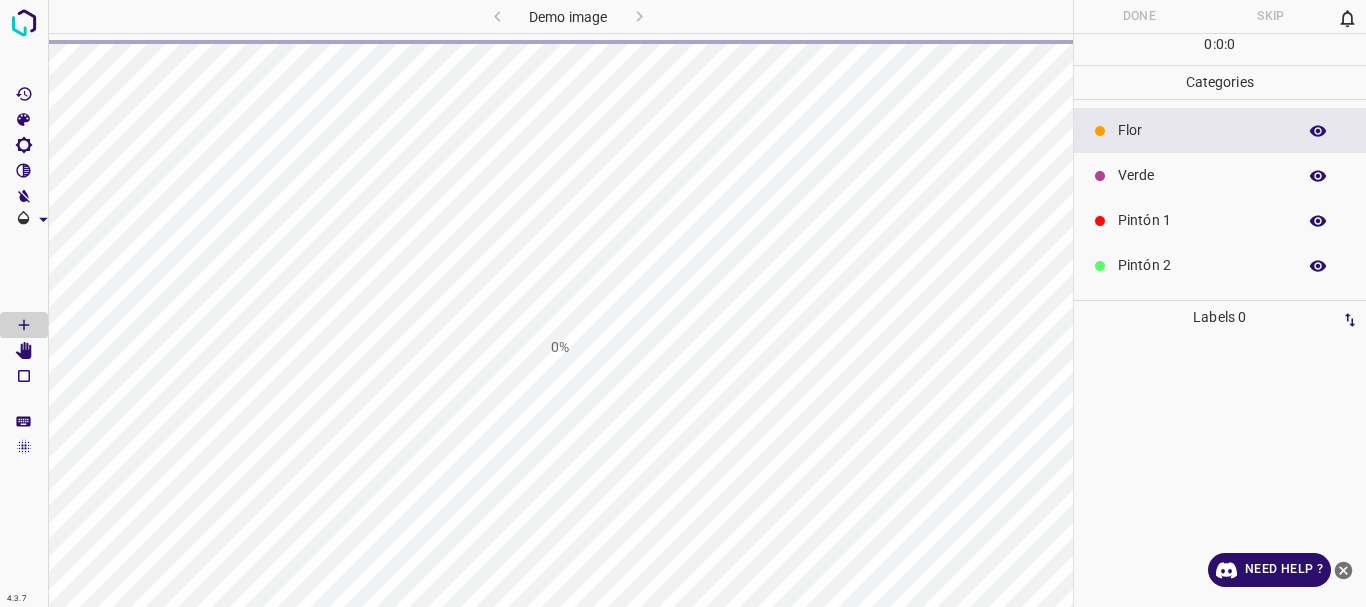 scroll, scrollTop: 0, scrollLeft: 0, axis: both 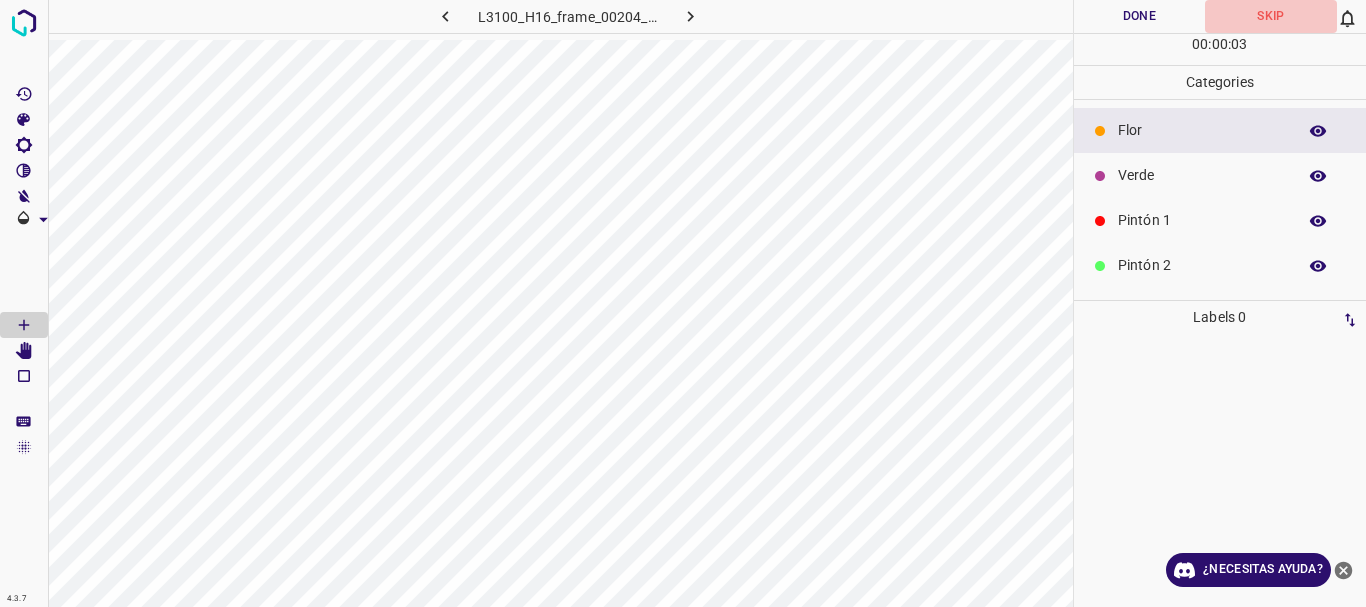 click on "Skip" at bounding box center (1271, 16) 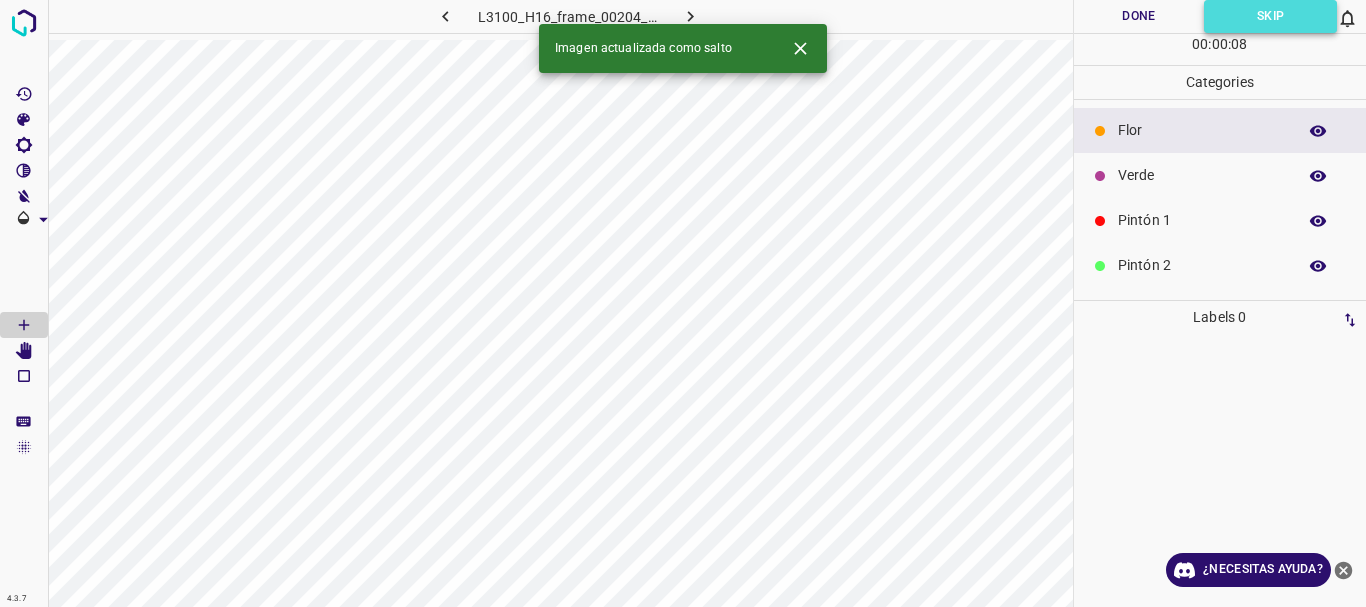 click on "Skip" at bounding box center (1270, 16) 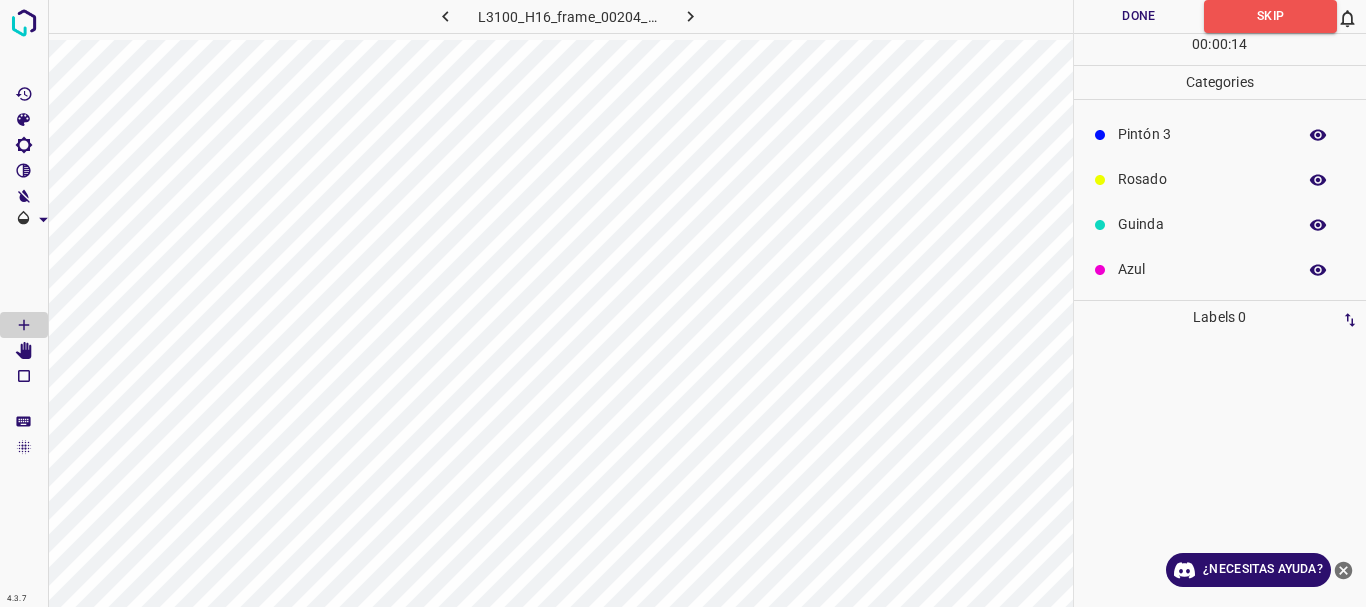 scroll, scrollTop: 0, scrollLeft: 0, axis: both 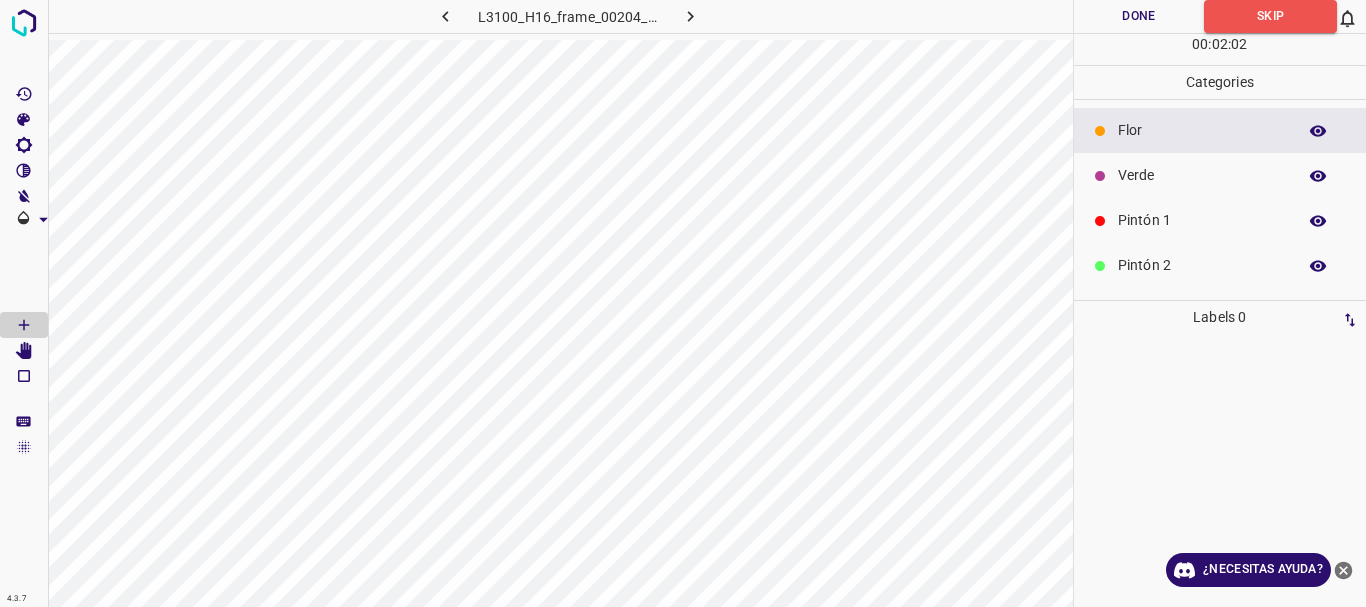 click on "Flor" at bounding box center (1202, 130) 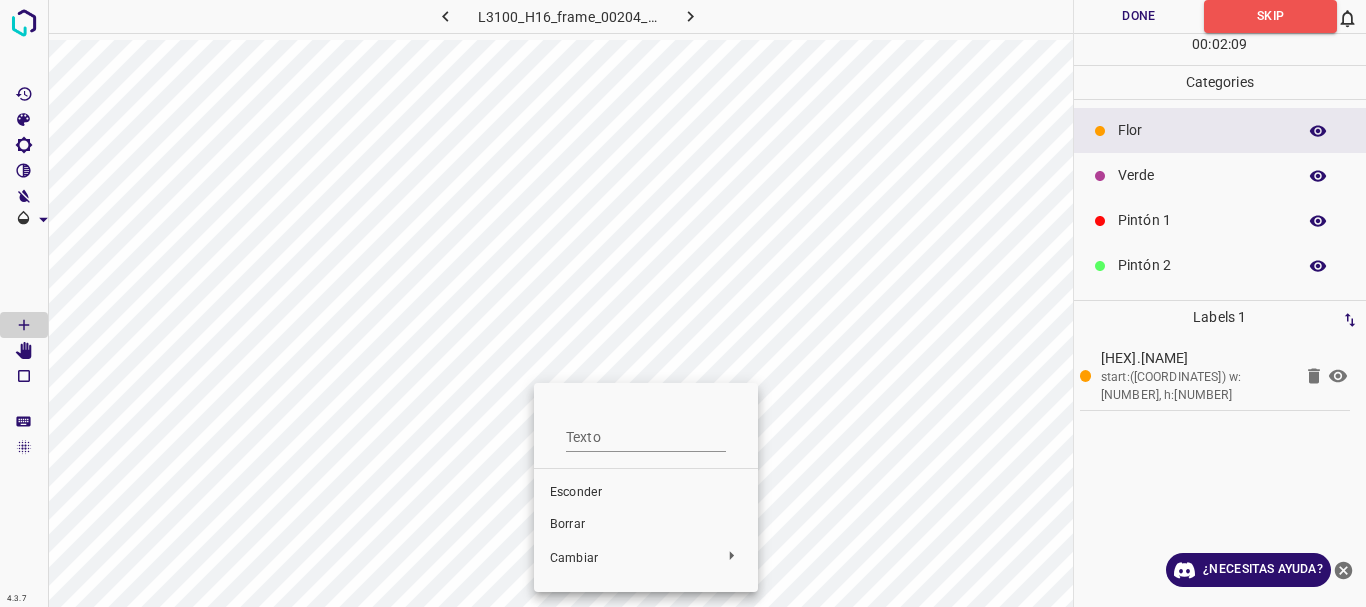 click on "Borrar" at bounding box center (567, 524) 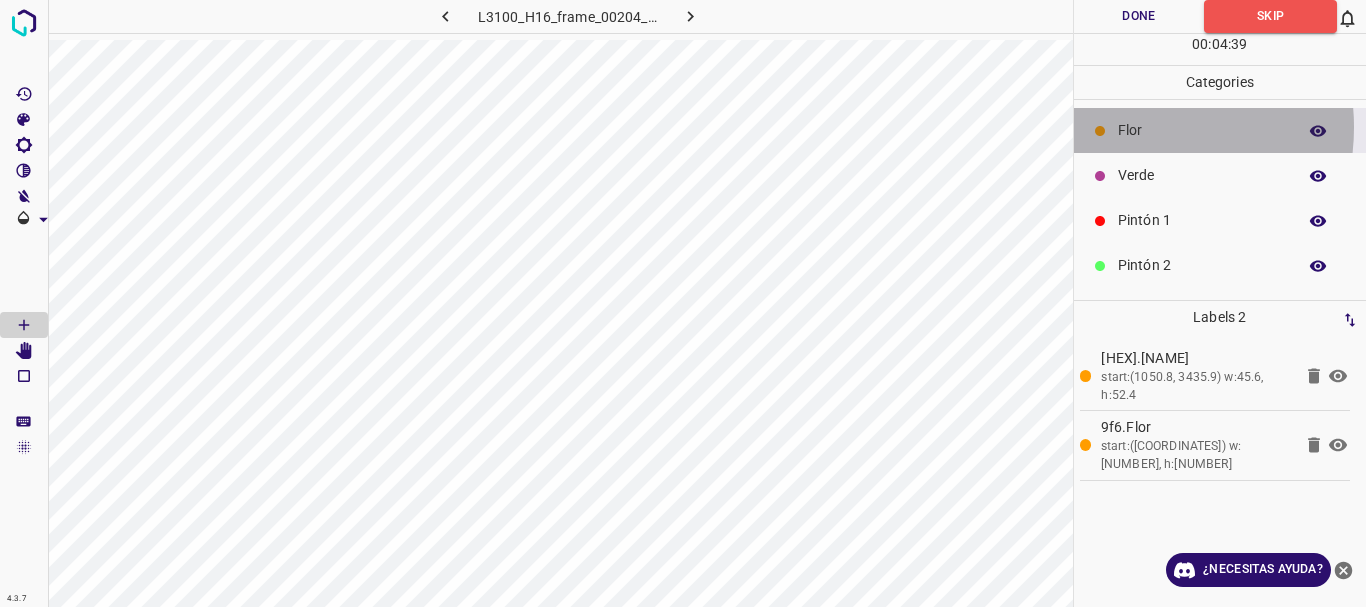 click on "Flor" at bounding box center (1202, 130) 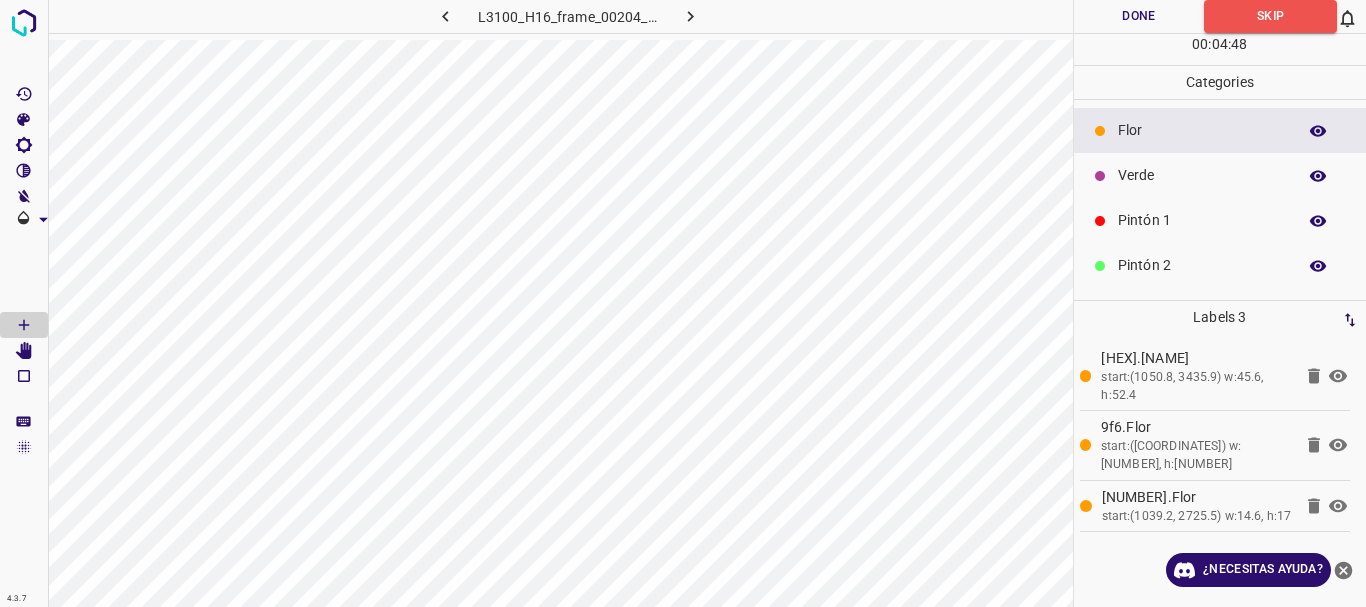 click on "Verde" at bounding box center (1202, 175) 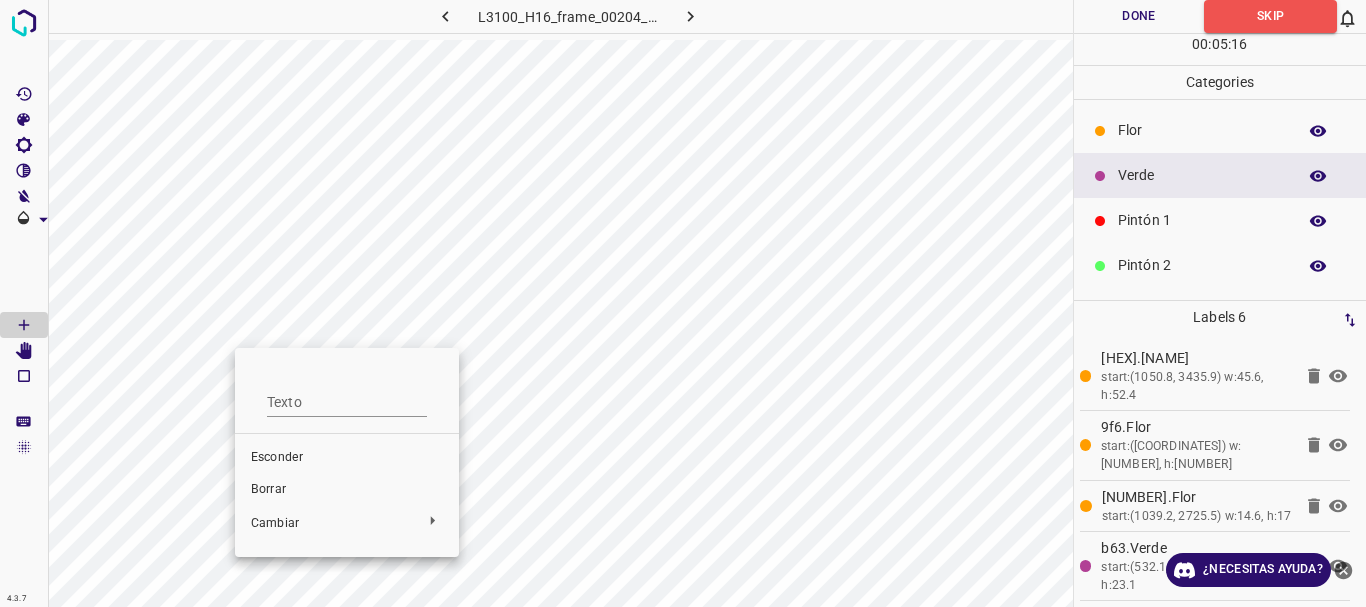 click on "Borrar" at bounding box center [268, 489] 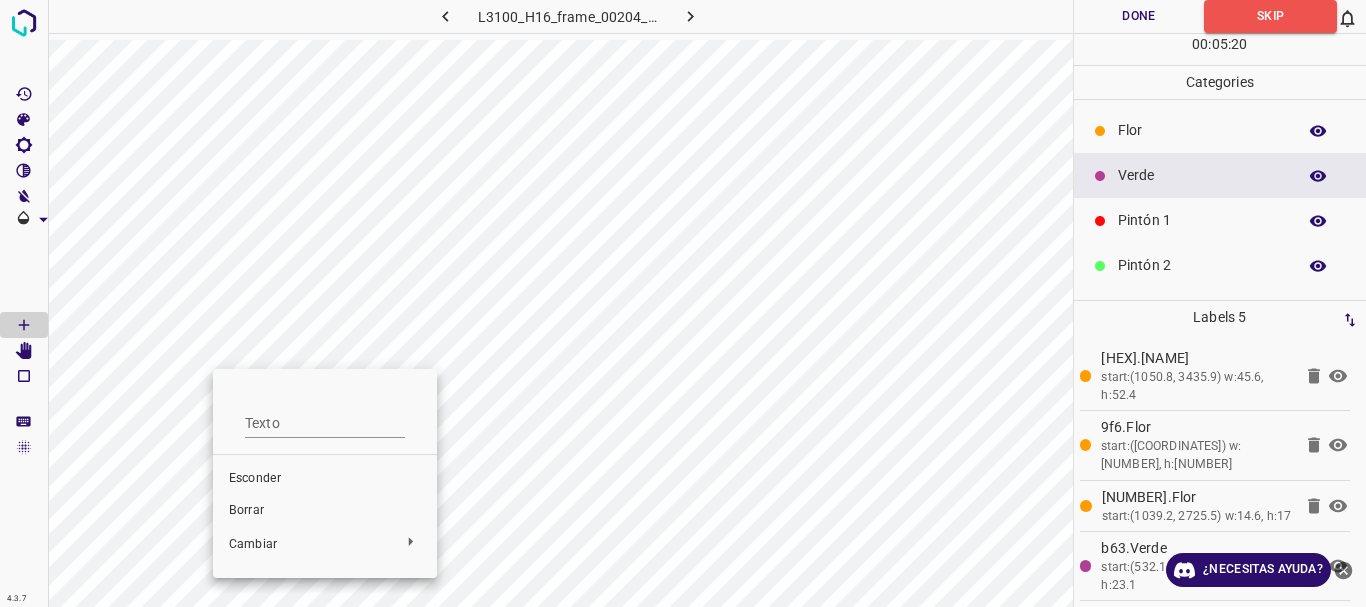 click on "Borrar" at bounding box center (246, 510) 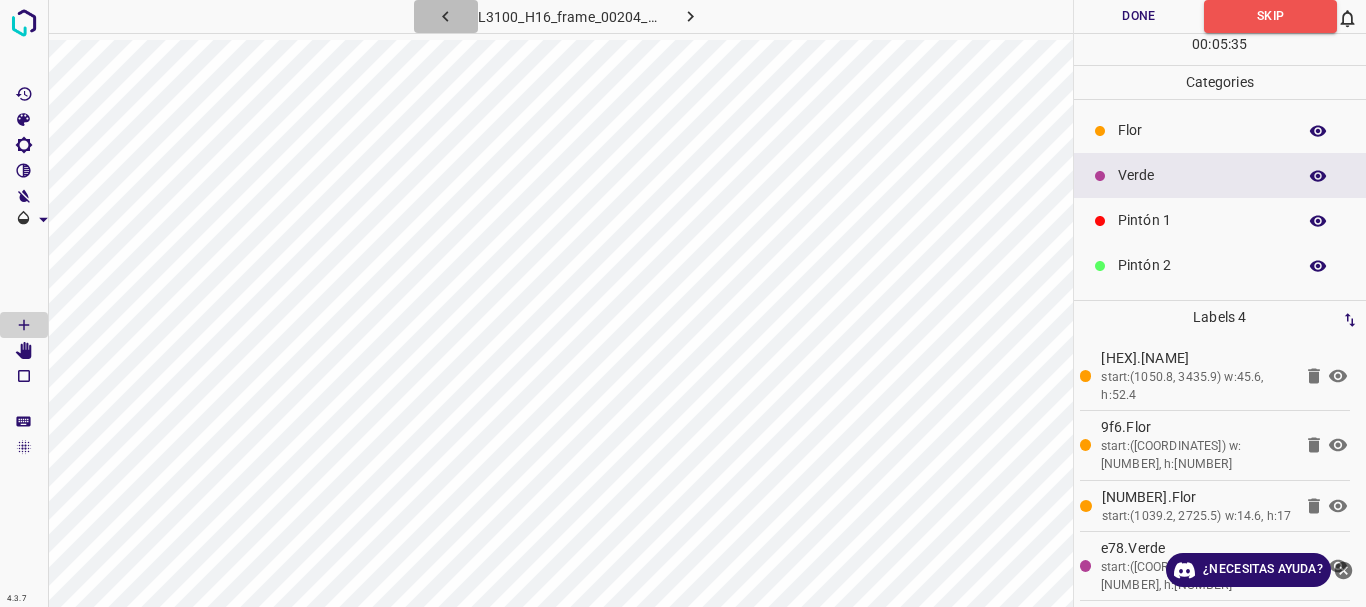 click 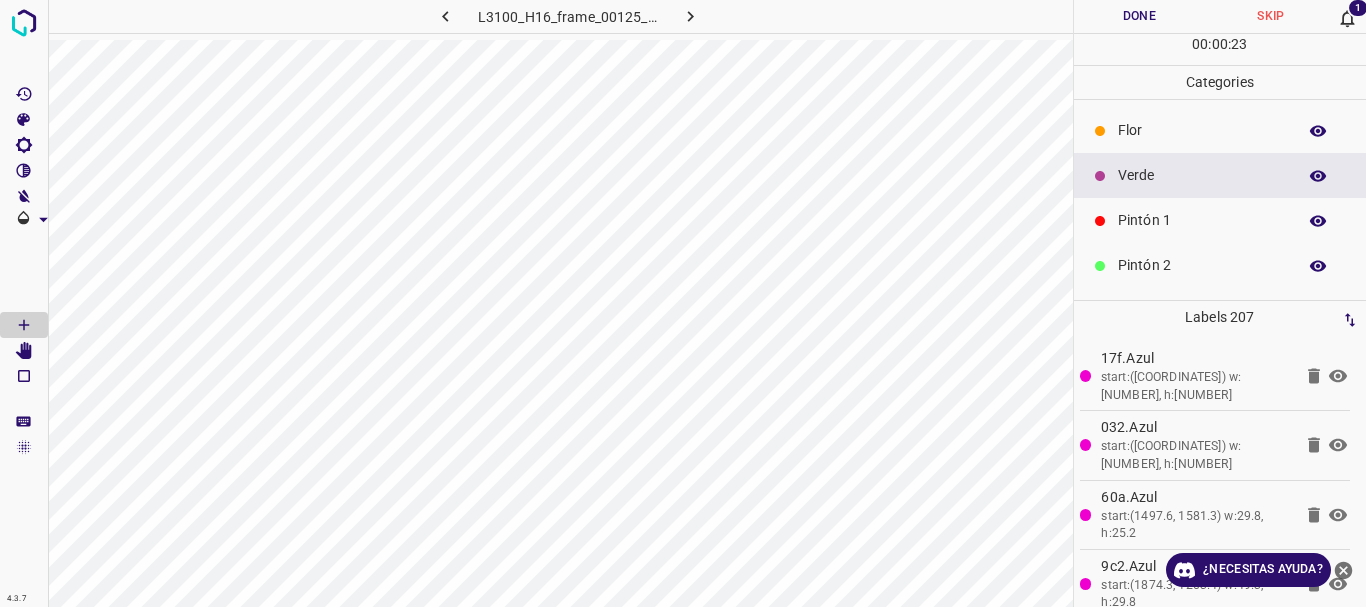click 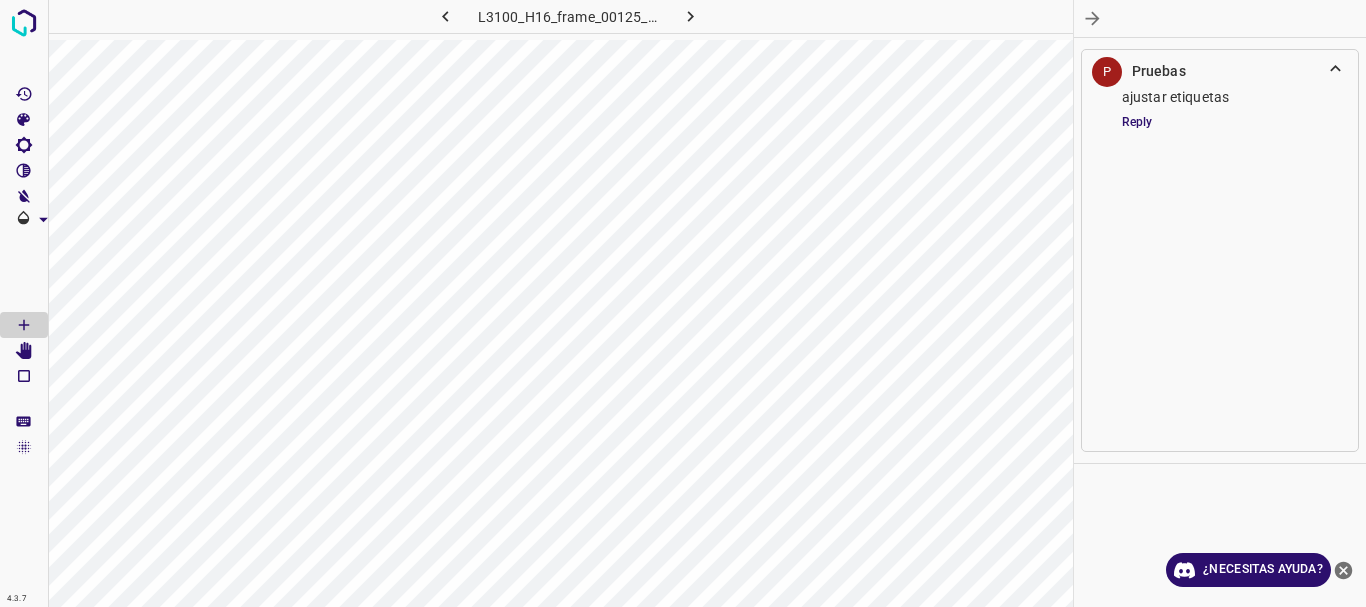 click 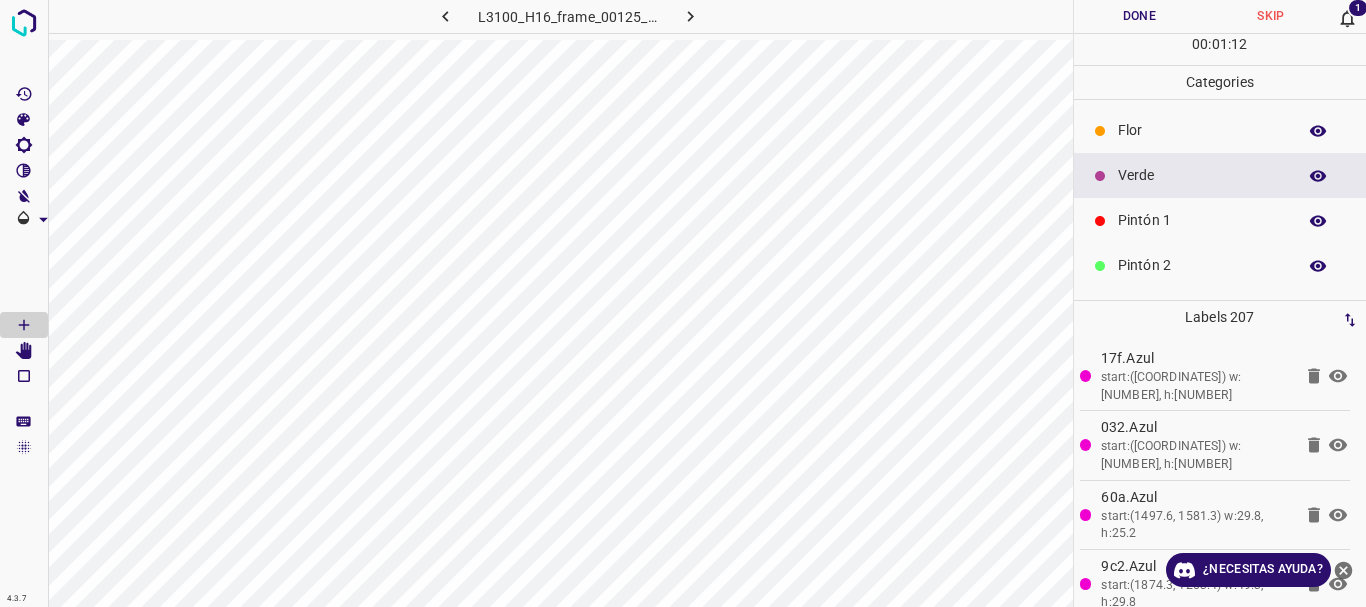 click 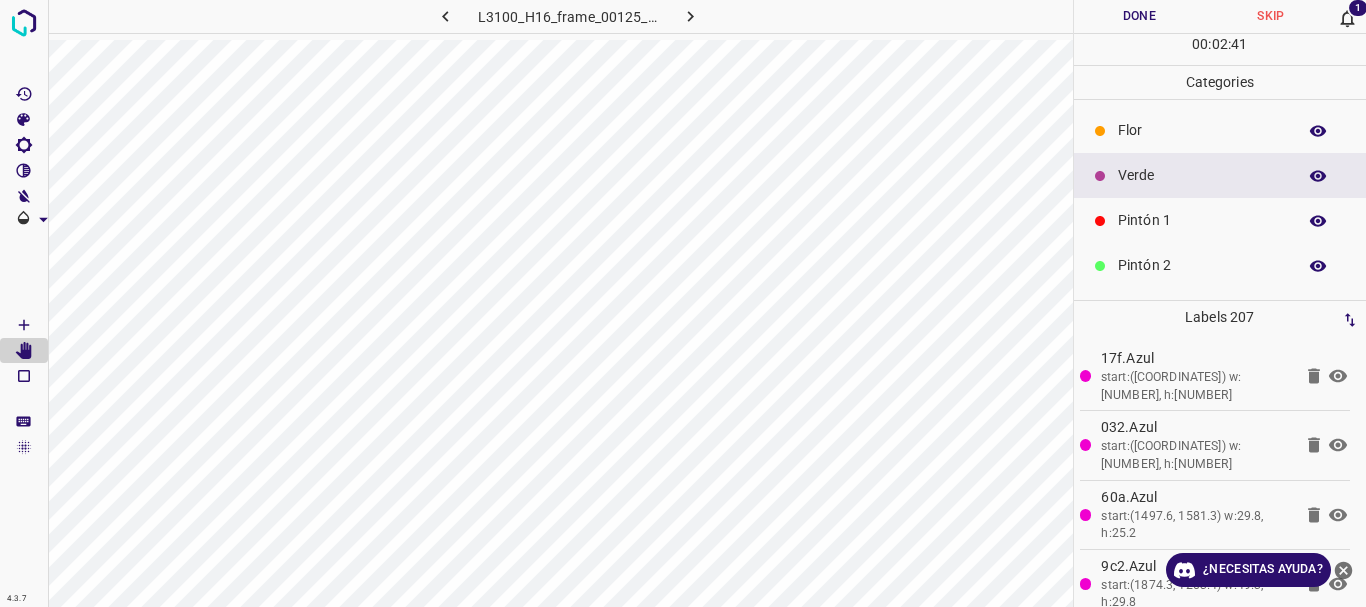 scroll, scrollTop: 0, scrollLeft: 0, axis: both 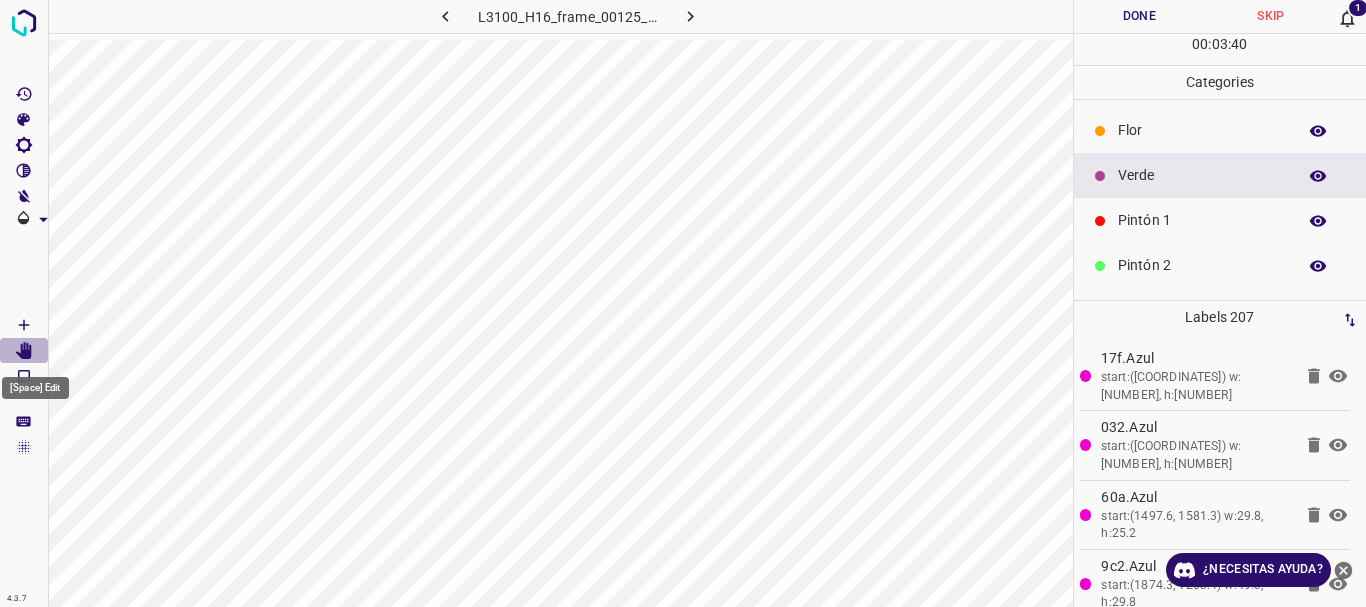 click 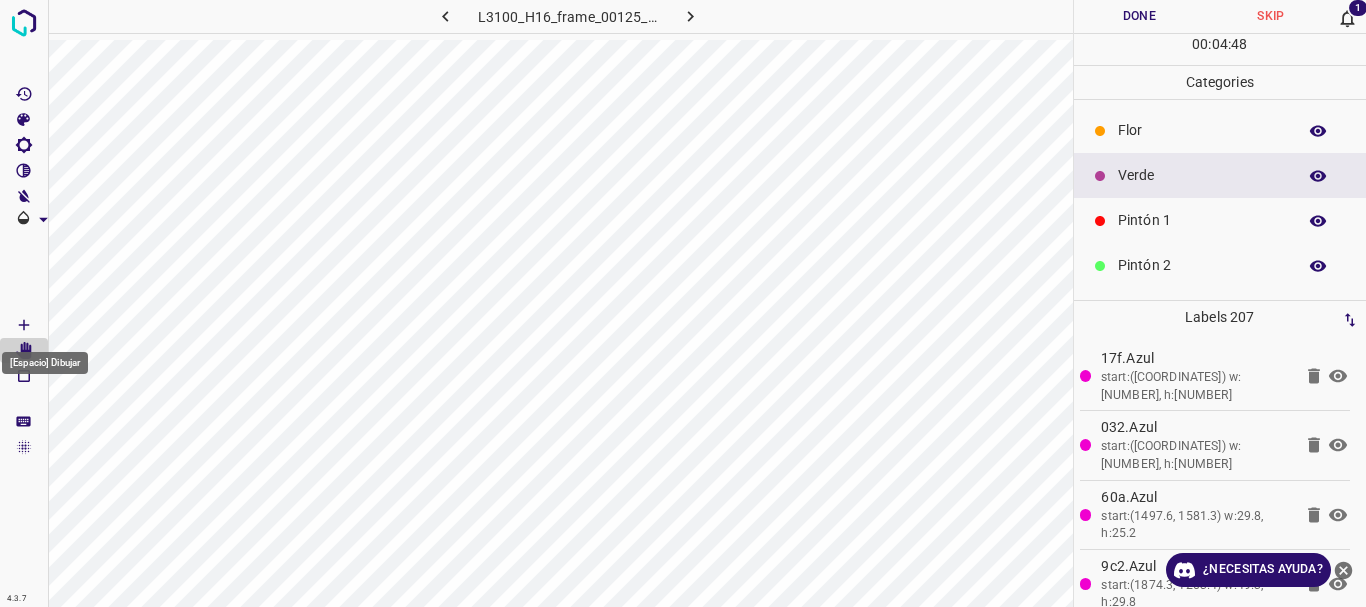 click on "[Espacio] Dibujar" at bounding box center (45, 357) 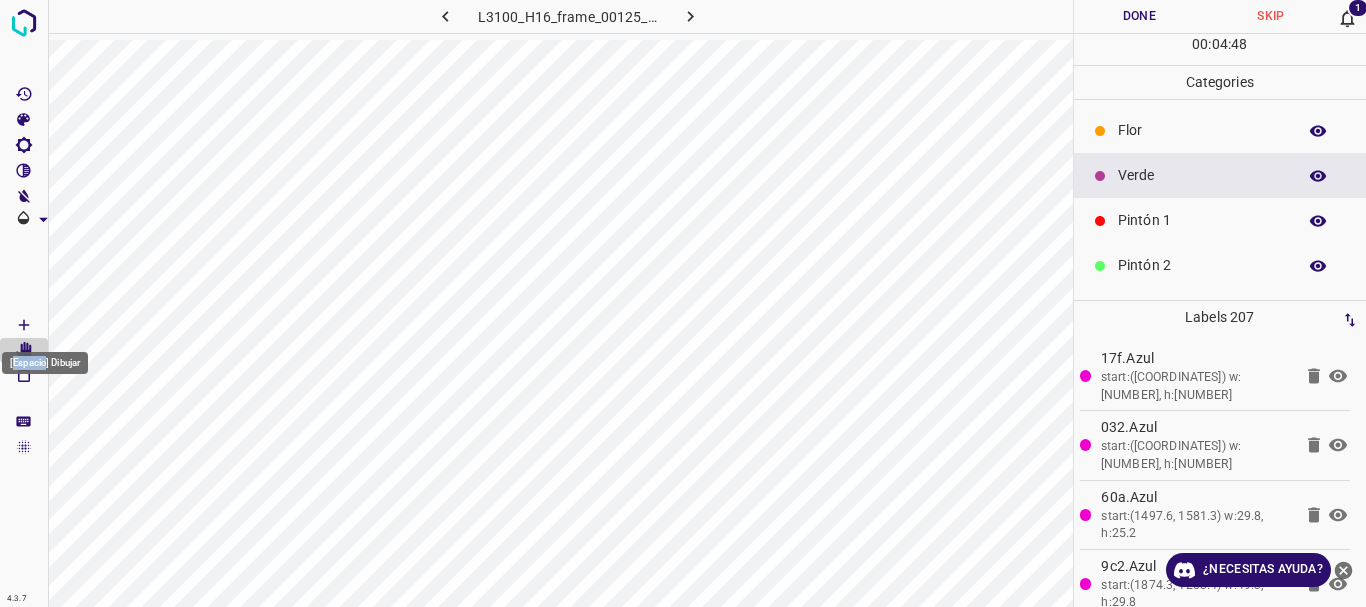click on "[Espacio] Dibujar" at bounding box center [45, 357] 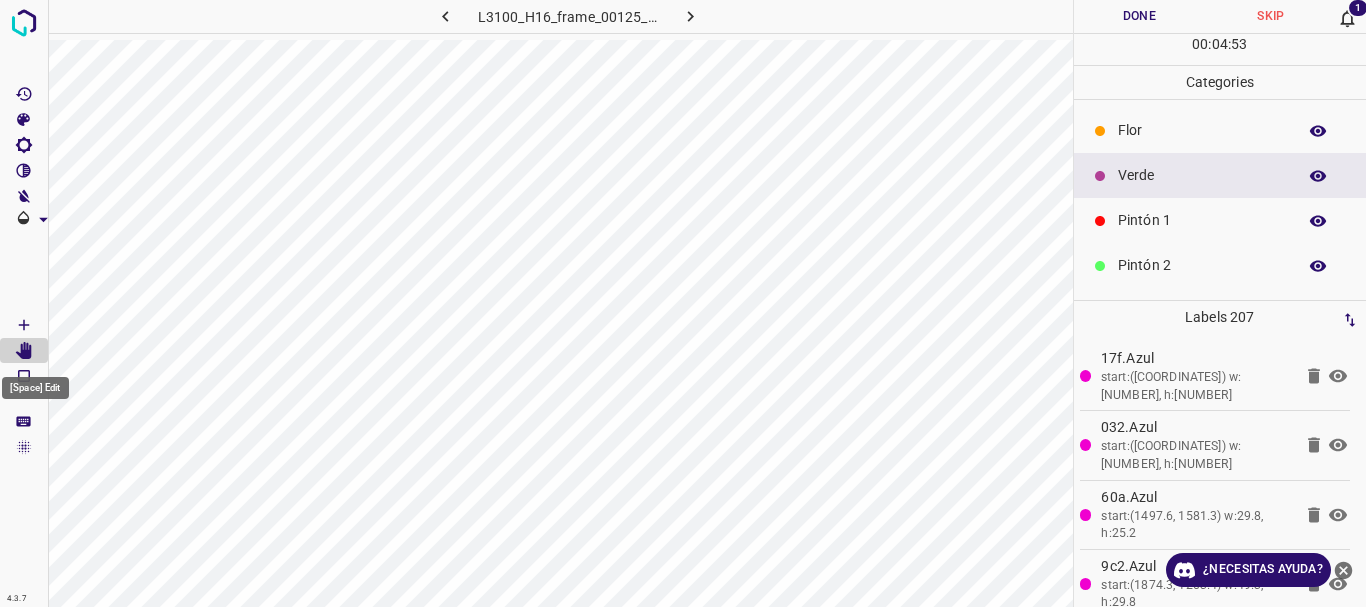 click 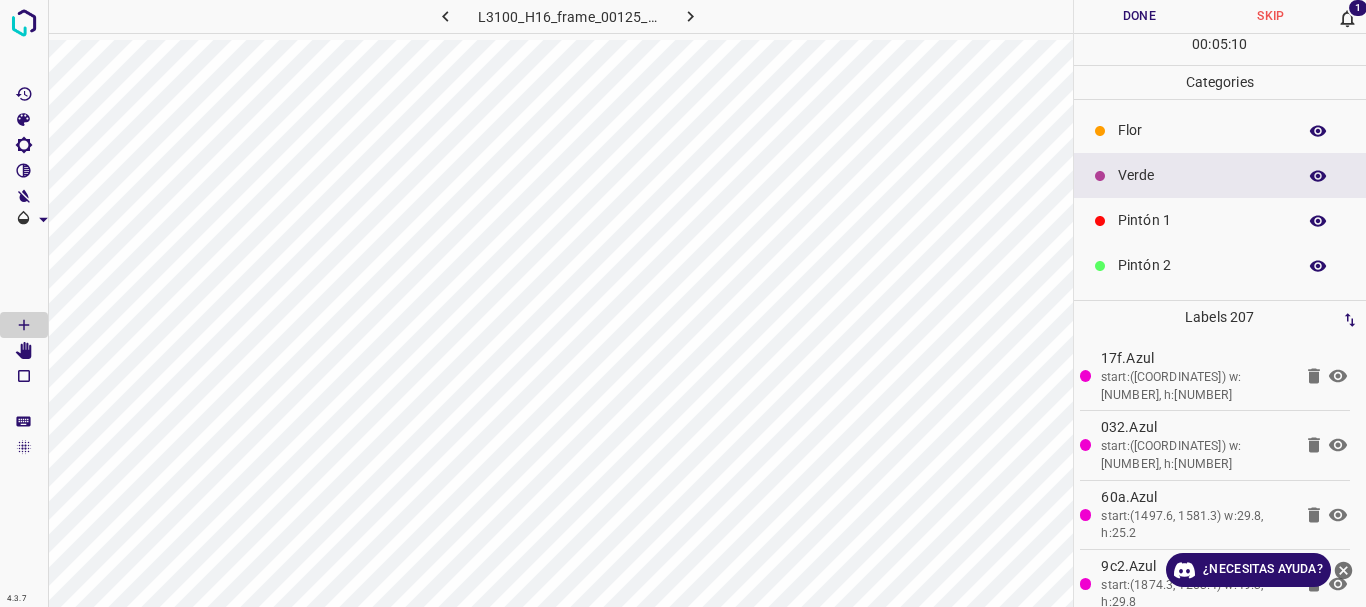 type 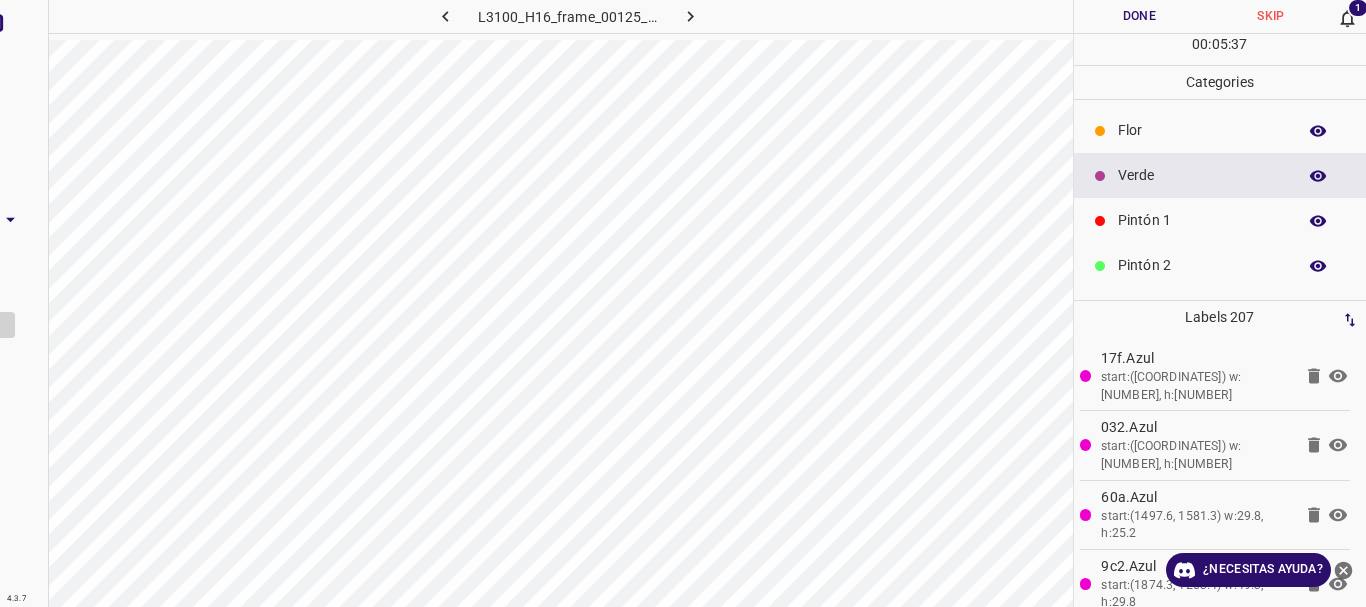 scroll, scrollTop: 0, scrollLeft: 0, axis: both 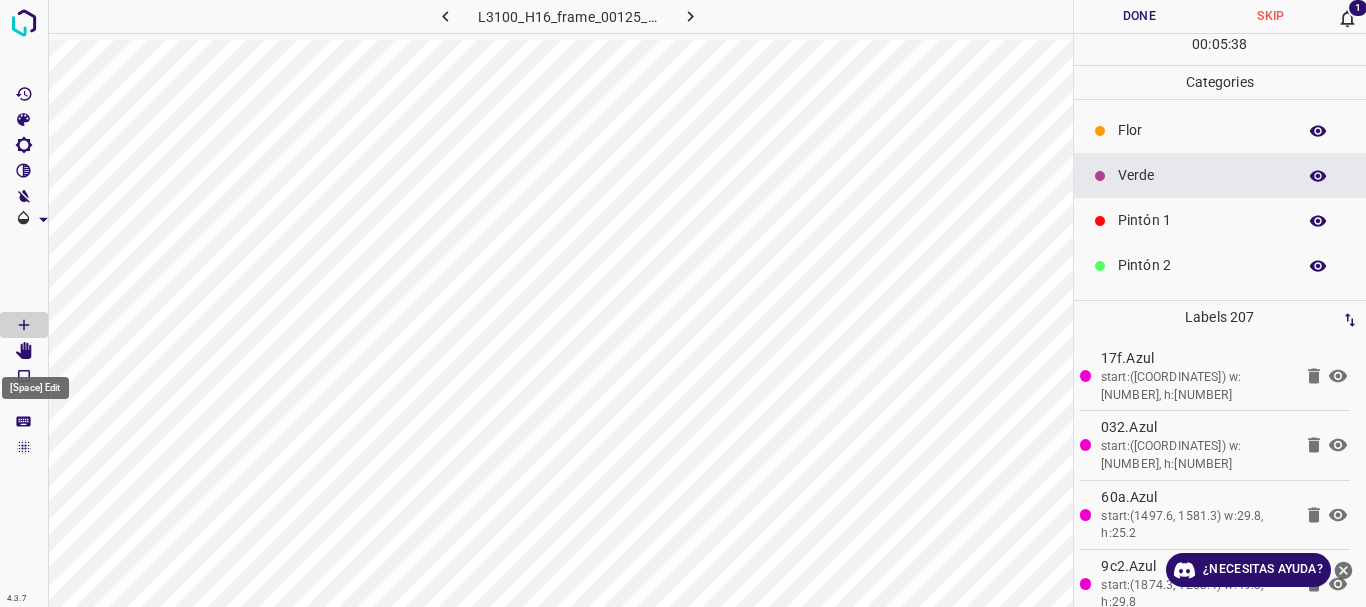 click 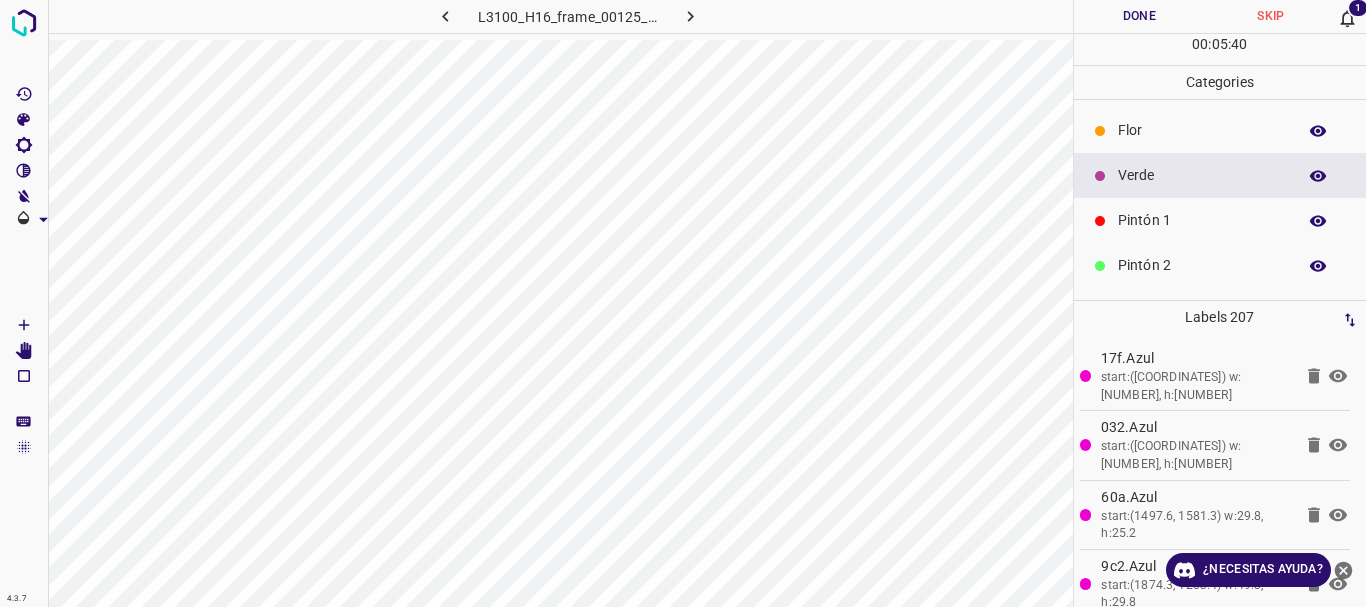 type 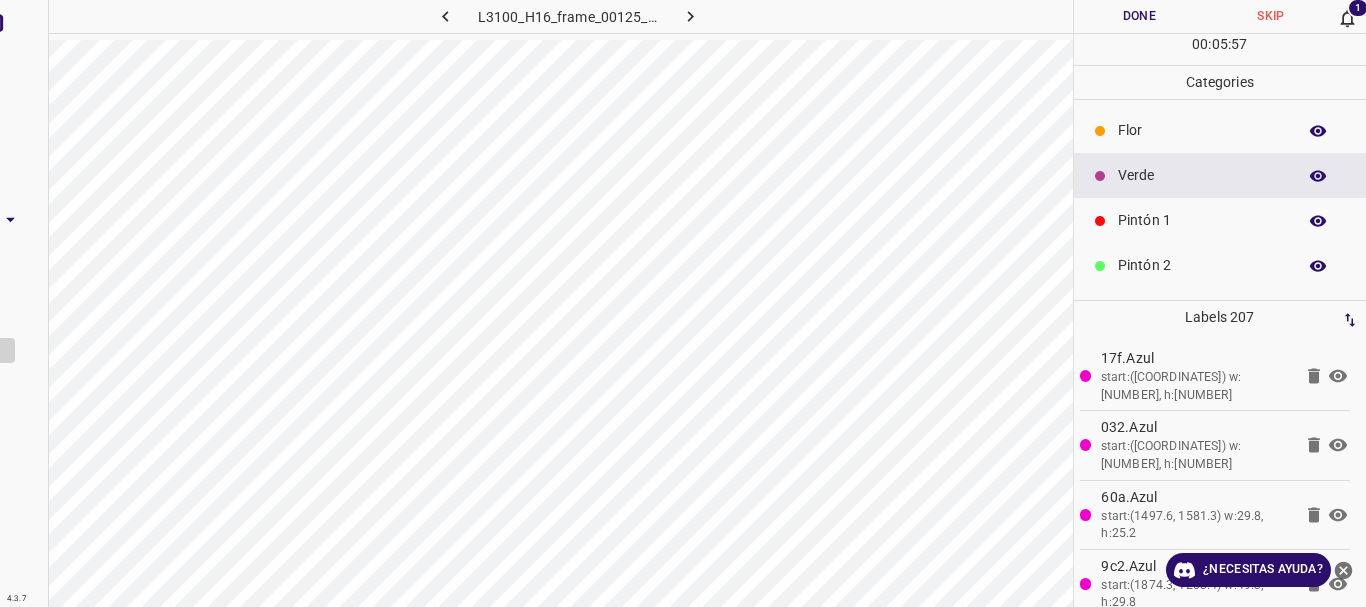 scroll, scrollTop: 0, scrollLeft: 0, axis: both 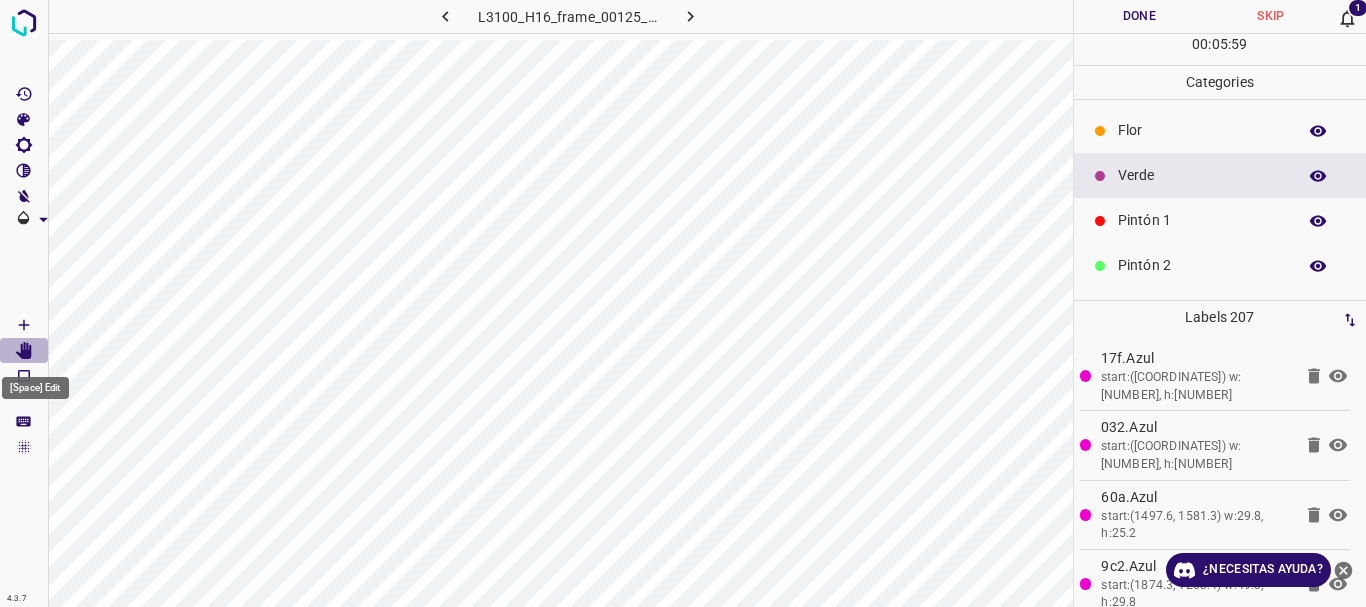 click 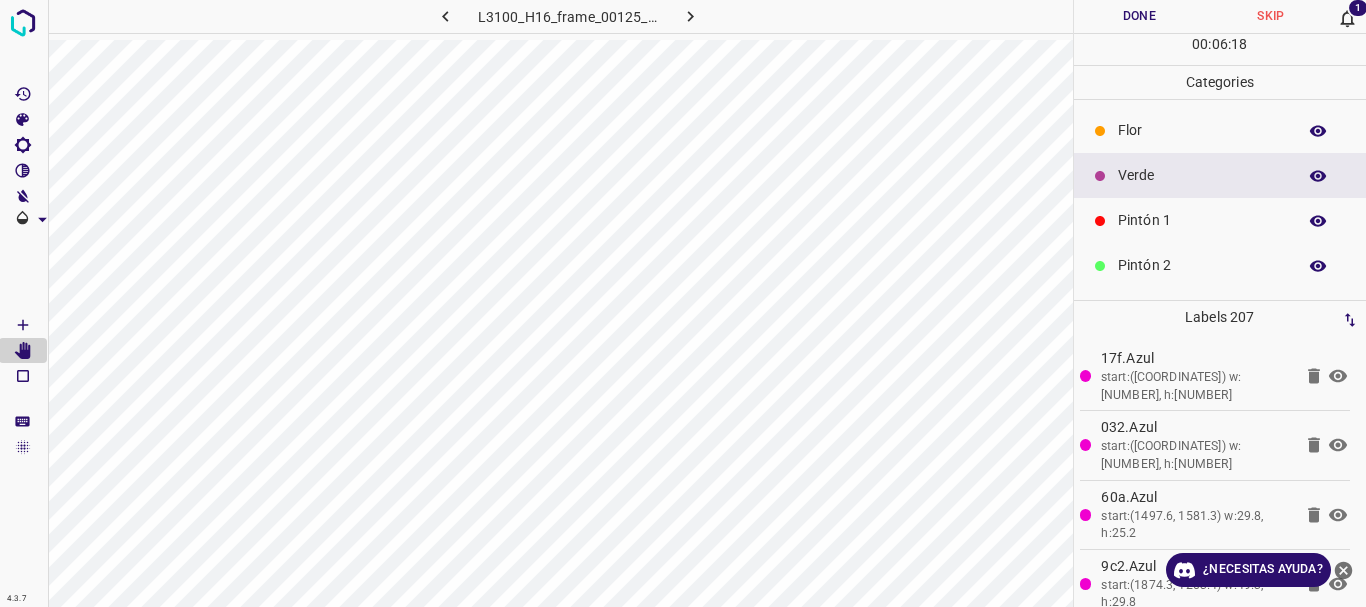 scroll, scrollTop: 0, scrollLeft: 0, axis: both 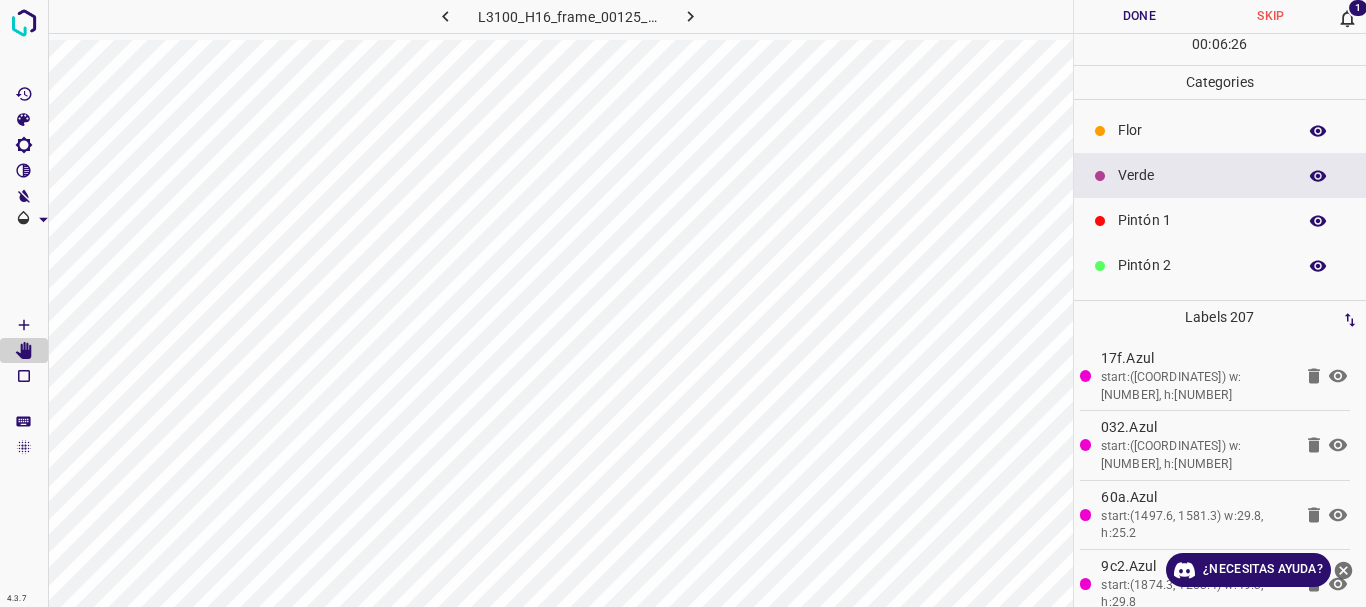 click at bounding box center [24, 351] 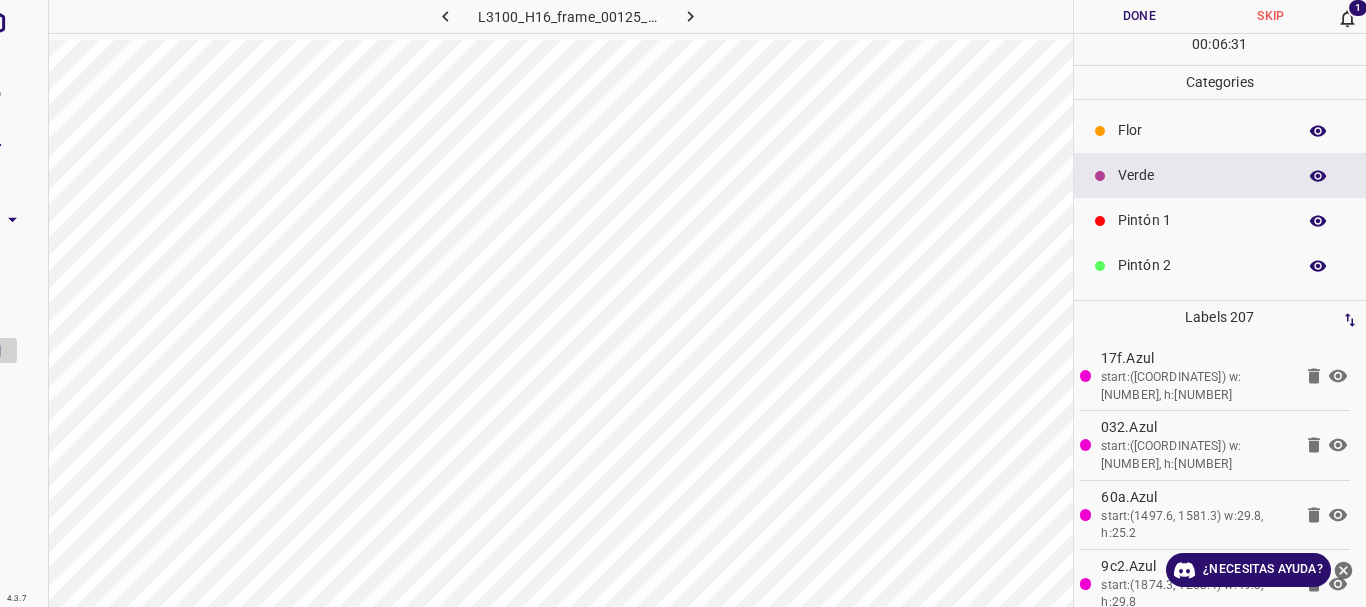 scroll, scrollTop: 0, scrollLeft: 33, axis: horizontal 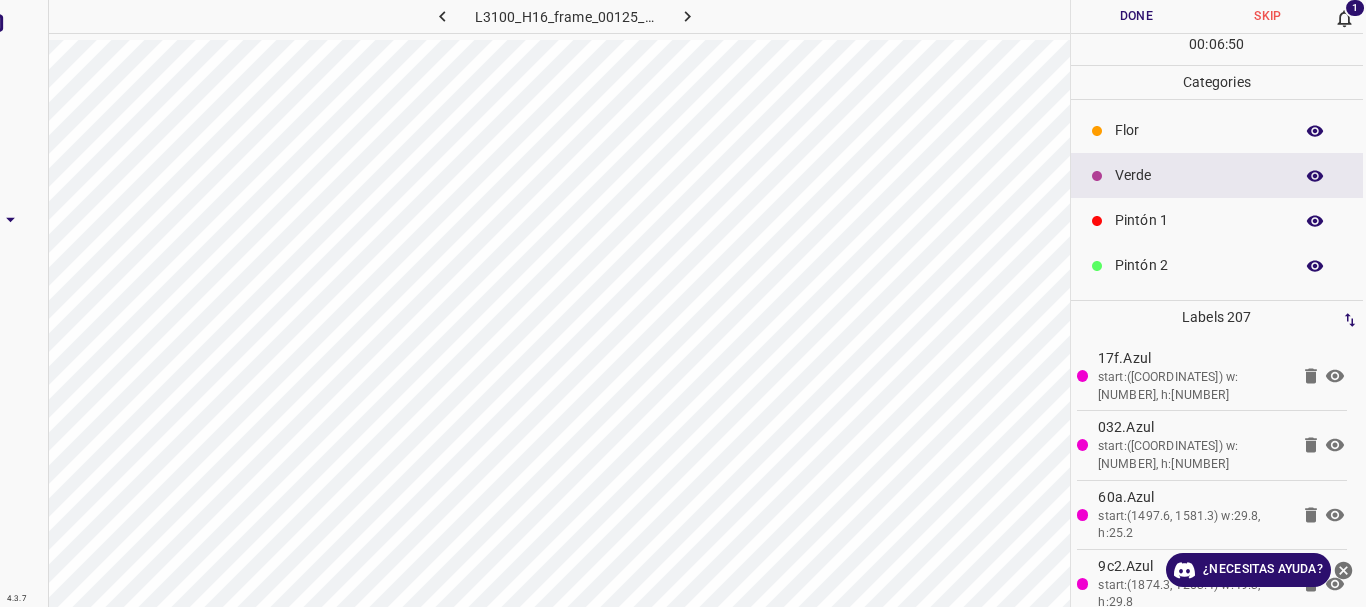 click at bounding box center [-9, 351] 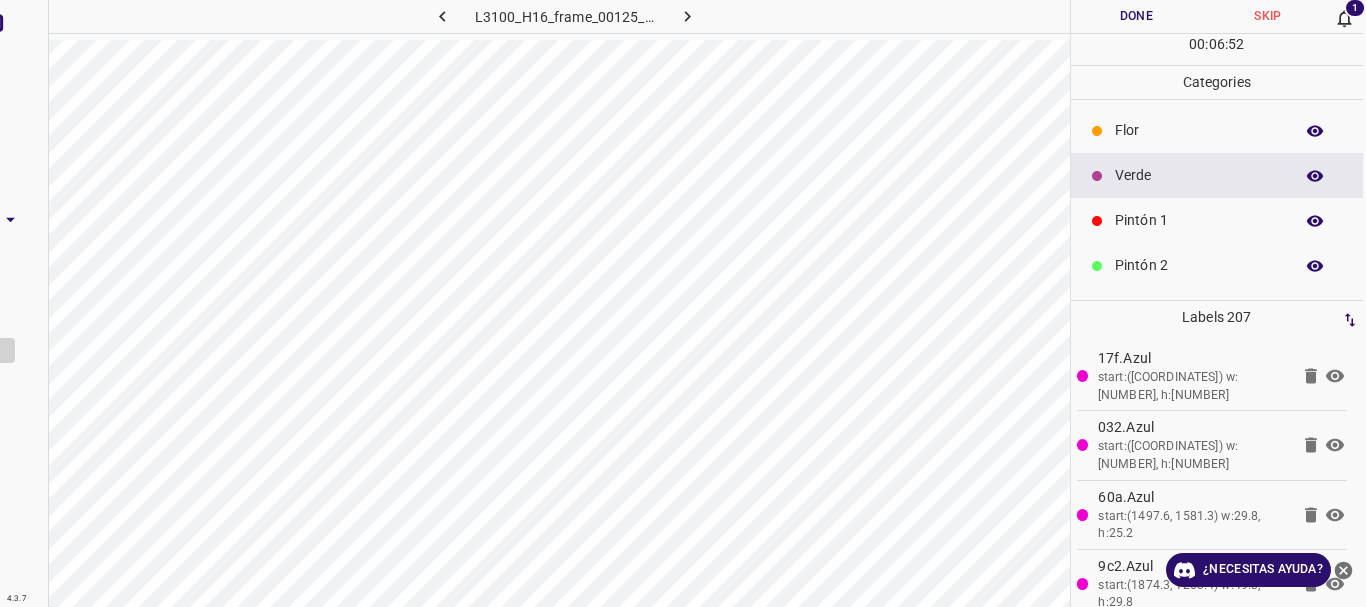 click 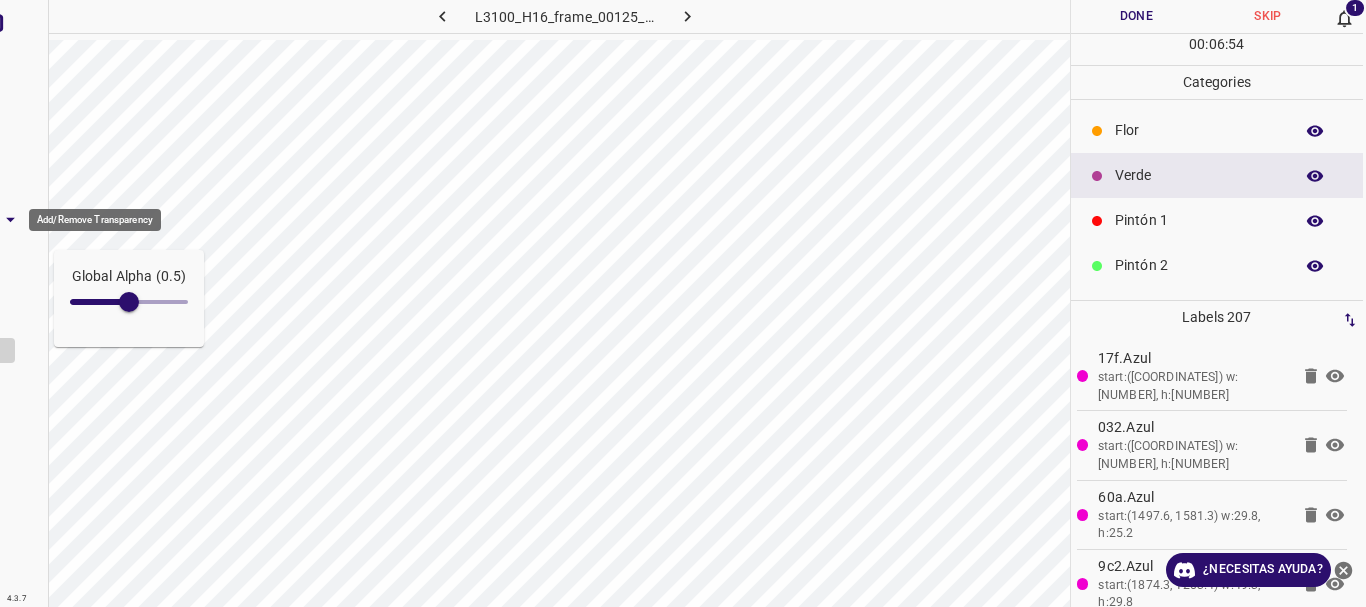 click 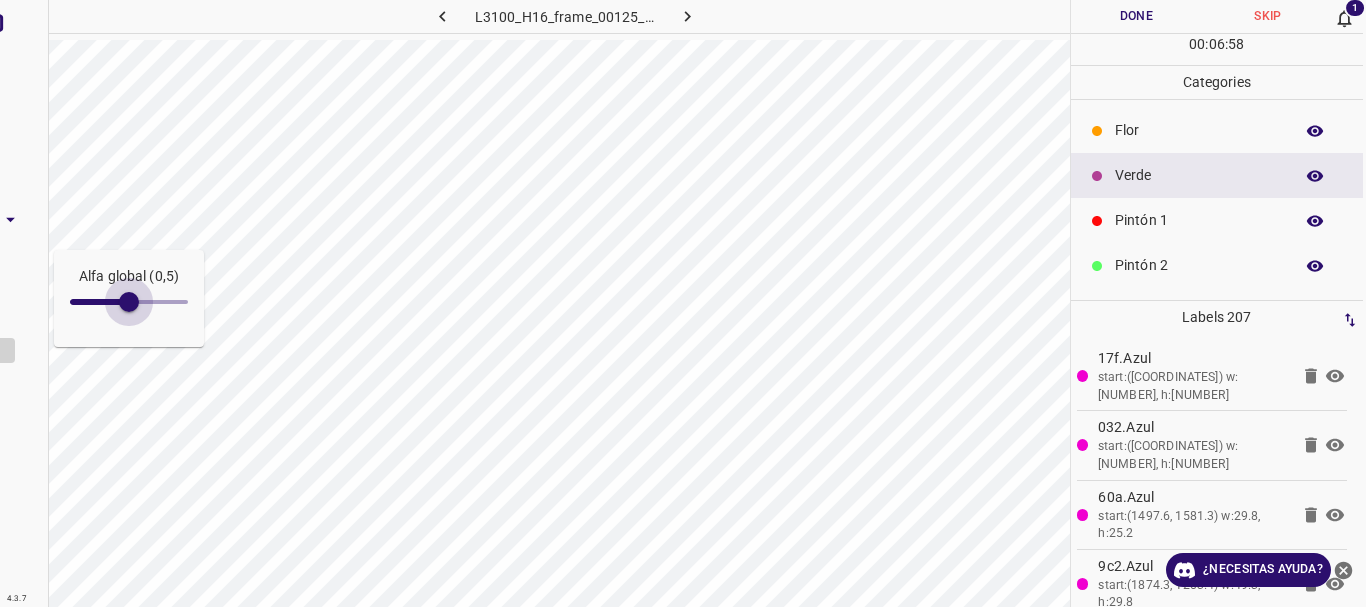 click at bounding box center [129, 302] 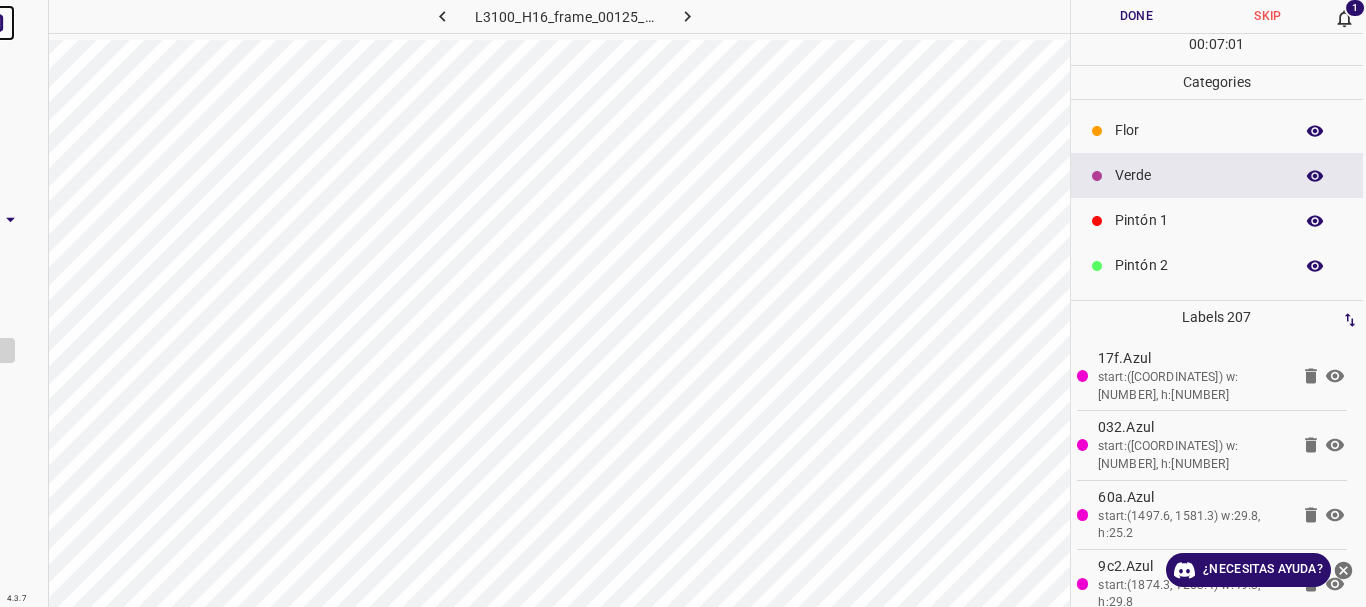 click at bounding box center [-9, 23] 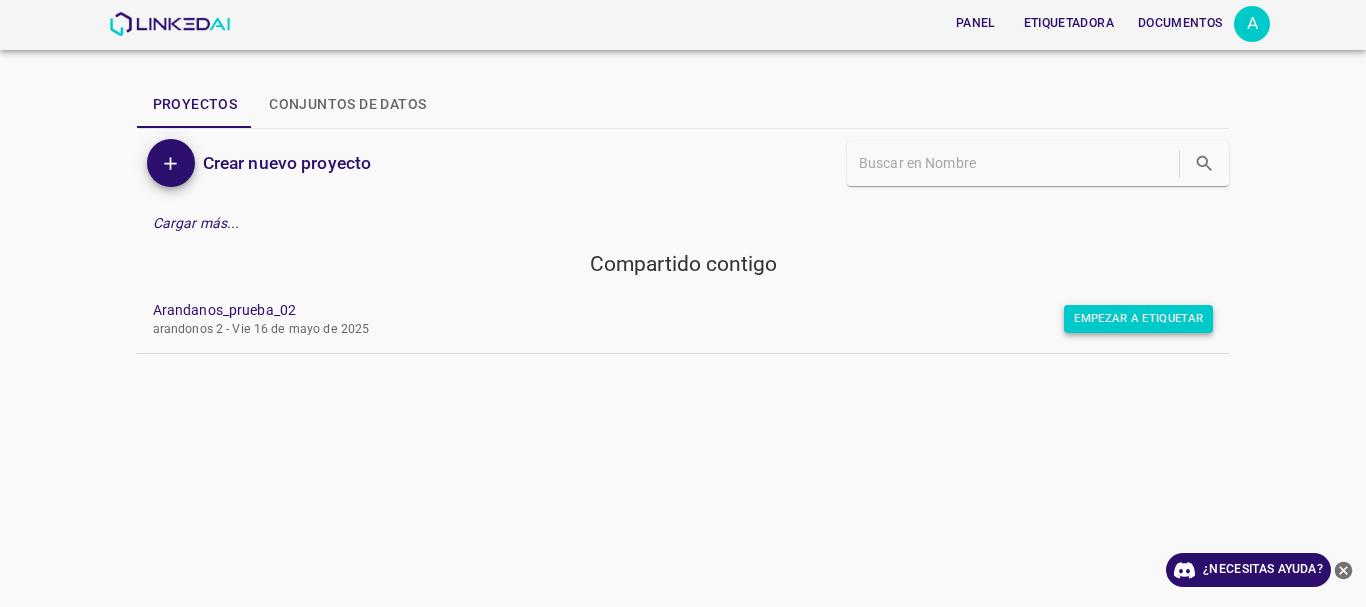 click on "Empezar a etiquetar" at bounding box center [1138, 318] 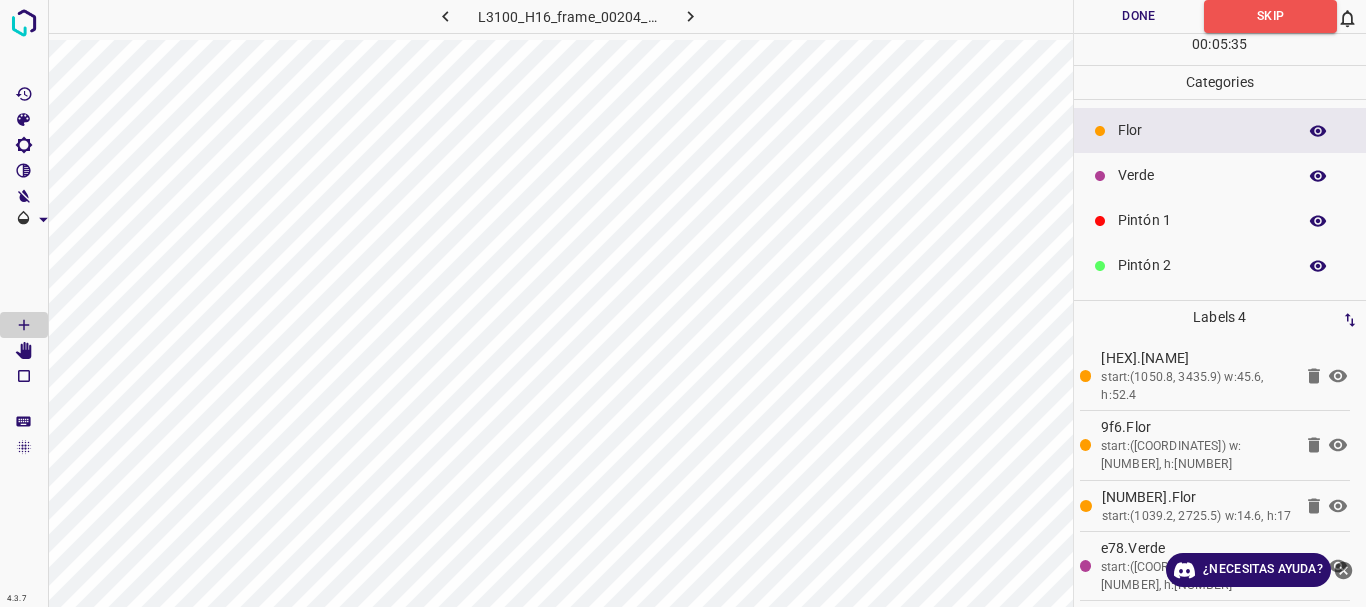 click 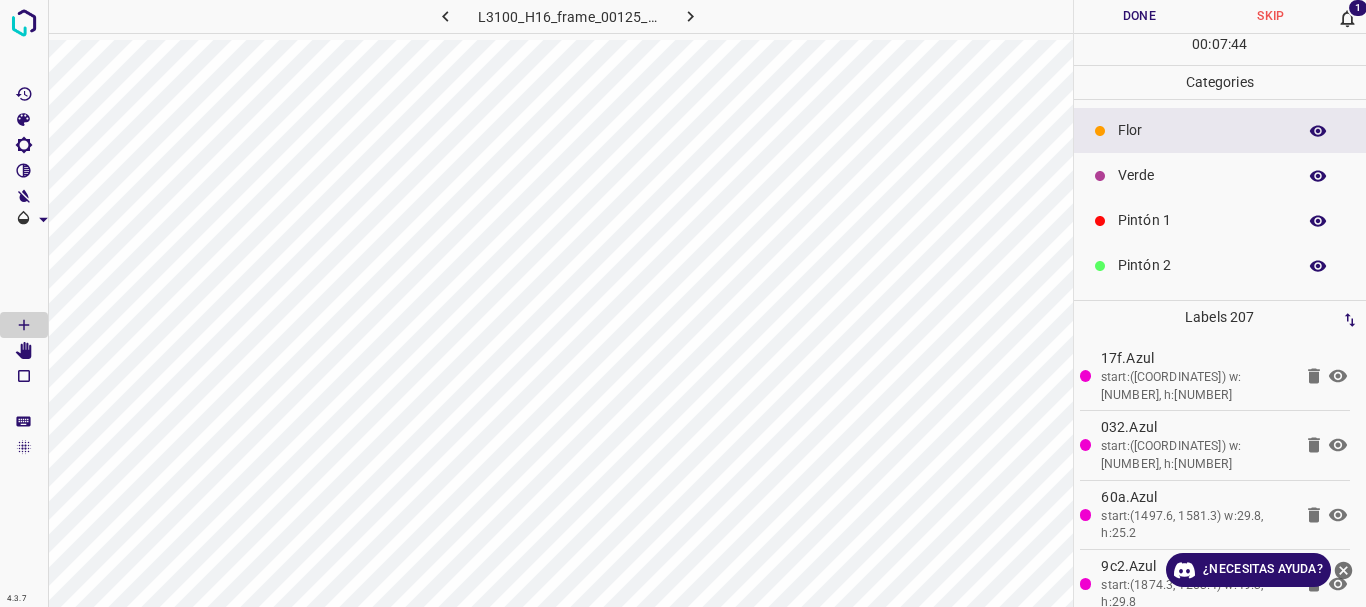 scroll, scrollTop: 0, scrollLeft: 3, axis: horizontal 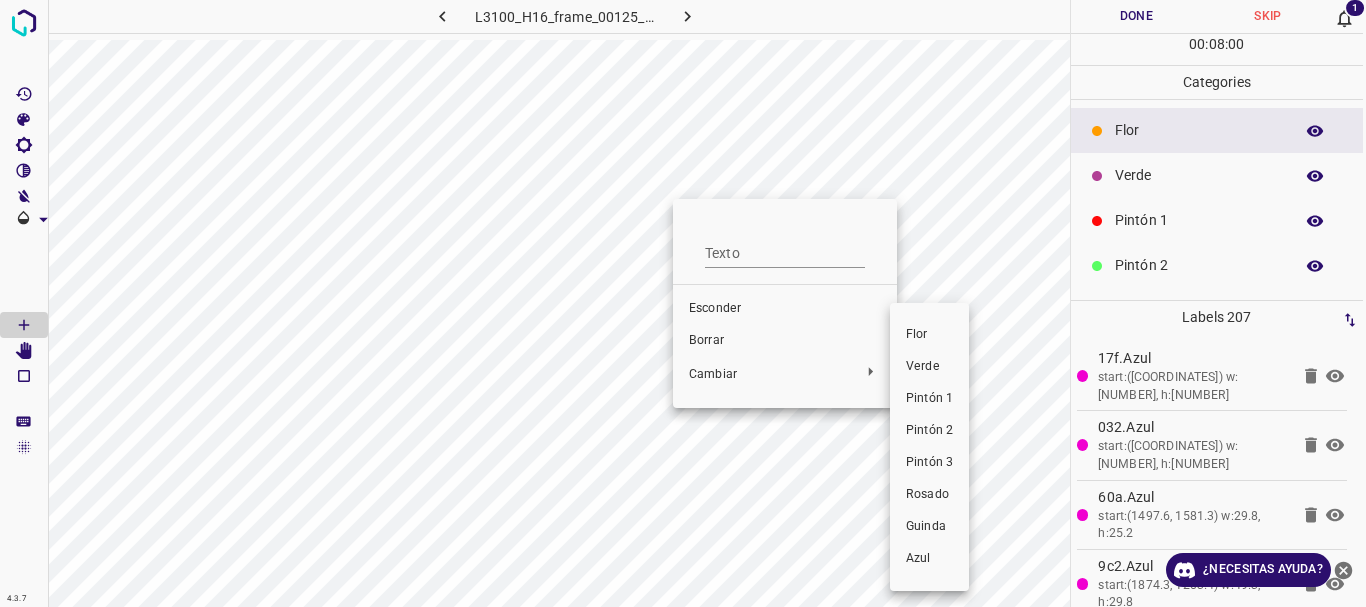 click at bounding box center (683, 303) 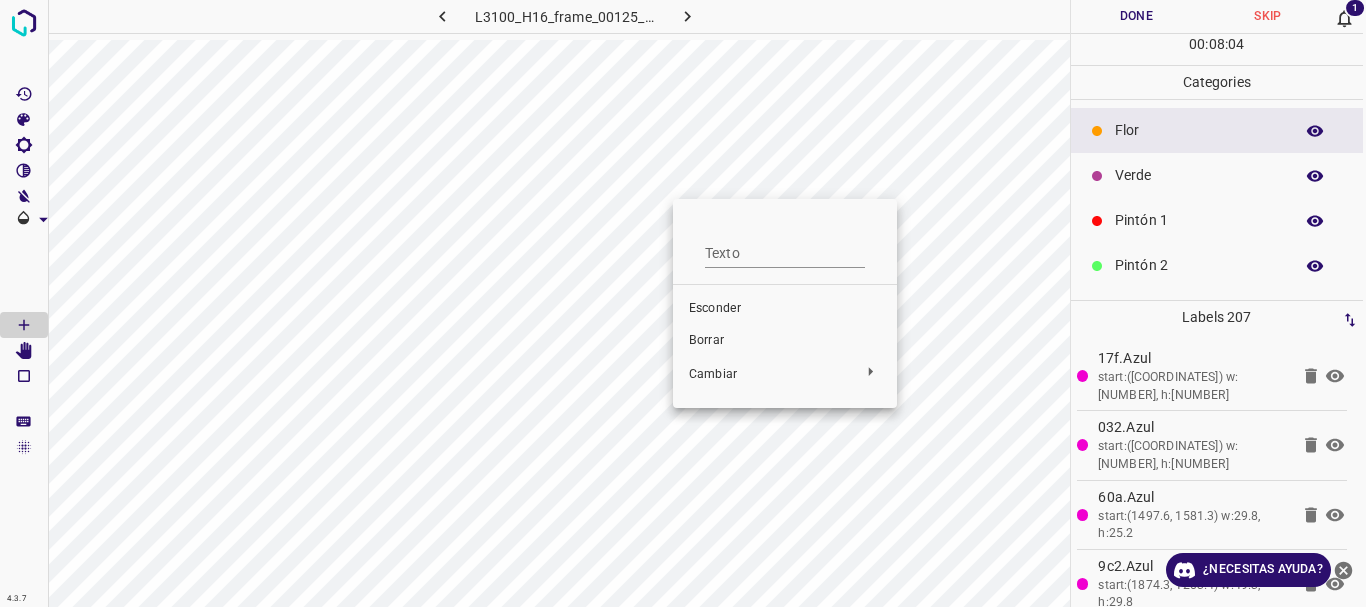 click on "Borrar" at bounding box center (706, 340) 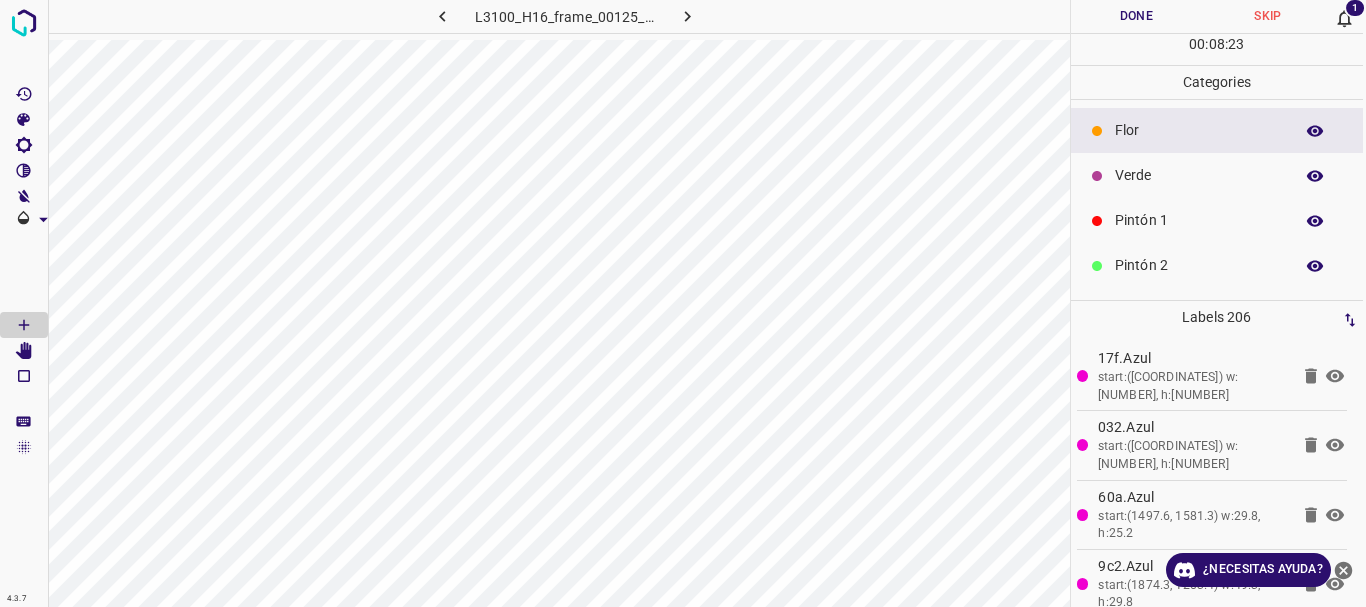 scroll, scrollTop: 176, scrollLeft: 0, axis: vertical 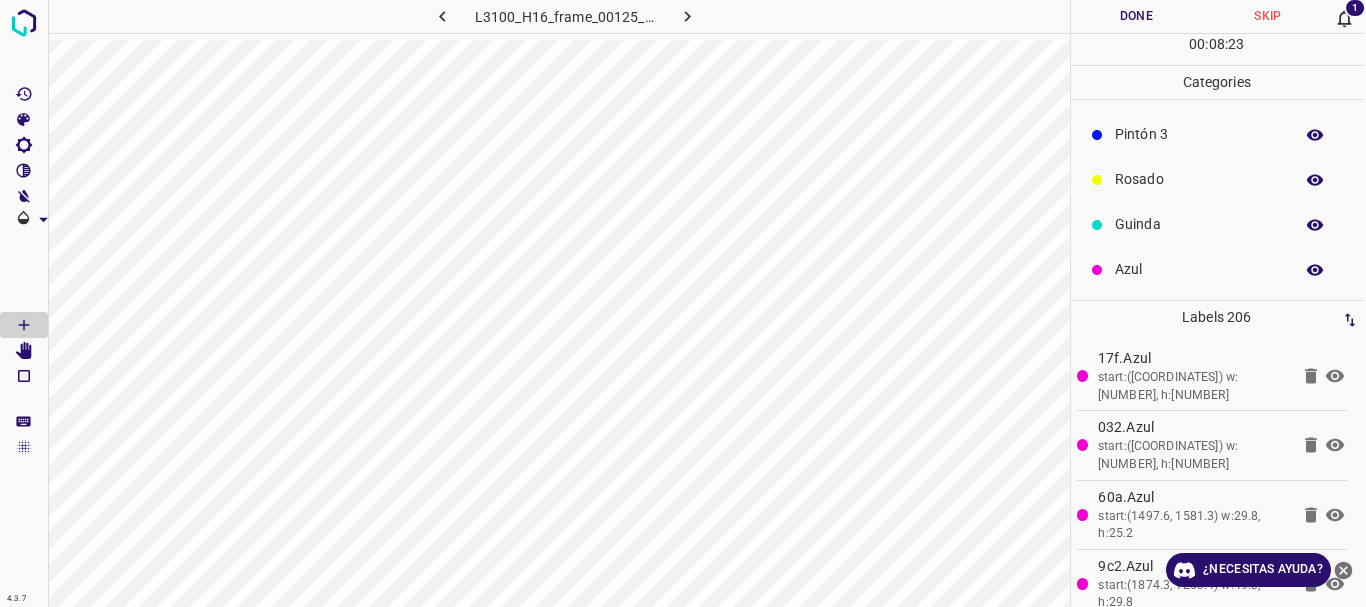 click on "Azul" at bounding box center [1199, 269] 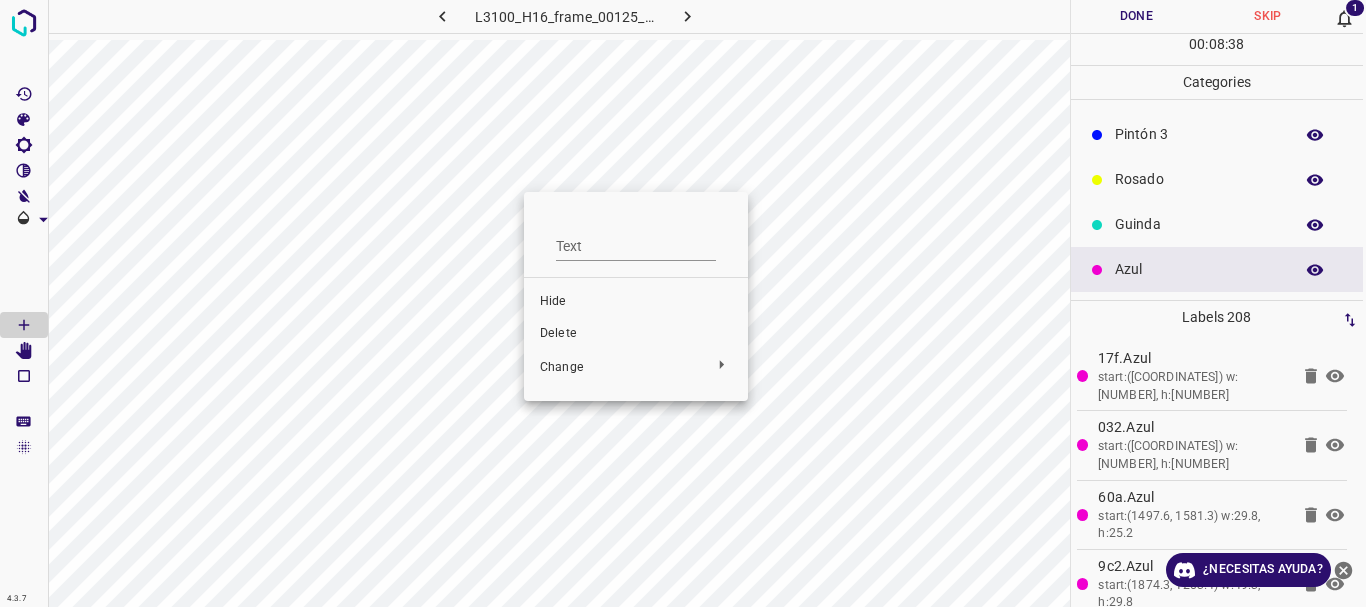 click on "Delete" at bounding box center [636, 334] 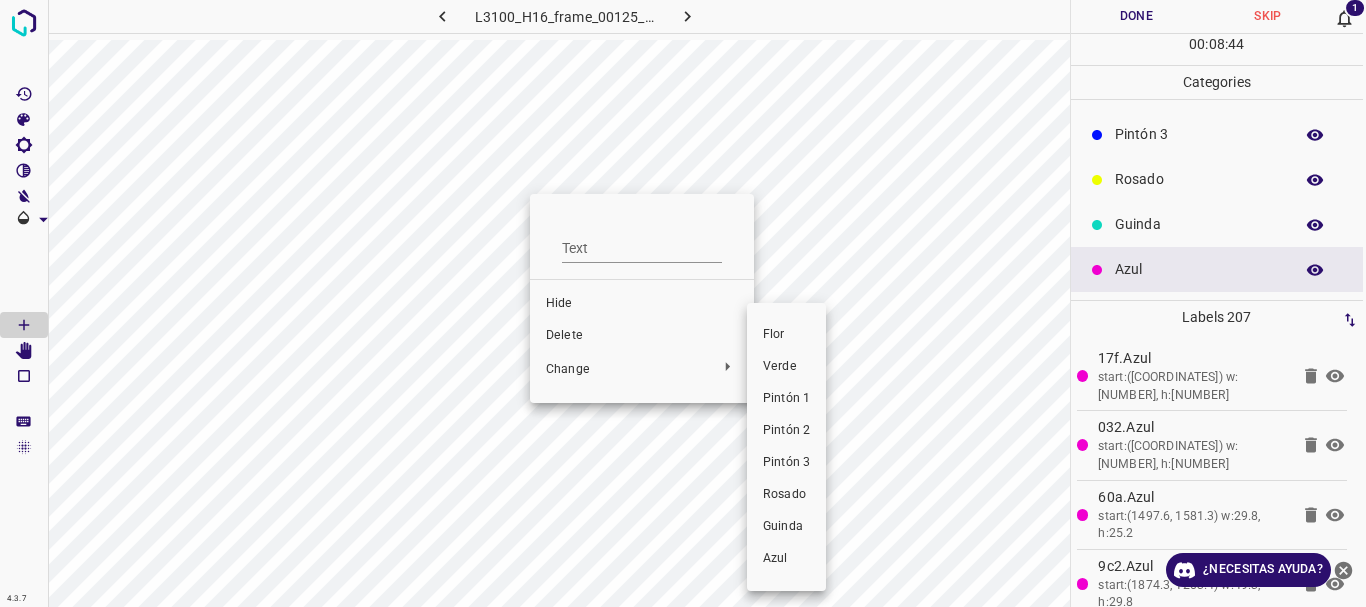 click at bounding box center [683, 303] 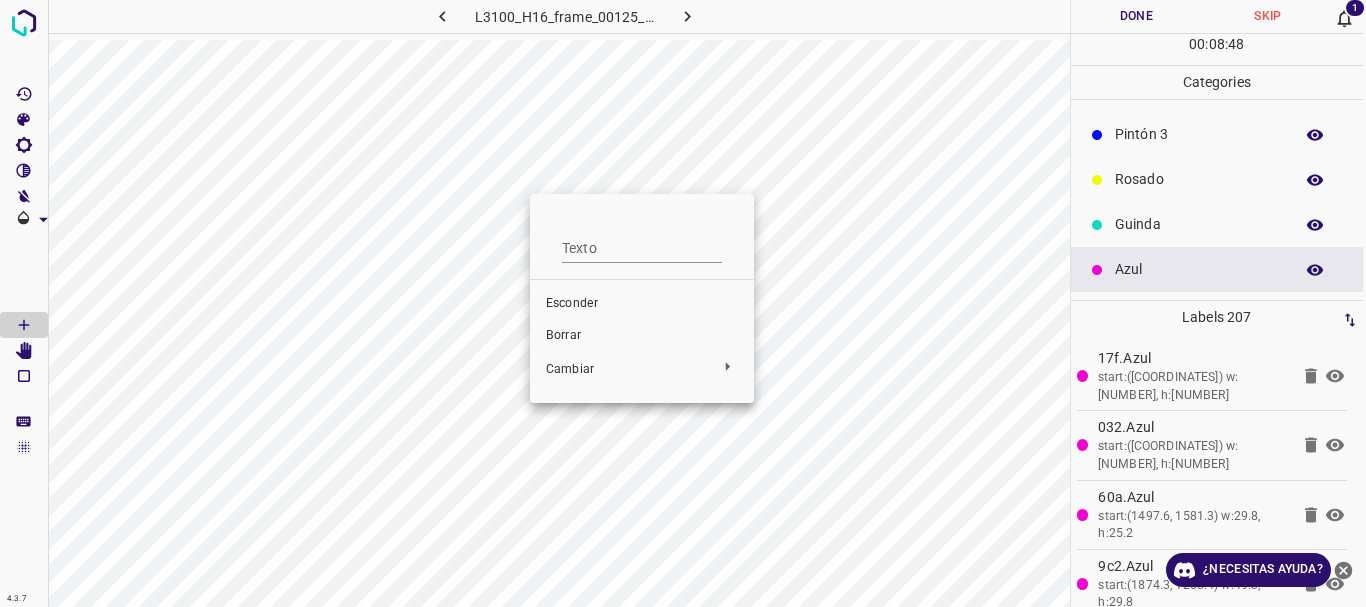 click at bounding box center (683, 303) 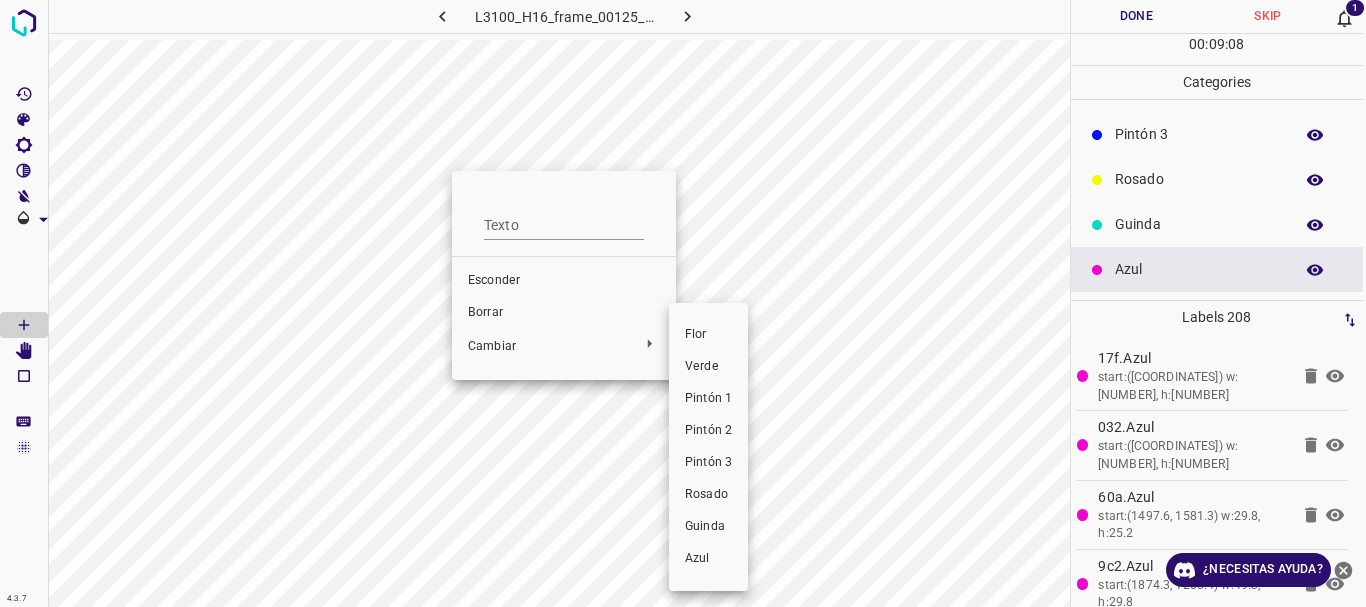 click at bounding box center [683, 303] 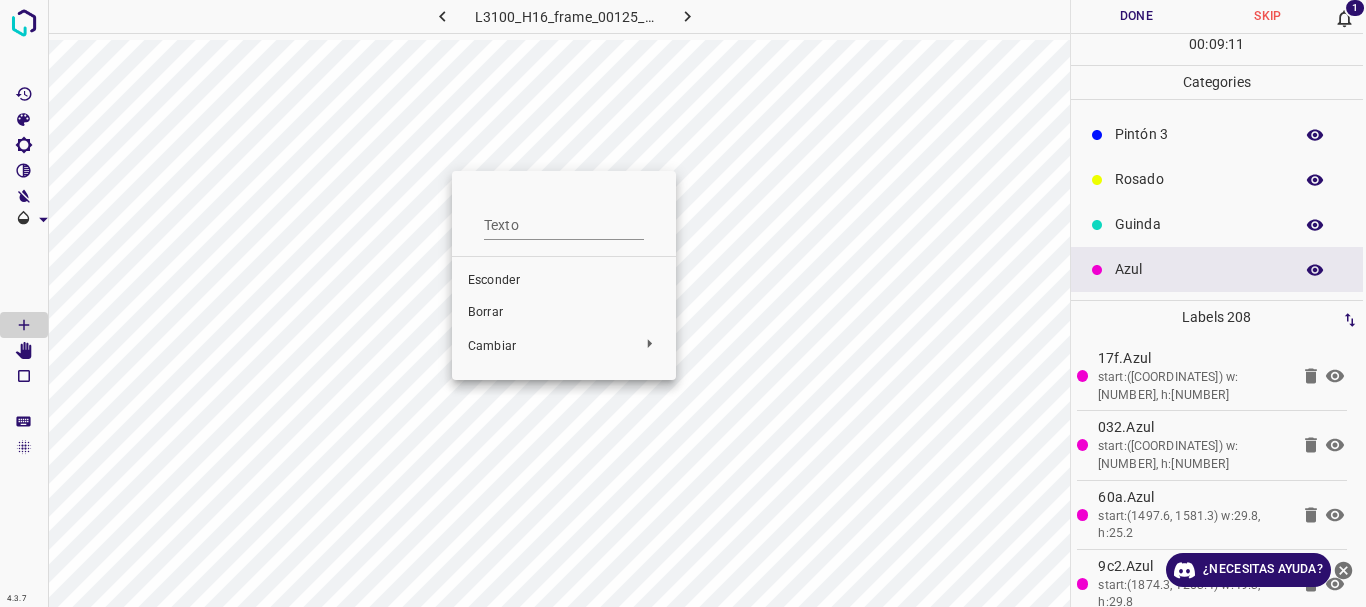 click at bounding box center (683, 303) 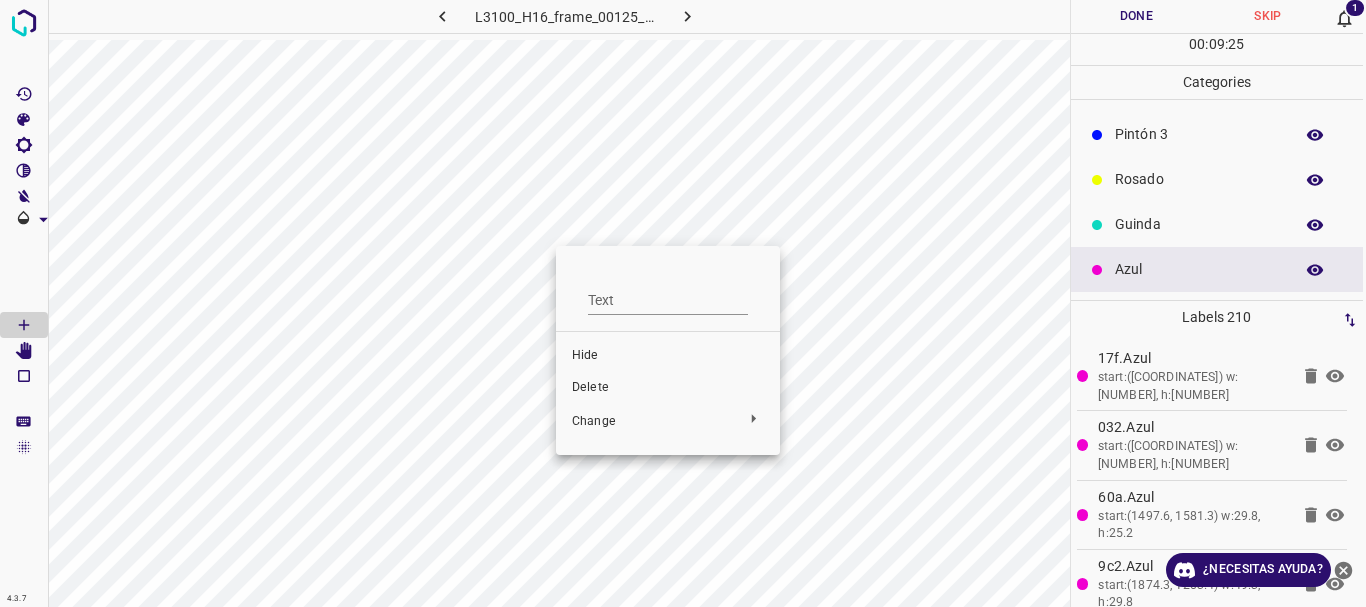 click on "Delete" at bounding box center (668, 388) 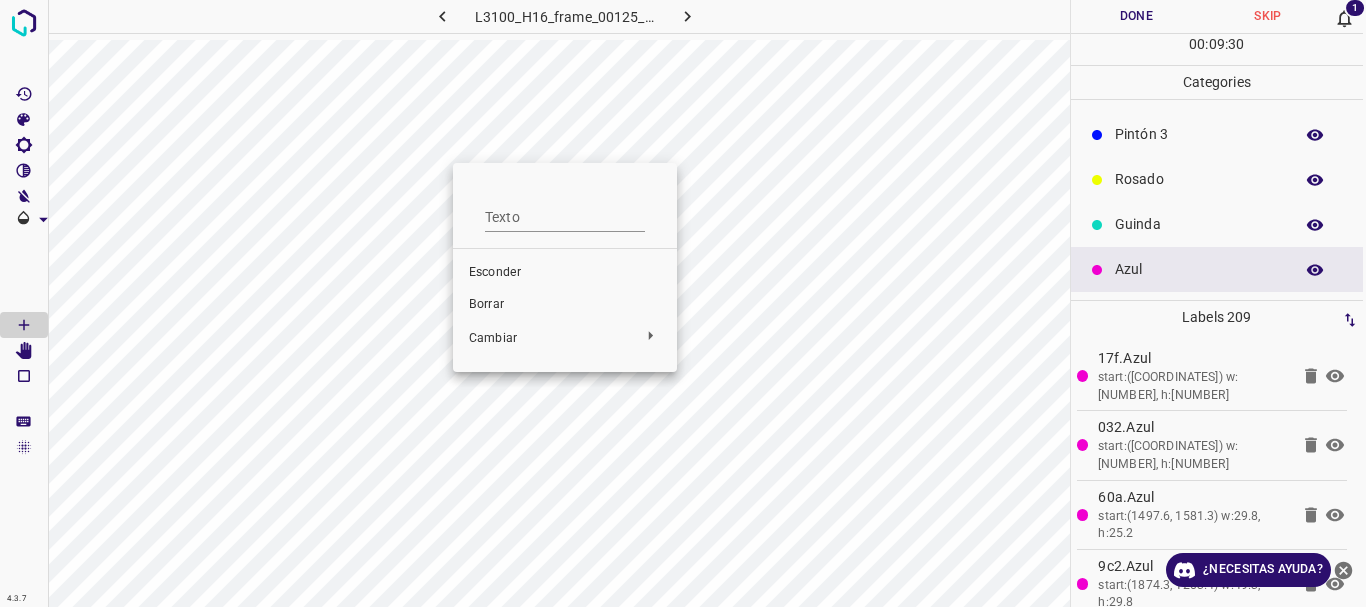 drag, startPoint x: 489, startPoint y: 305, endPoint x: 499, endPoint y: 216, distance: 89.560036 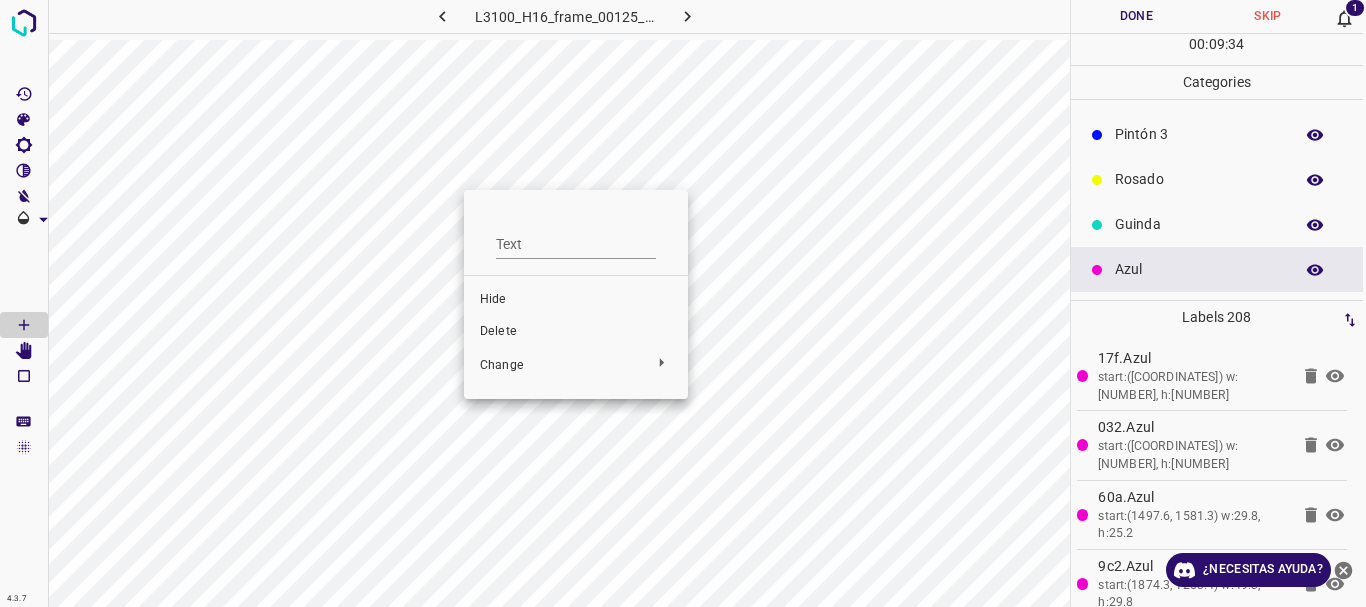drag, startPoint x: 485, startPoint y: 330, endPoint x: 542, endPoint y: 160, distance: 179.30142 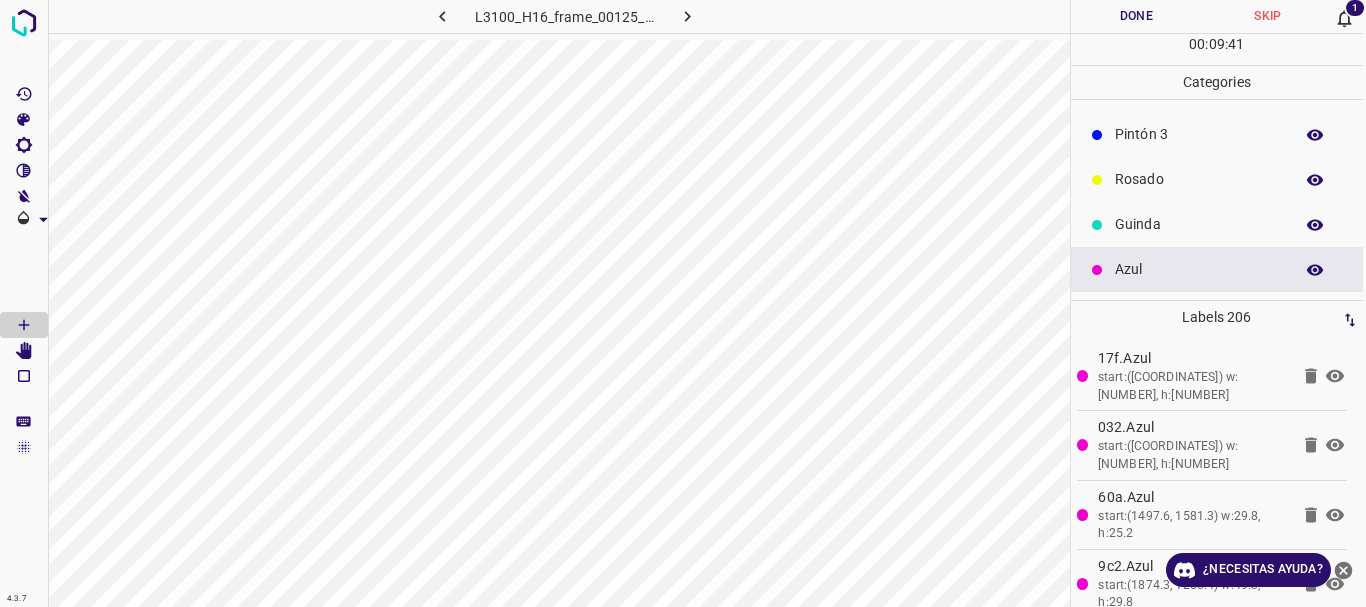 click on "Azul" at bounding box center [1199, 269] 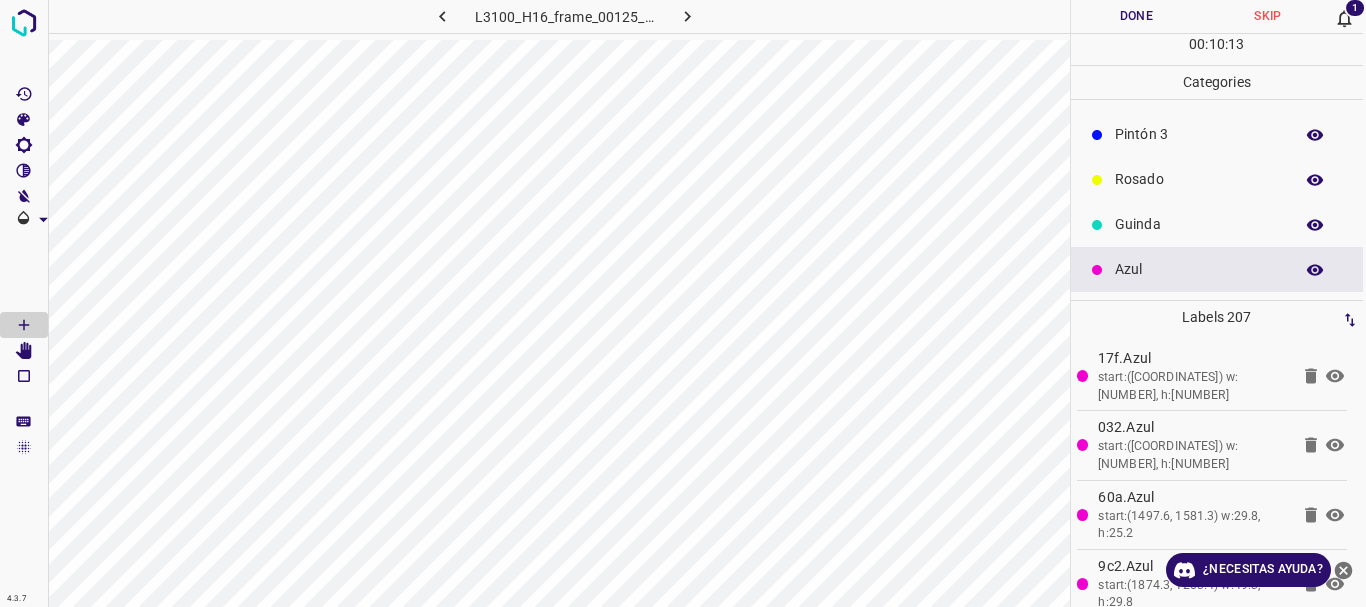 scroll, scrollTop: 76, scrollLeft: 0, axis: vertical 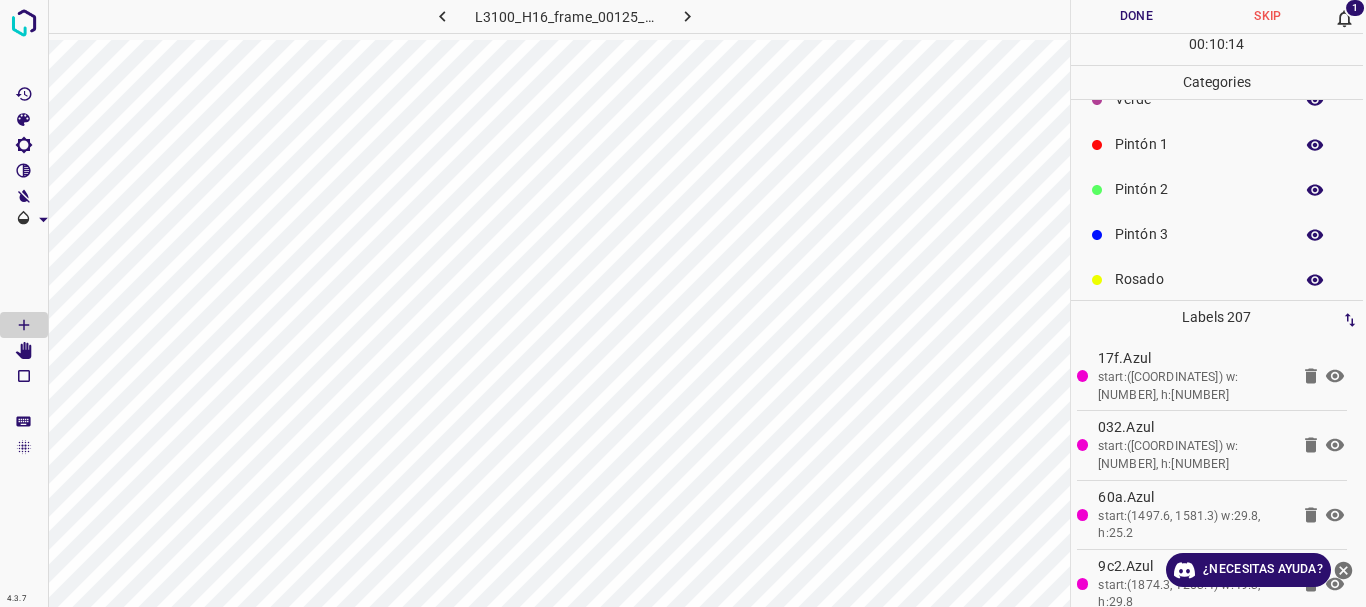 click 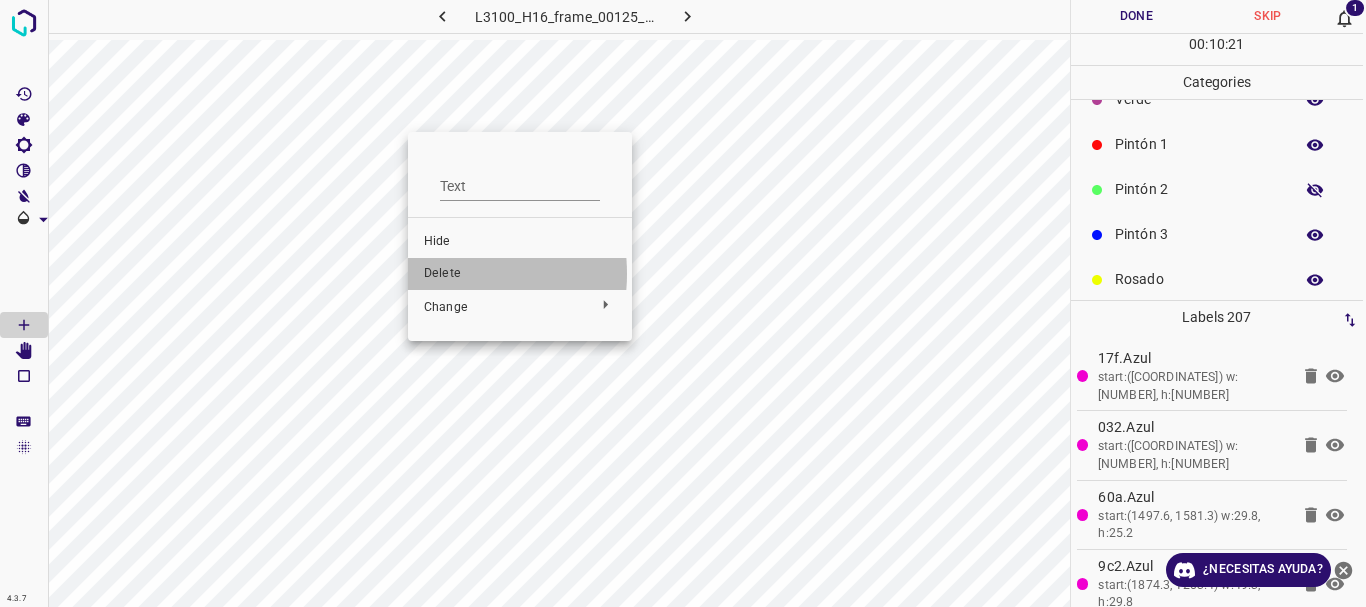 click on "Delete" at bounding box center (520, 274) 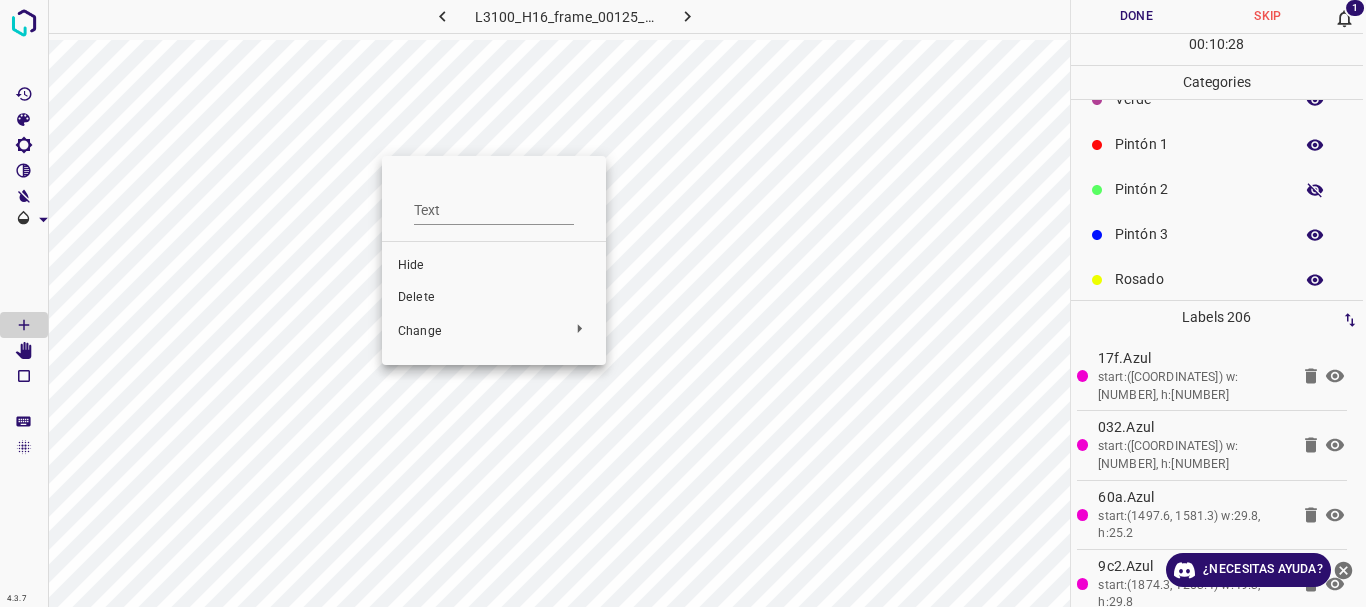click on "Delete" at bounding box center (494, 298) 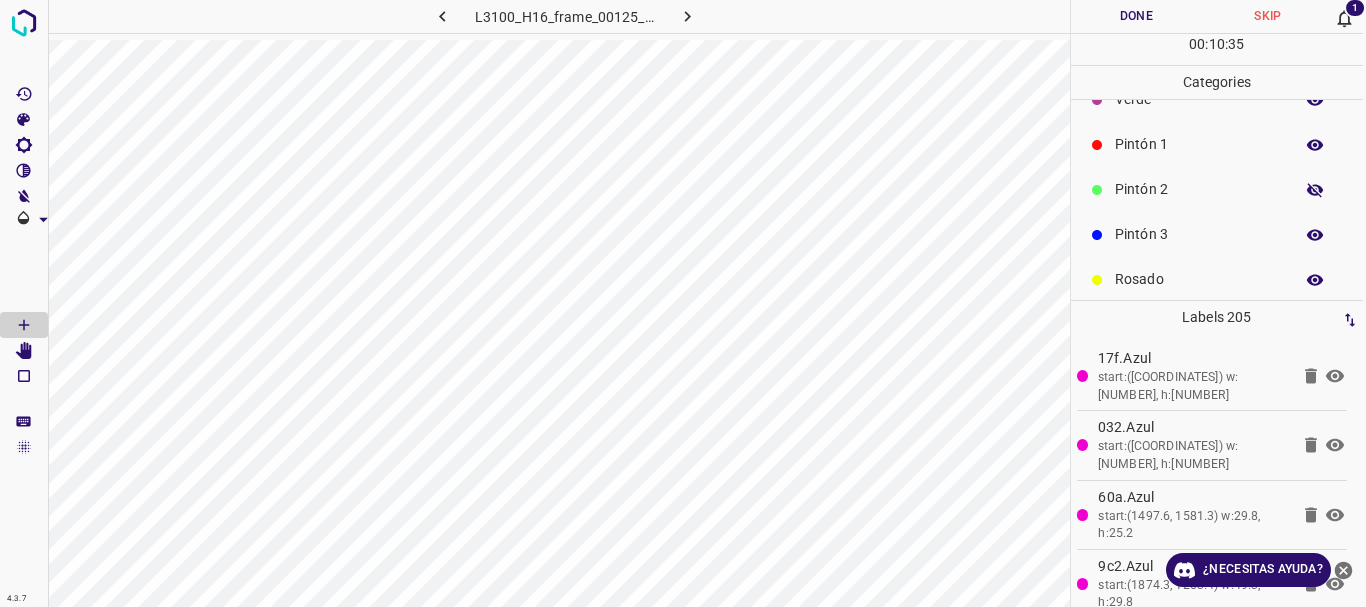 scroll, scrollTop: 0, scrollLeft: 0, axis: both 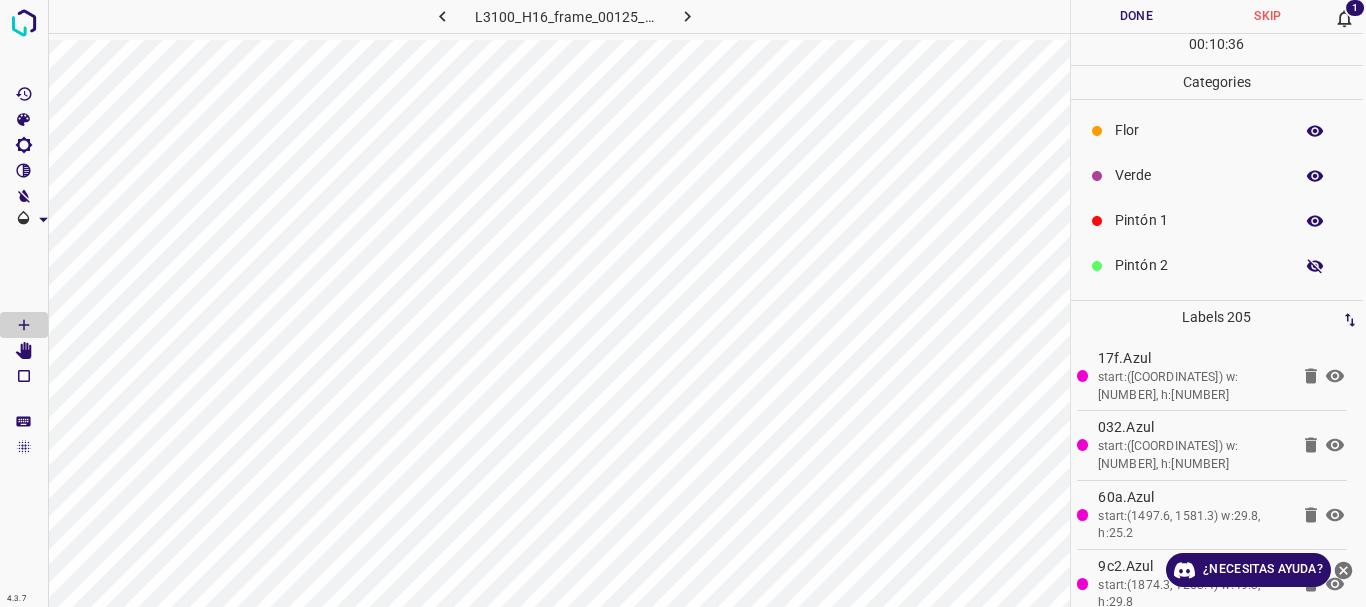 click on "Pintón 1" at bounding box center (1199, 220) 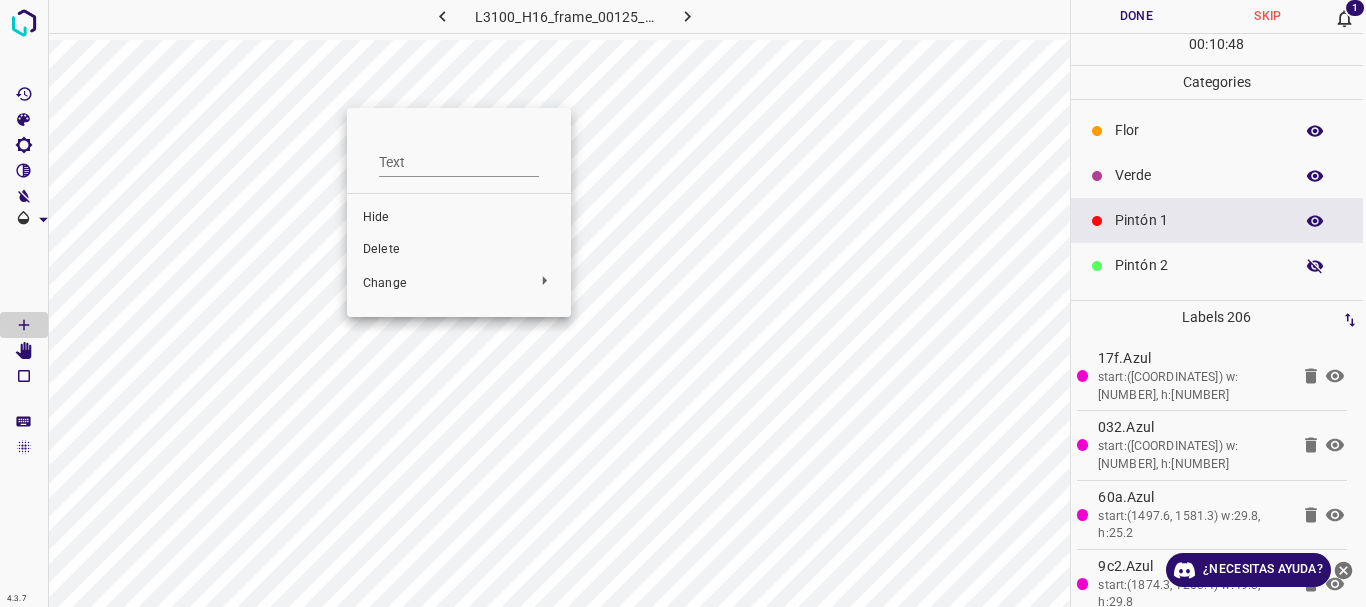 click on "Delete" at bounding box center [459, 250] 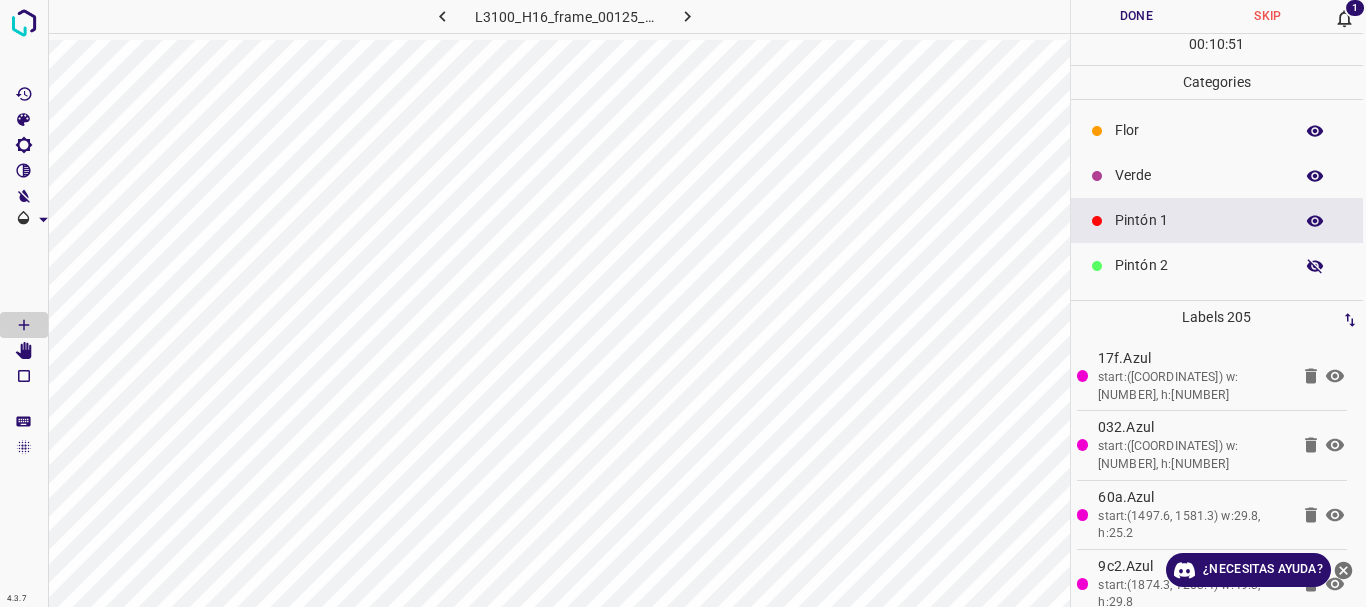 click on "Pintón 1" at bounding box center [1199, 220] 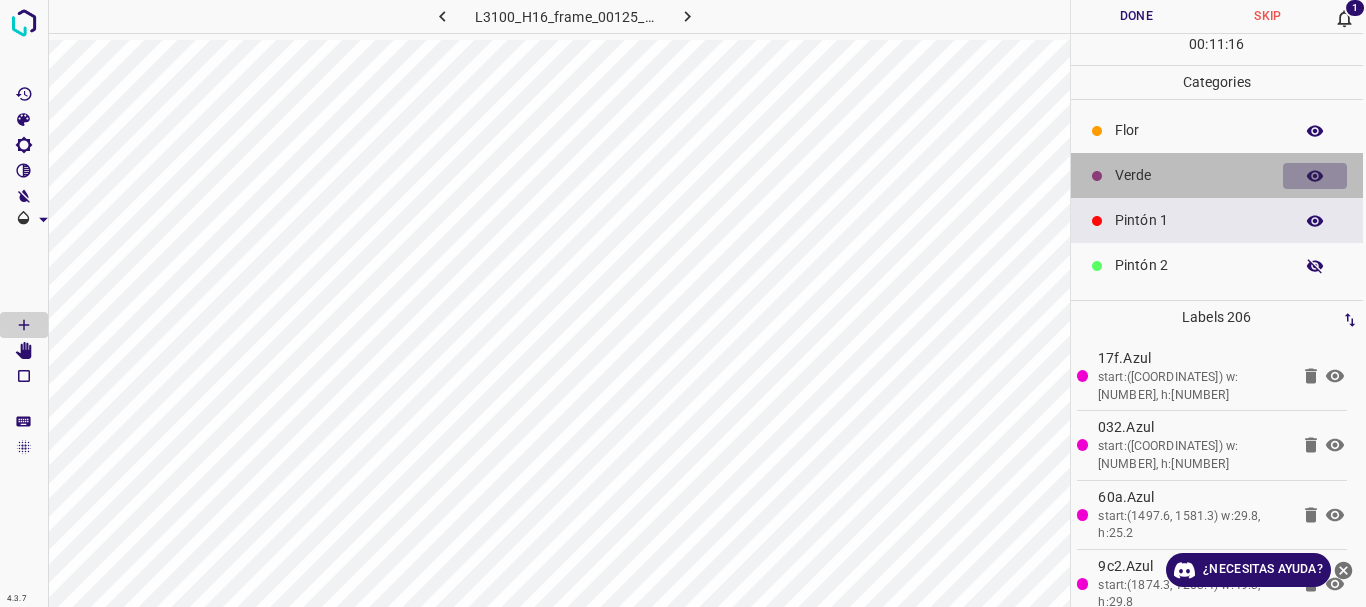 click 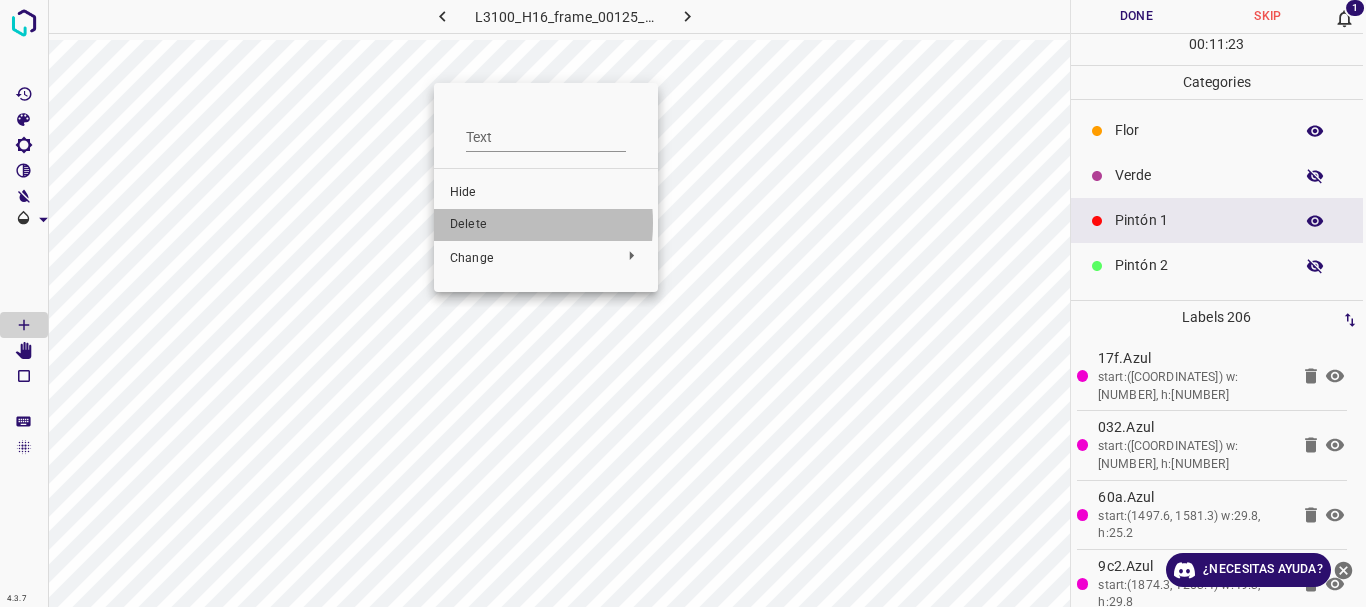 click on "Delete" at bounding box center (546, 225) 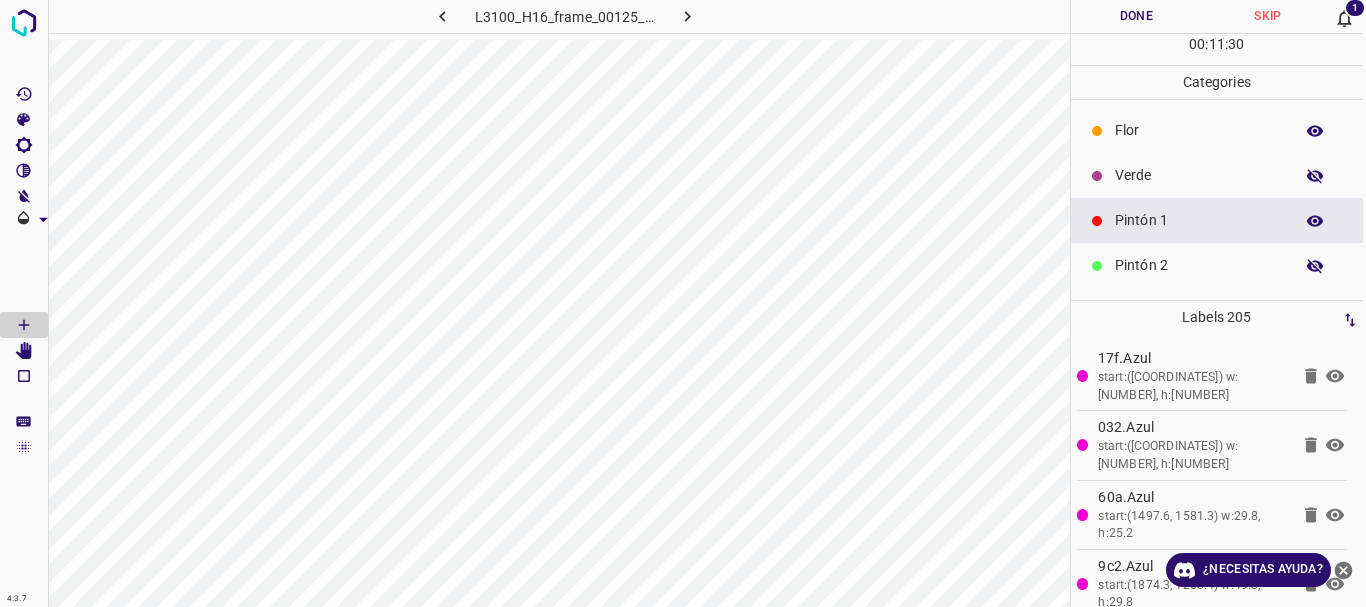 click 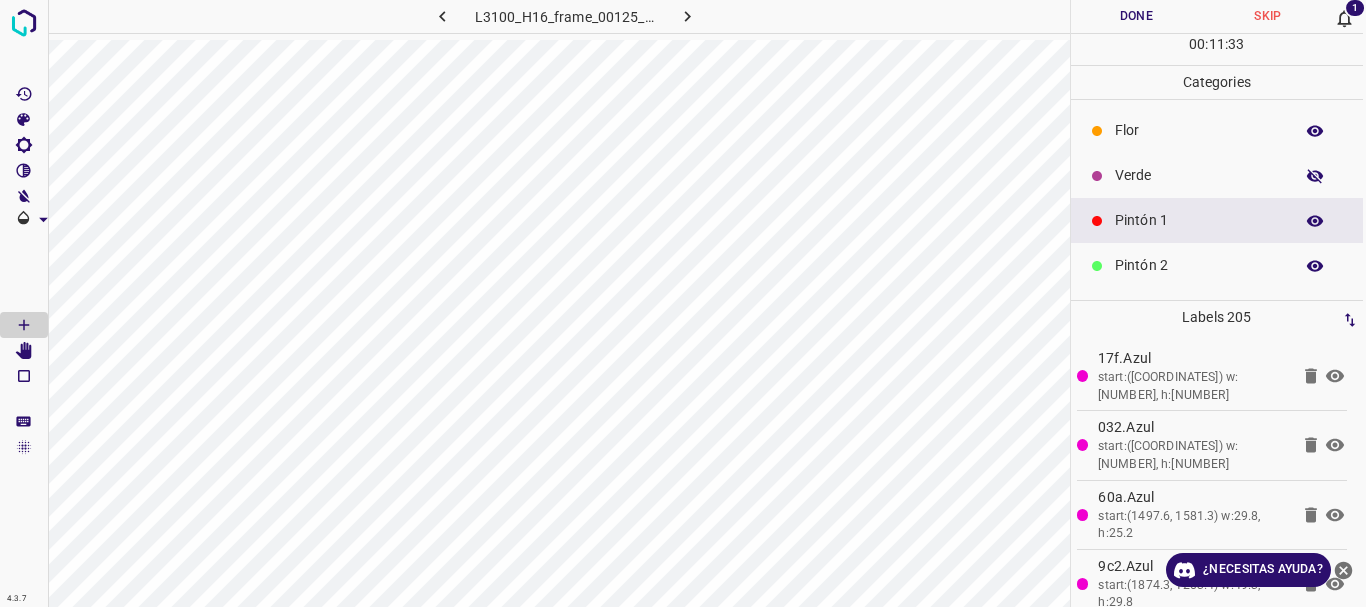 click 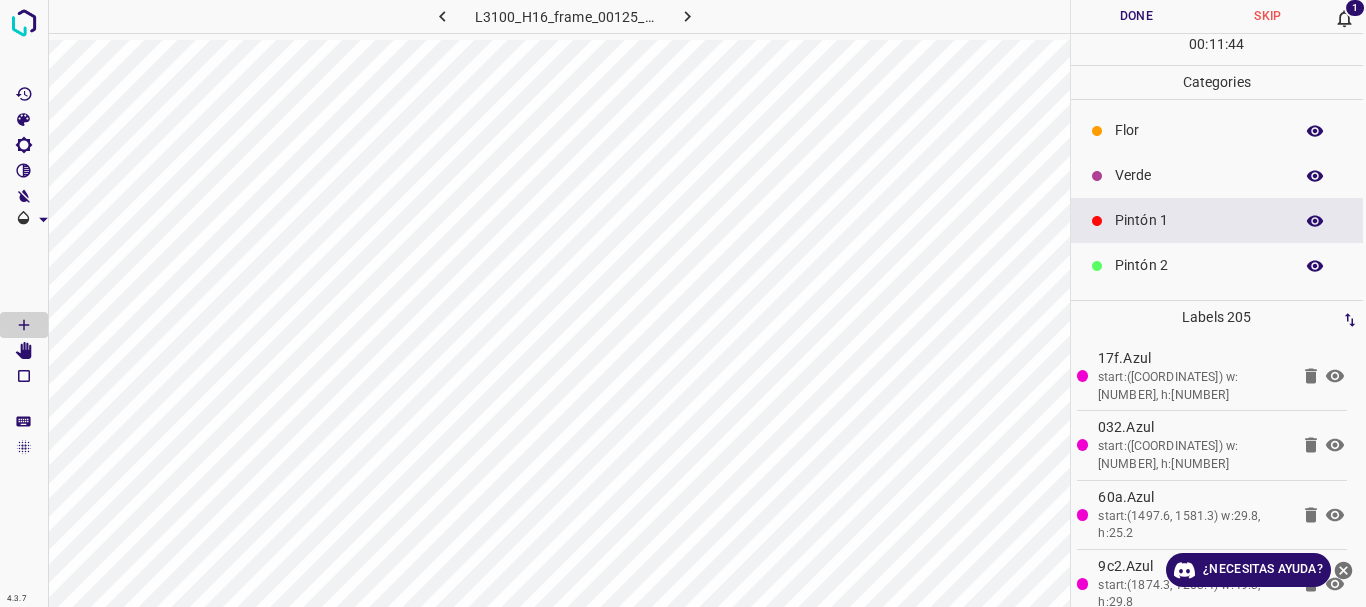 type 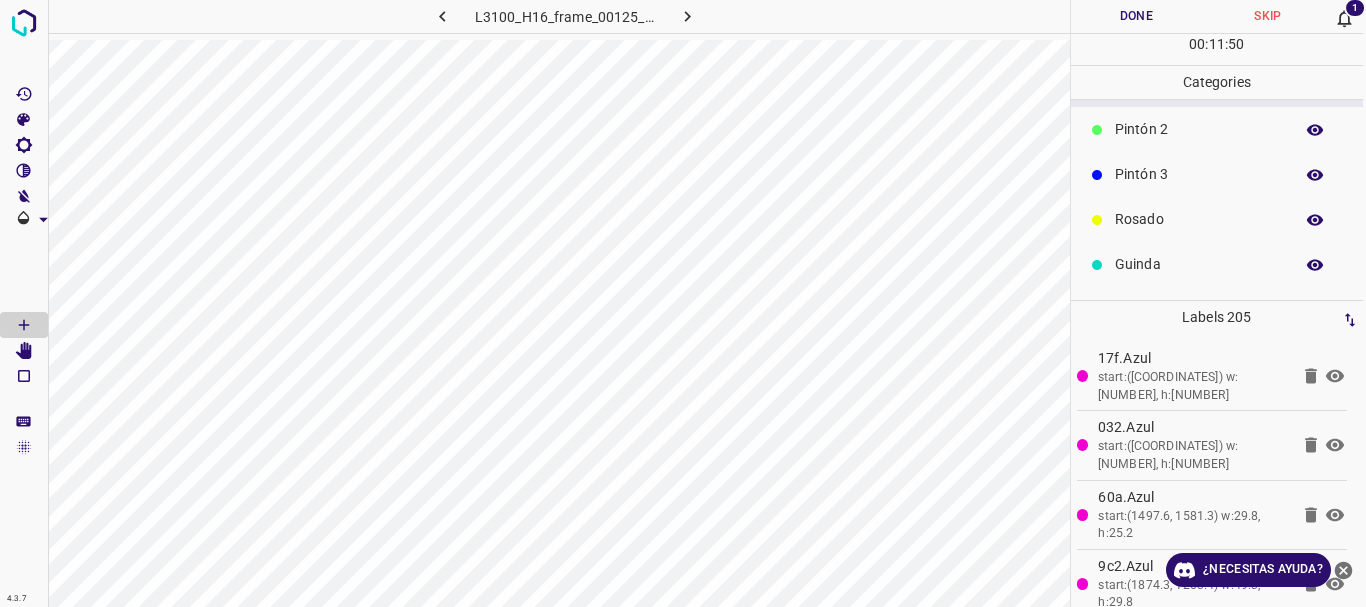 scroll, scrollTop: 0, scrollLeft: 0, axis: both 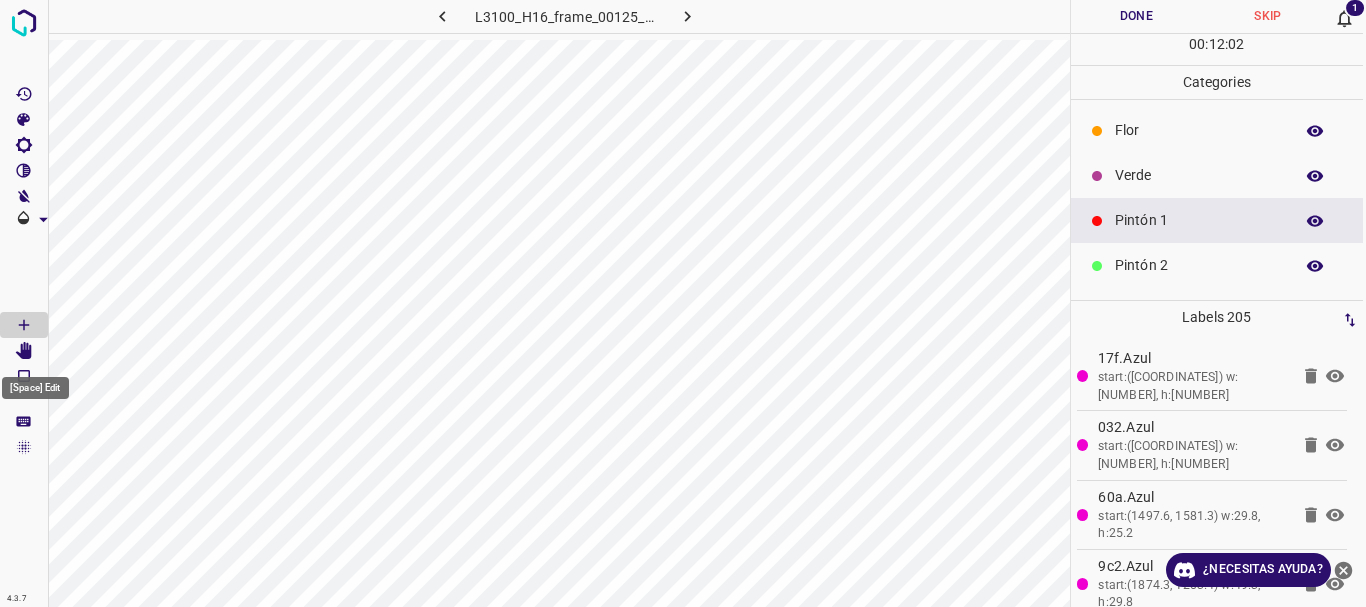 click 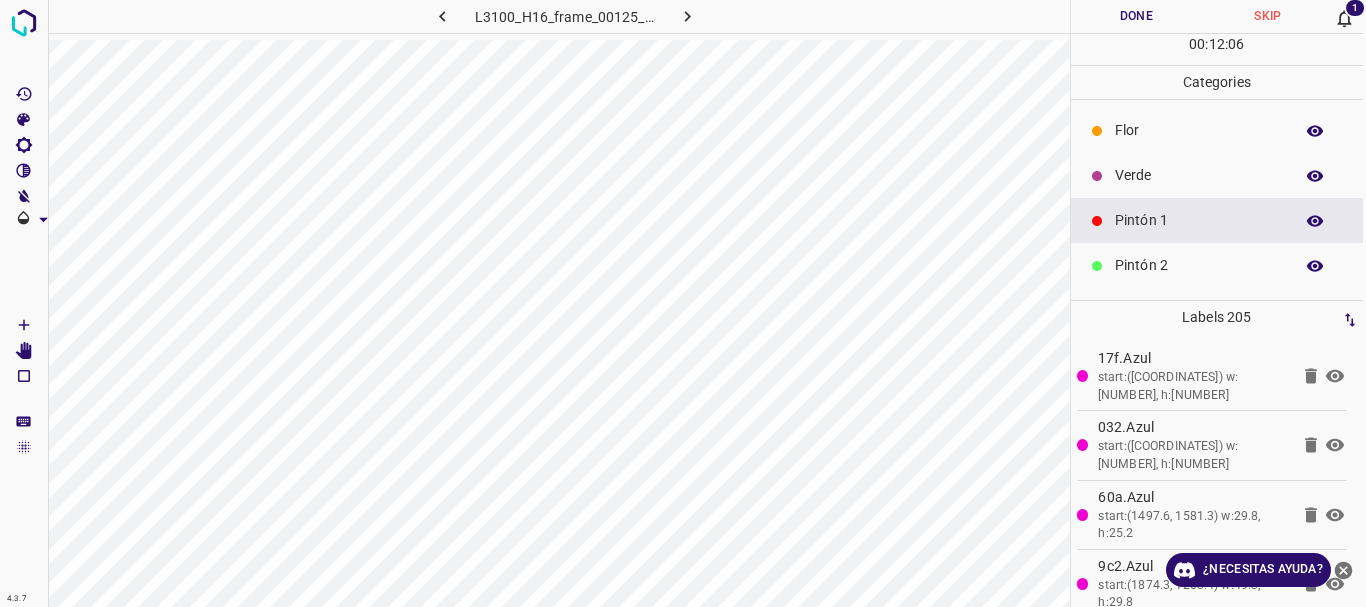 type 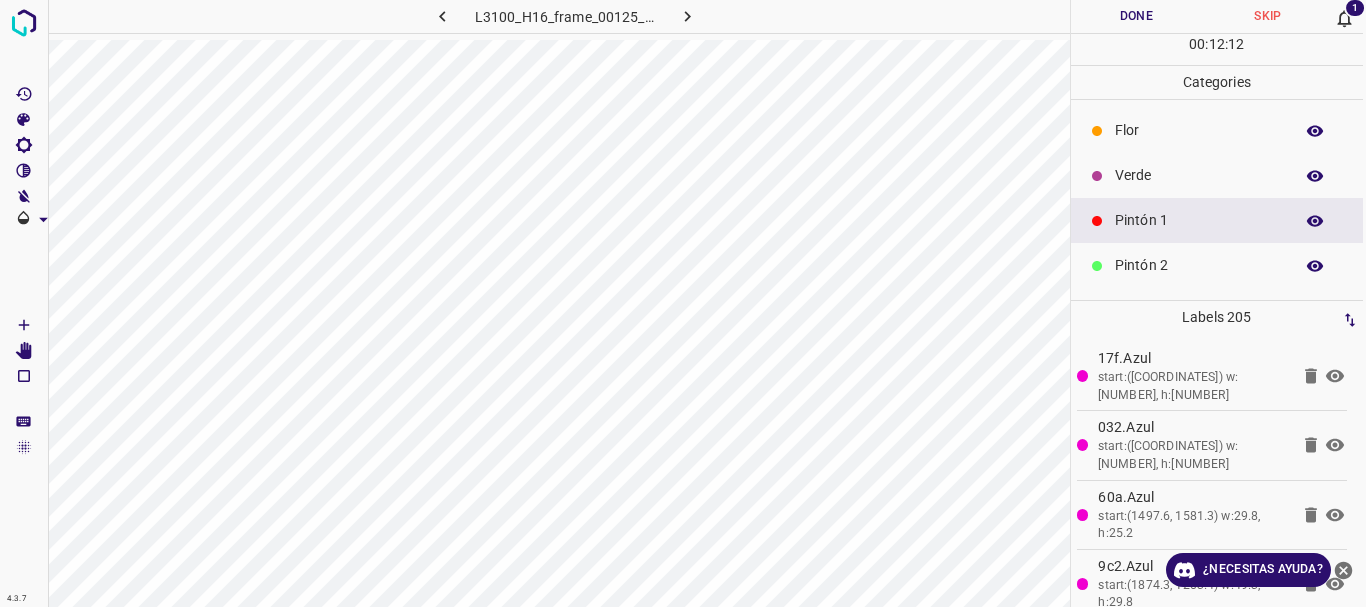 scroll, scrollTop: 0, scrollLeft: 33, axis: horizontal 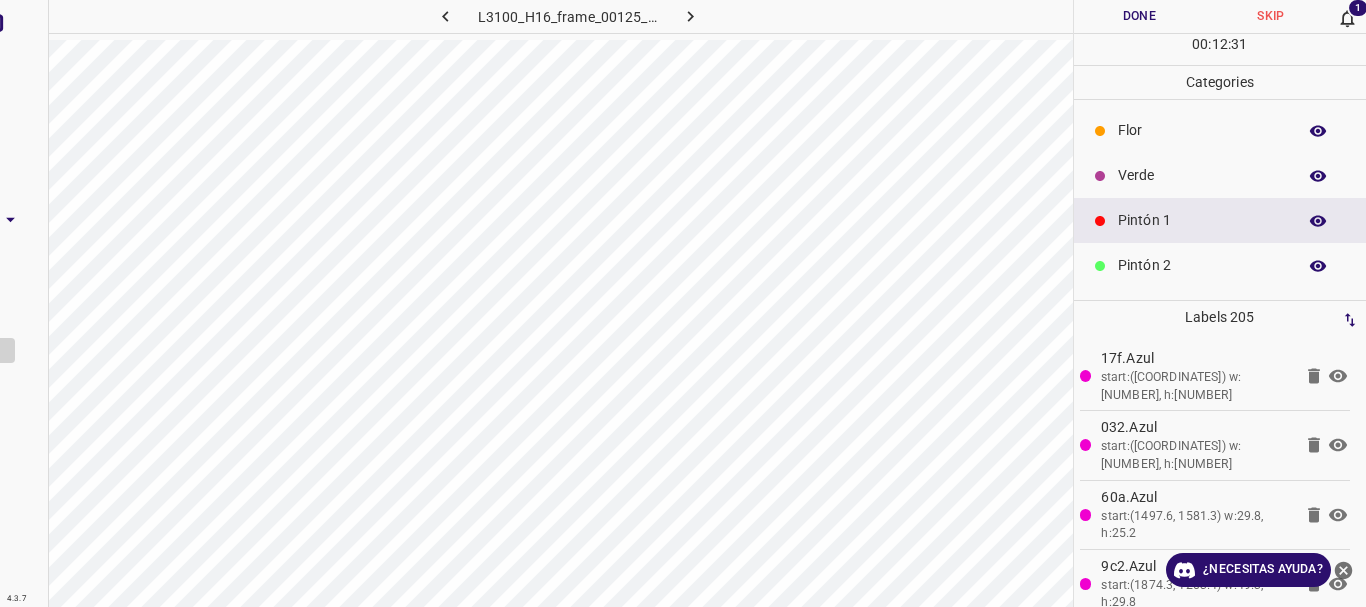 click on "4.3.7" at bounding box center (17, 599) 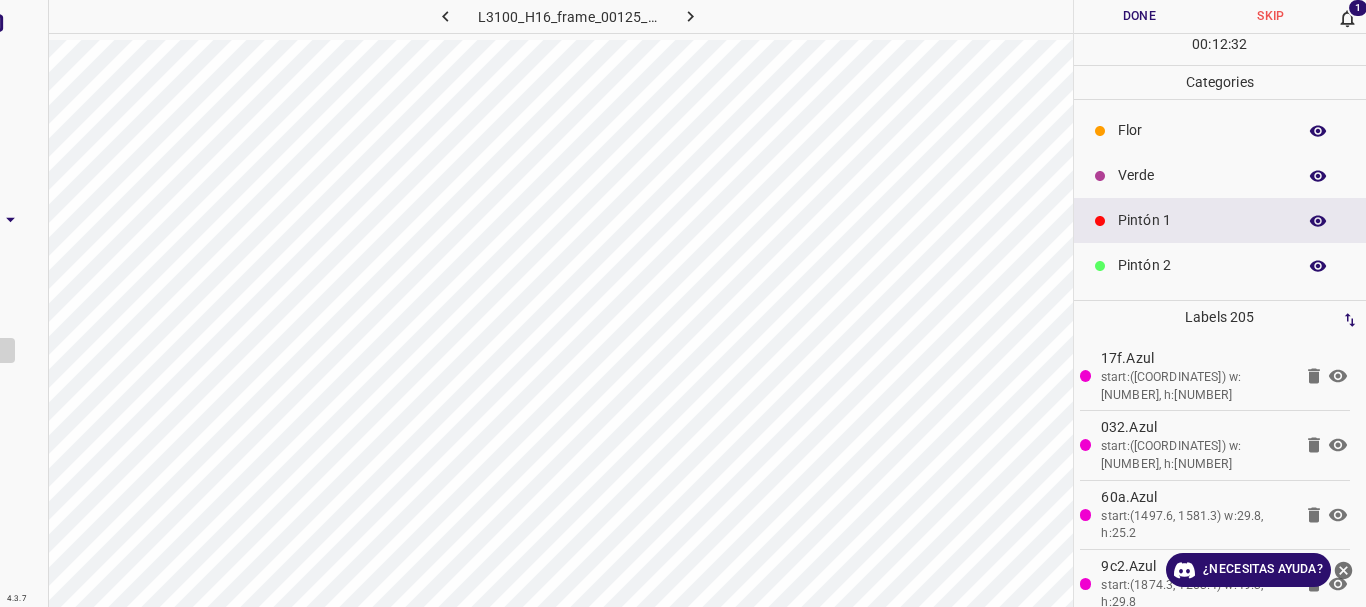 click on "4.3.7" at bounding box center (17, 599) 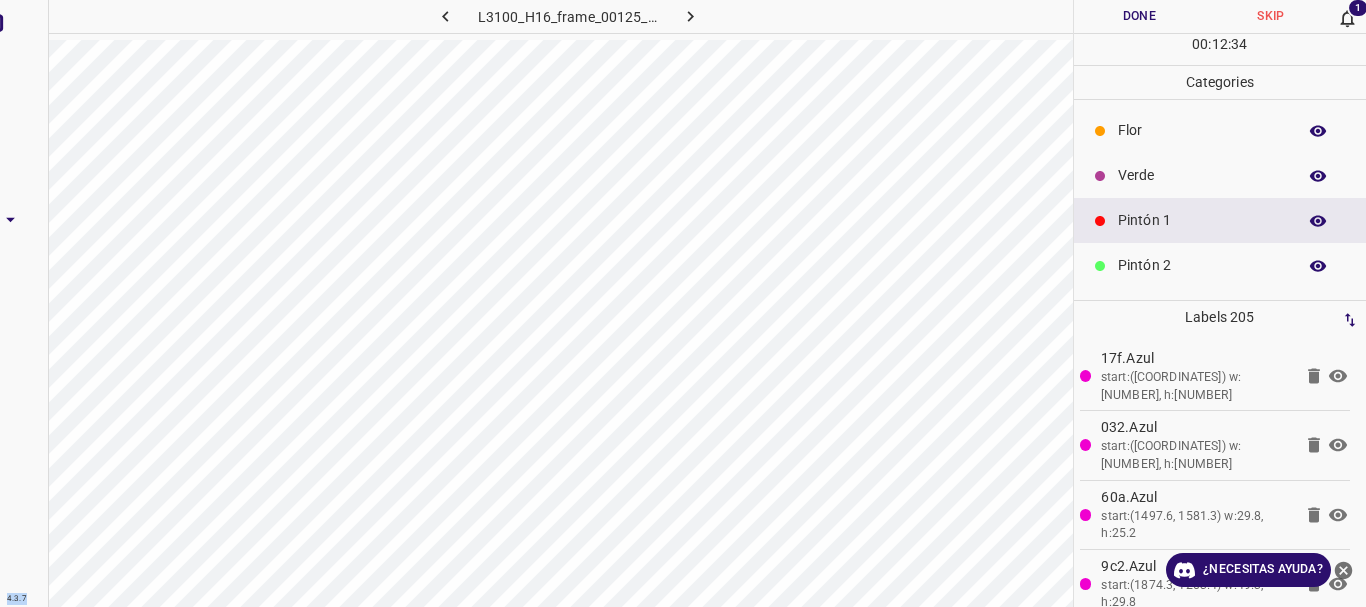 click at bounding box center [-9, 351] 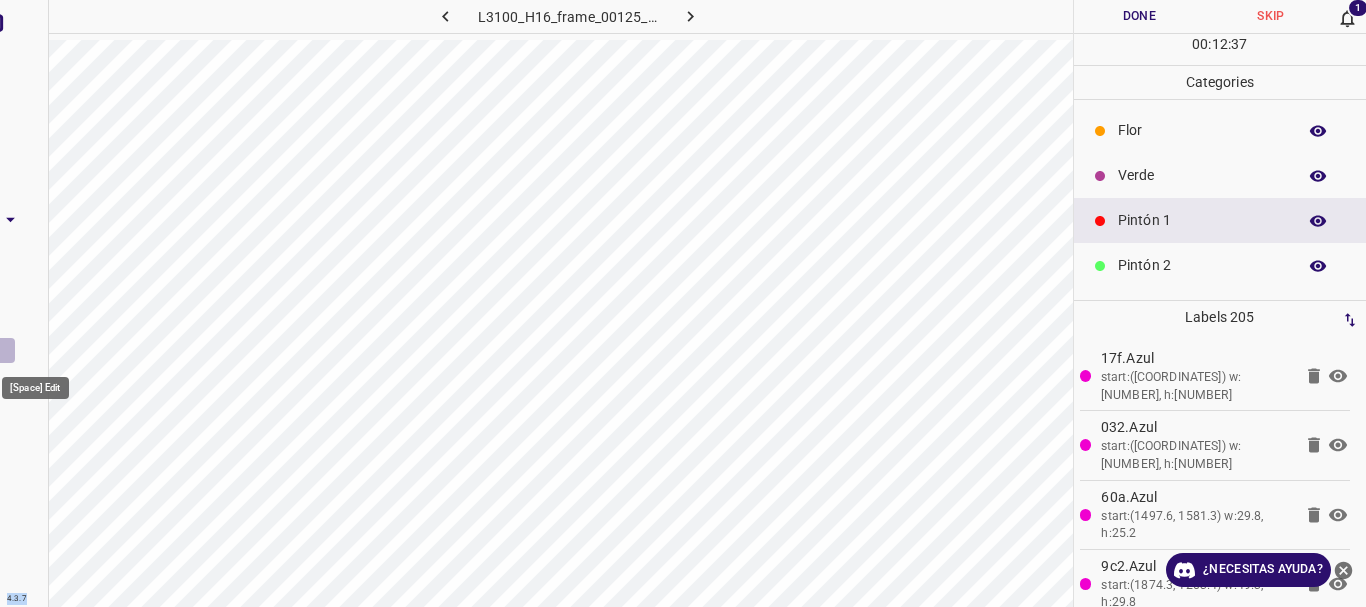 click at bounding box center (-9, 351) 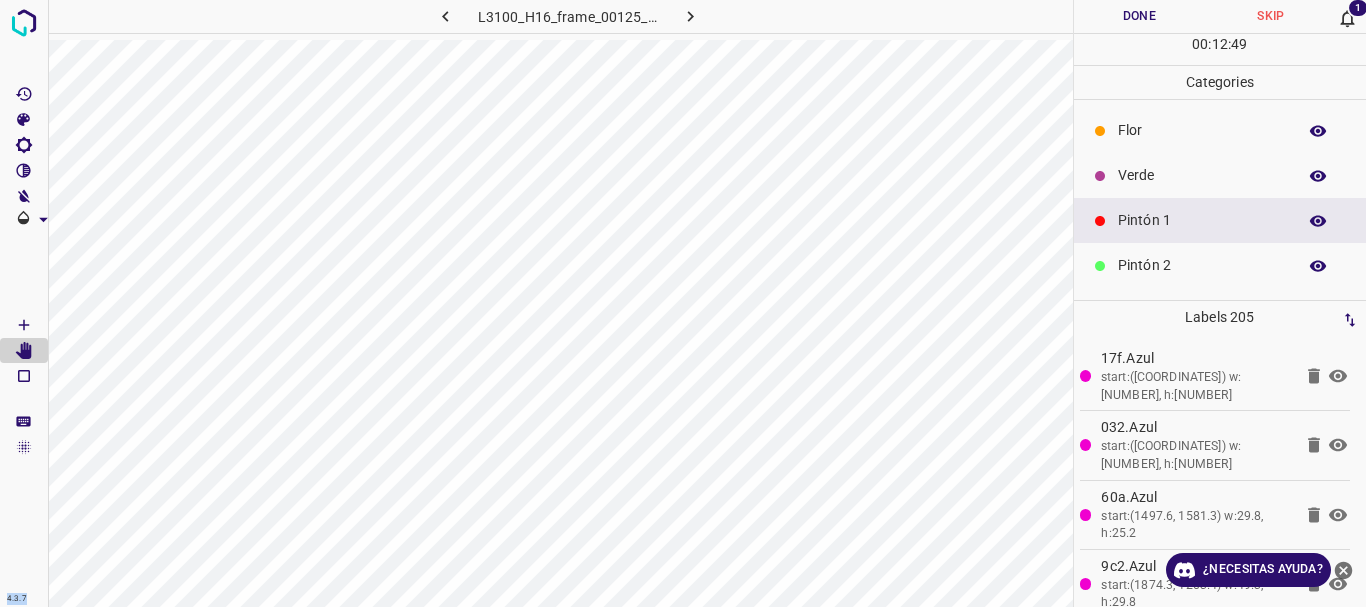 scroll, scrollTop: 0, scrollLeft: 33, axis: horizontal 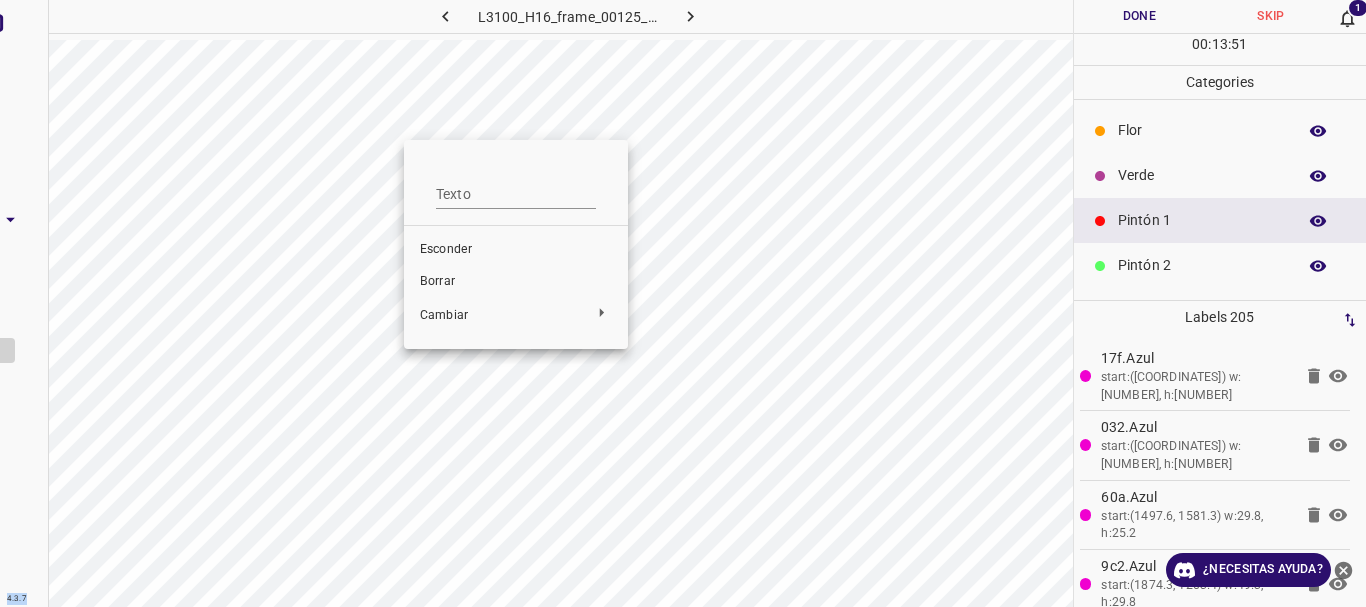 click on "Borrar" at bounding box center (437, 281) 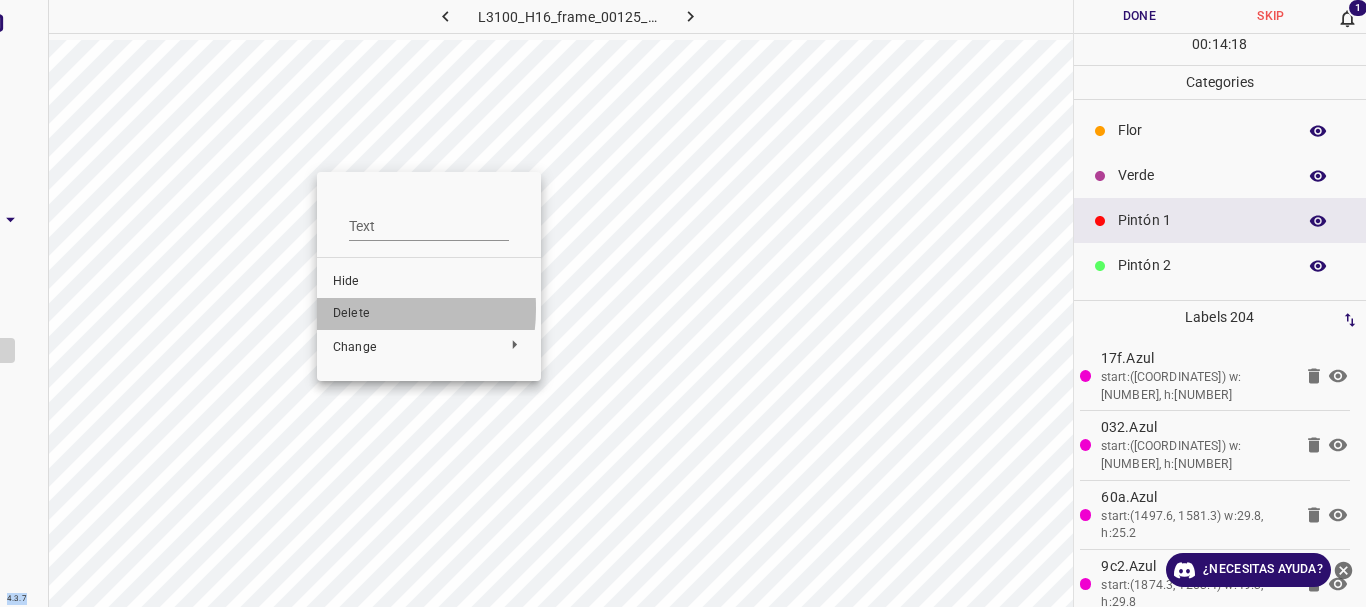 click on "Delete" at bounding box center (429, 314) 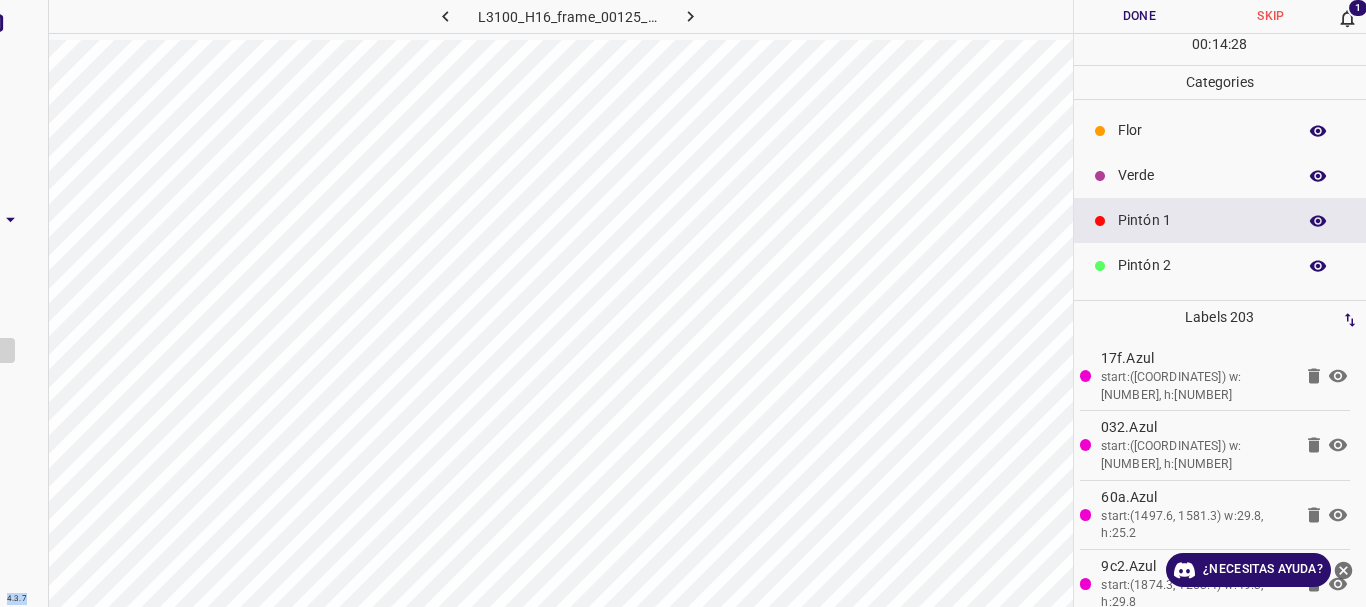 click on "Verde" at bounding box center [1202, 175] 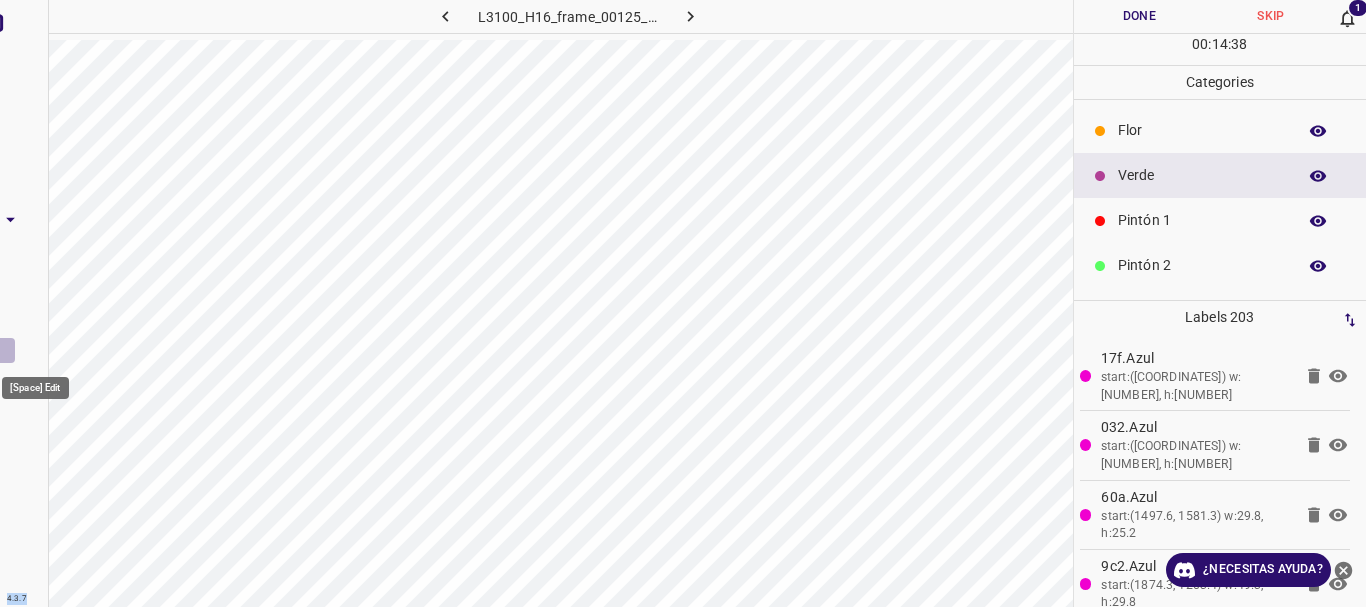 click at bounding box center (-9, 351) 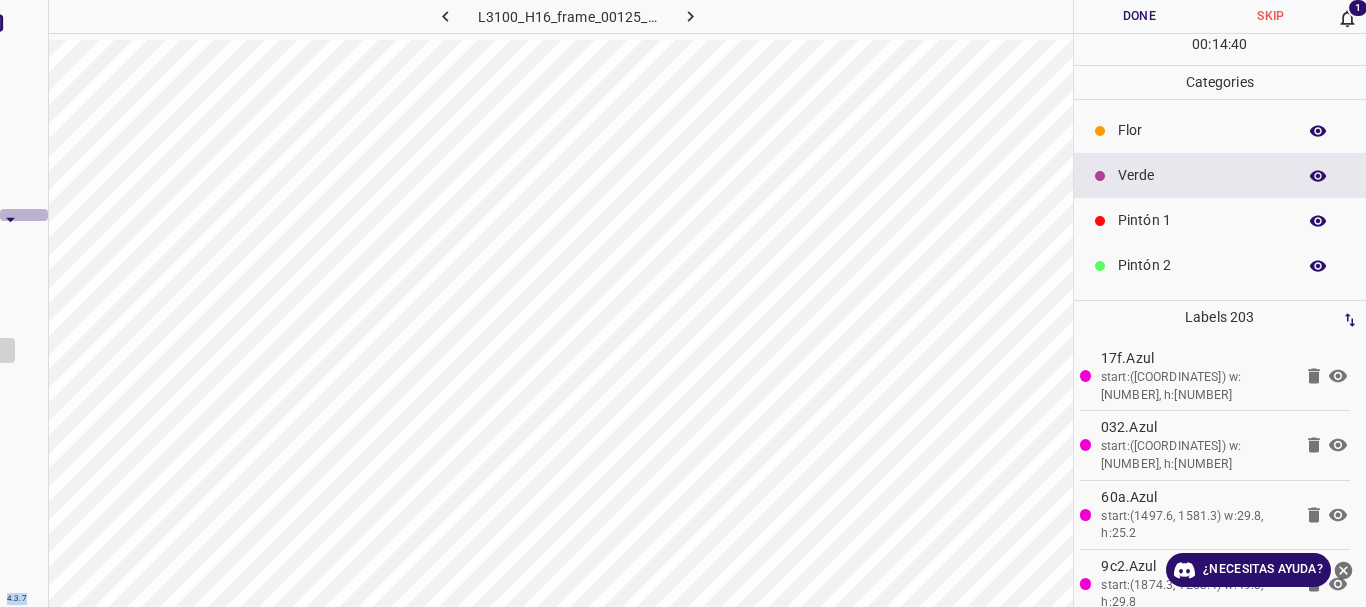 click 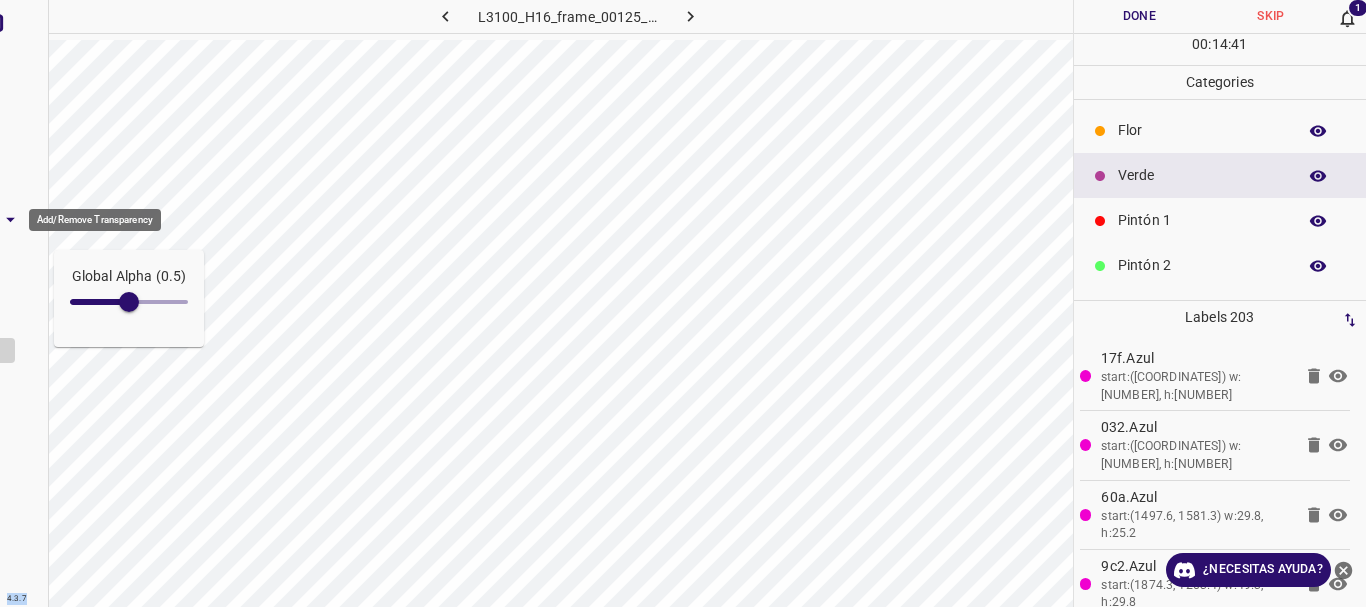 click 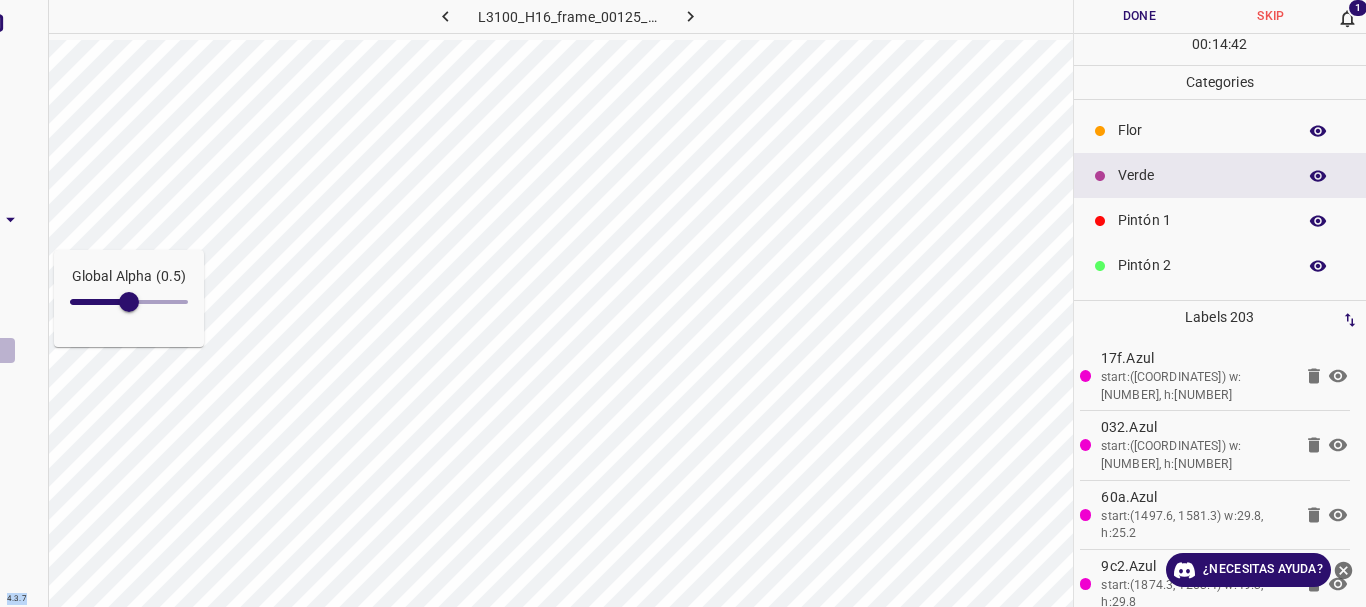 click at bounding box center (-9, 351) 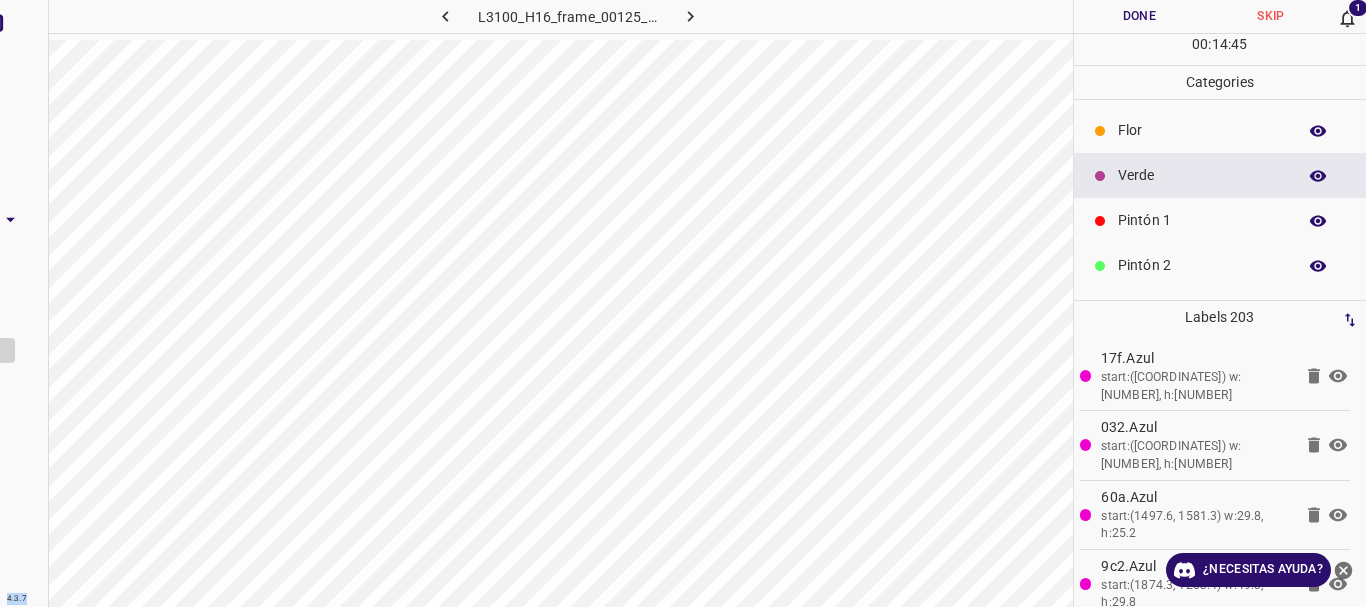 scroll, scrollTop: 0, scrollLeft: 0, axis: both 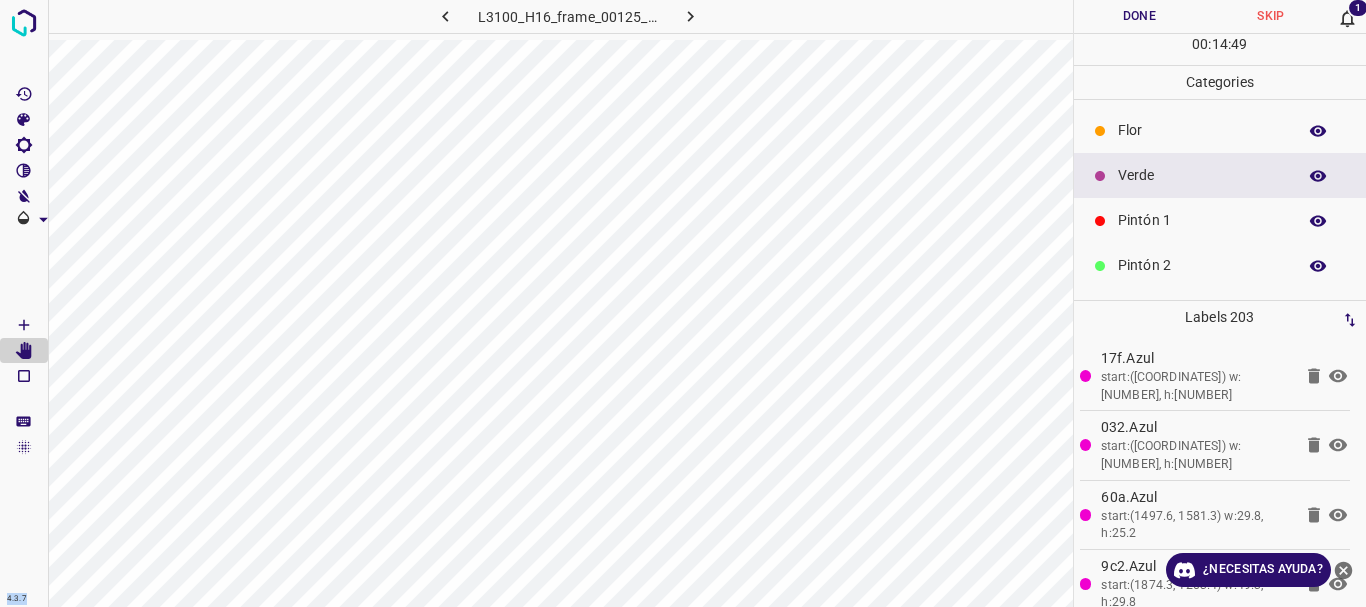 click on "Verde" at bounding box center (1202, 175) 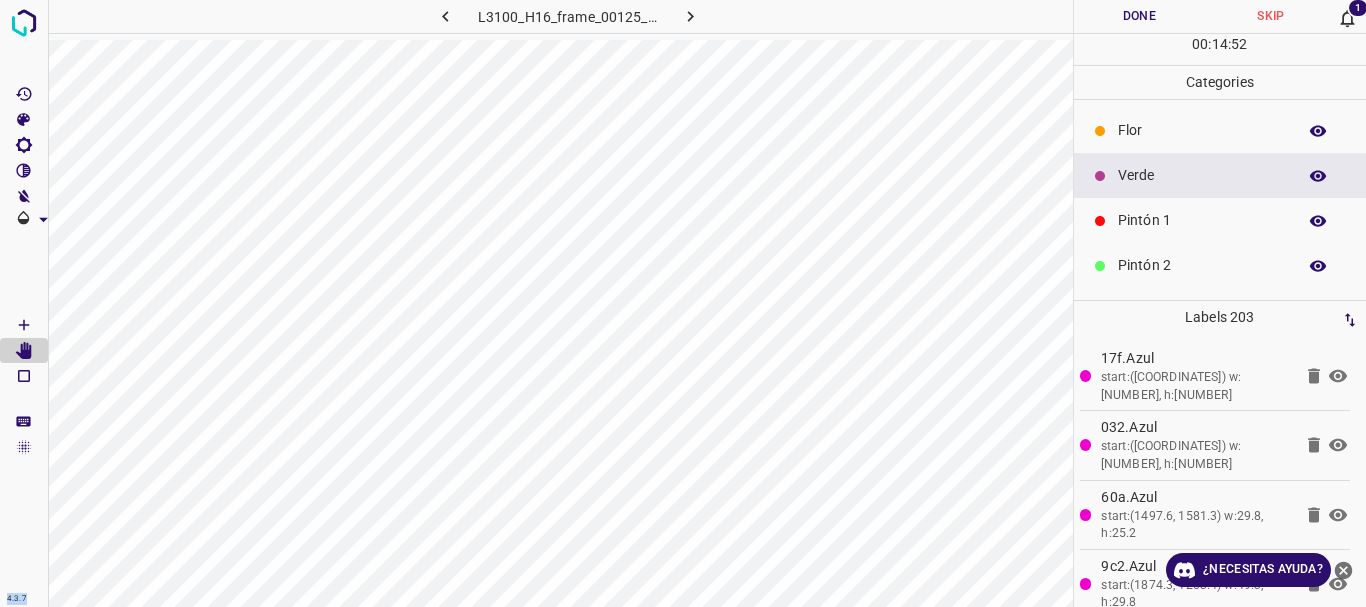 click 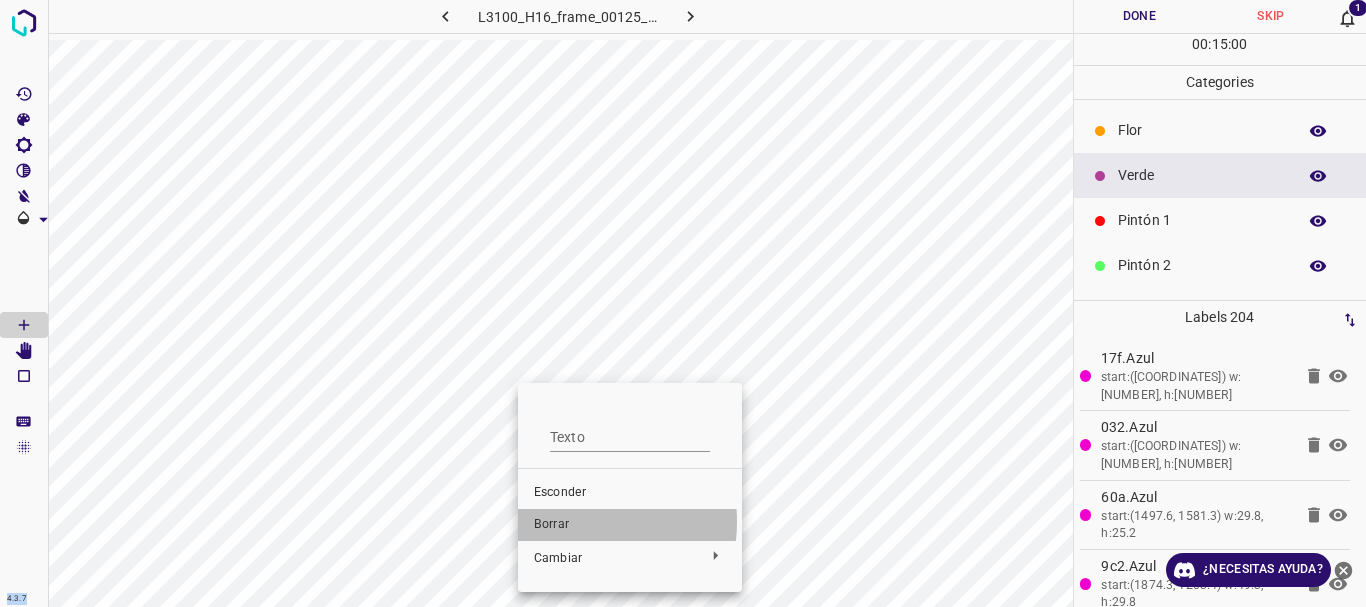 click on "Borrar" at bounding box center (551, 524) 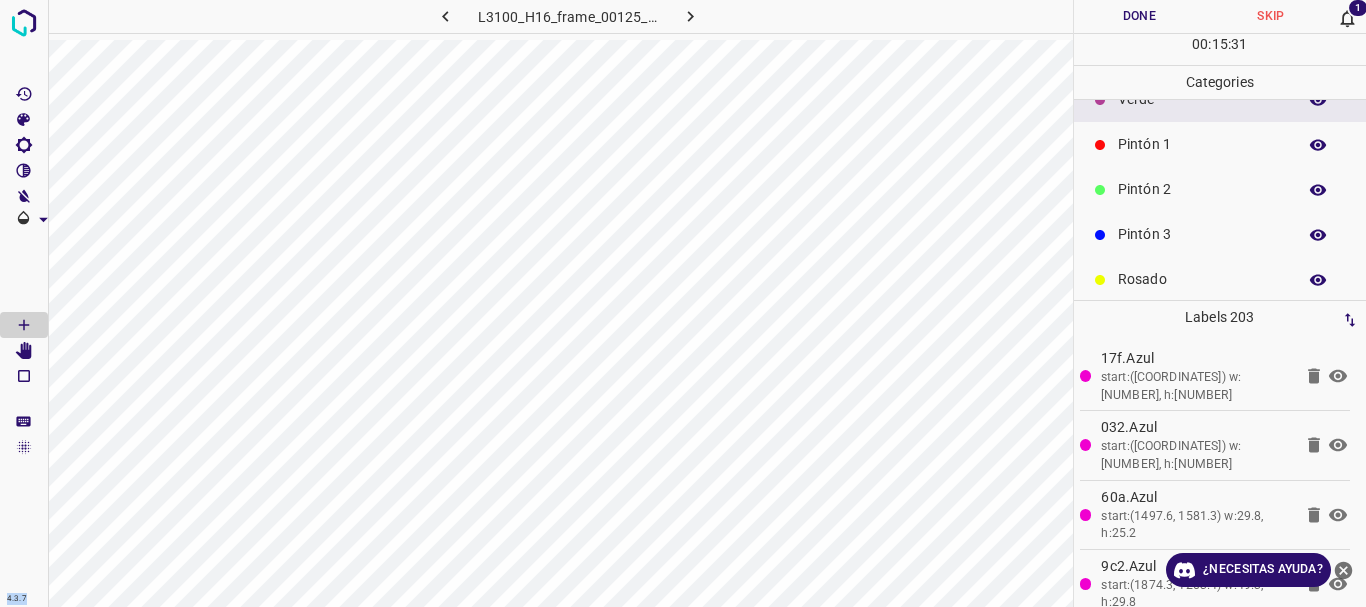scroll, scrollTop: 0, scrollLeft: 0, axis: both 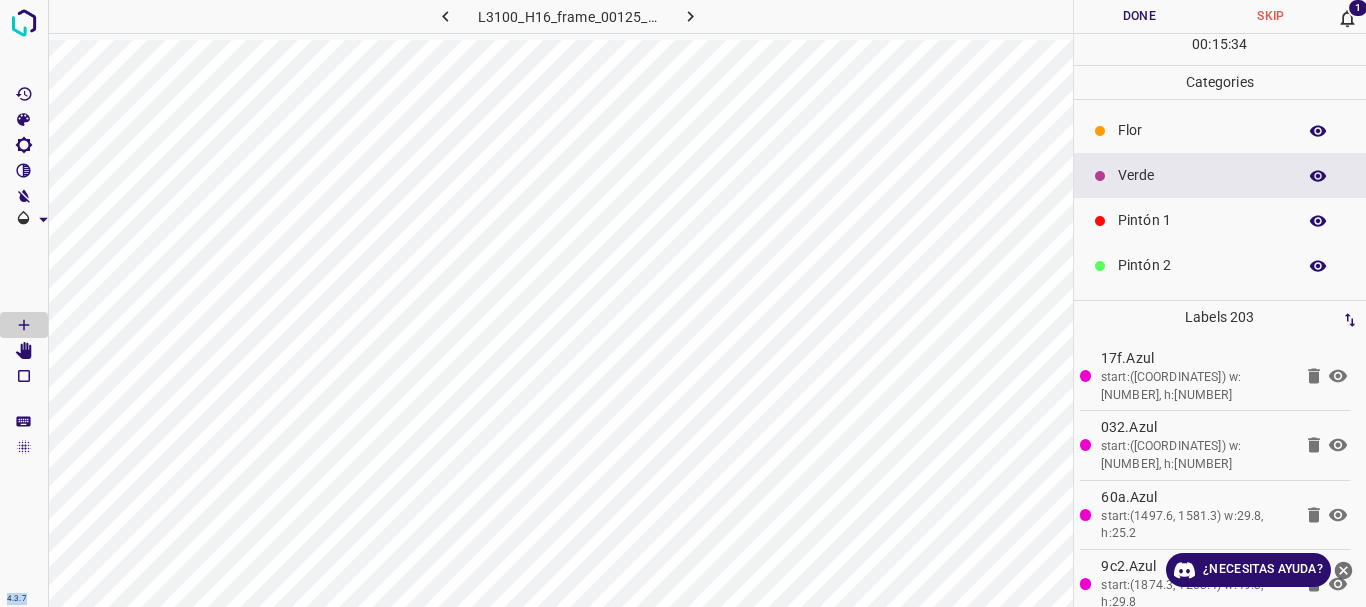click on "Verde" at bounding box center [1202, 175] 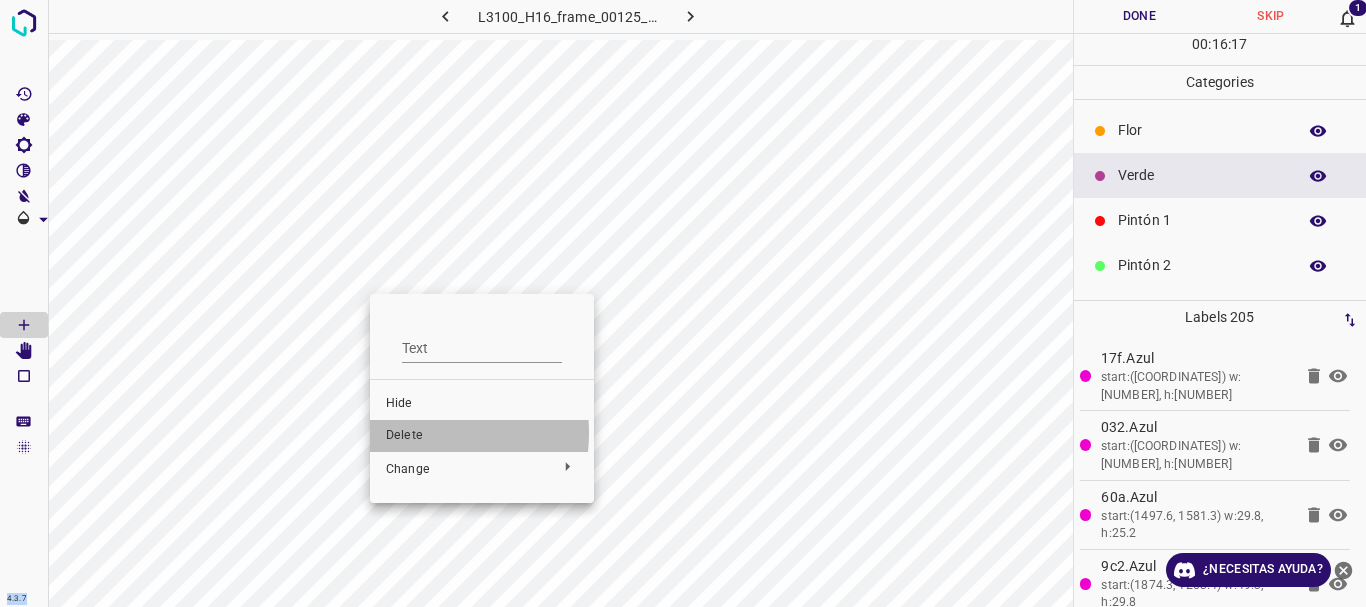 click on "Delete" at bounding box center [482, 436] 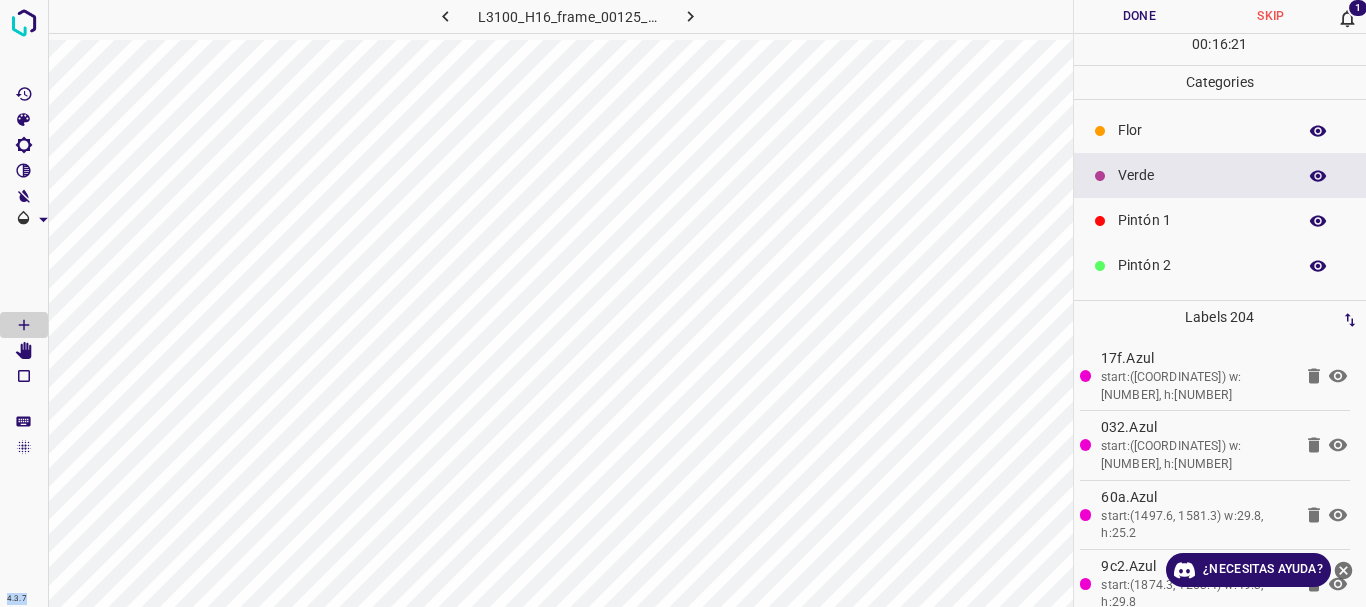 click on "Verde" at bounding box center (1202, 175) 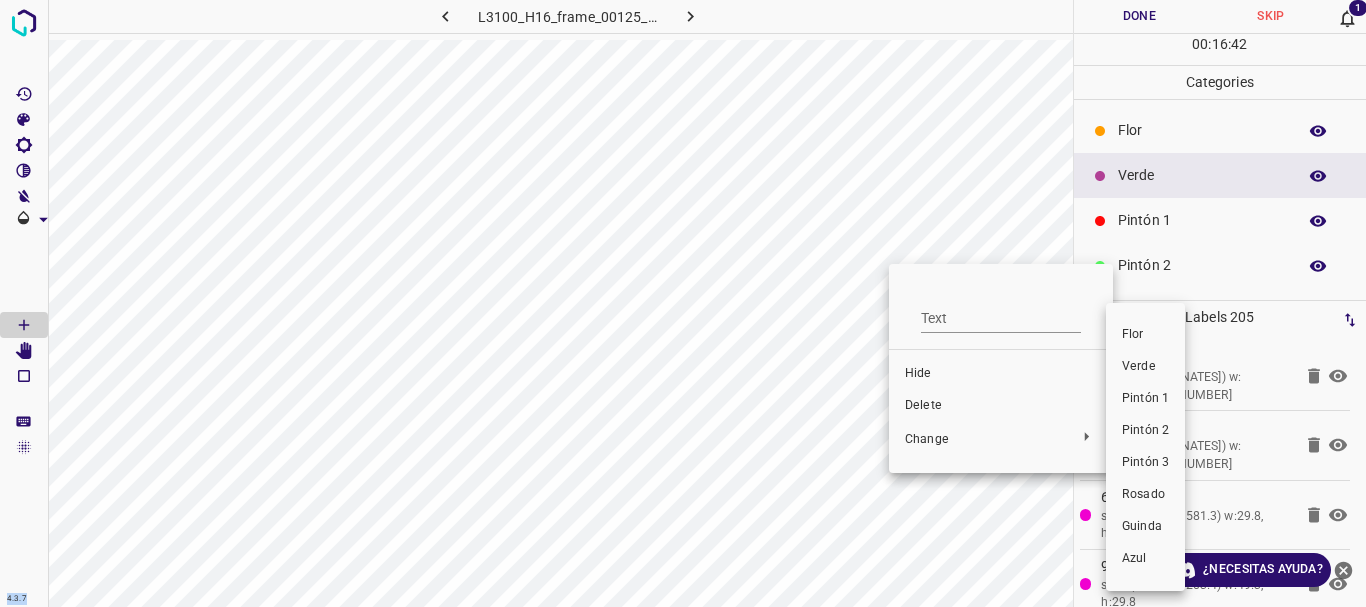 click at bounding box center (683, 303) 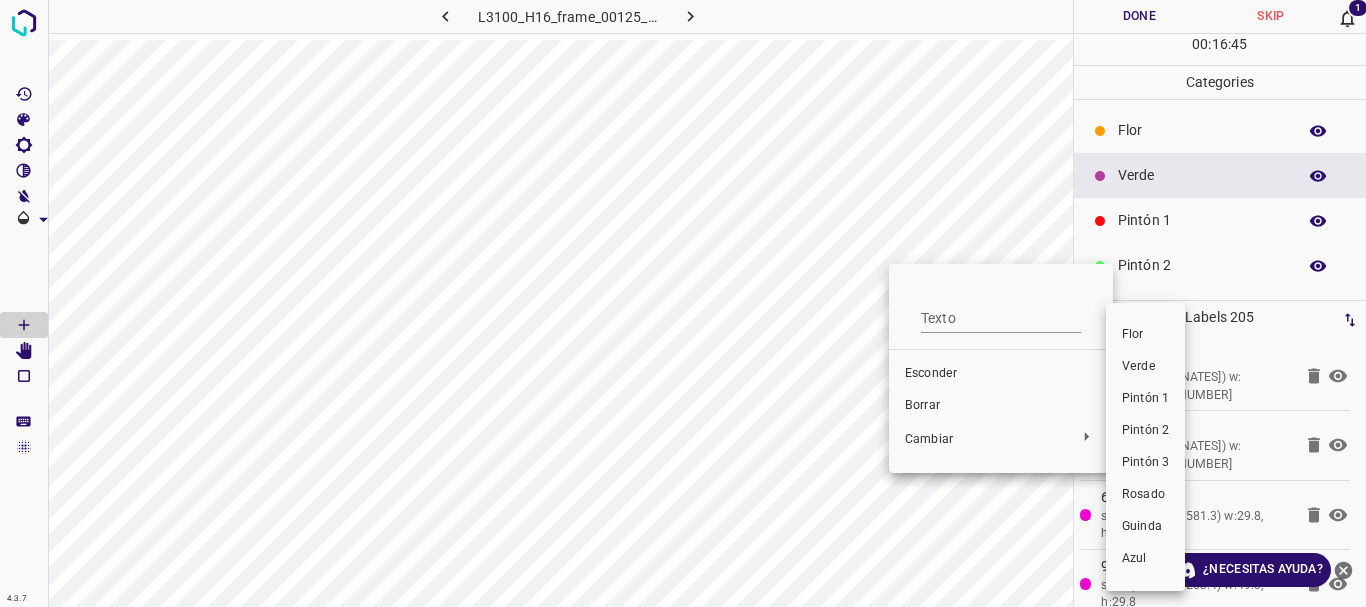 click at bounding box center [683, 303] 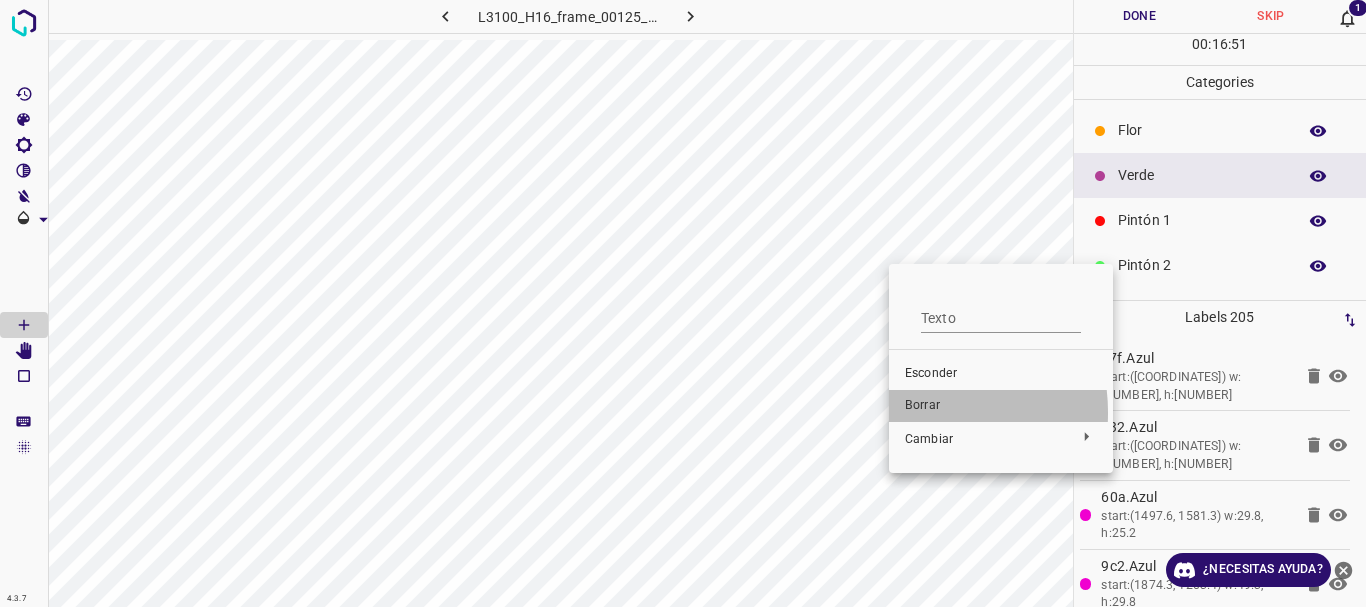 click on "Borrar" at bounding box center (922, 405) 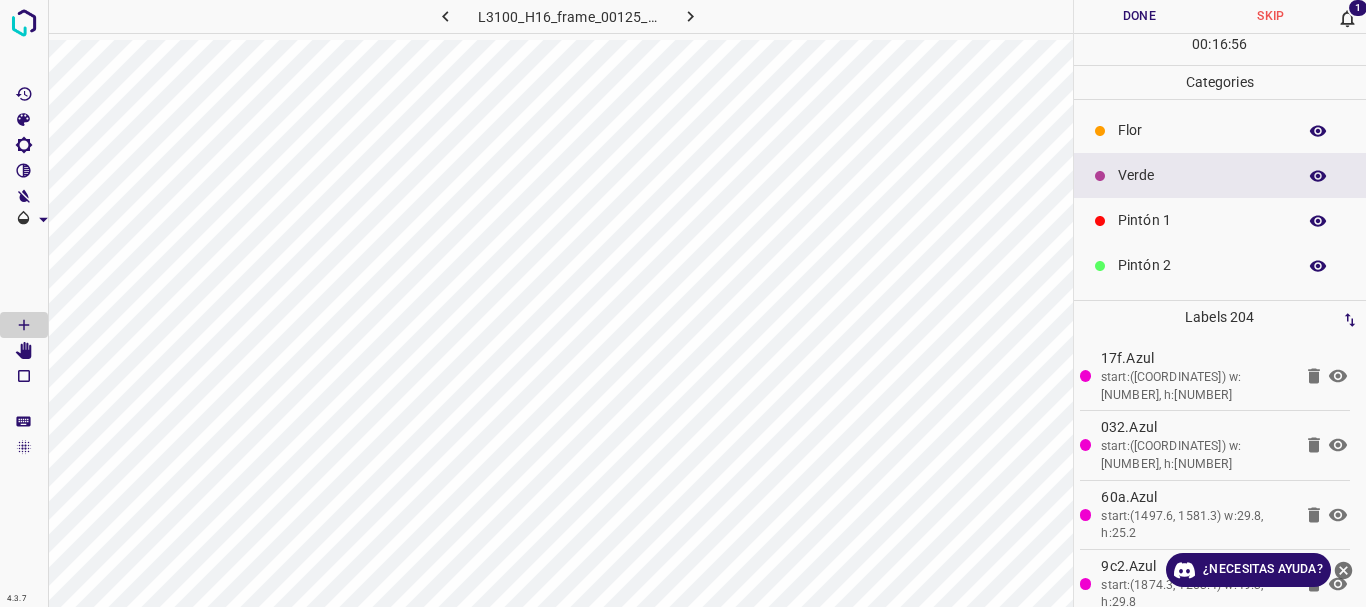 click on "Pintón 1" at bounding box center (1202, 220) 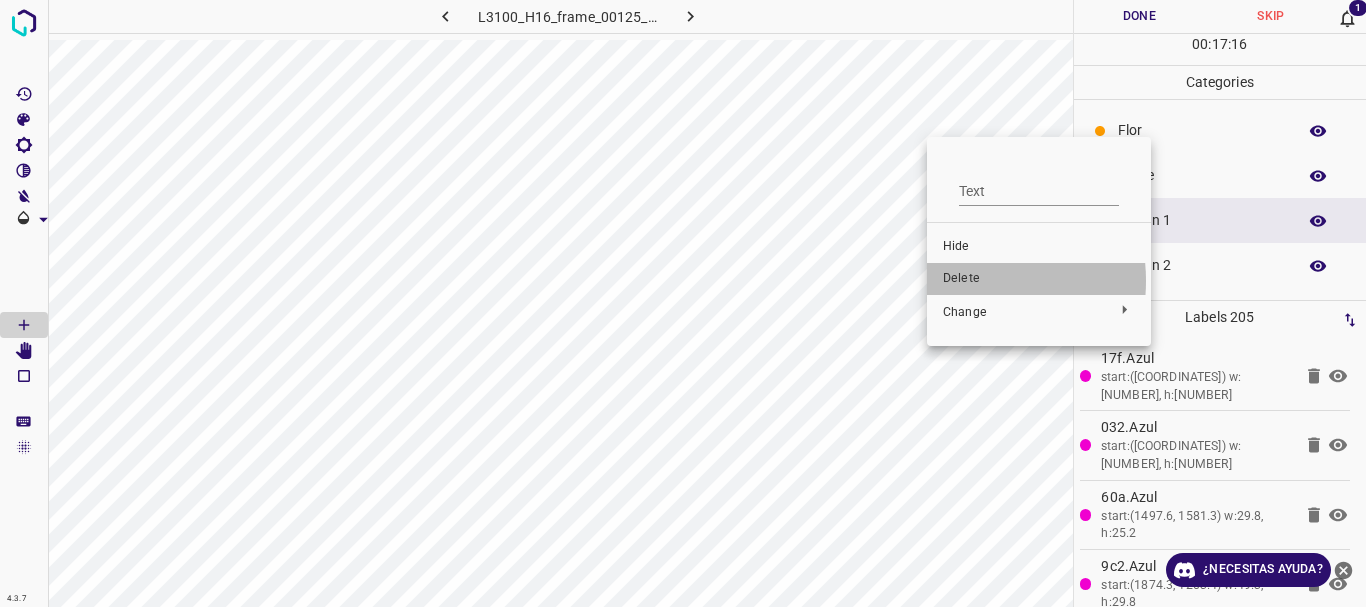 drag, startPoint x: 954, startPoint y: 281, endPoint x: 701, endPoint y: 211, distance: 262.50525 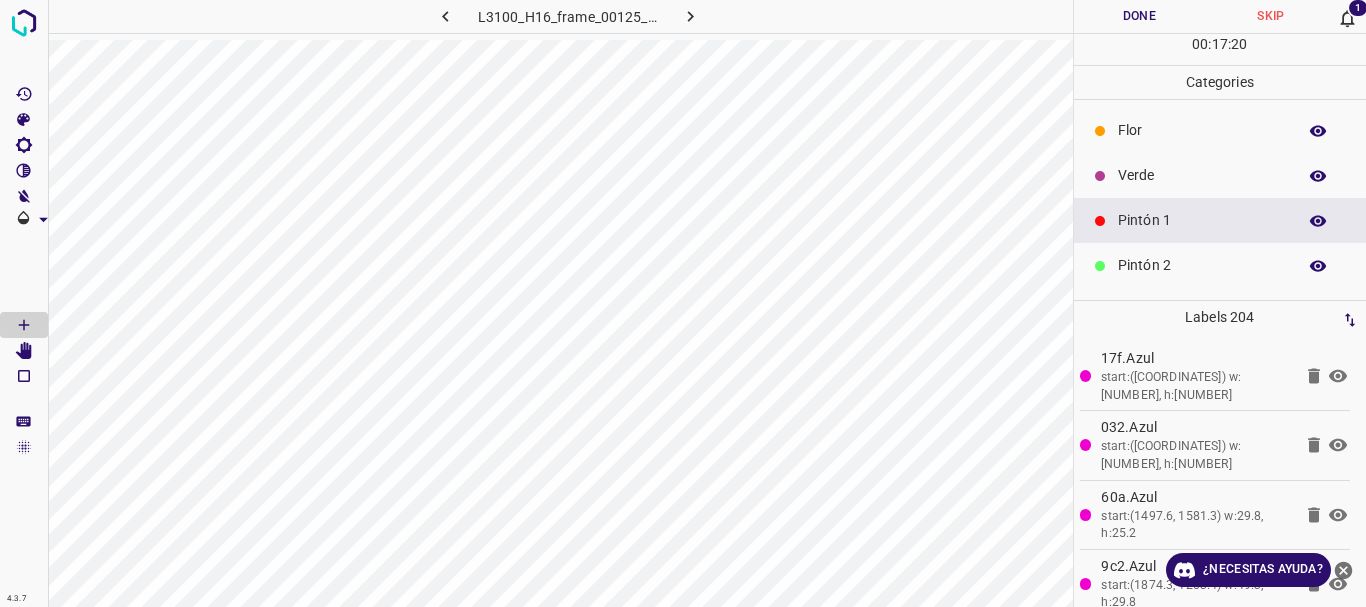 click on "Pintón 2" at bounding box center [1202, 265] 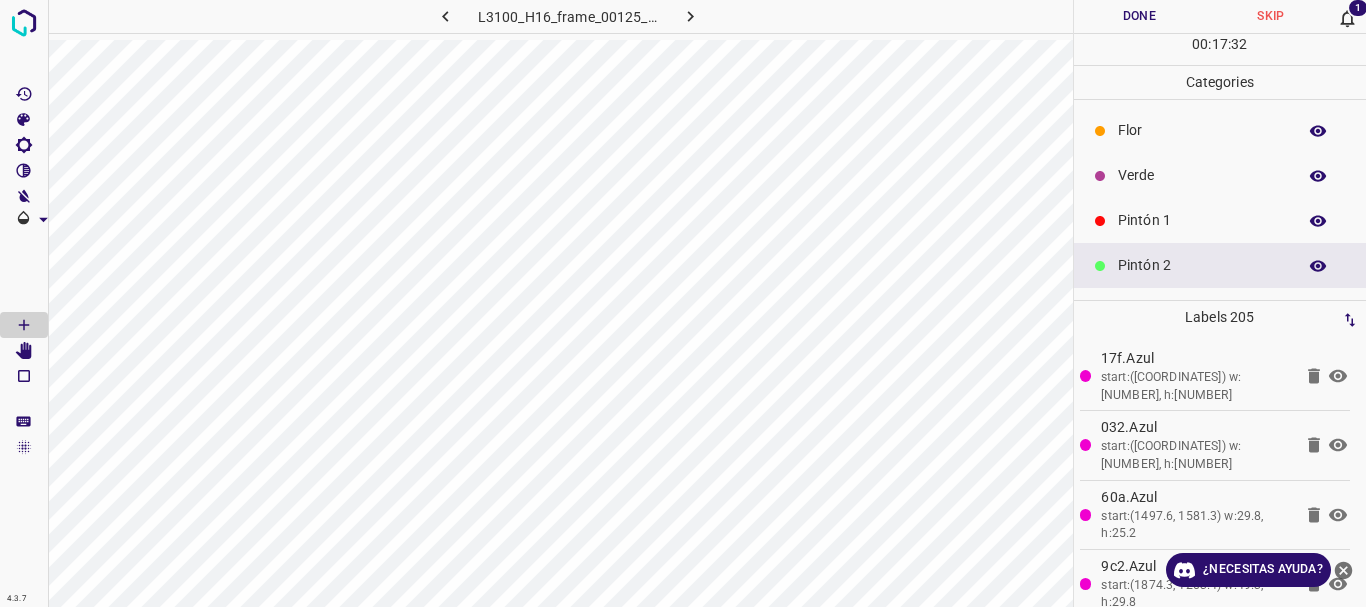 click on "Rosado" at bounding box center (1202, 355) 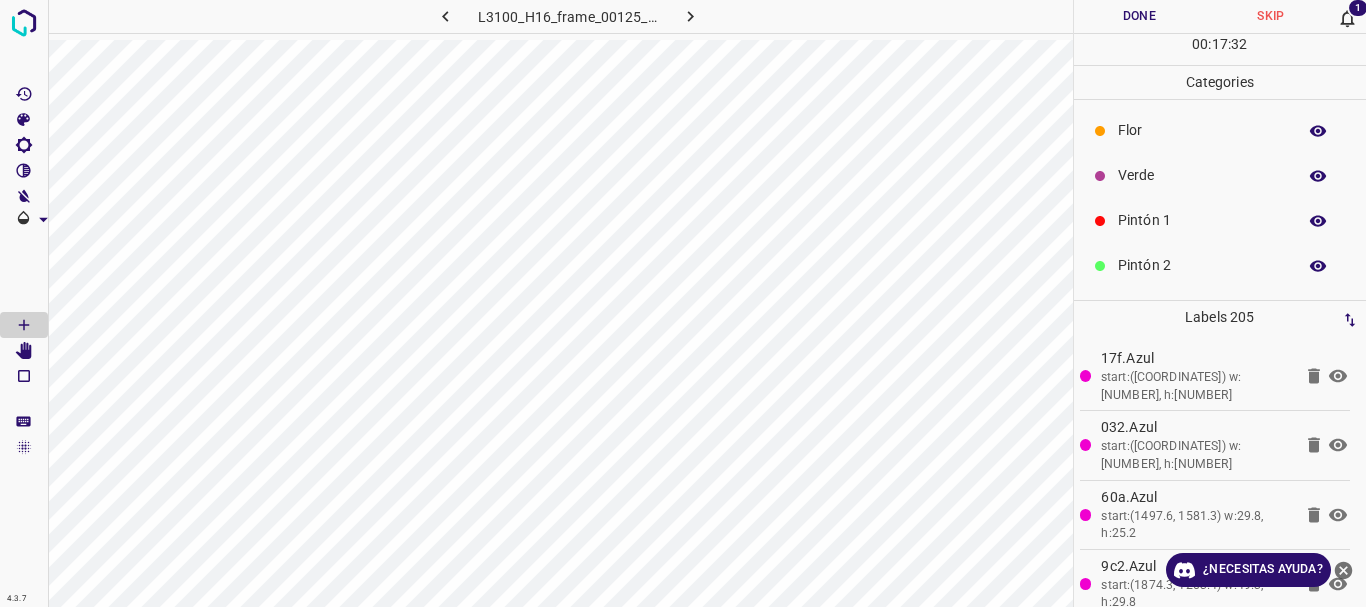 scroll, scrollTop: 100, scrollLeft: 0, axis: vertical 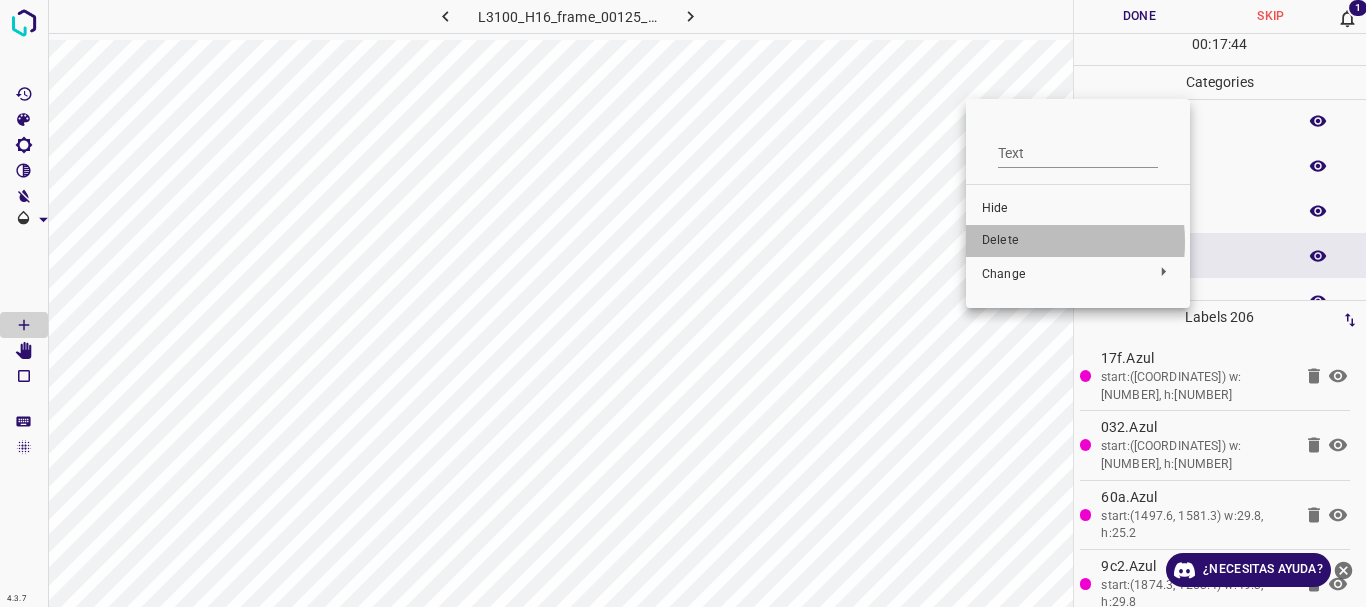 drag, startPoint x: 1010, startPoint y: 242, endPoint x: 1075, endPoint y: 252, distance: 65.76473 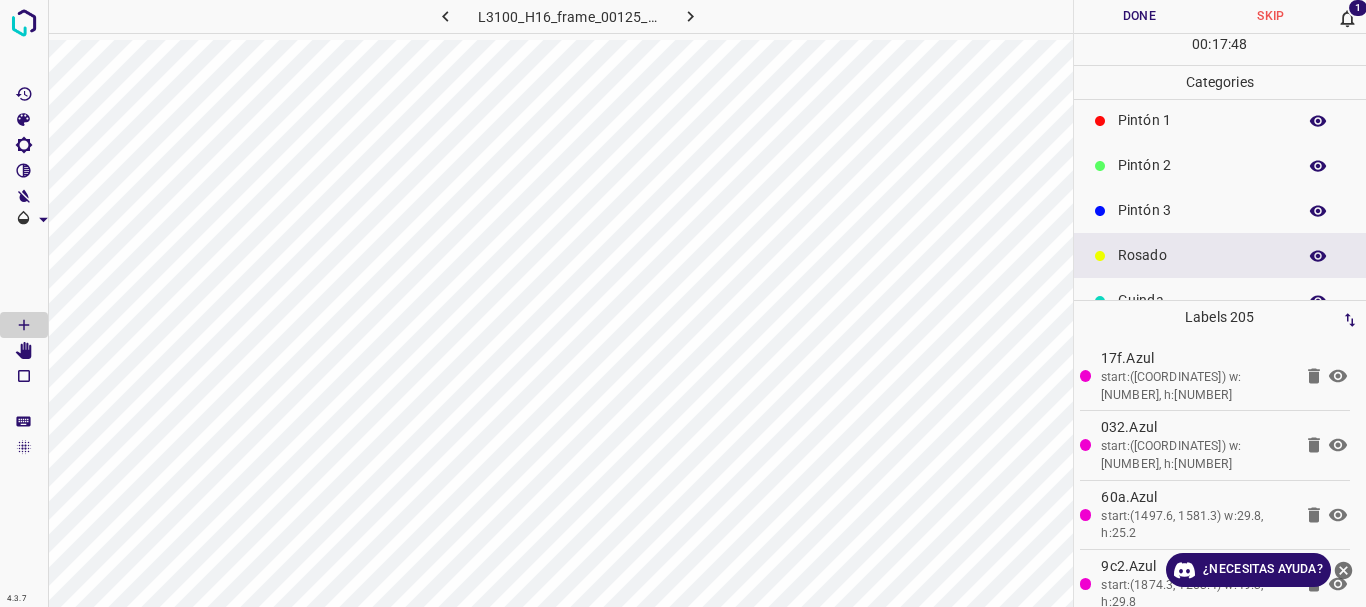 click on "Rosado" at bounding box center (1202, 255) 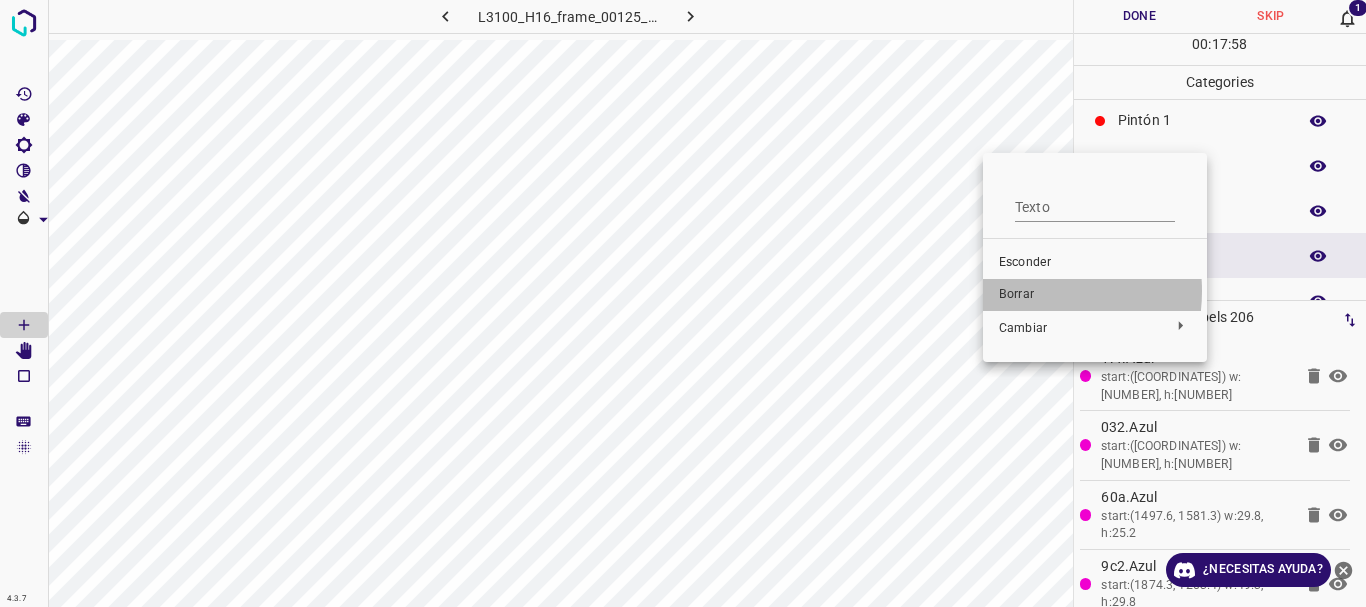 click on "Borrar" at bounding box center [1016, 294] 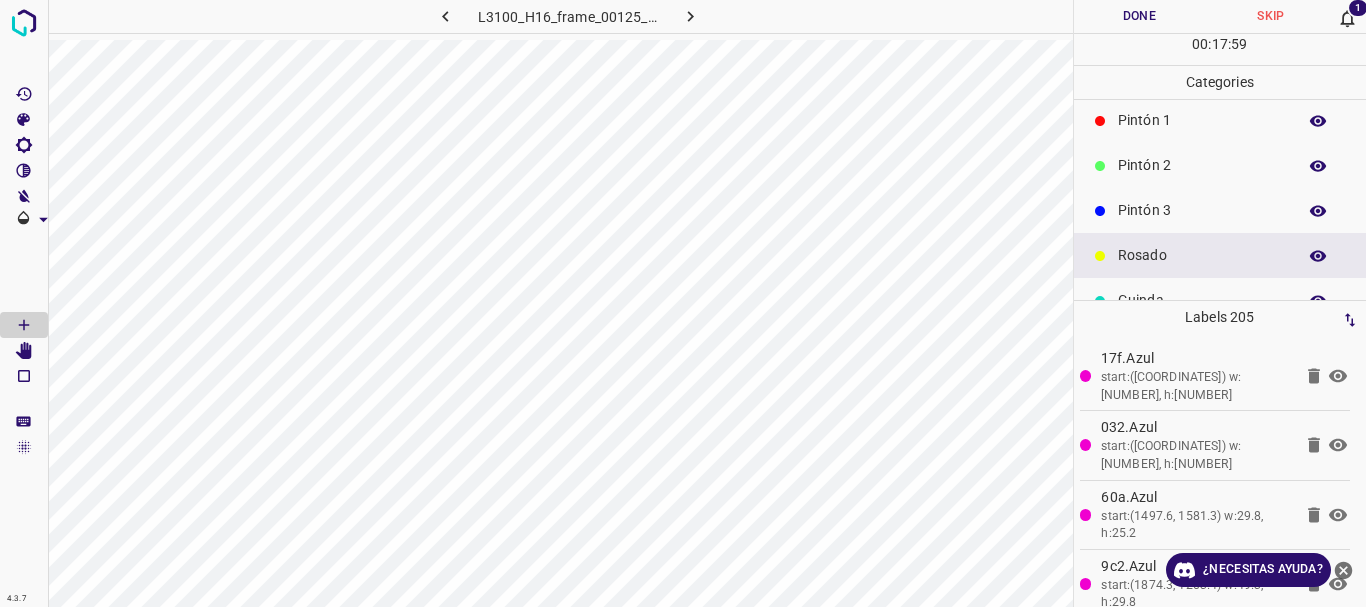 click on "Rosado" at bounding box center [1202, 255] 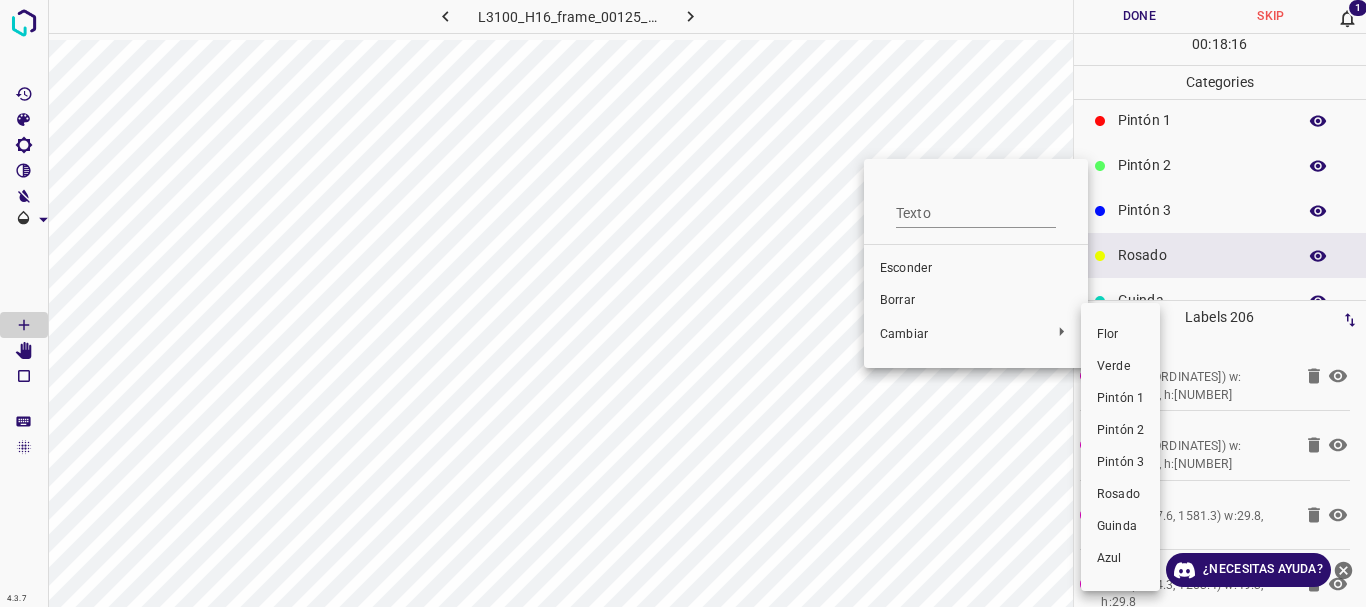 click at bounding box center [683, 303] 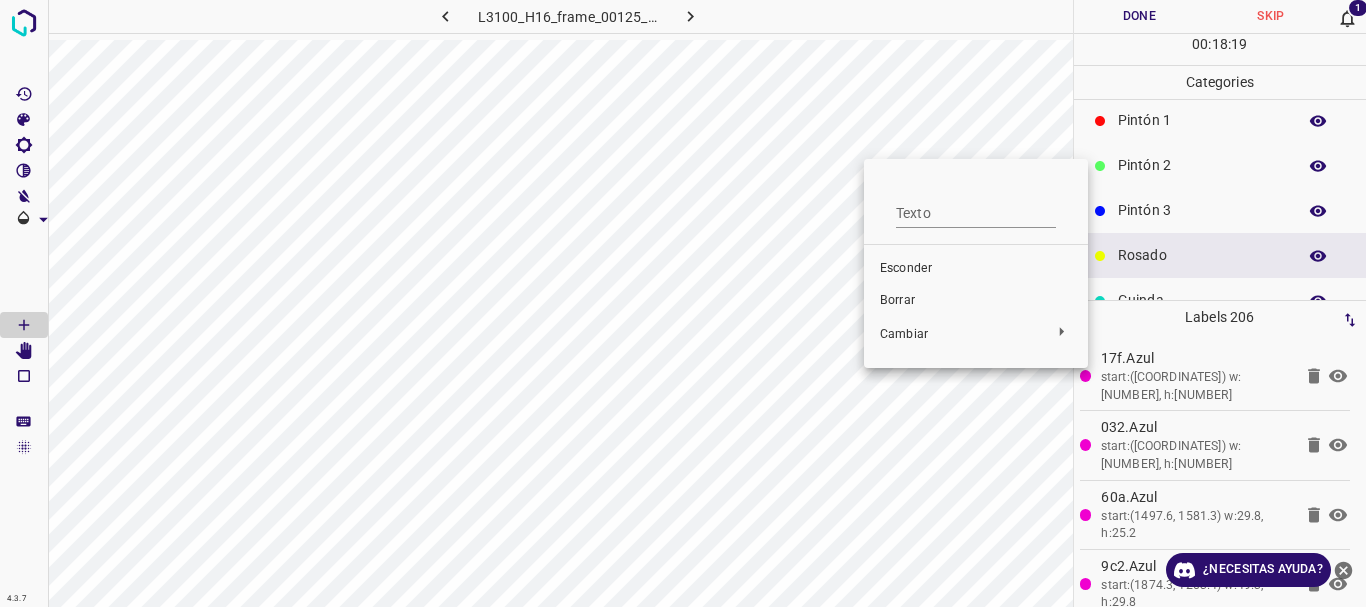 click on "Borrar" at bounding box center (897, 300) 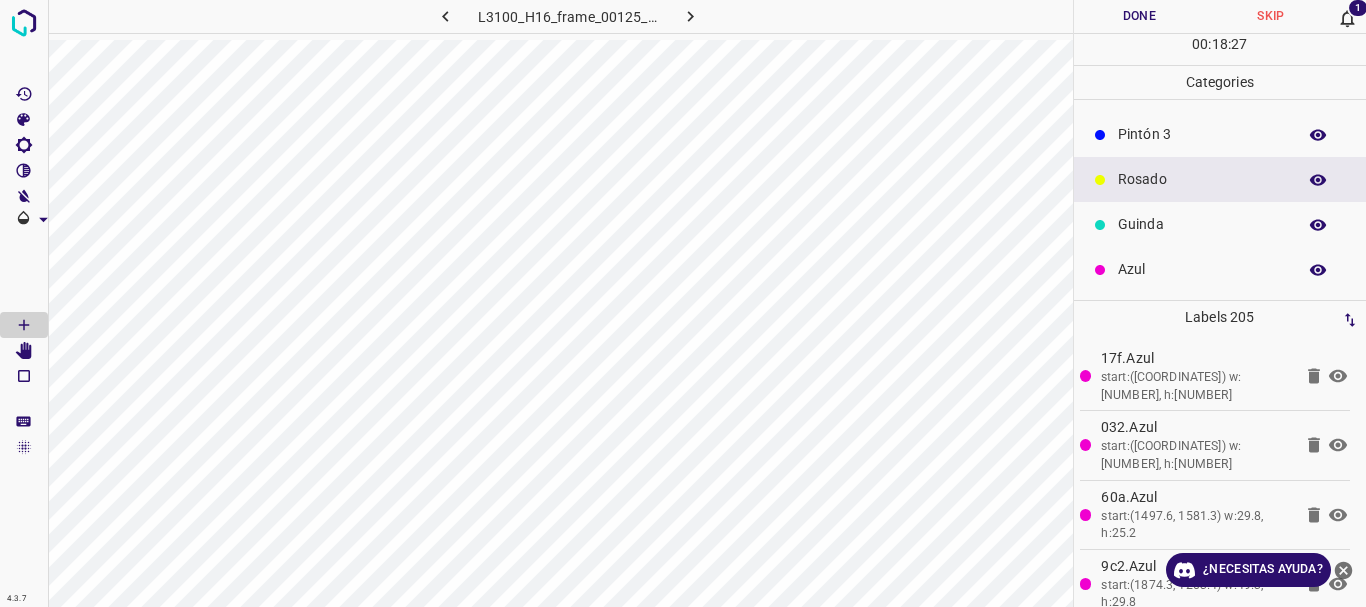 scroll, scrollTop: 76, scrollLeft: 0, axis: vertical 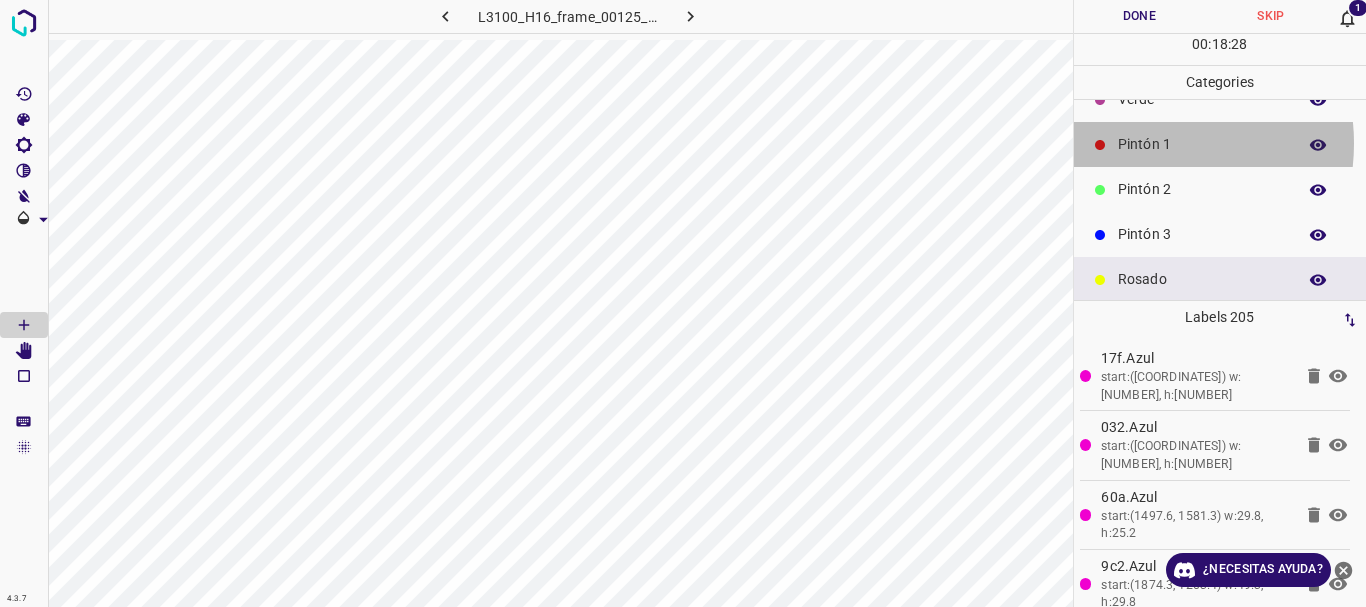 click on "Pintón 1" at bounding box center (1202, 144) 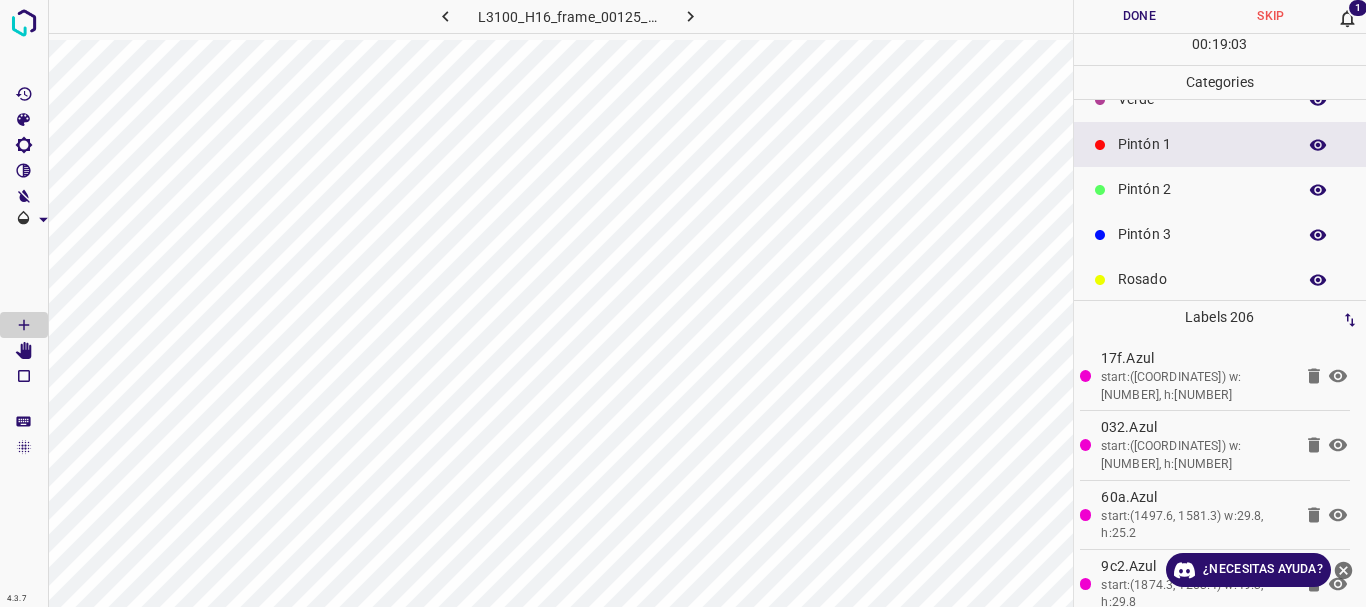 scroll, scrollTop: 0, scrollLeft: 3, axis: horizontal 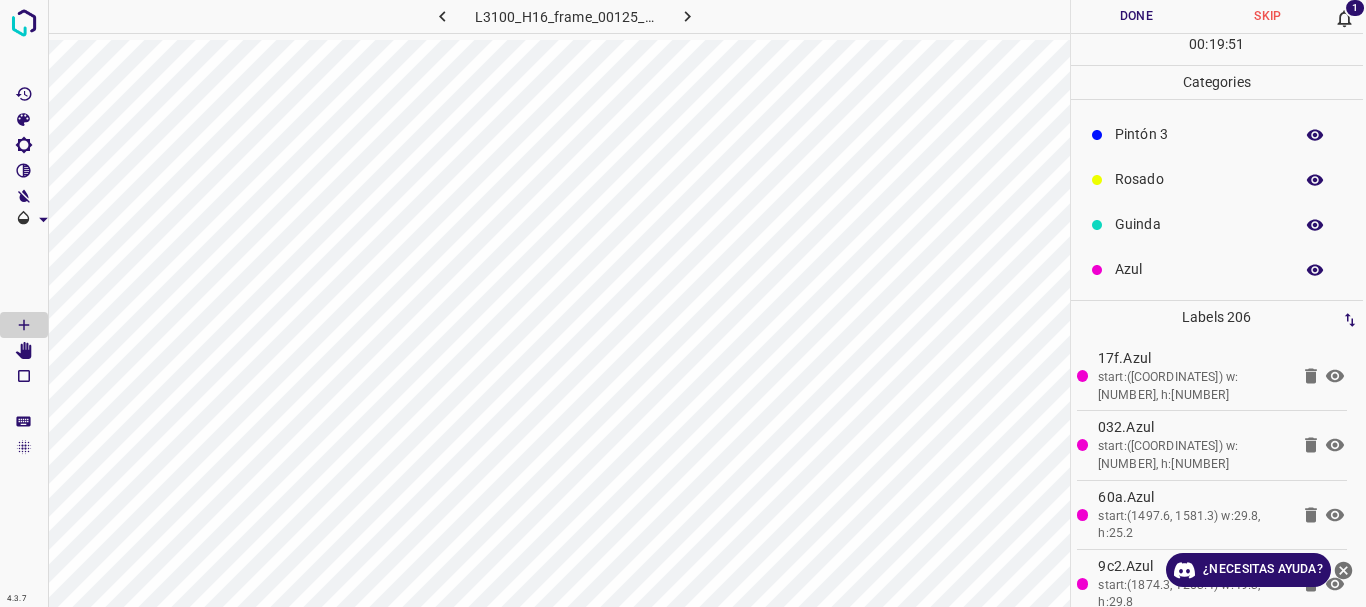 click 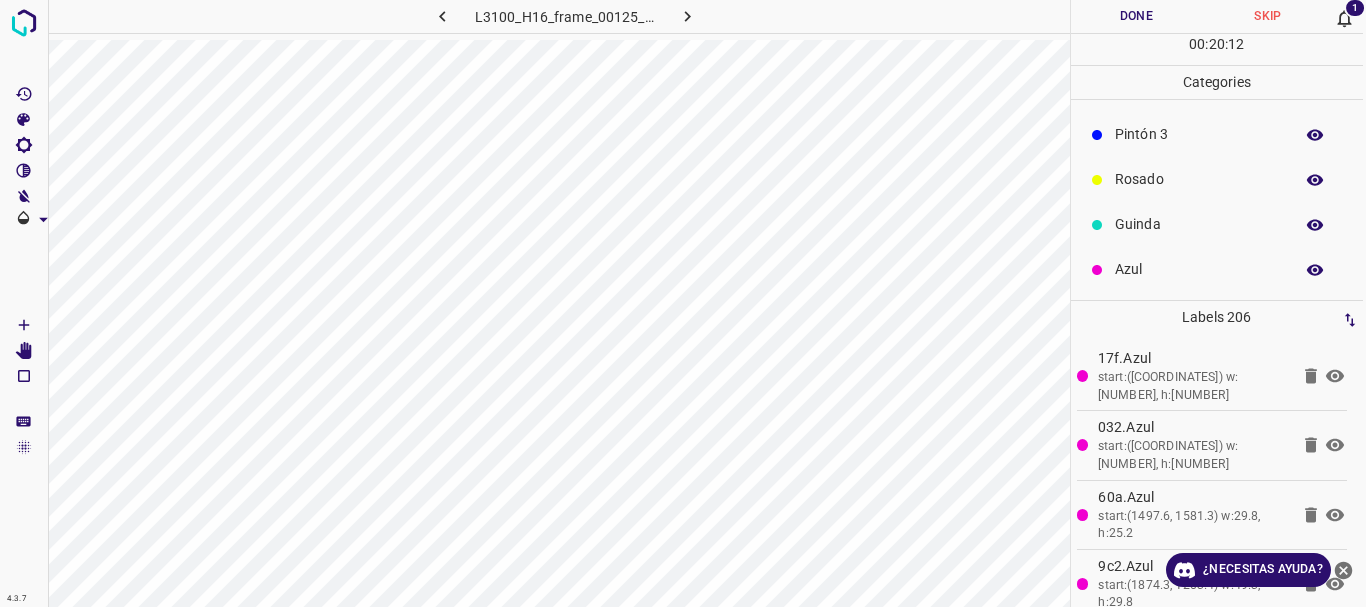 click 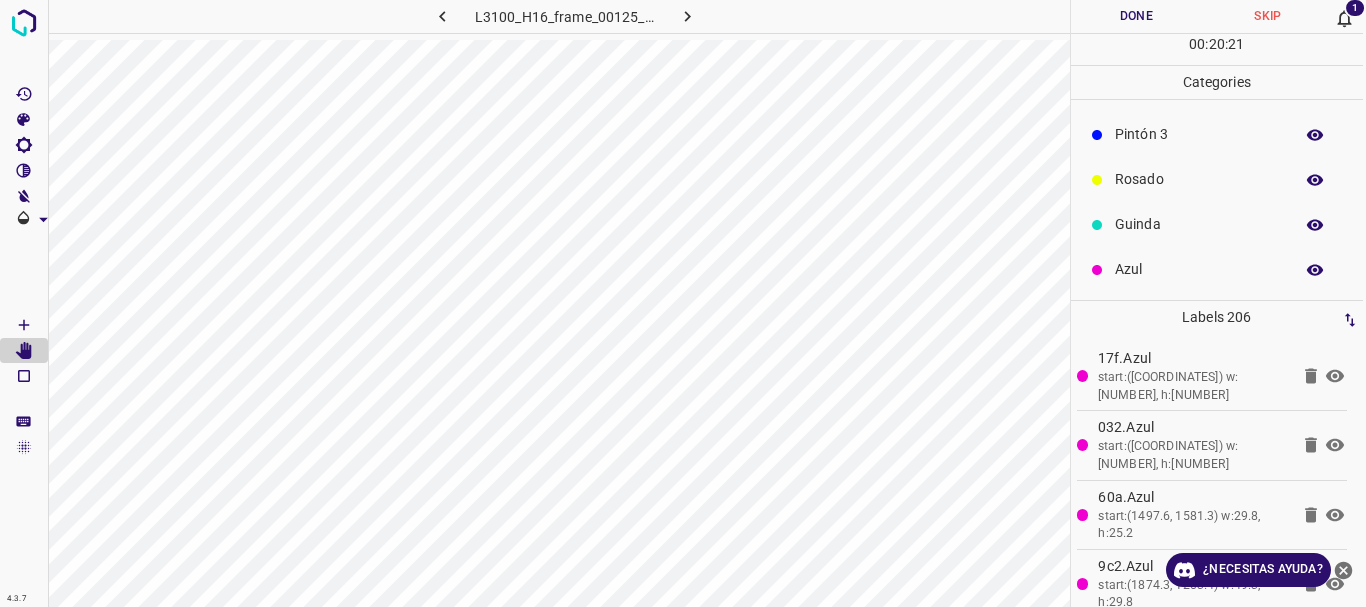 click 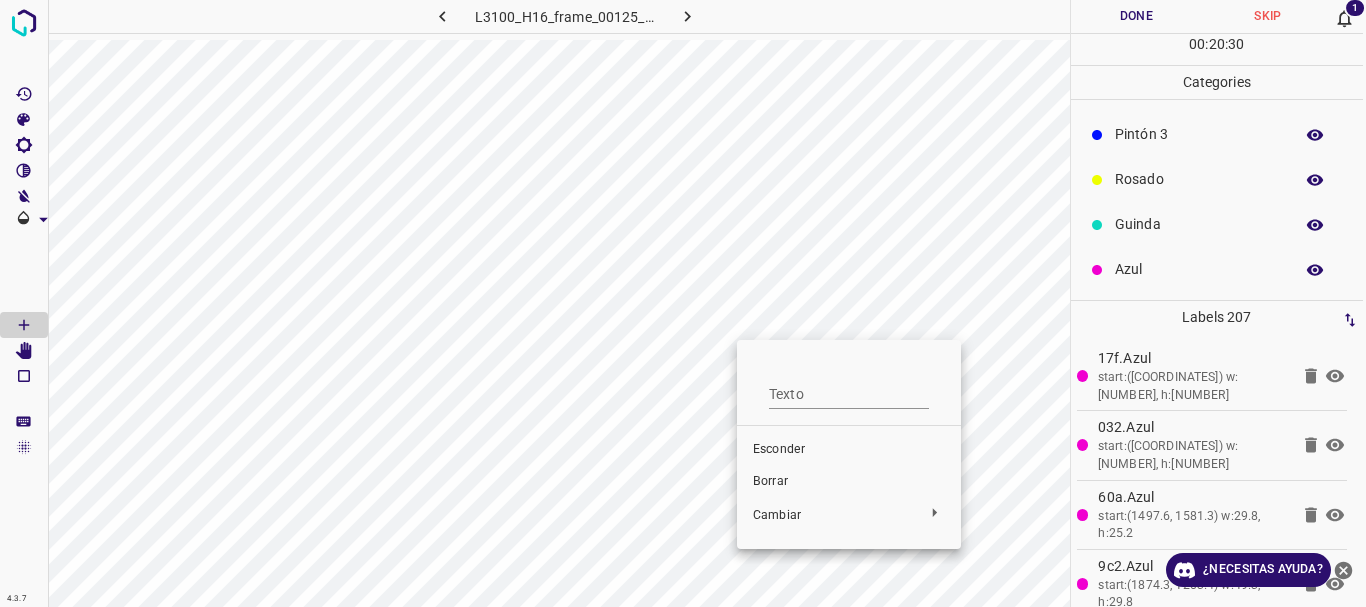click on "Borrar" at bounding box center (770, 481) 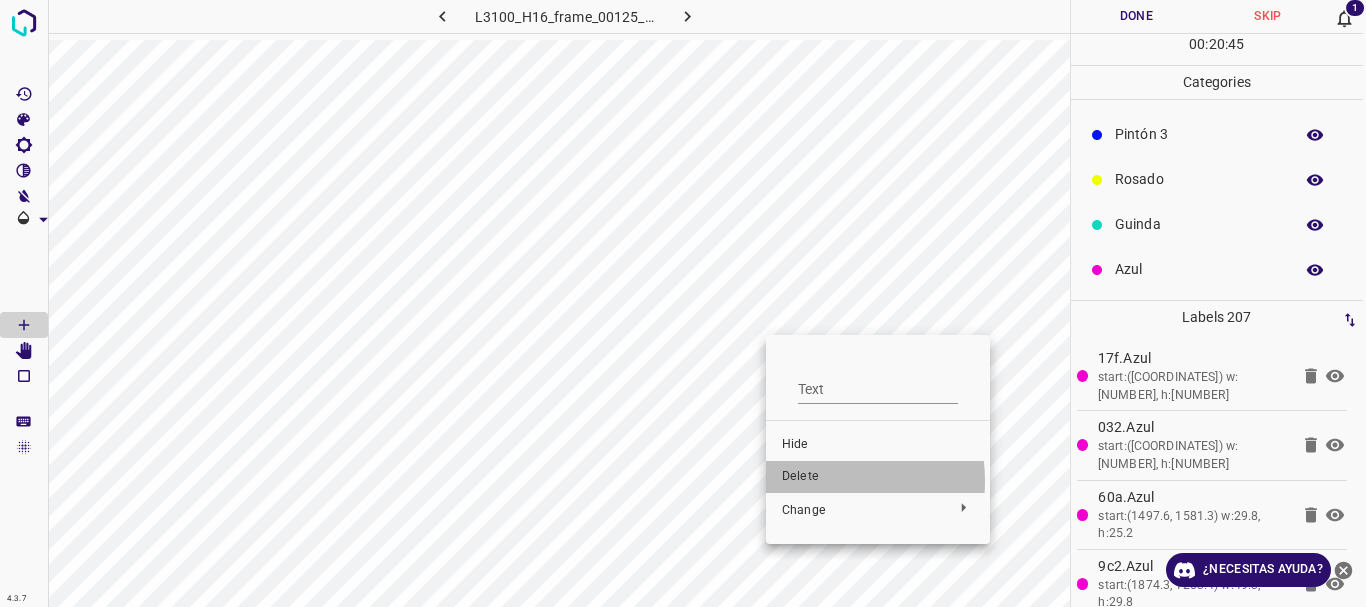 click on "Delete" at bounding box center (878, 477) 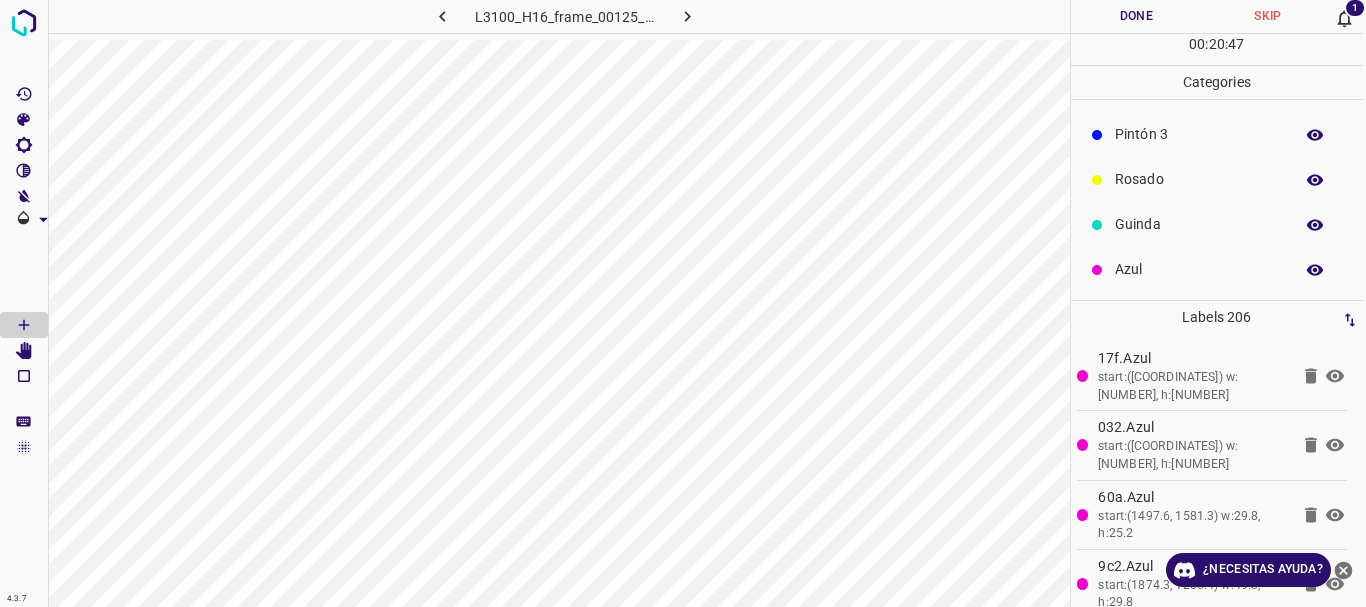 click 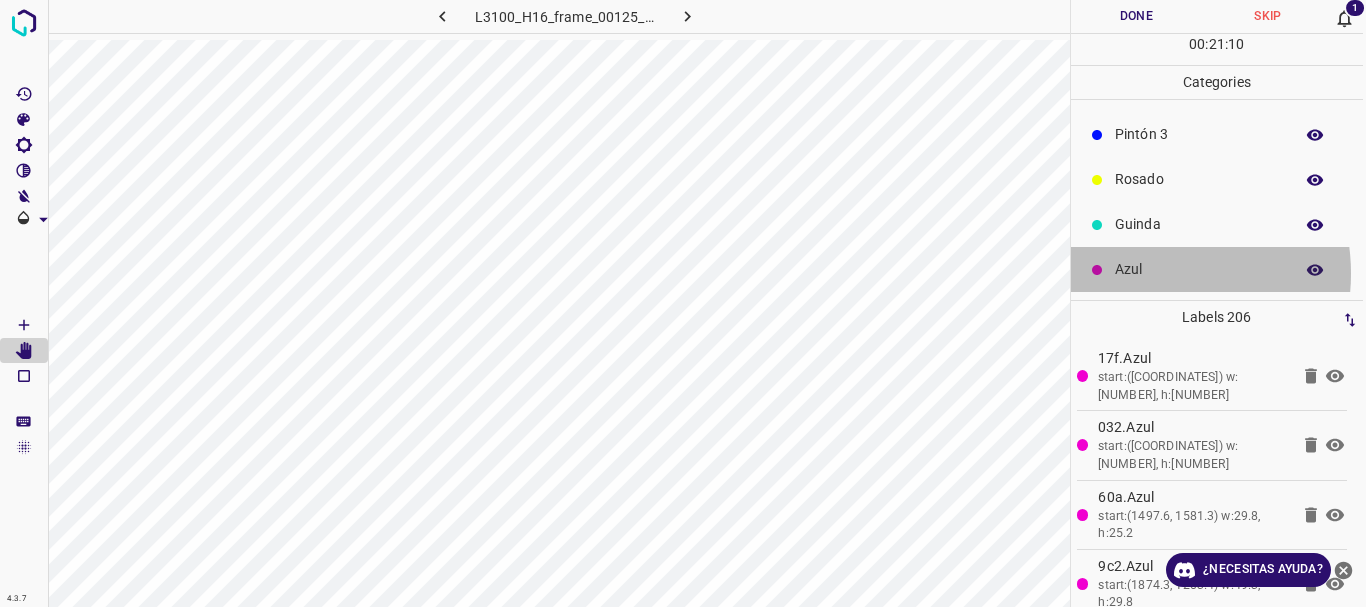 click on "Azul" at bounding box center (1199, 269) 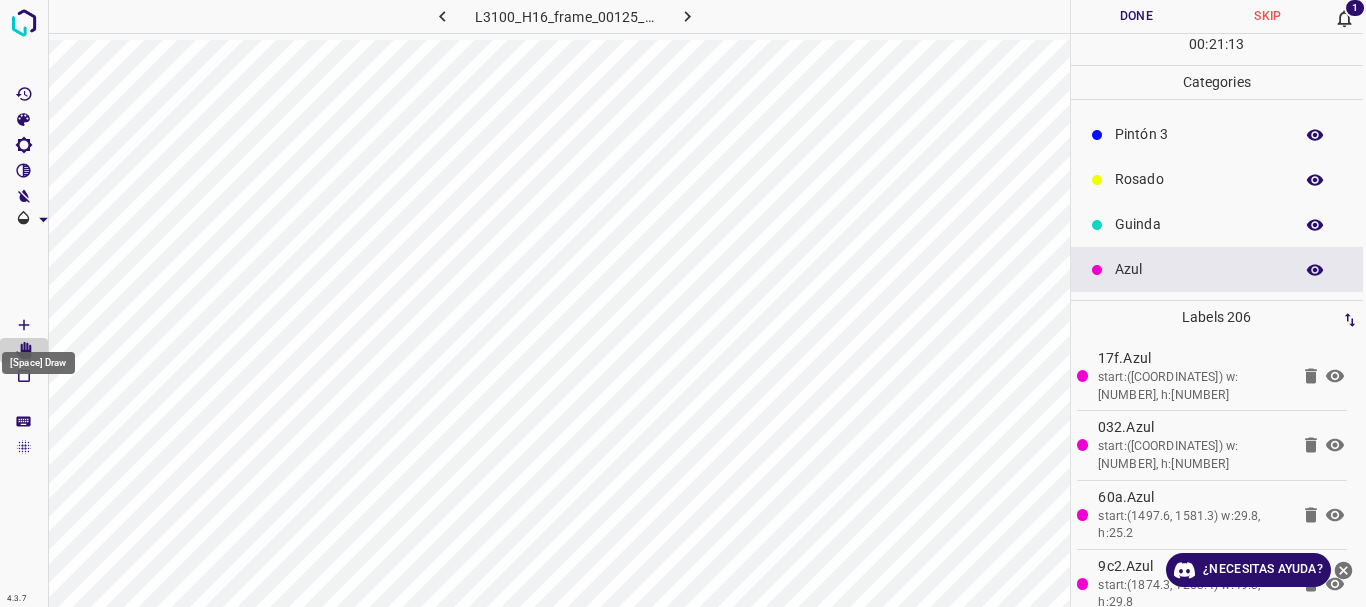 click 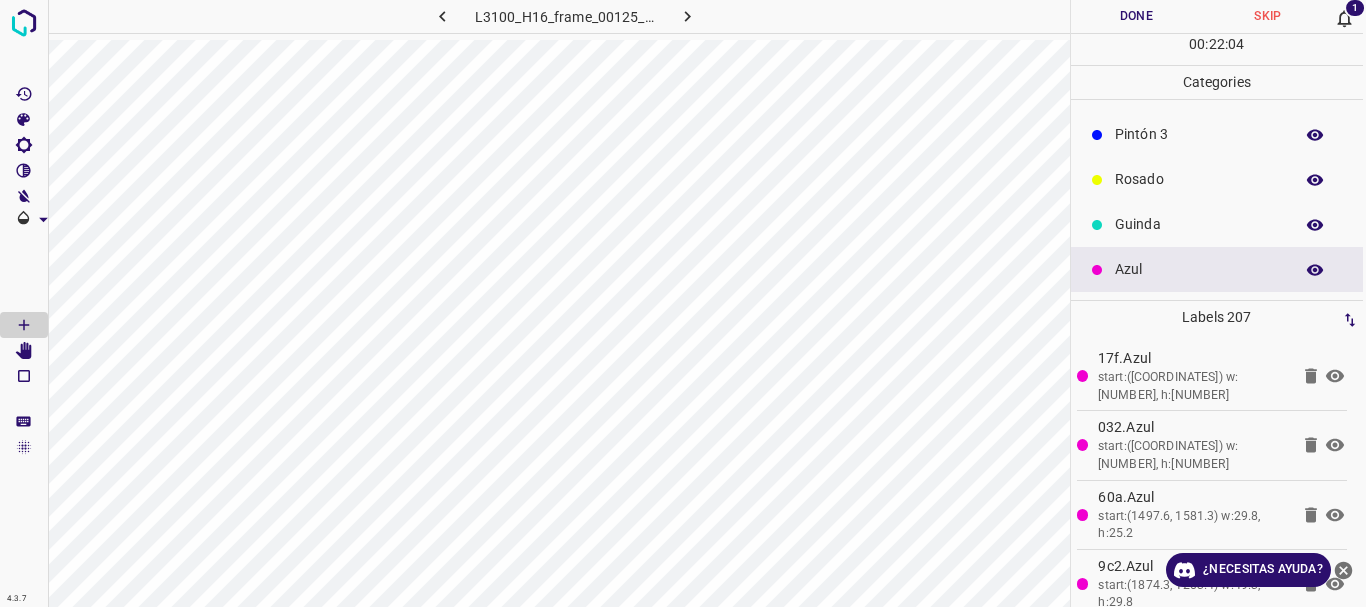click 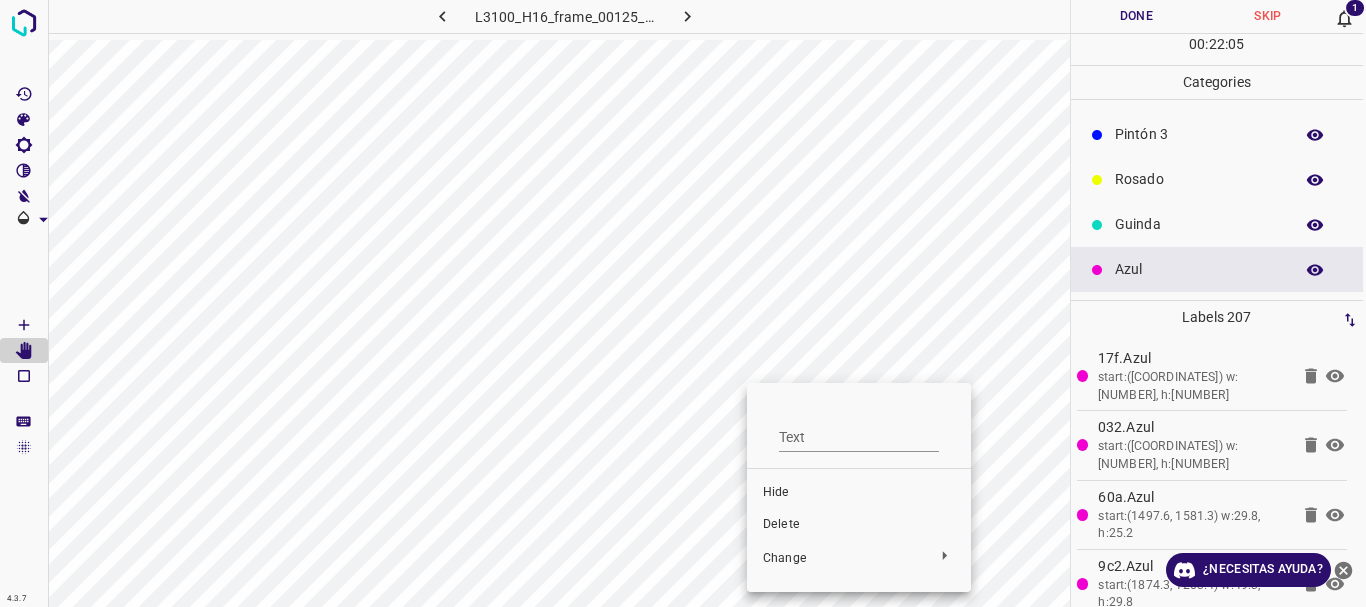 click on "Delete" at bounding box center (859, 525) 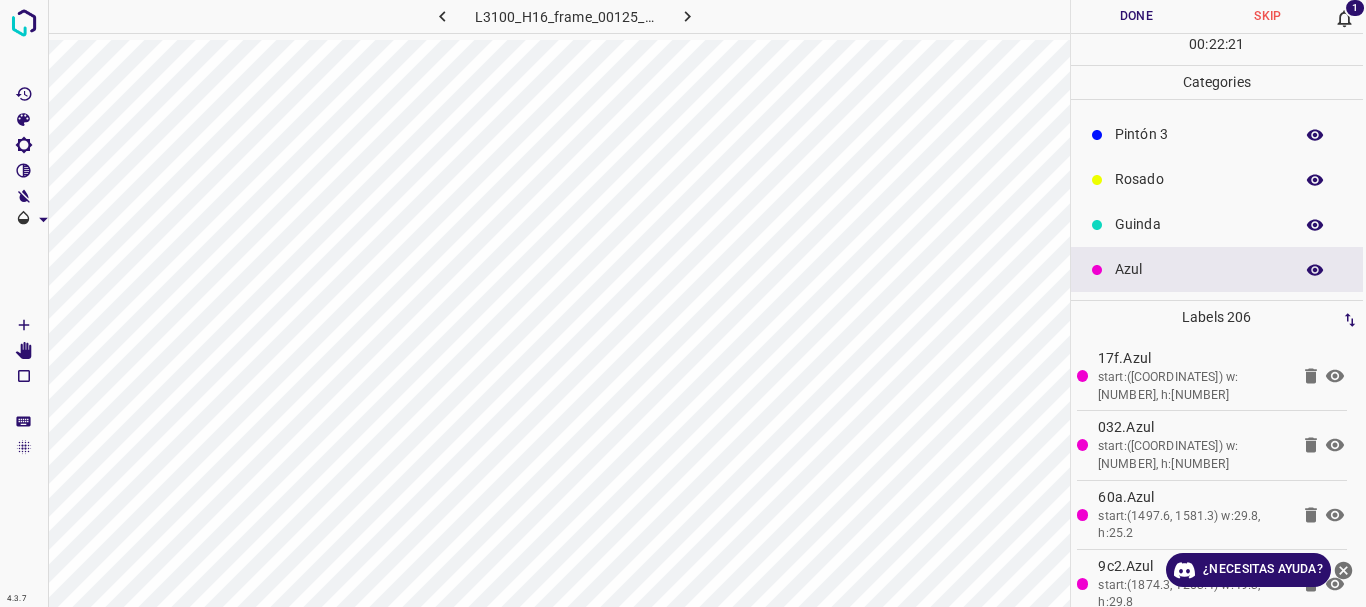 click 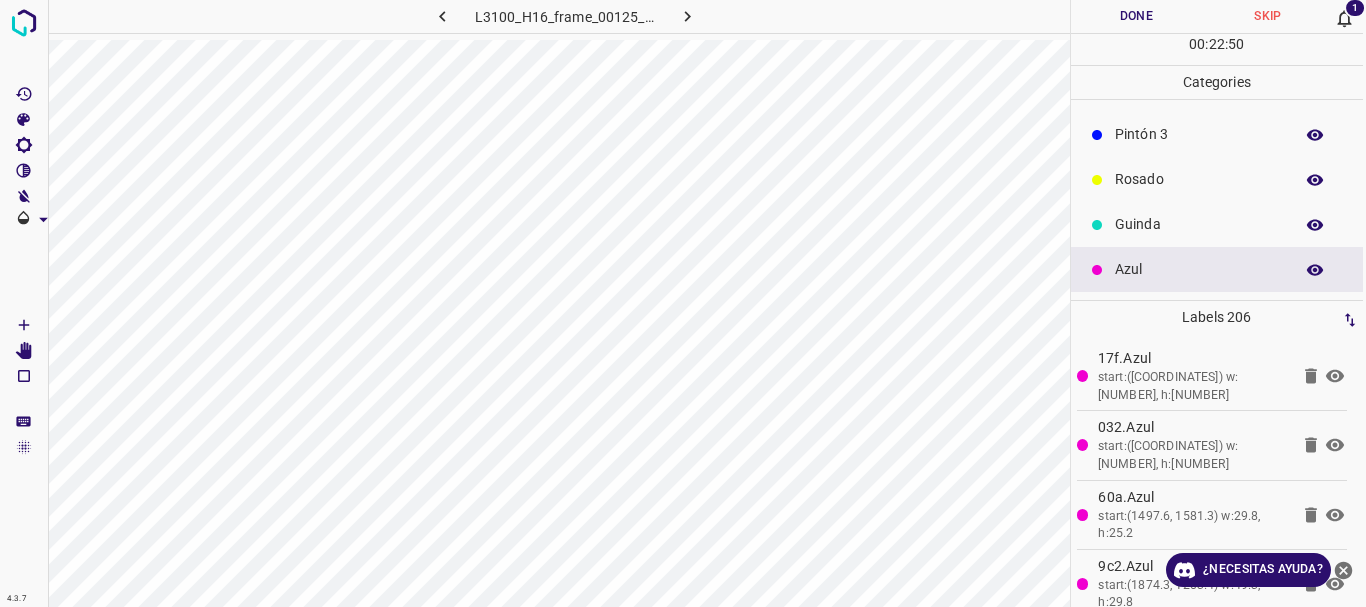 click 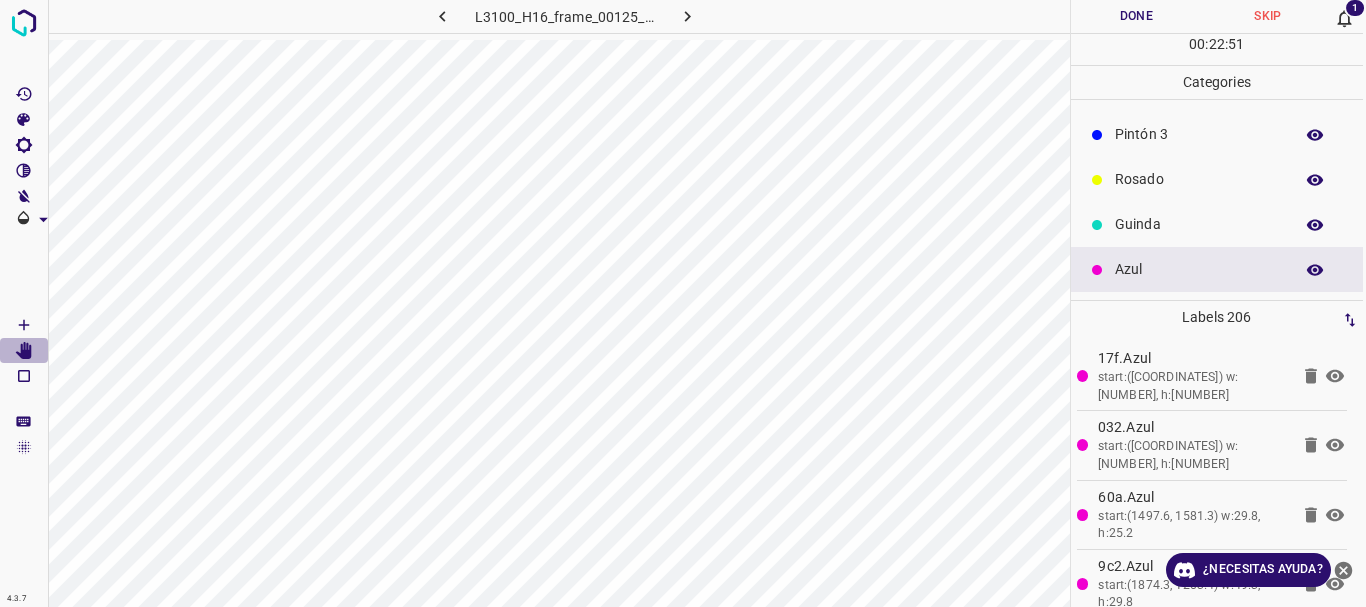 click 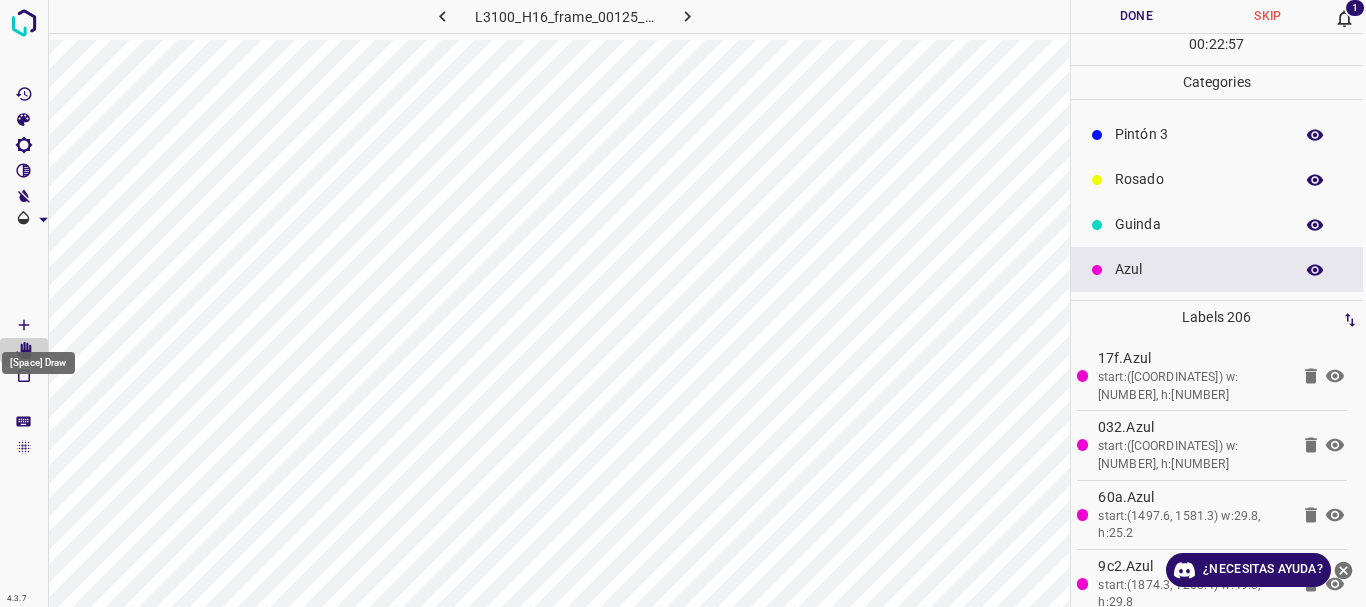 click 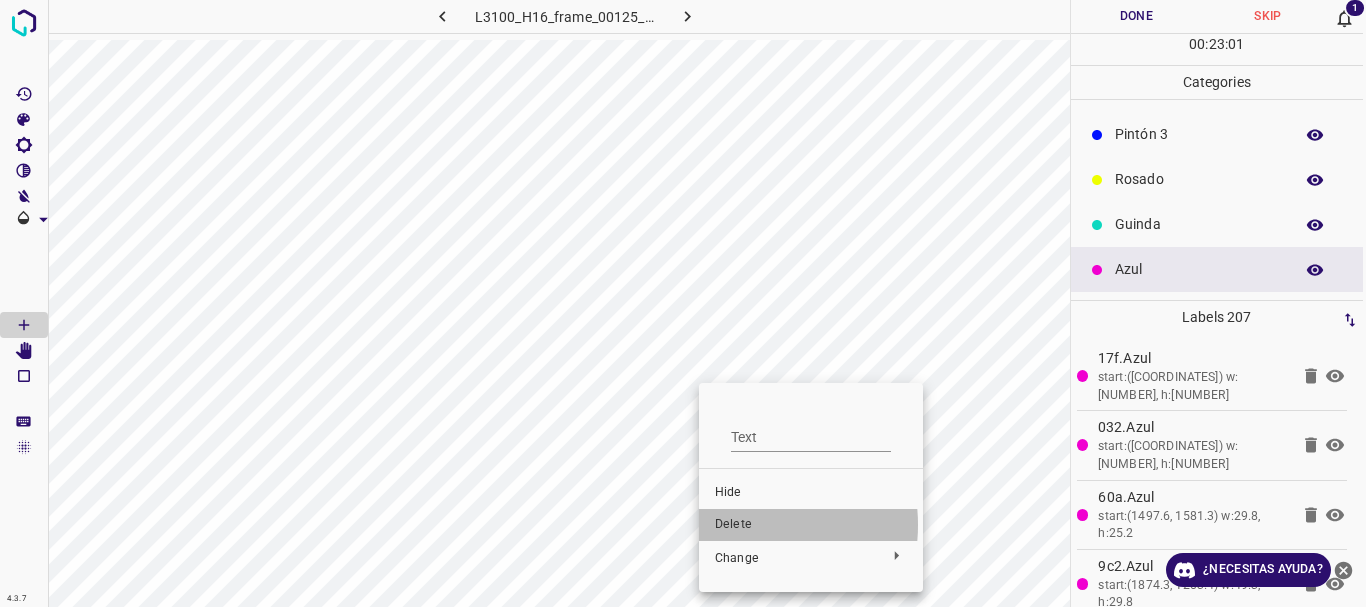 click on "Delete" at bounding box center [811, 525] 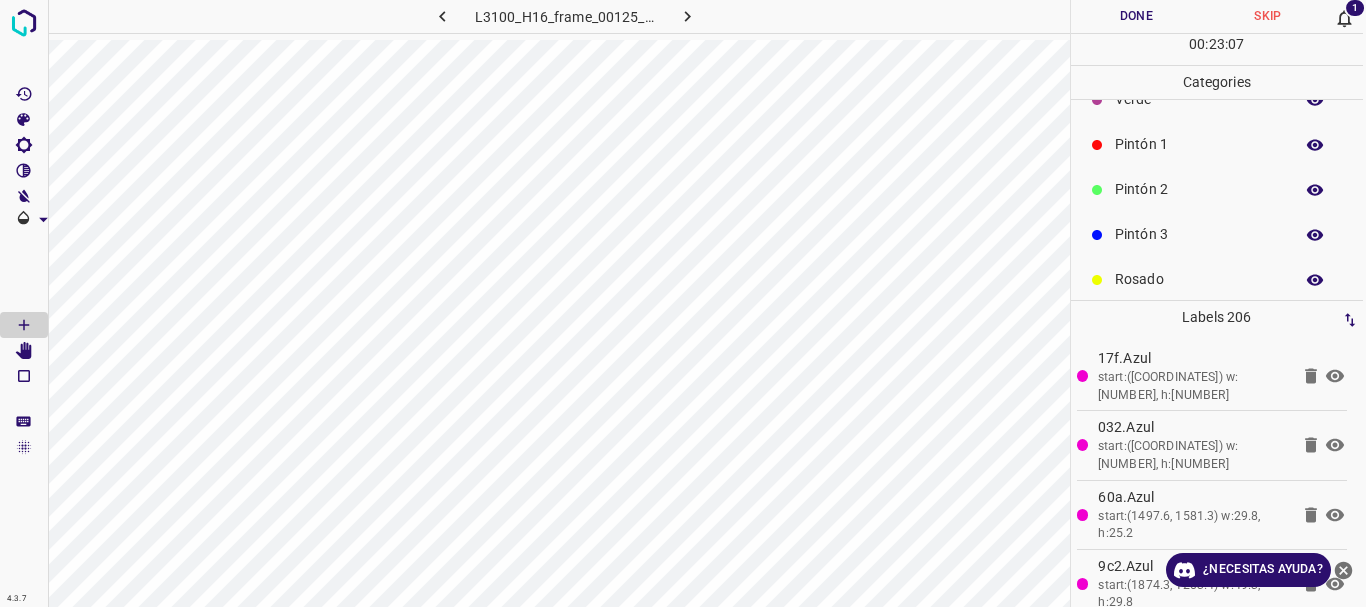 scroll, scrollTop: 0, scrollLeft: 0, axis: both 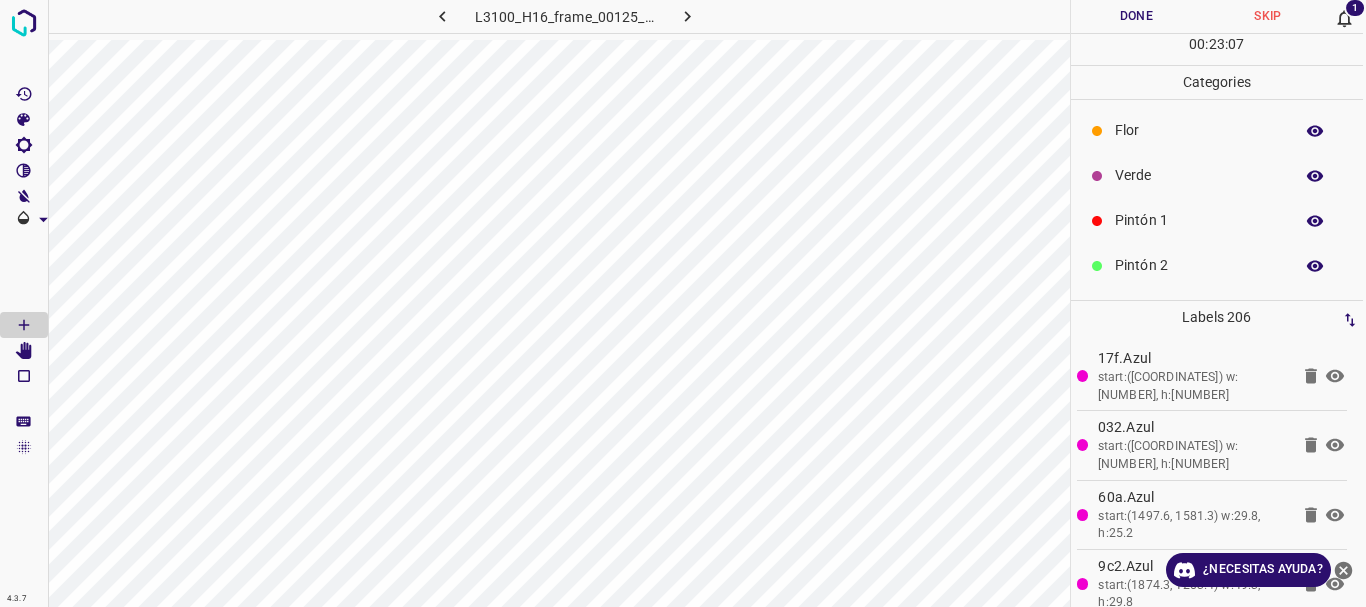 click on "Pintón 1" at bounding box center [1199, 220] 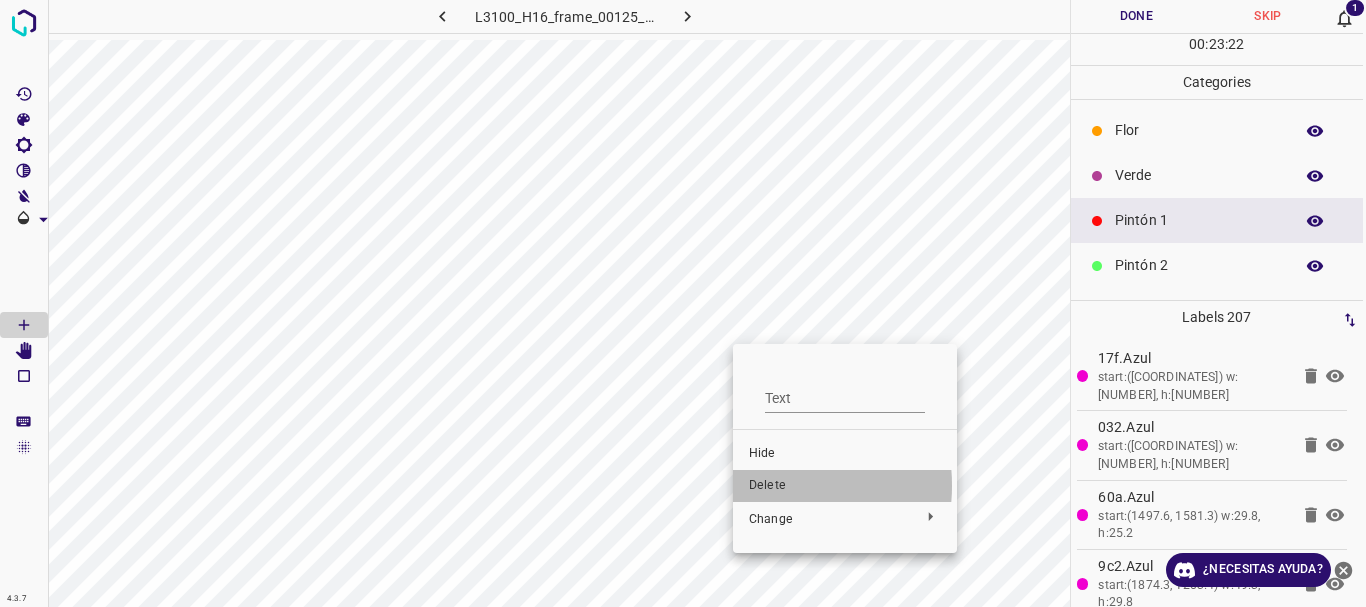click on "Delete" at bounding box center (845, 486) 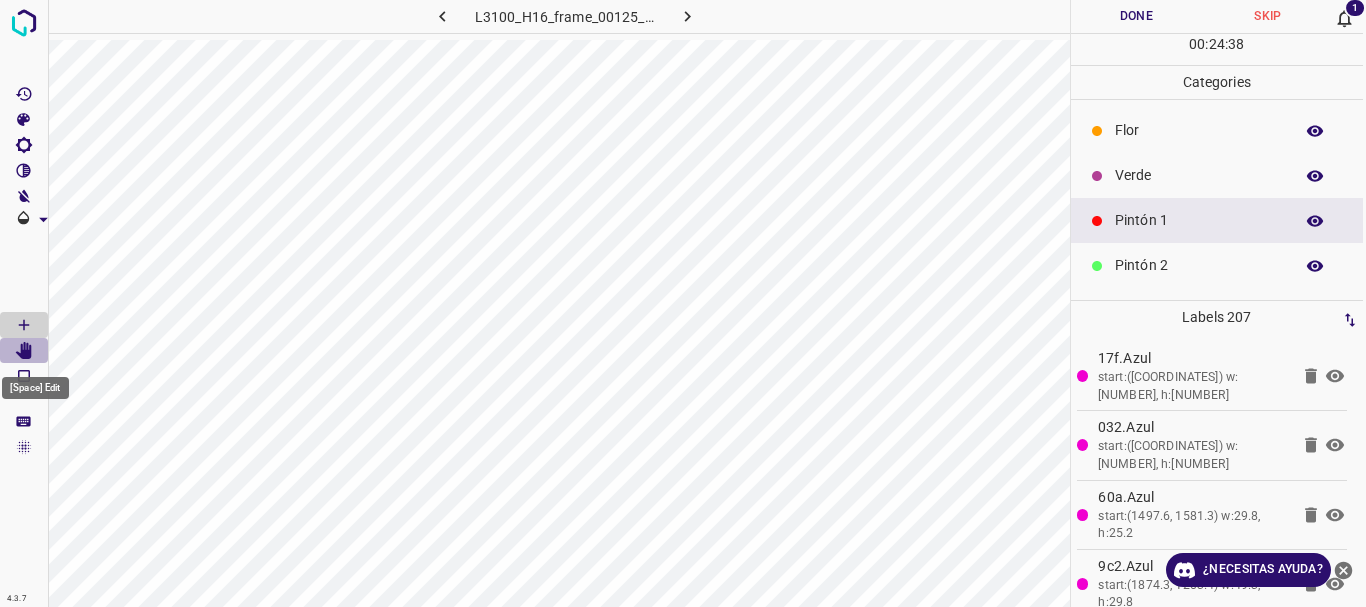 click 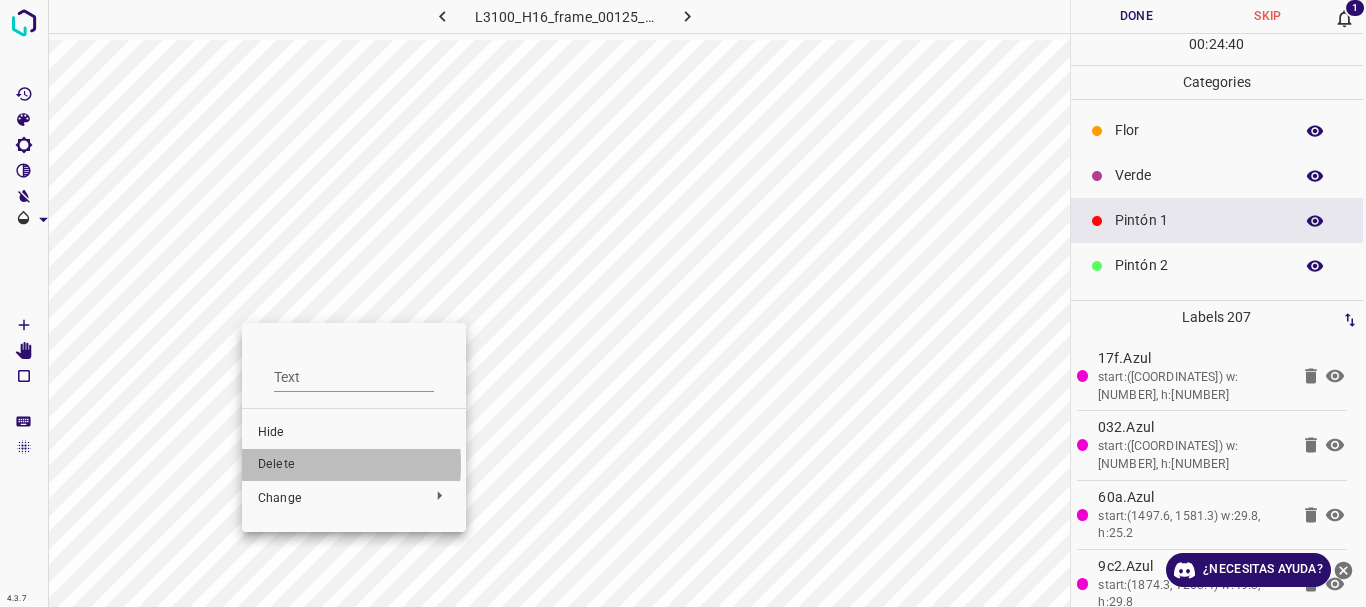 click on "Delete" at bounding box center (354, 465) 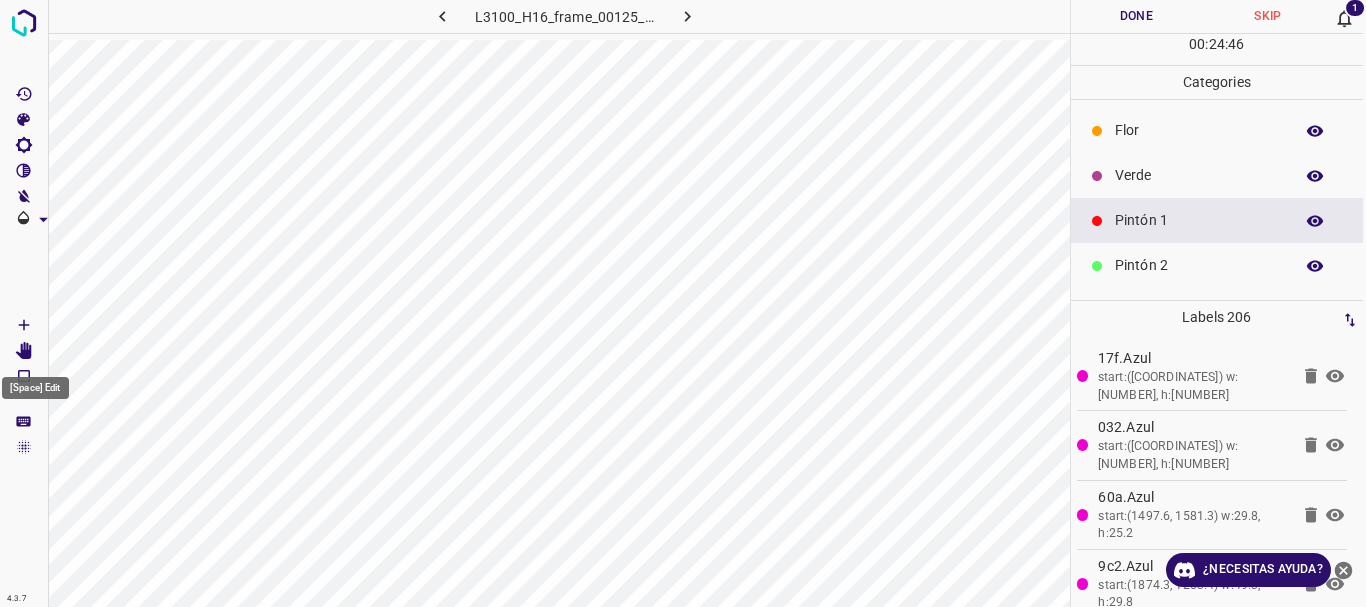 click at bounding box center (24, 351) 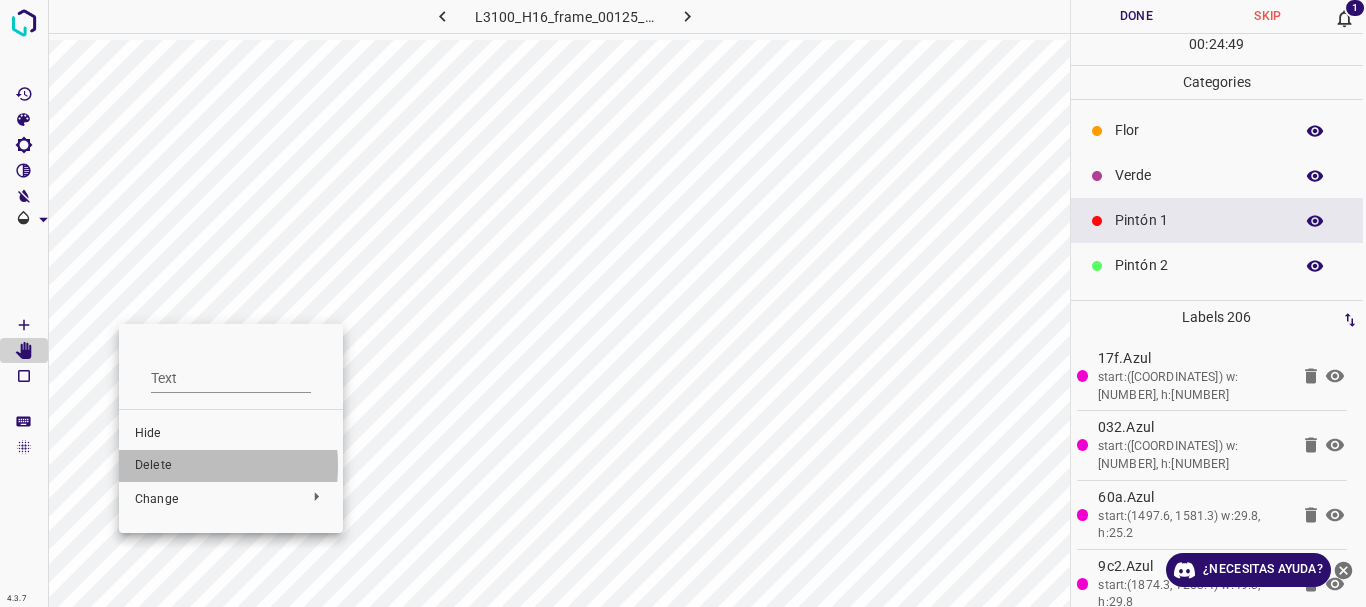 drag, startPoint x: 166, startPoint y: 466, endPoint x: 384, endPoint y: 459, distance: 218.11235 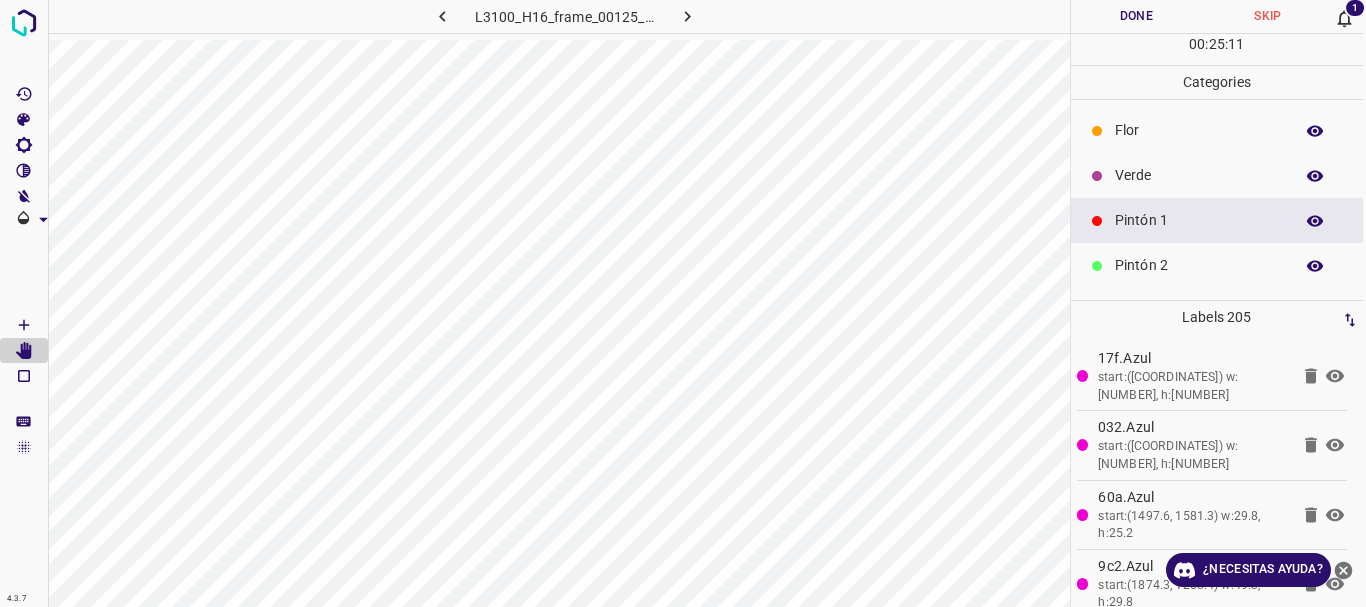 scroll, scrollTop: 176, scrollLeft: 0, axis: vertical 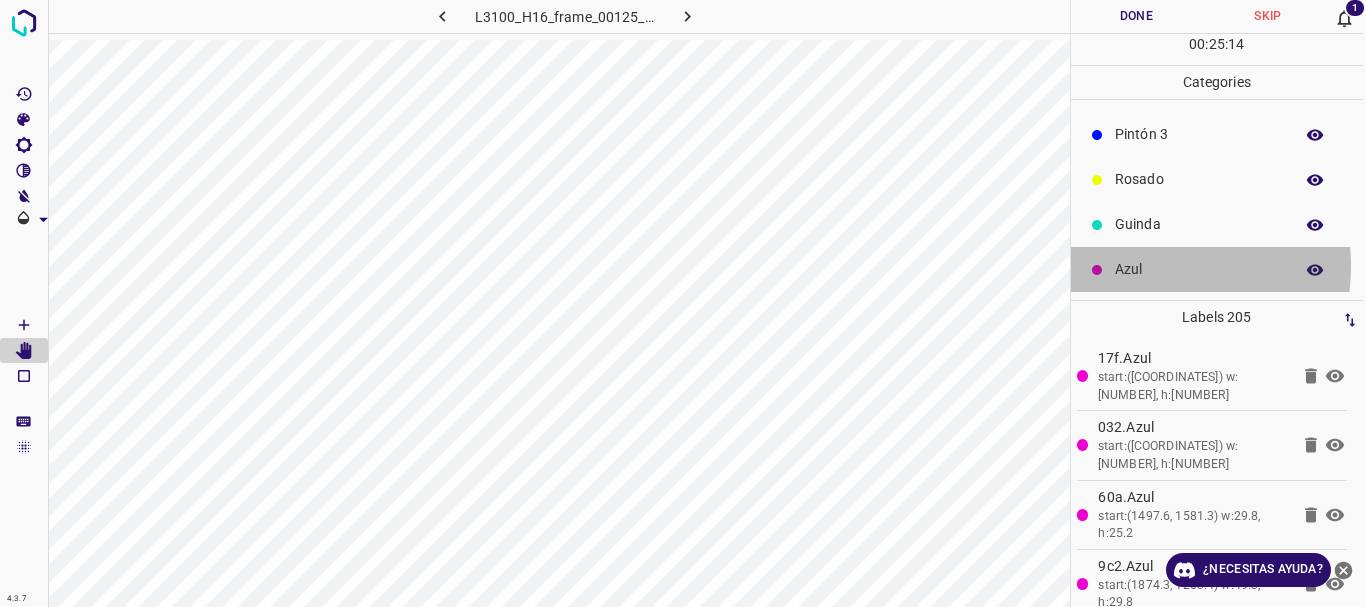 click on "Azul" at bounding box center (1199, 269) 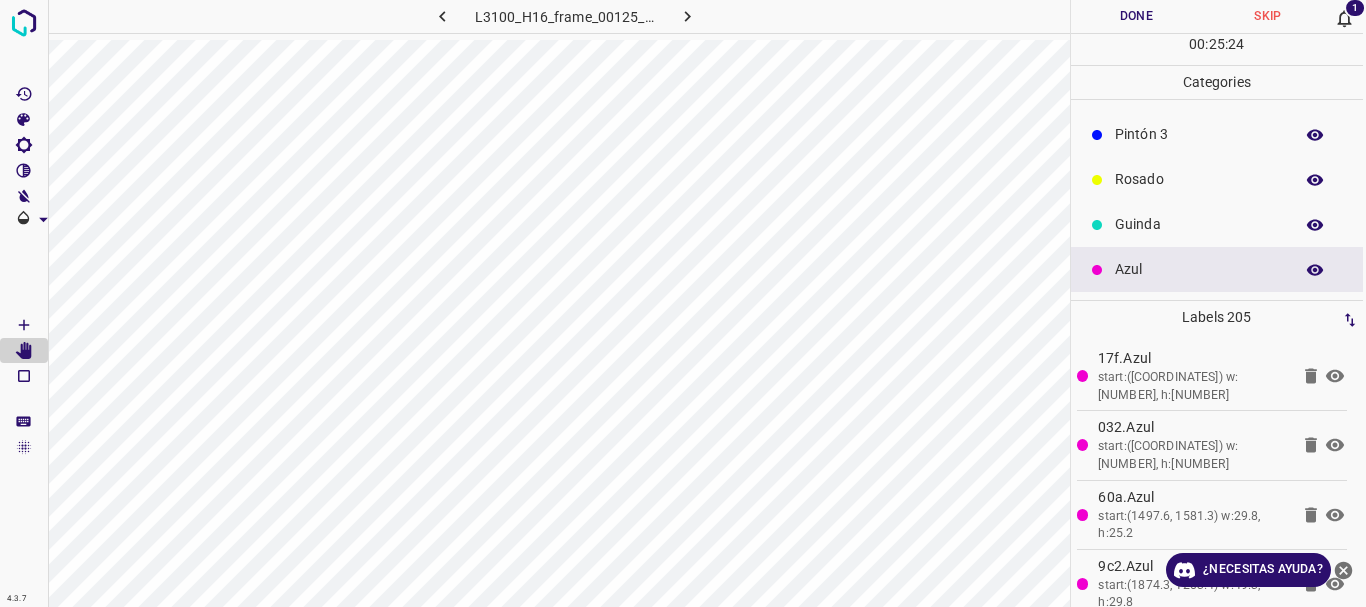 click 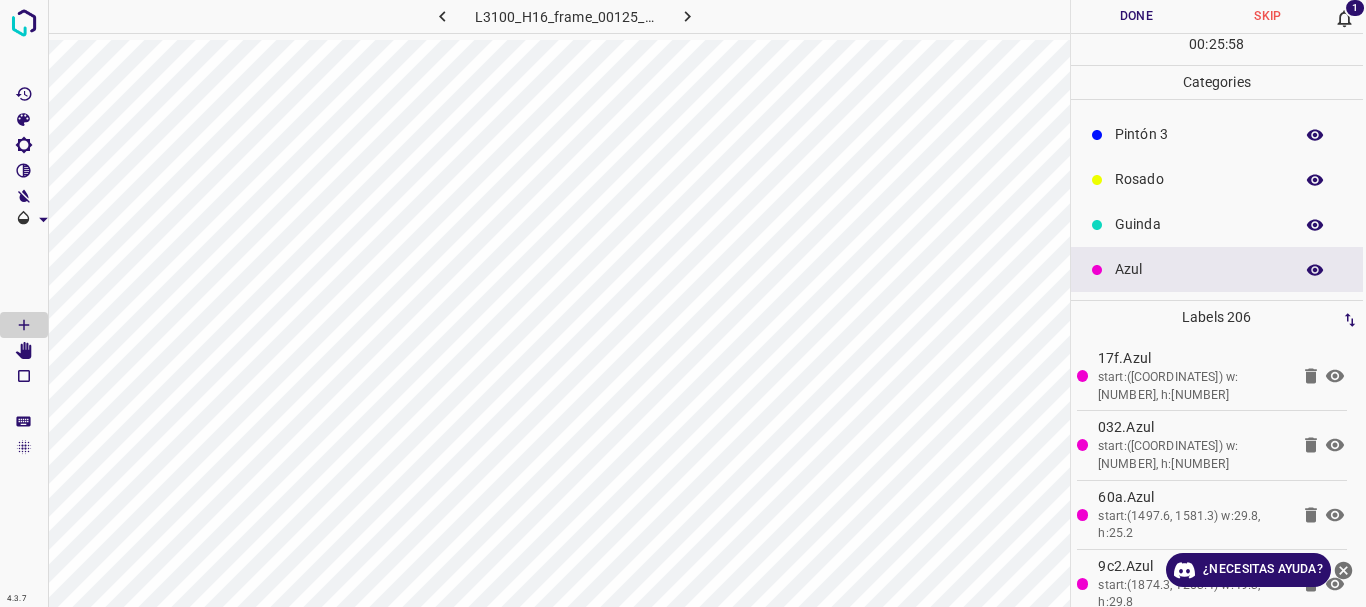 click on "Azul" at bounding box center [1199, 269] 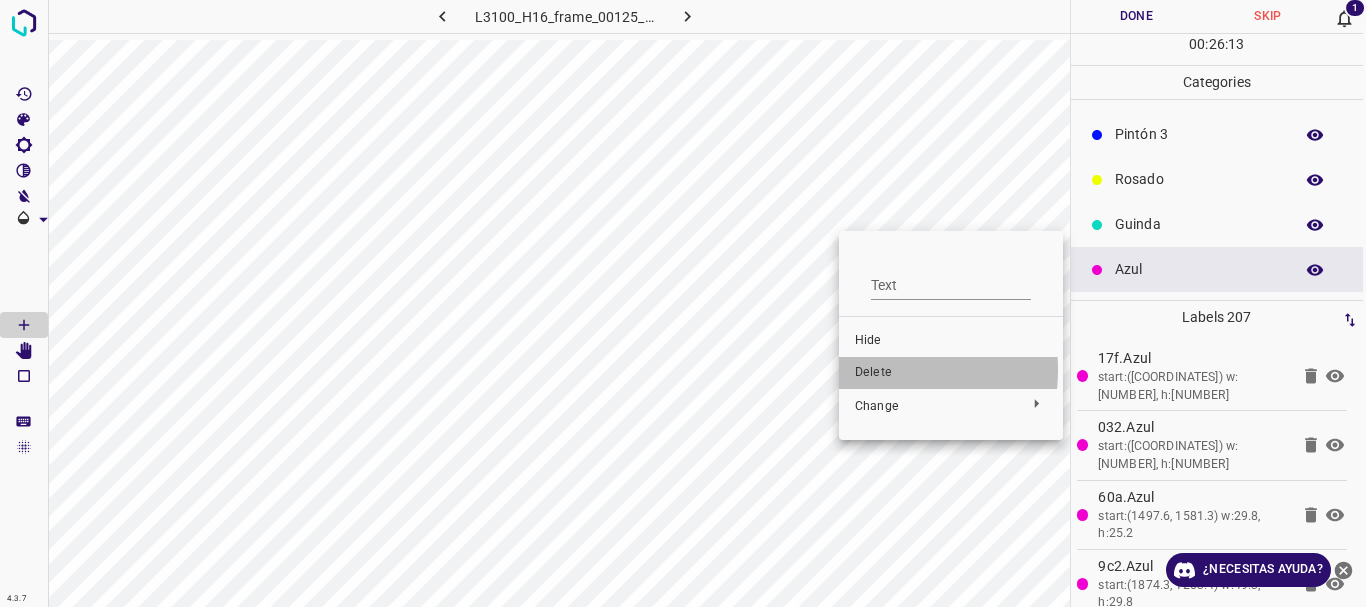 click on "Delete" at bounding box center (951, 373) 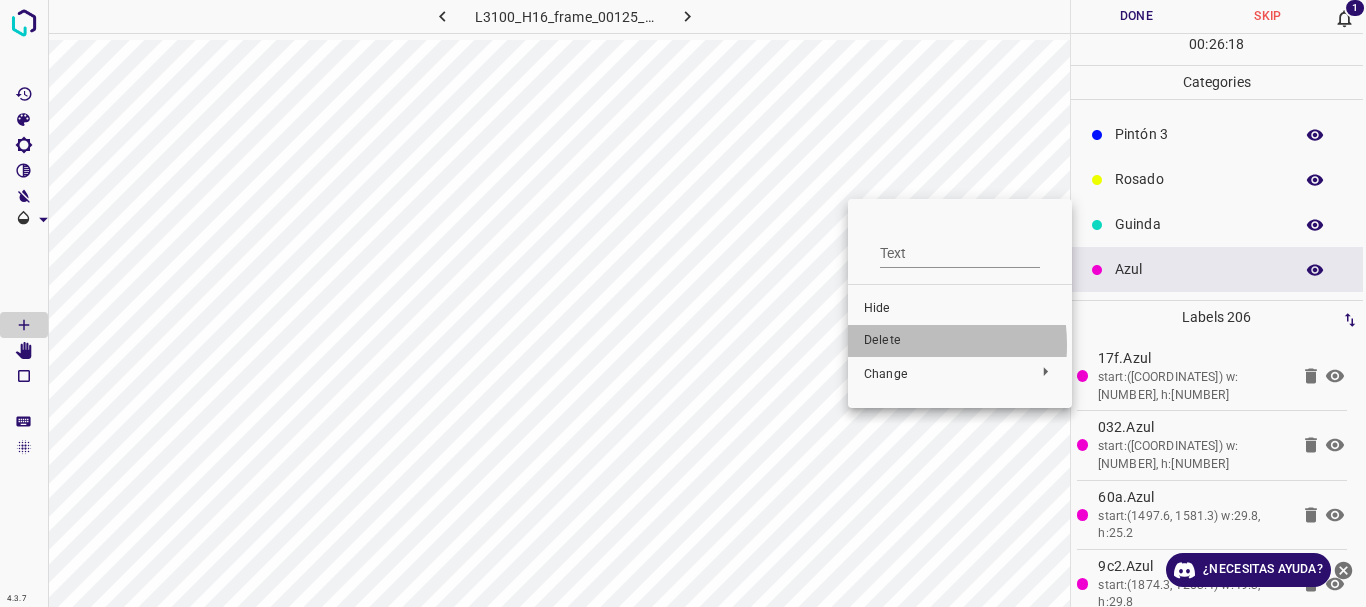 click on "Delete" at bounding box center [960, 341] 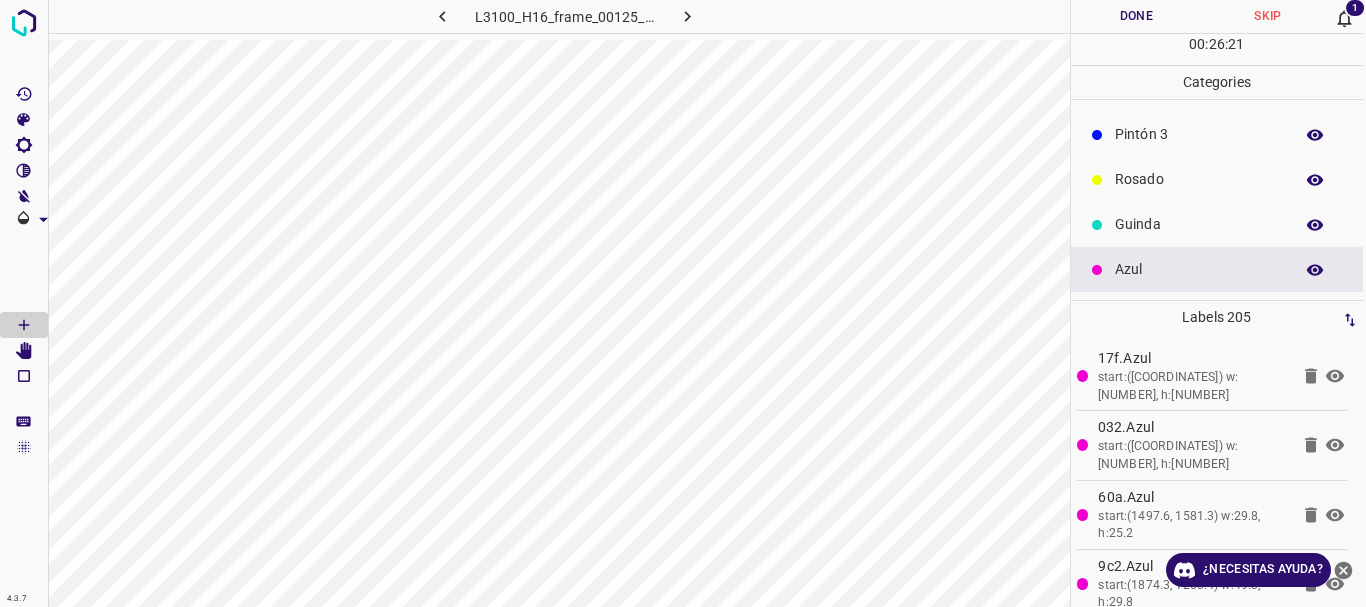 scroll, scrollTop: 0, scrollLeft: 0, axis: both 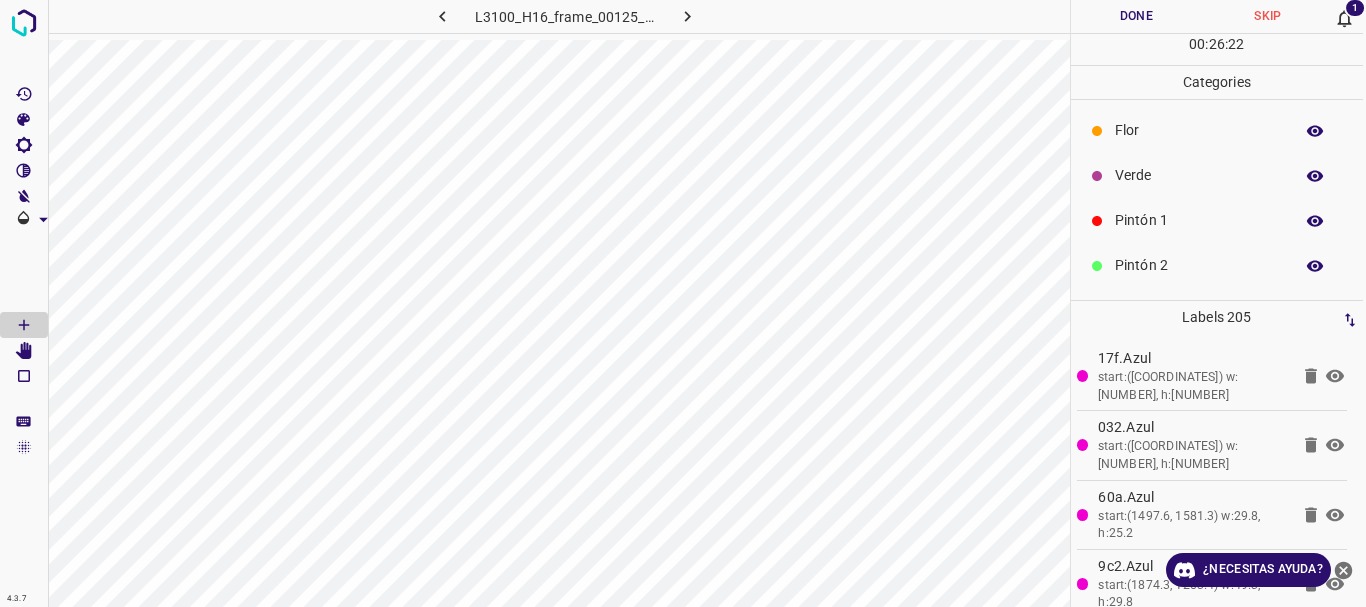 click on "Flor" at bounding box center (1199, 130) 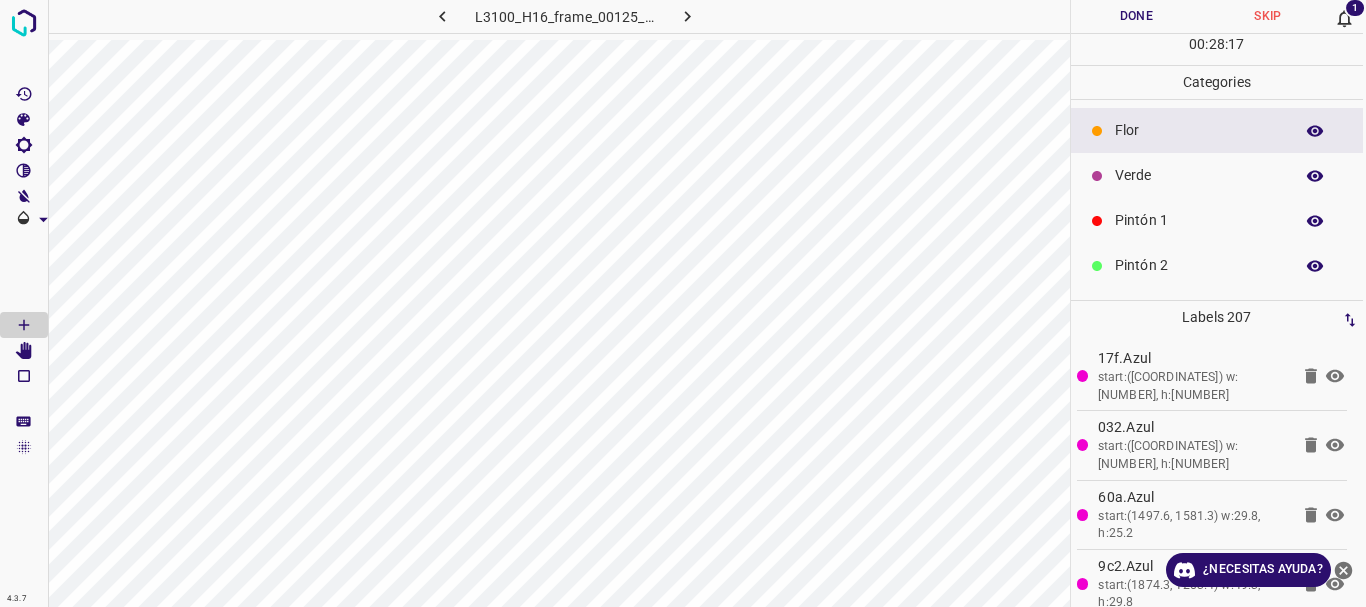 scroll, scrollTop: 0, scrollLeft: 0, axis: both 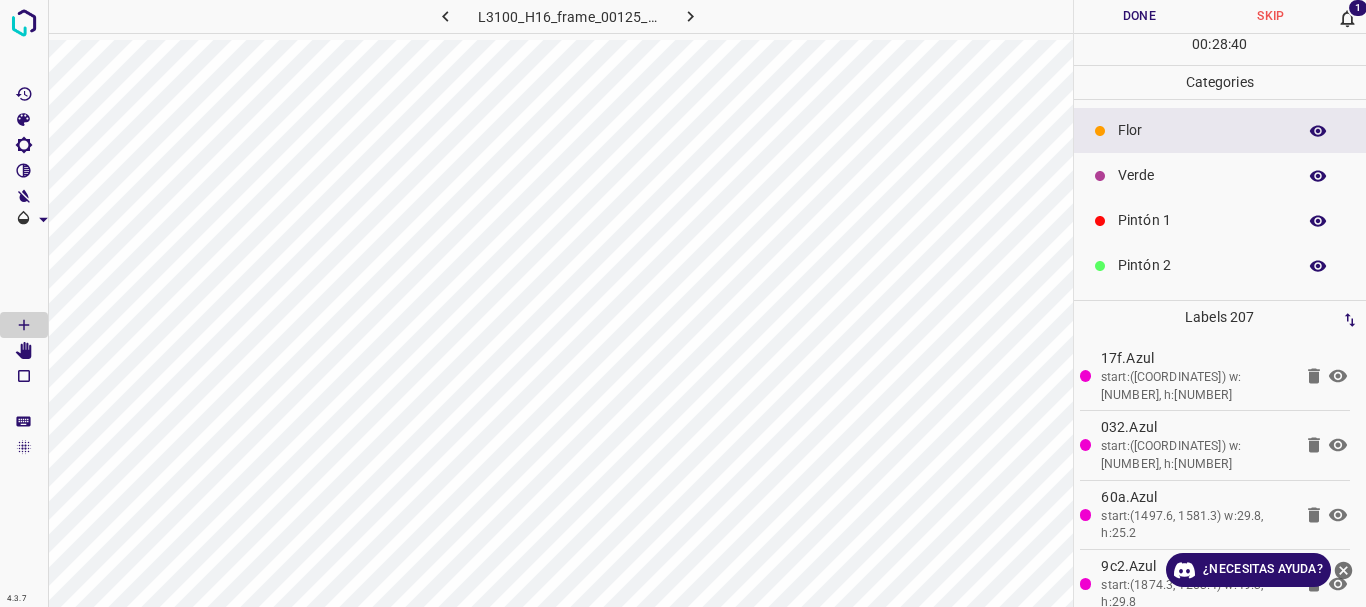 click 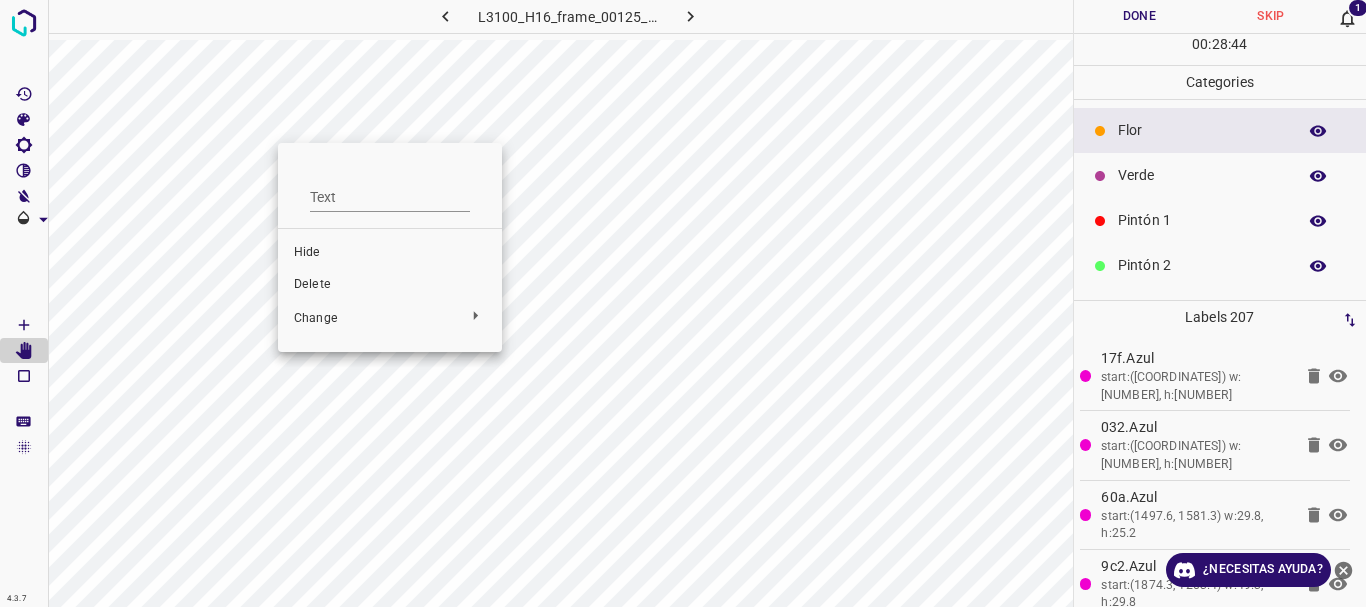 click on "Delete" at bounding box center [390, 285] 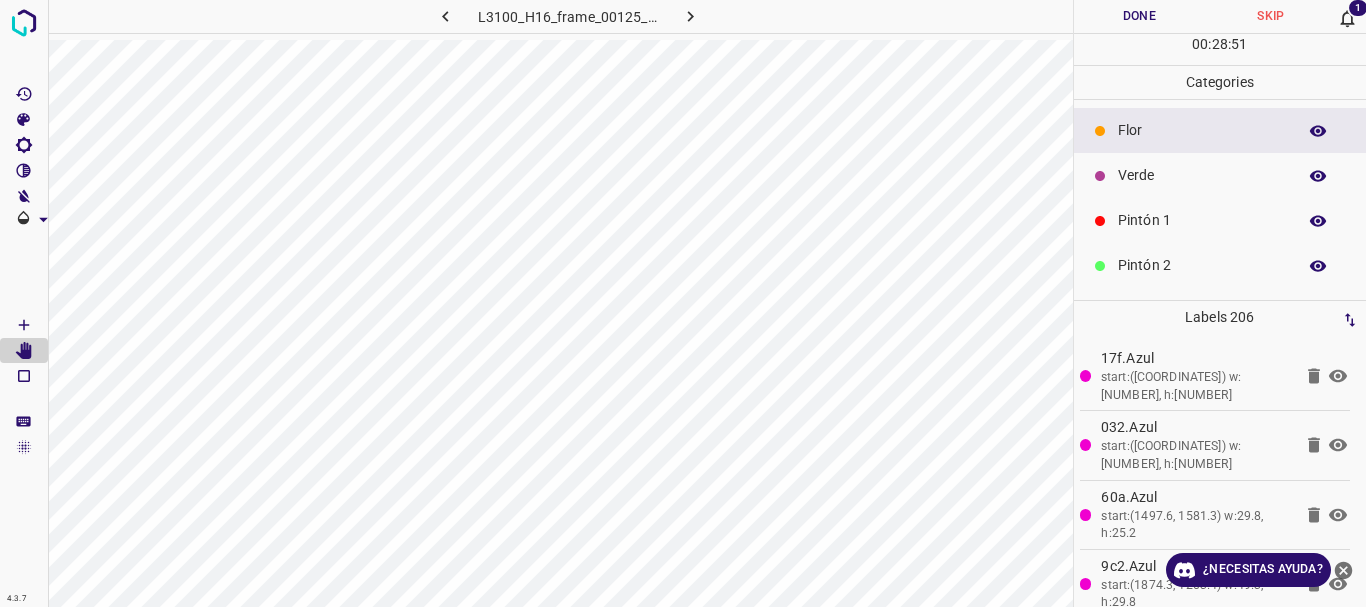 click on "Verde" at bounding box center (1202, 175) 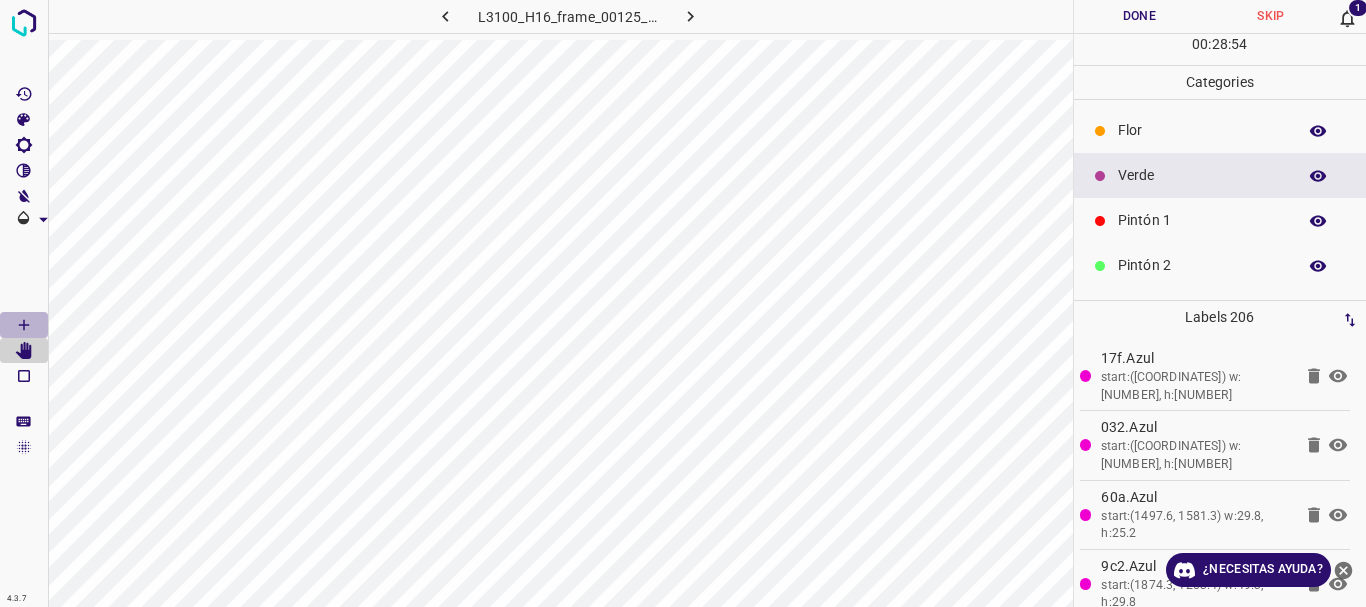 click 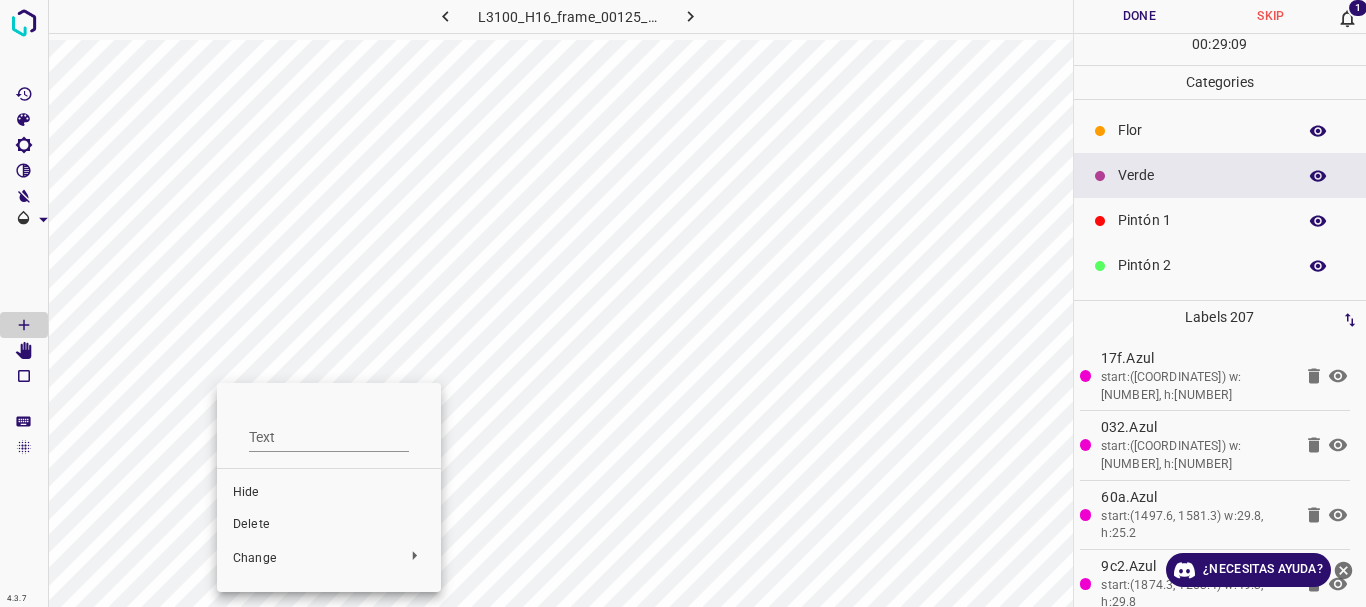 click on "Delete" at bounding box center (329, 525) 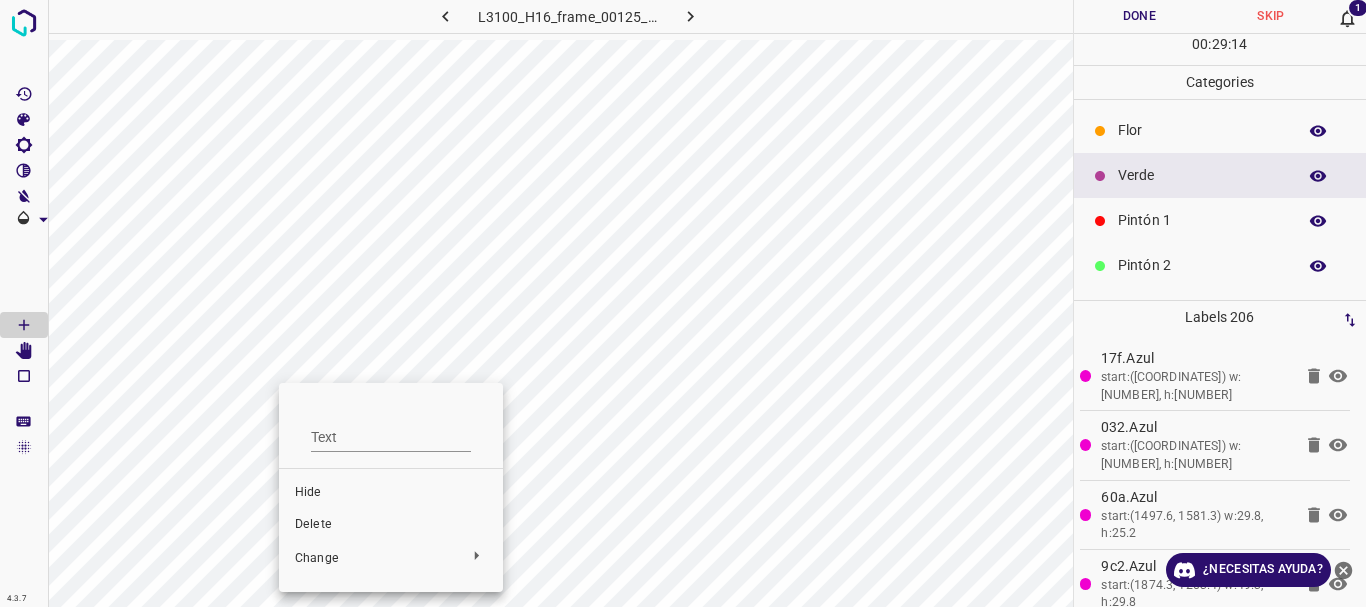click on "Delete" at bounding box center [391, 525] 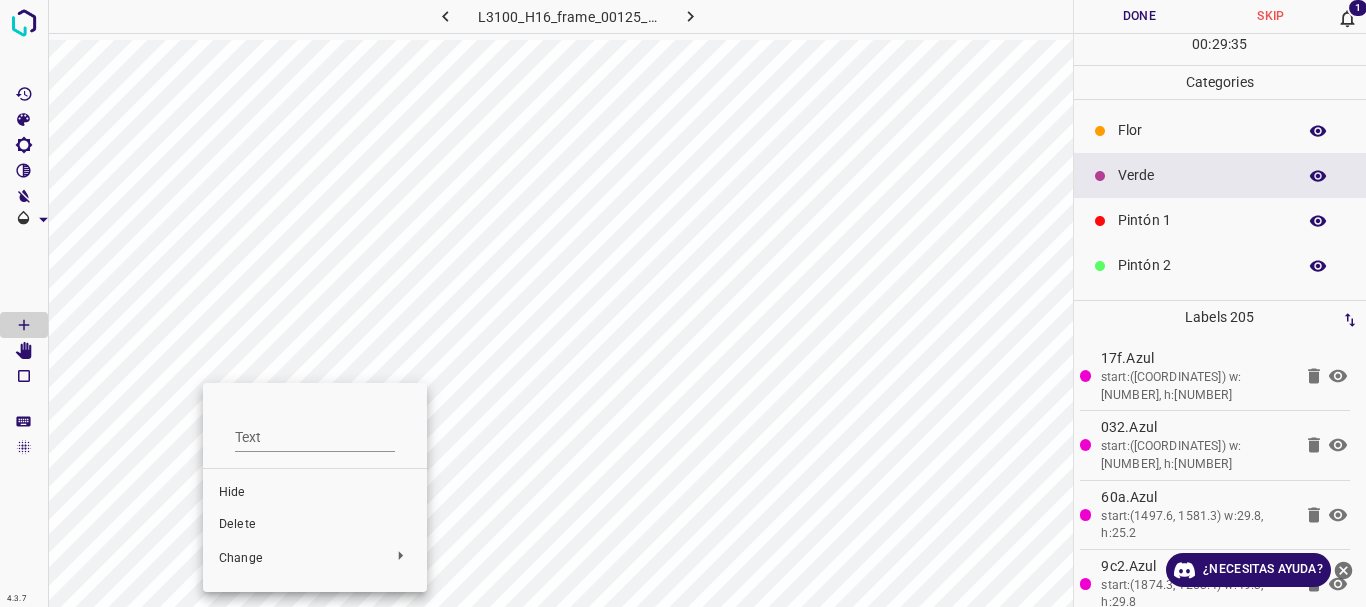 click on "Delete" at bounding box center [315, 525] 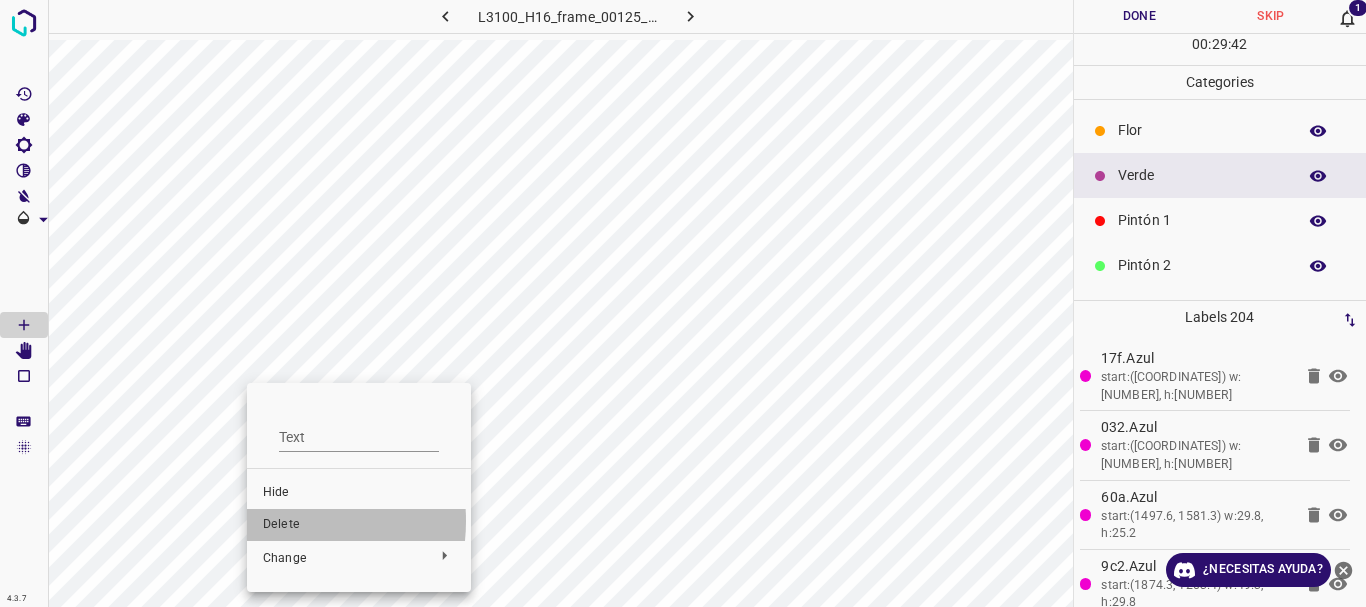 click on "Delete" at bounding box center (359, 525) 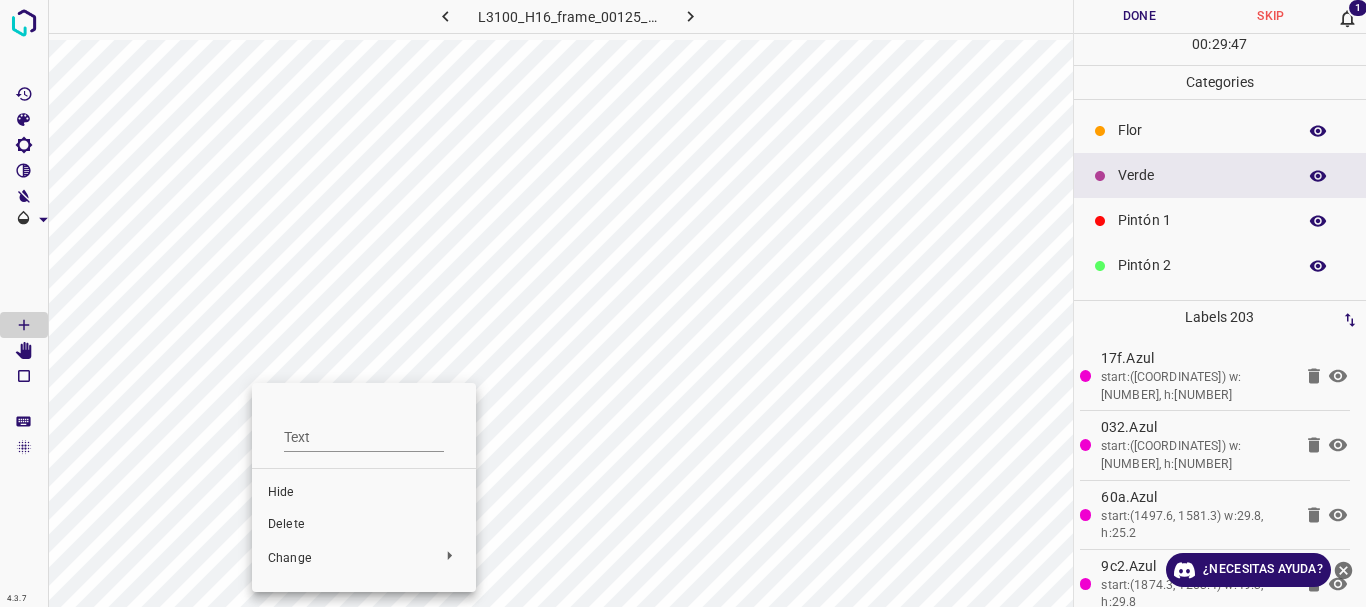 drag, startPoint x: 278, startPoint y: 524, endPoint x: 428, endPoint y: 449, distance: 167.7051 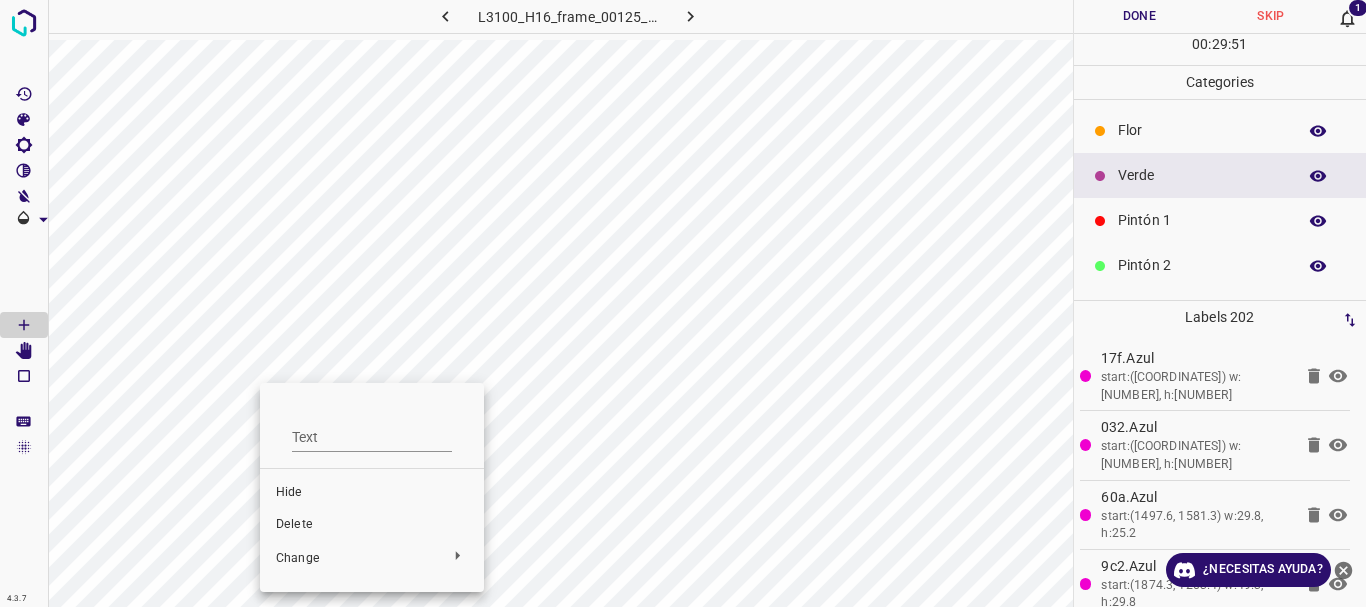 click on "Delete" at bounding box center [372, 525] 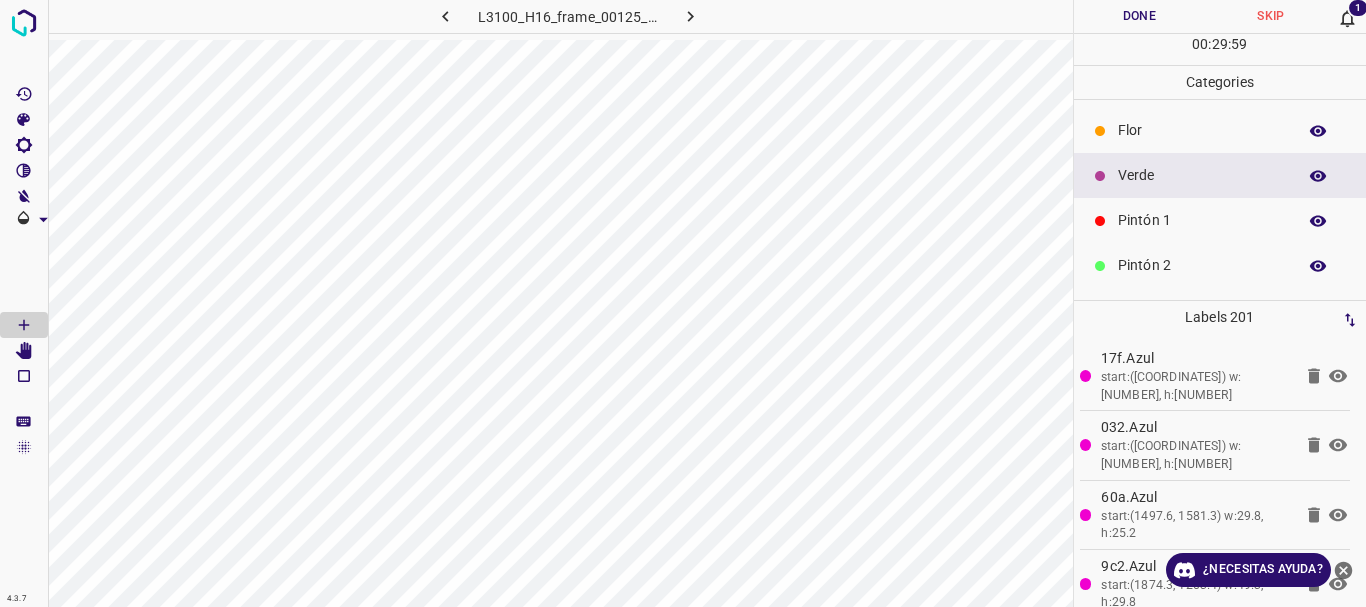 click on "Verde" at bounding box center (1202, 175) 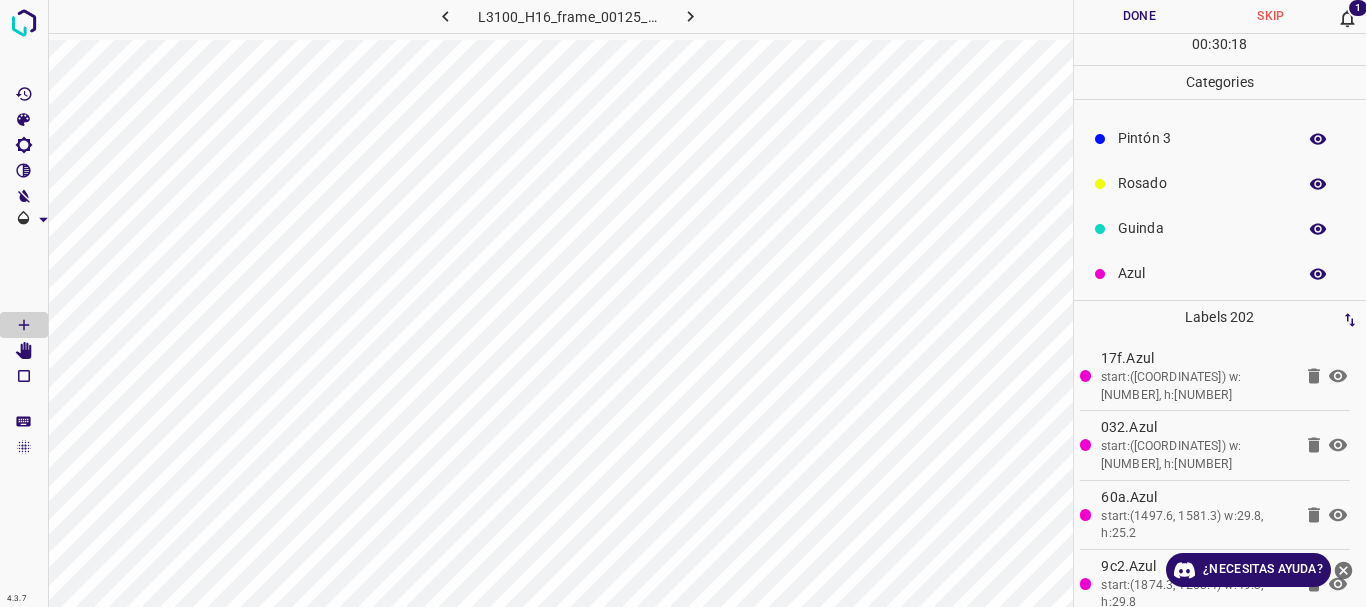 scroll, scrollTop: 176, scrollLeft: 0, axis: vertical 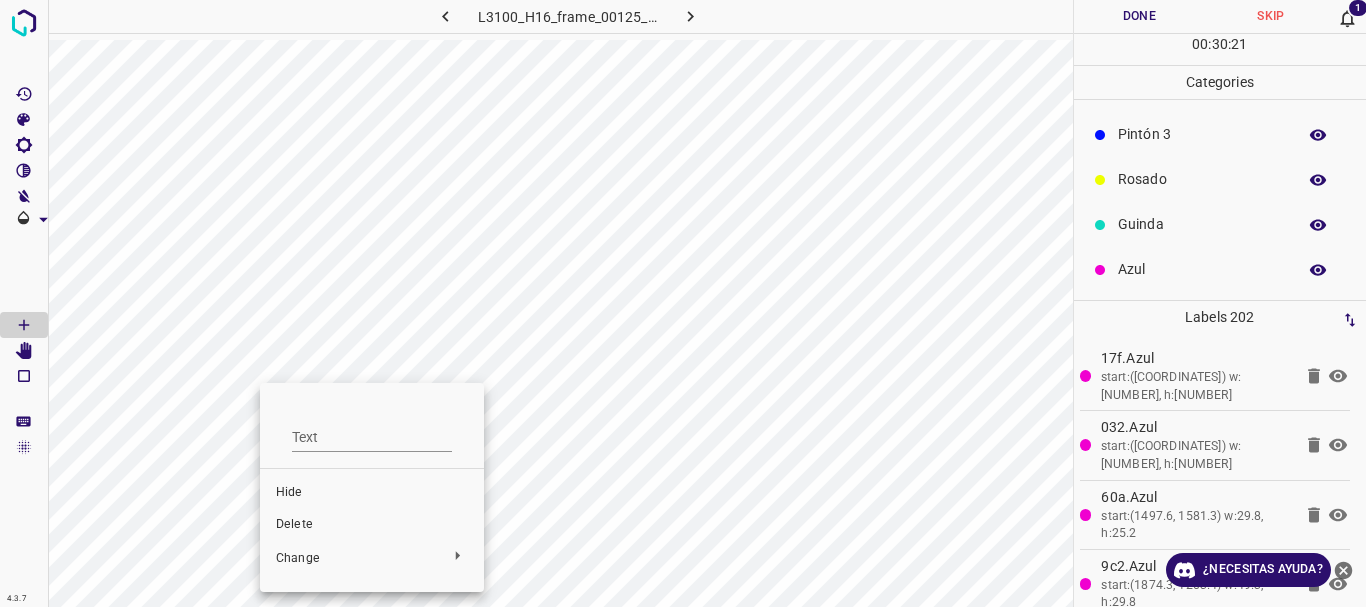 click on "Delete" at bounding box center (372, 525) 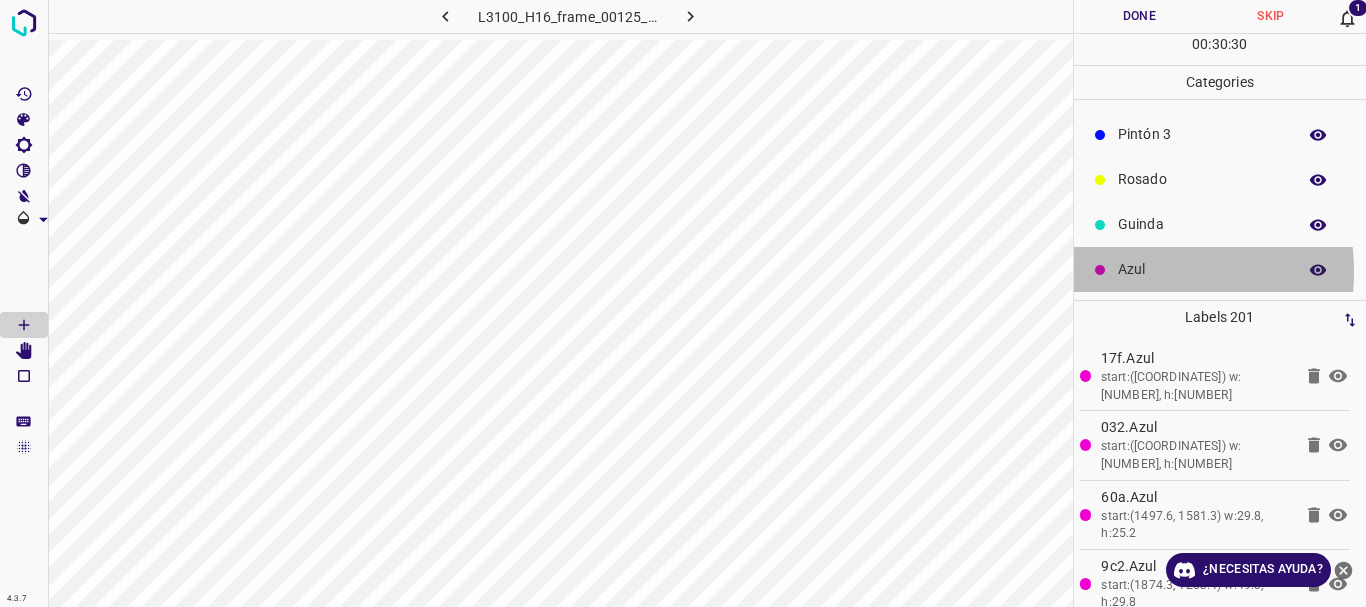 click on "Azul" at bounding box center [1202, 269] 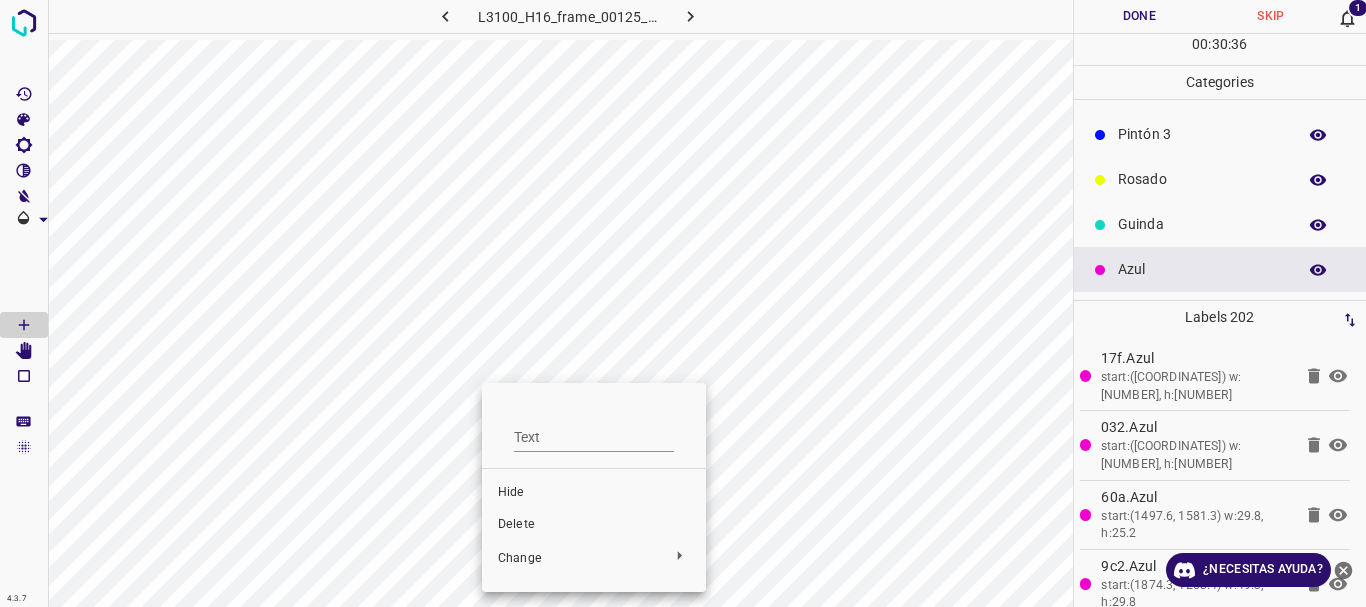 click on "Delete" at bounding box center (594, 525) 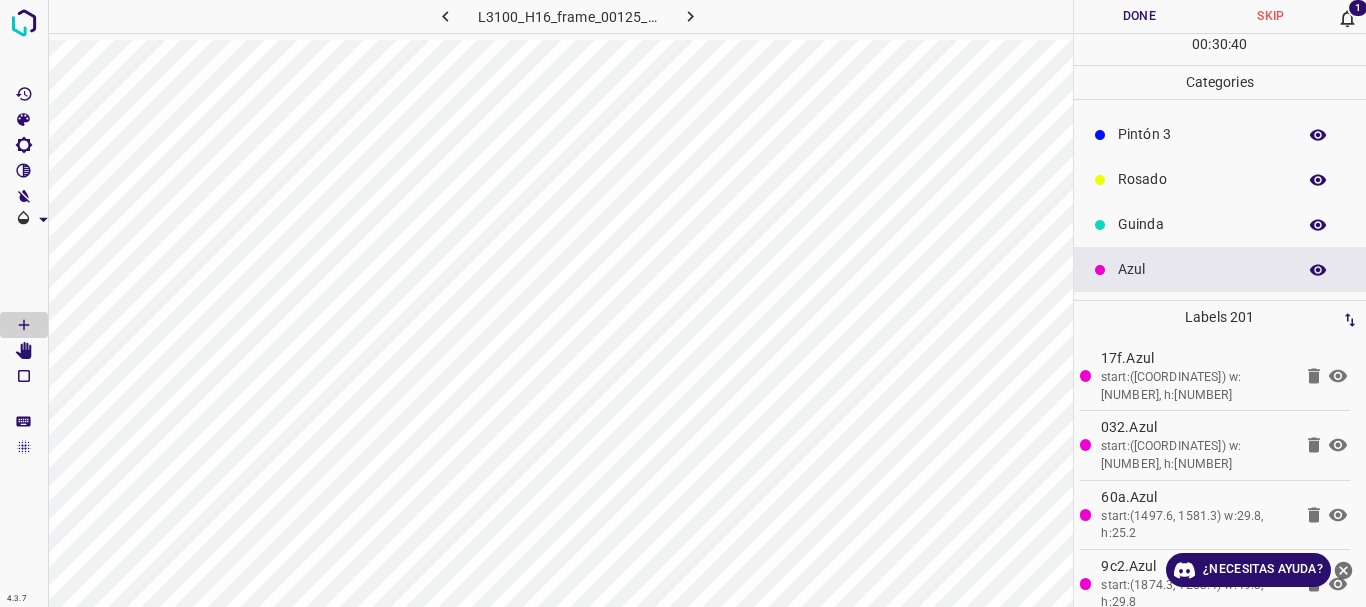 scroll, scrollTop: 0, scrollLeft: 0, axis: both 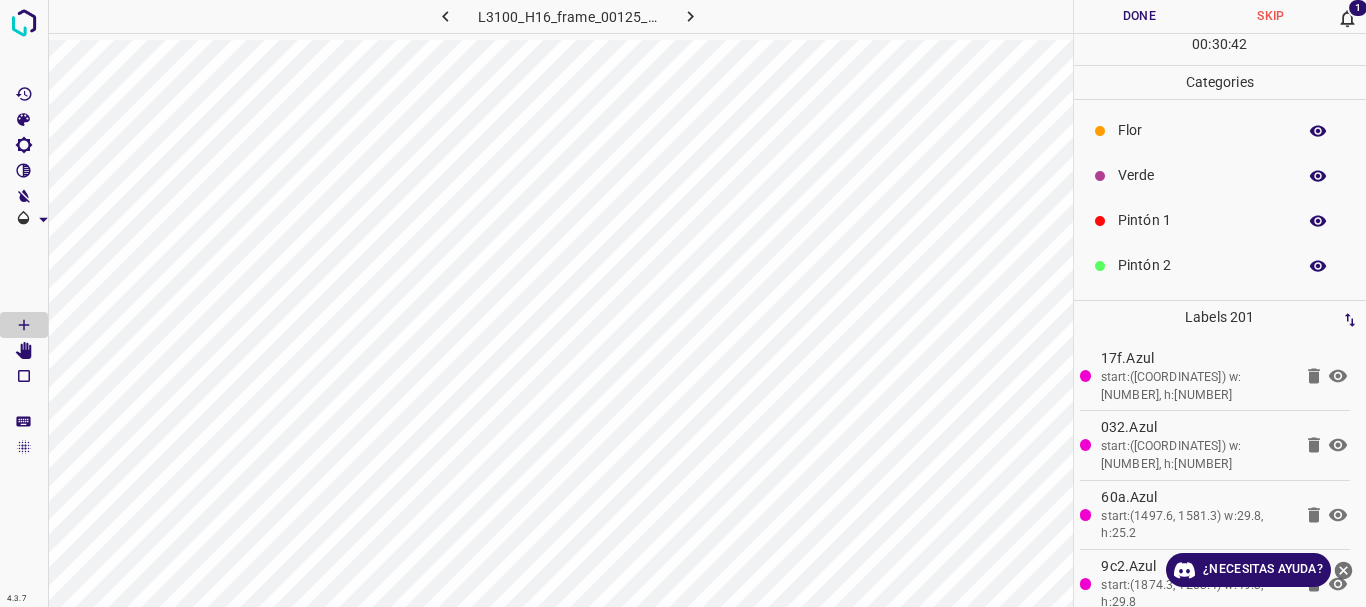 click on "Verde" at bounding box center [1202, 175] 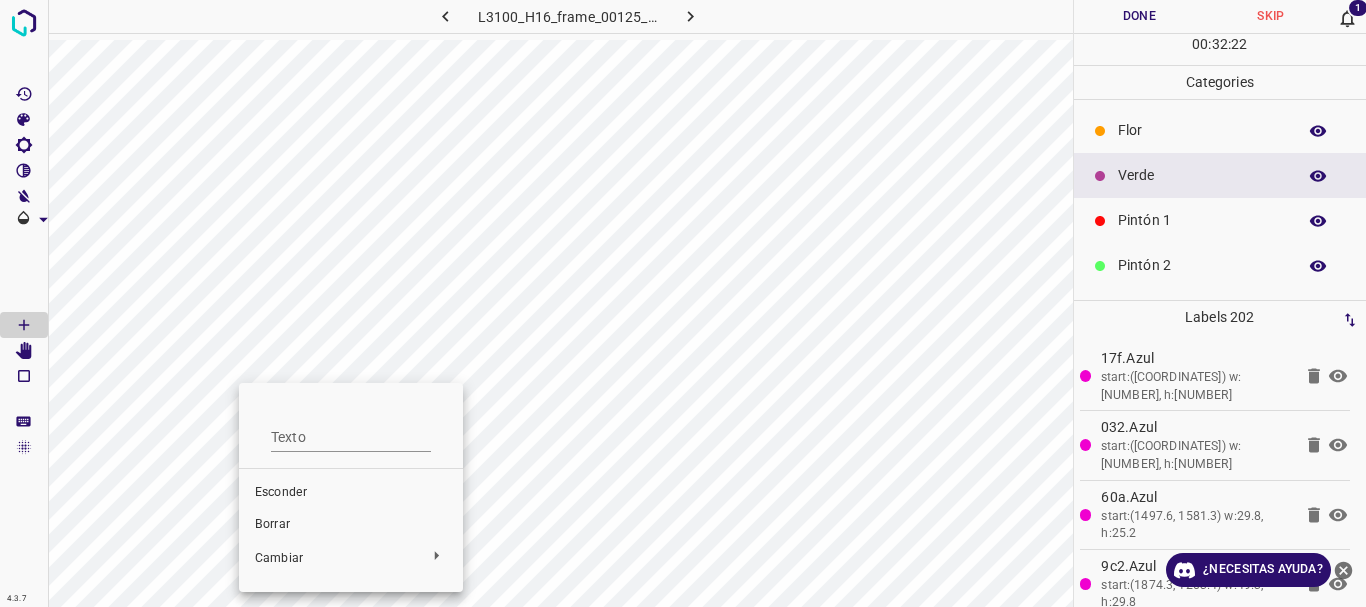 click on "Borrar" at bounding box center (272, 524) 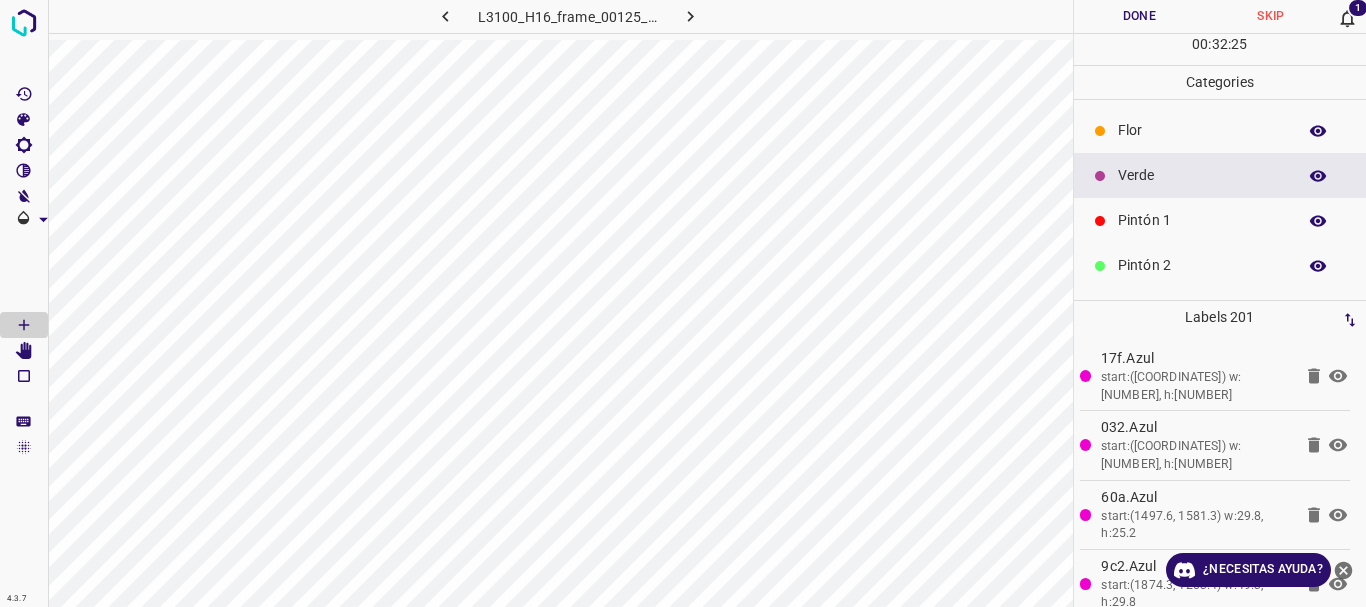 click on "Verde" at bounding box center [1202, 175] 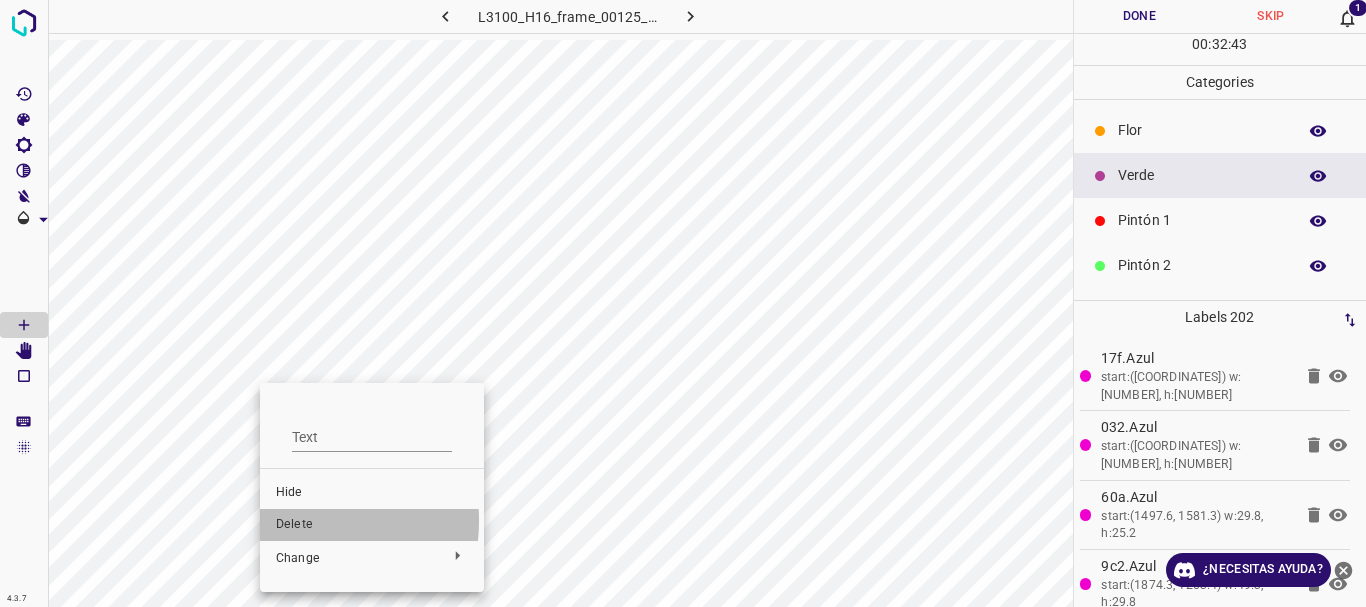 click on "Delete" at bounding box center [372, 525] 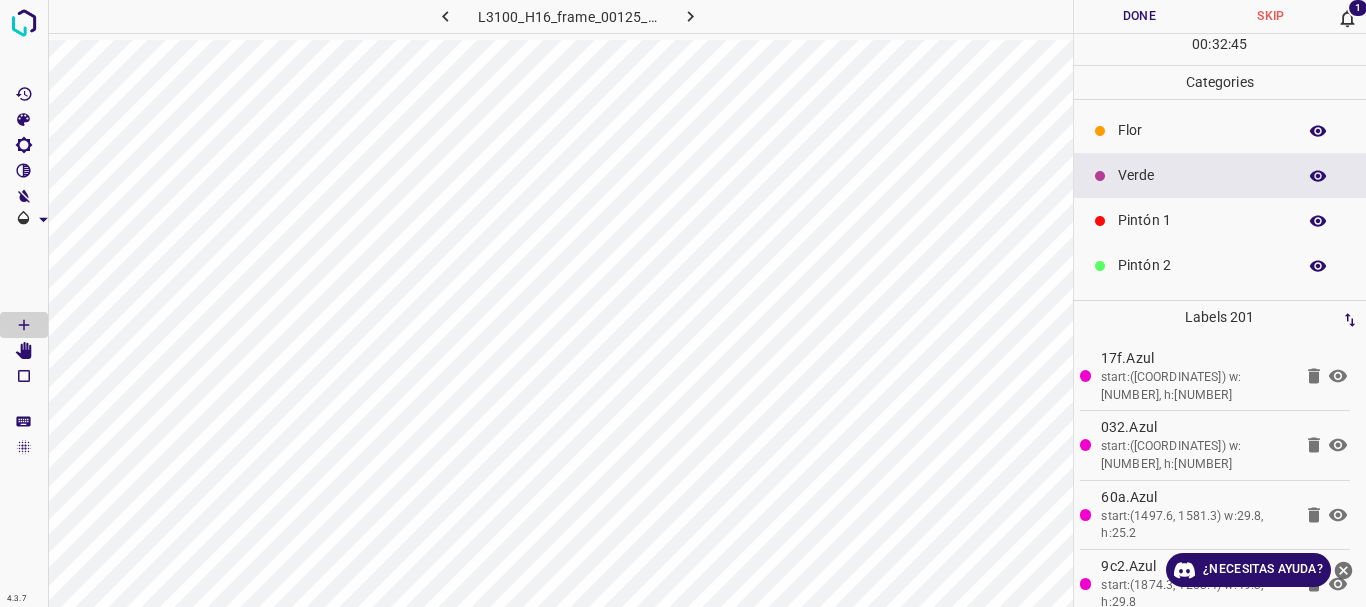 click on "Verde" at bounding box center (1202, 175) 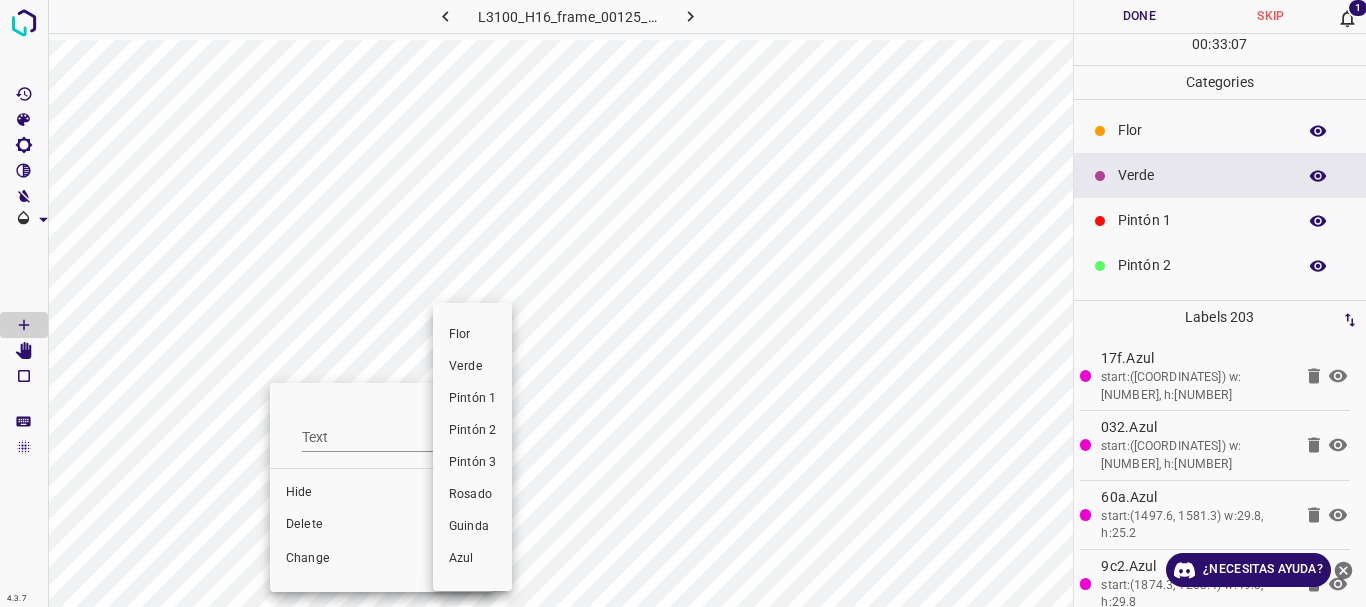 click at bounding box center (683, 303) 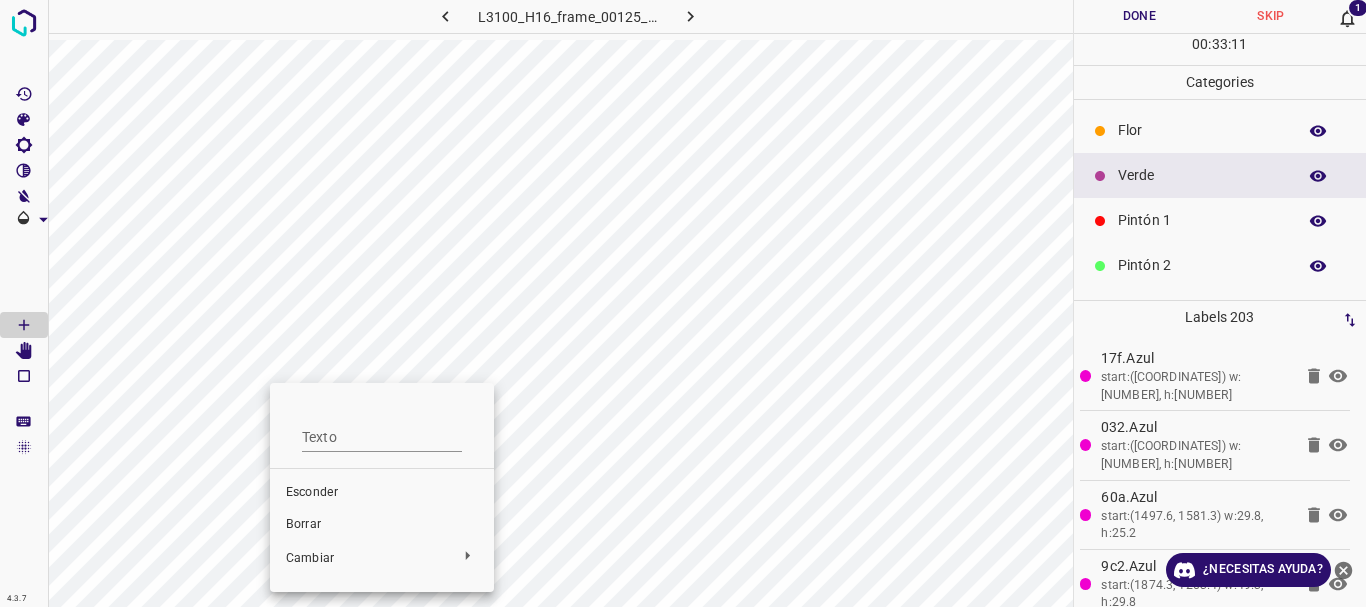 click on "Borrar" at bounding box center [303, 524] 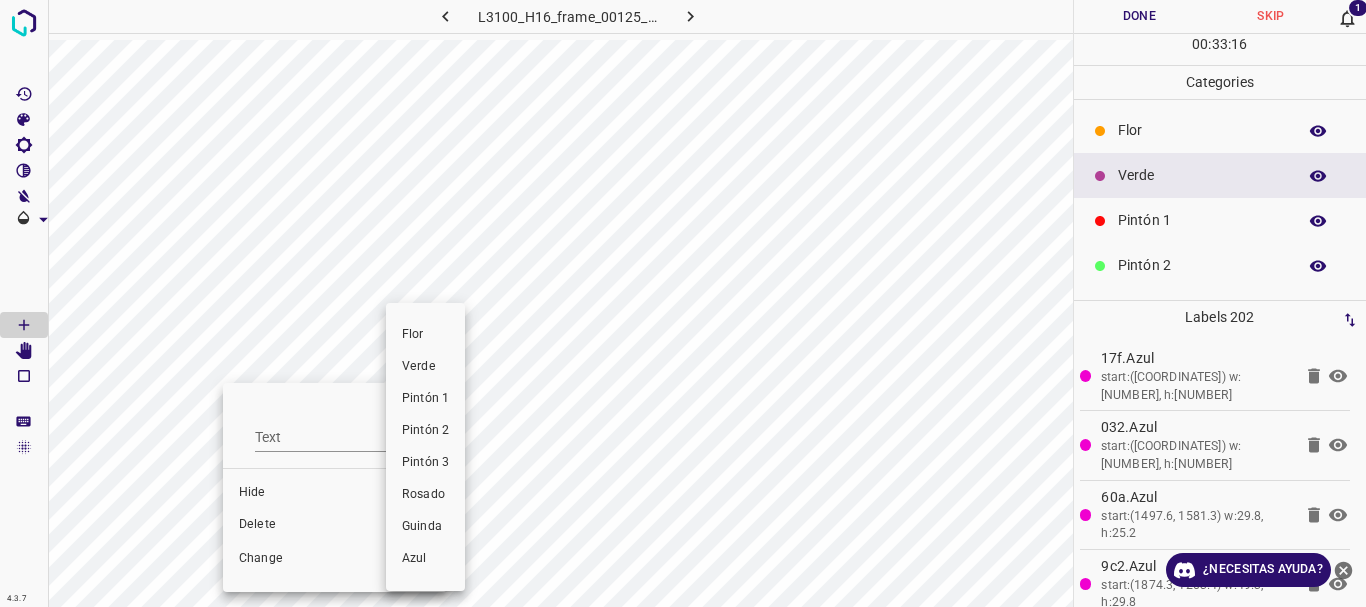 click at bounding box center (683, 303) 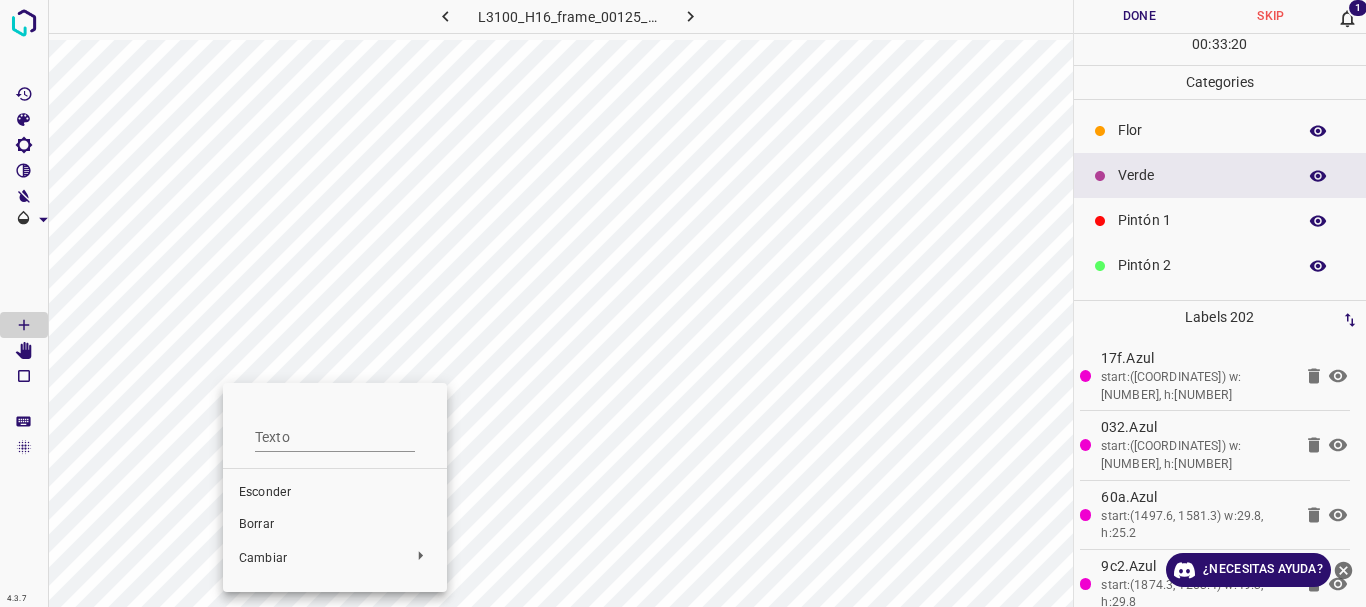 click on "Borrar" at bounding box center [256, 524] 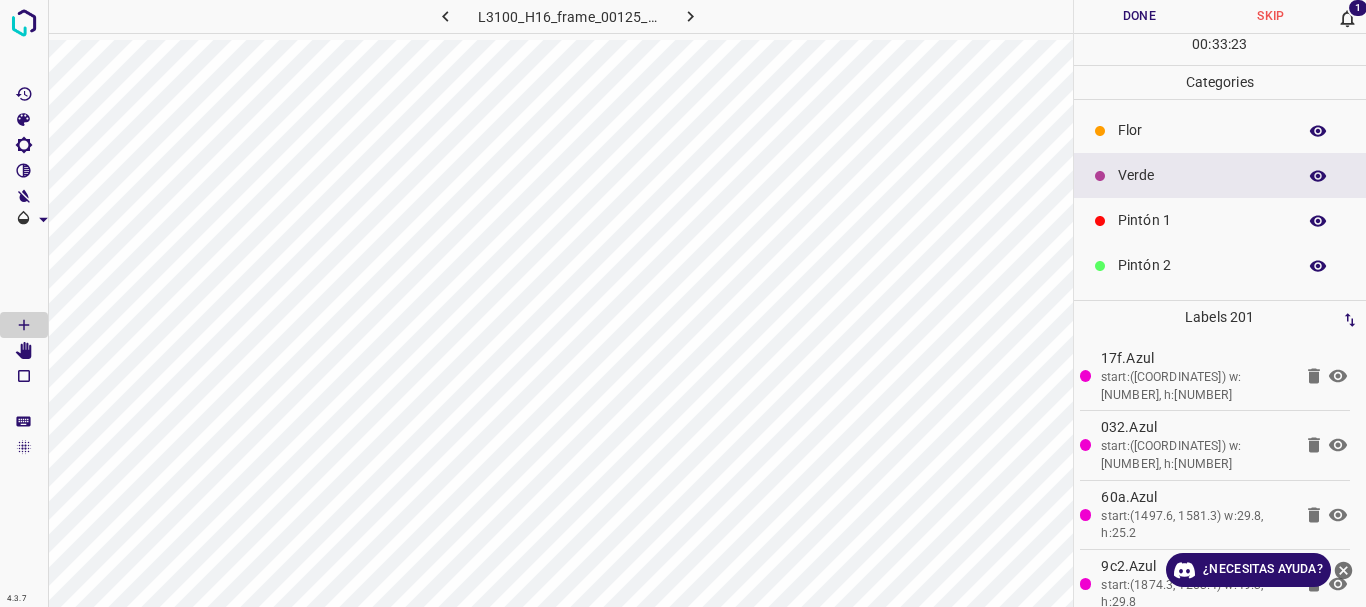 click on "Verde" at bounding box center (1202, 175) 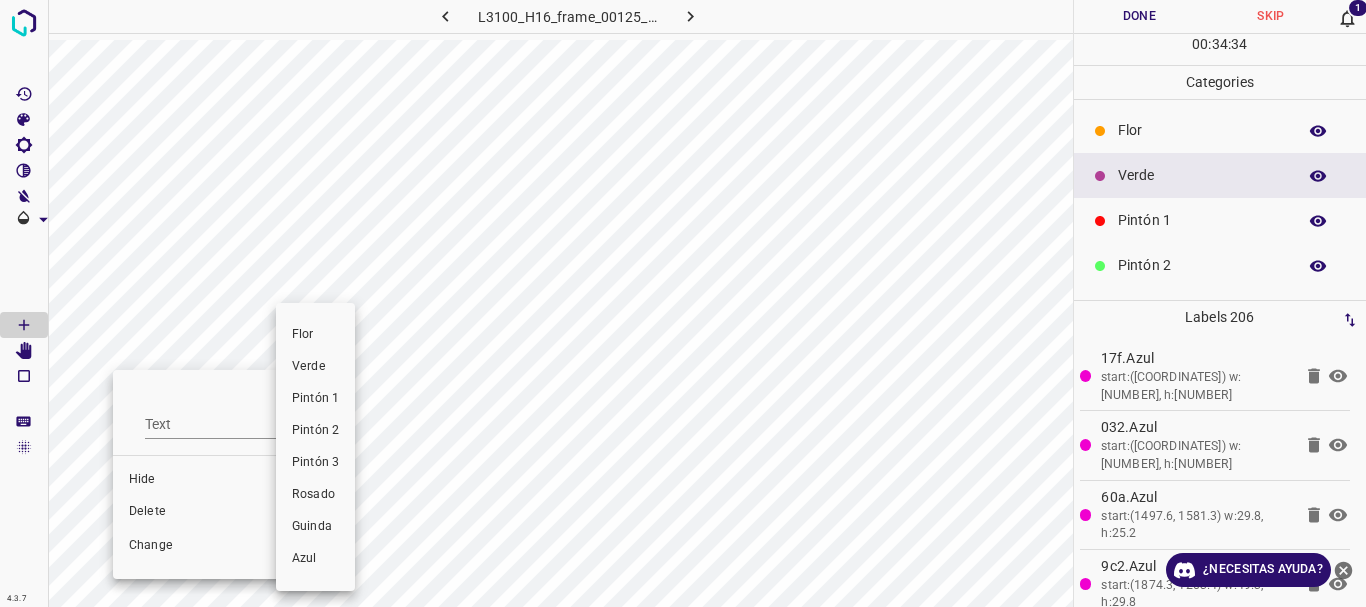 click at bounding box center [683, 303] 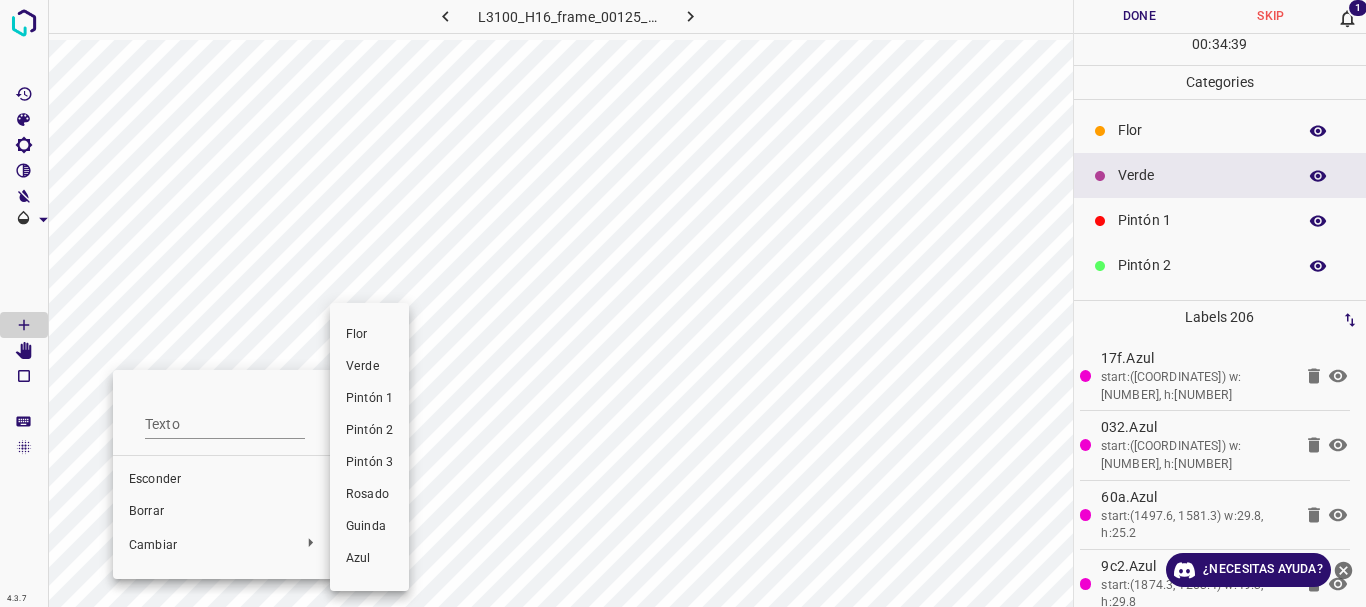 click at bounding box center [683, 303] 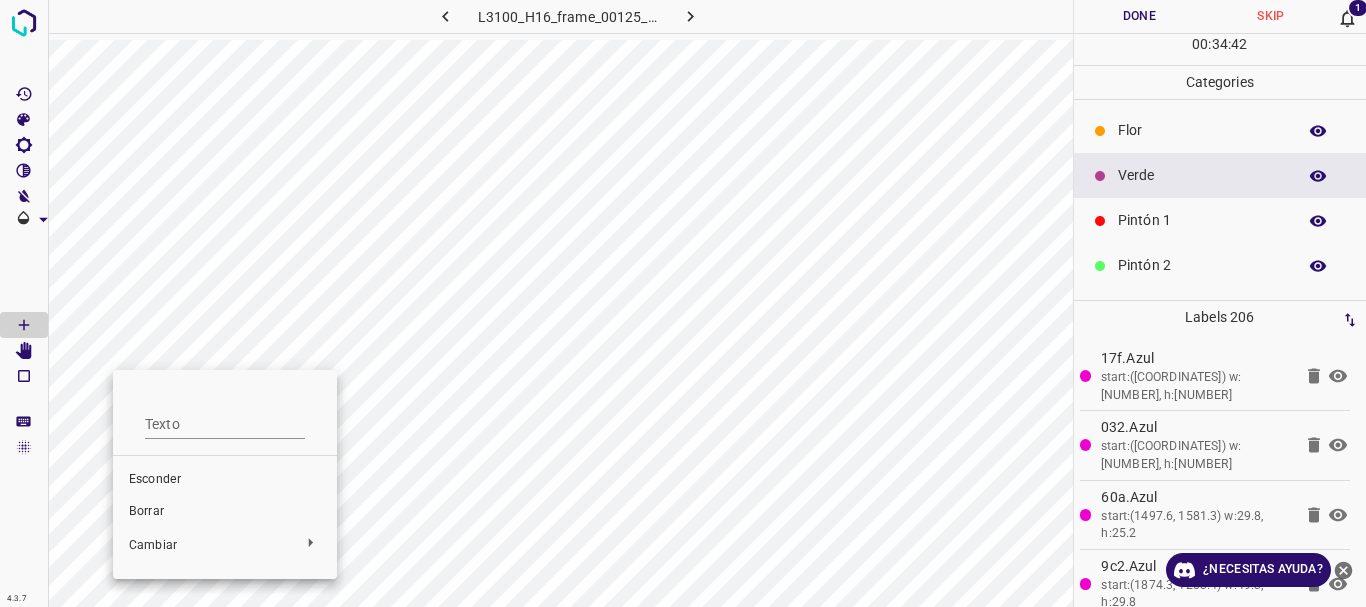 click on "Borrar" at bounding box center [146, 511] 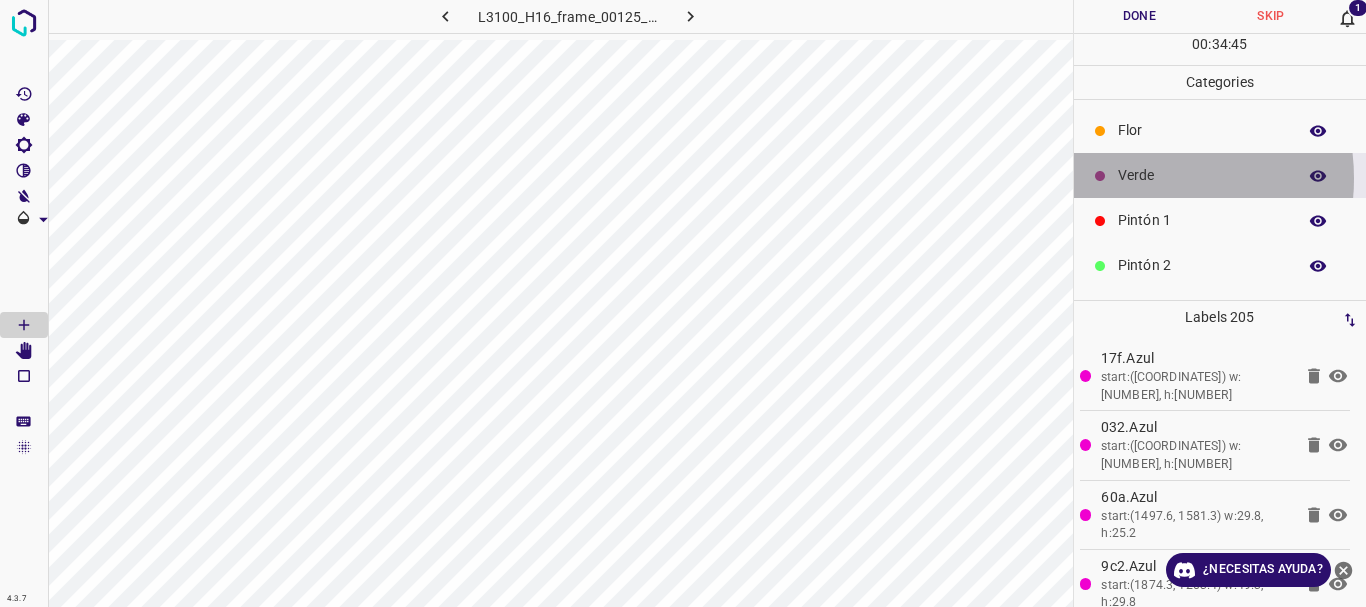 click on "Verde" at bounding box center (1202, 175) 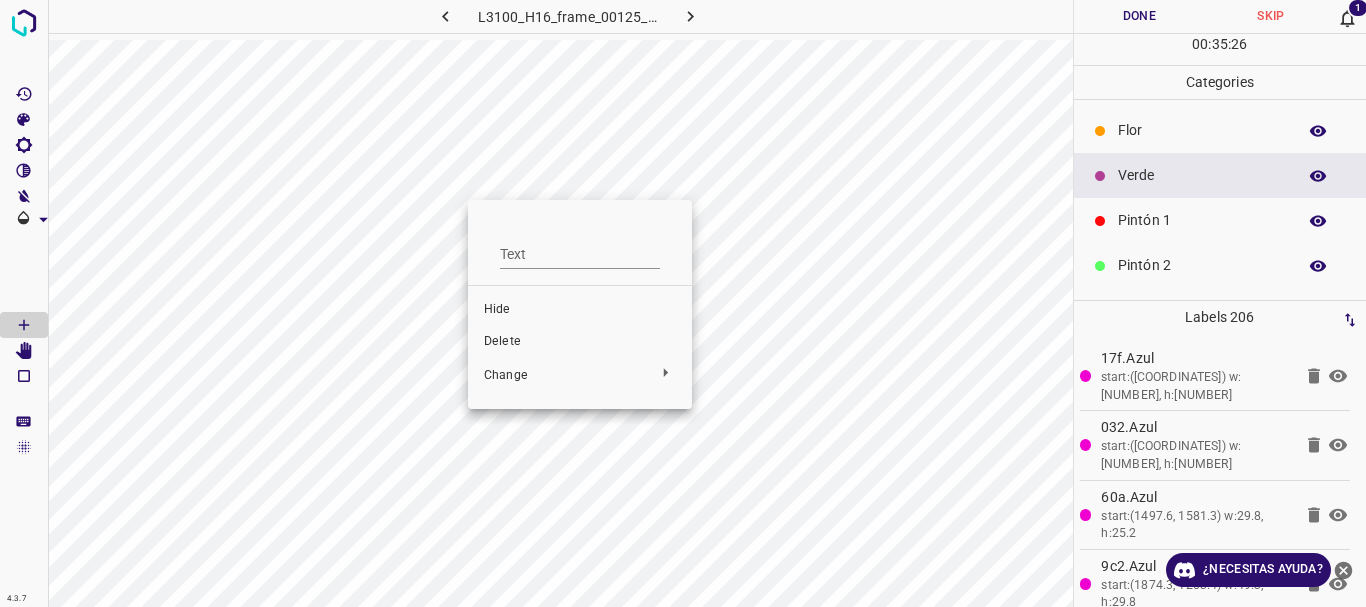 click on "Delete" at bounding box center (580, 342) 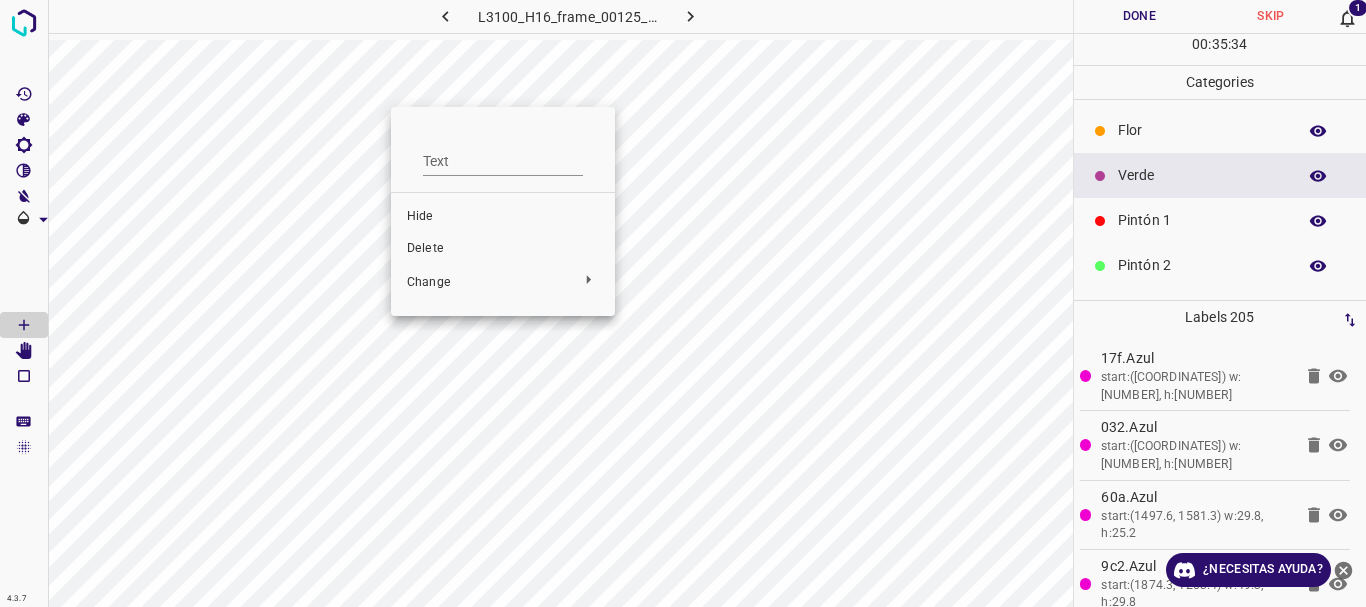 click on "Delete" at bounding box center (503, 249) 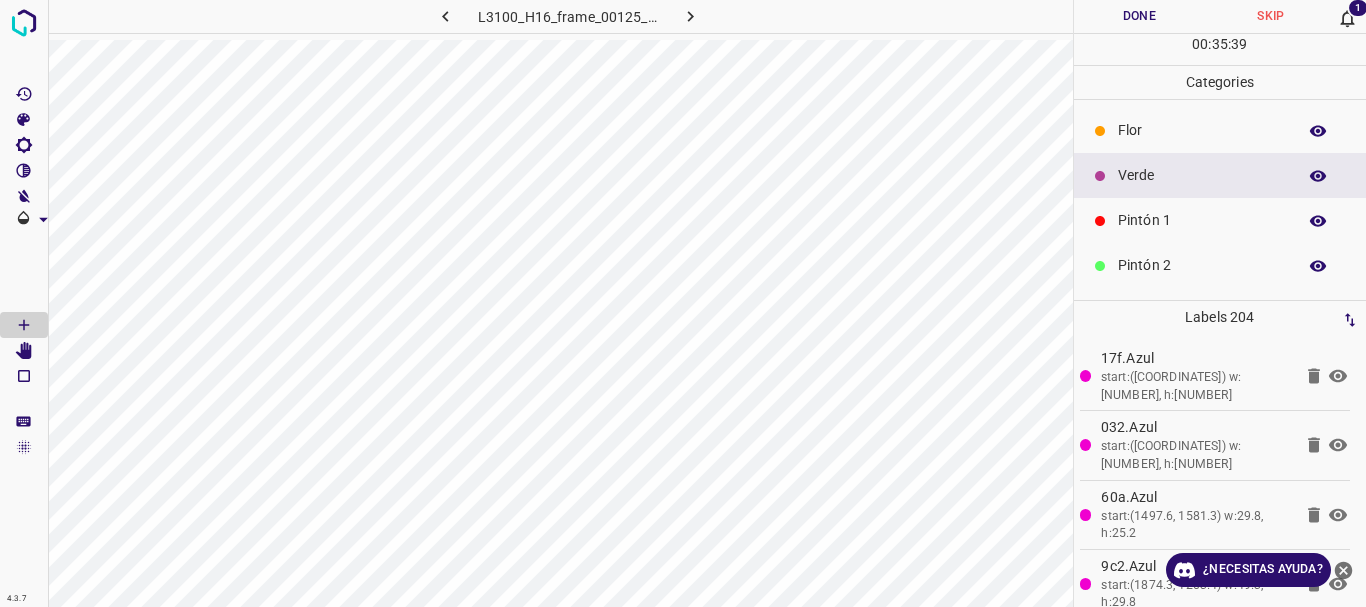 click on "Verde" at bounding box center [1202, 175] 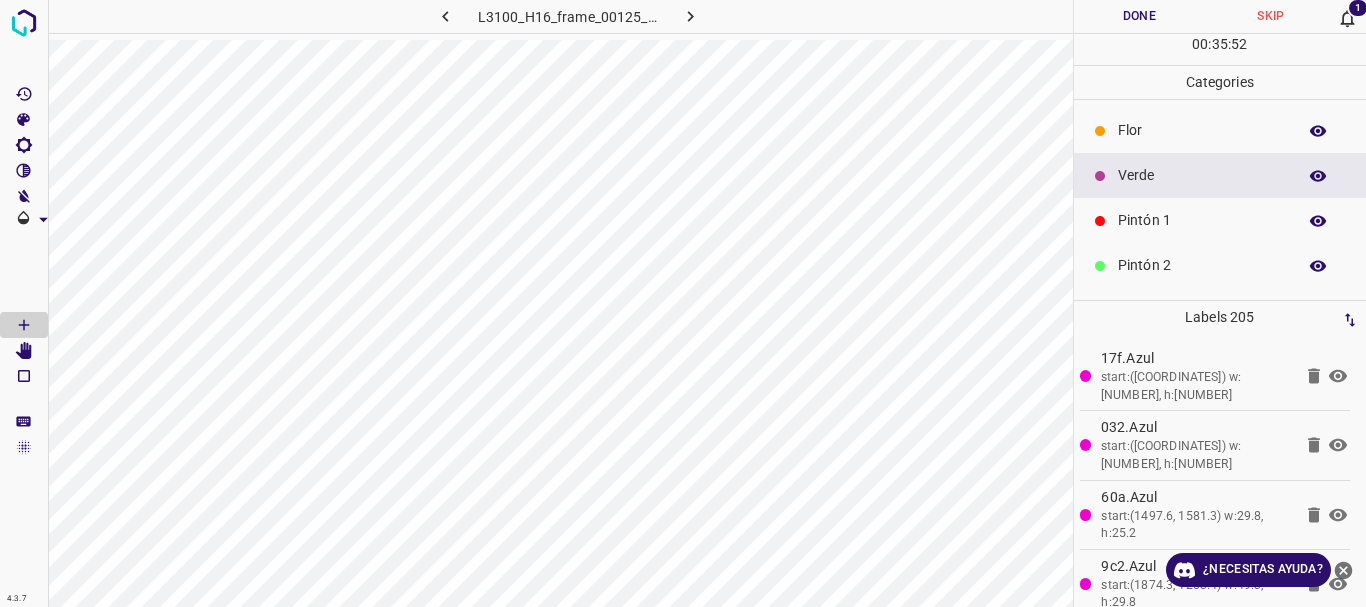 click on "Verde" at bounding box center [1202, 175] 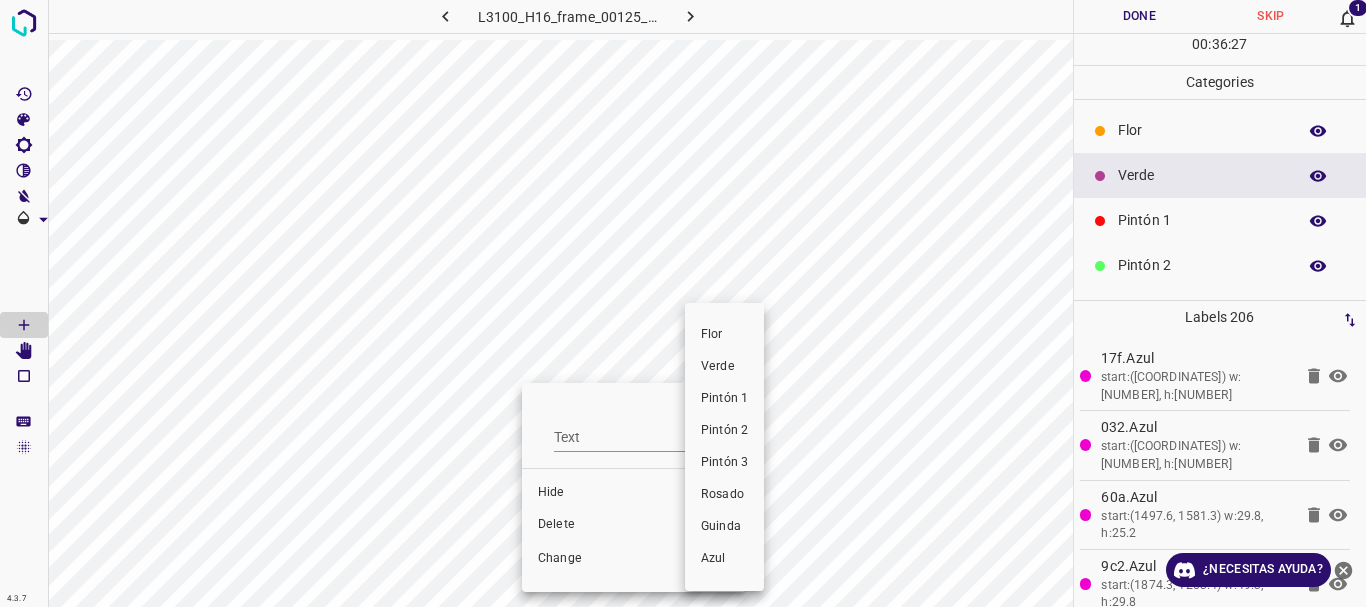 click at bounding box center [683, 303] 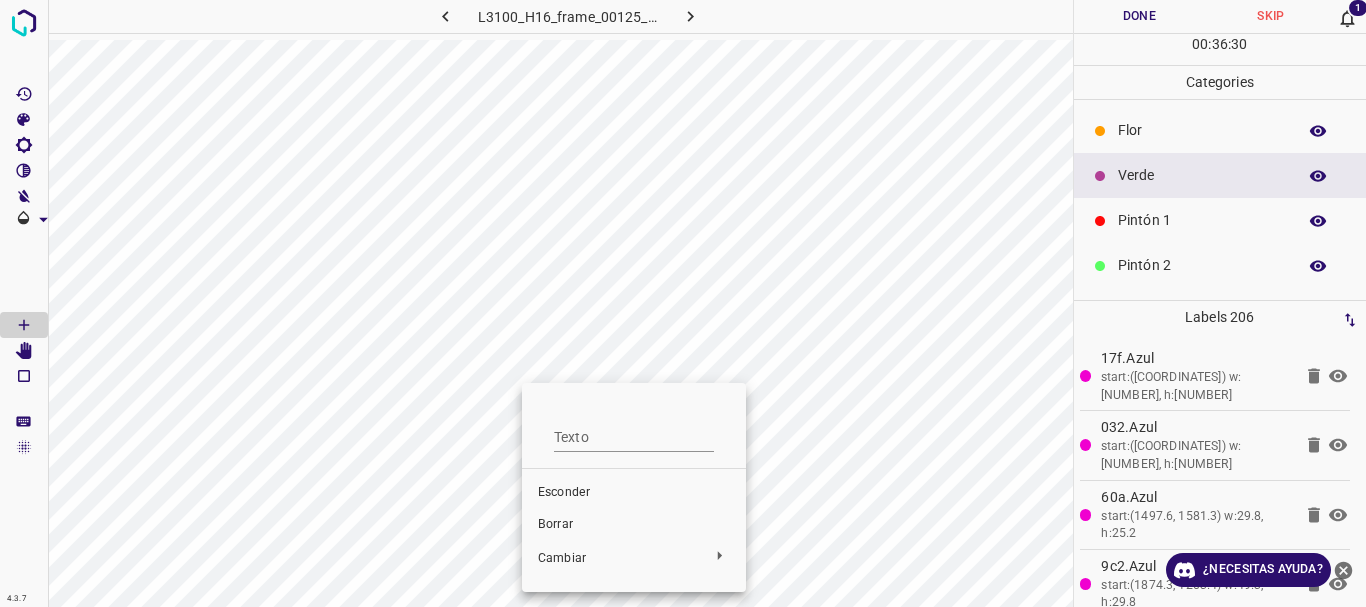 click on "Borrar" at bounding box center (555, 524) 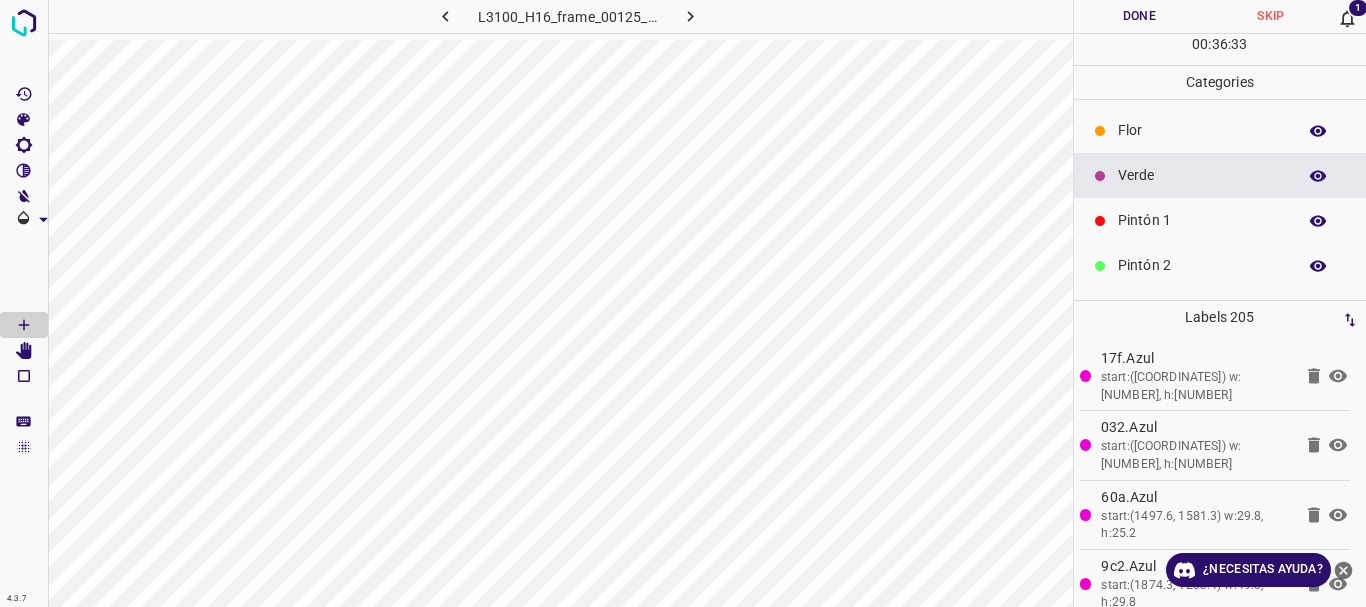 click on "Verde" at bounding box center (1202, 175) 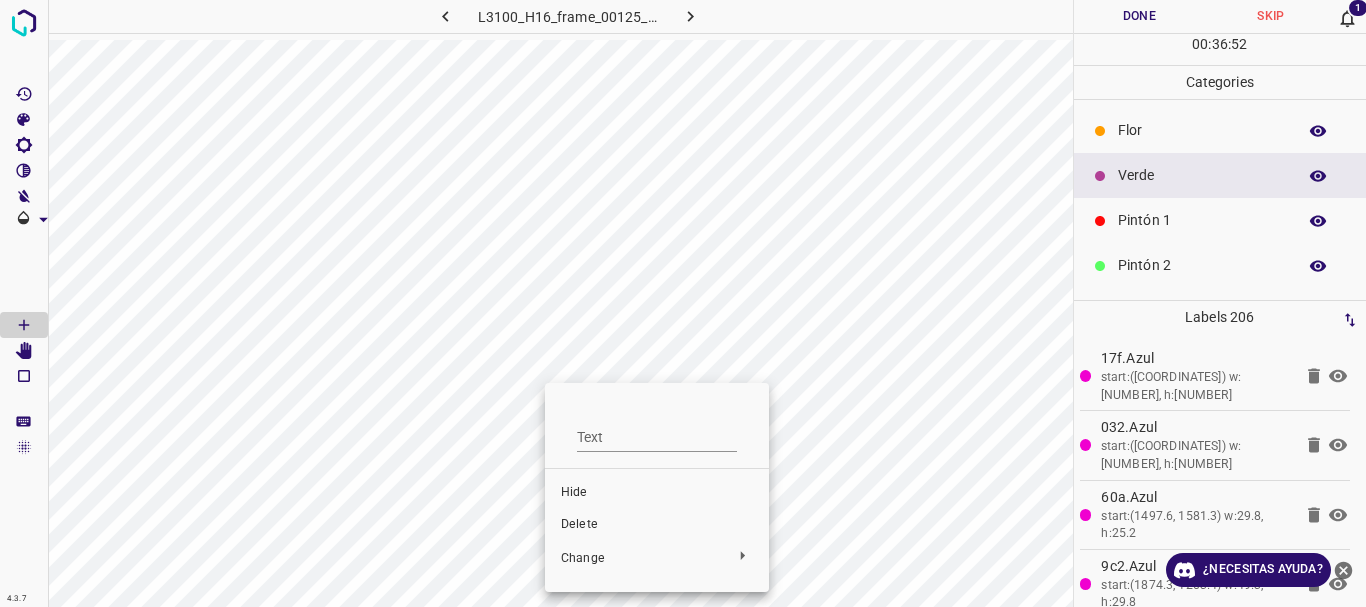 click on "Delete" at bounding box center [657, 525] 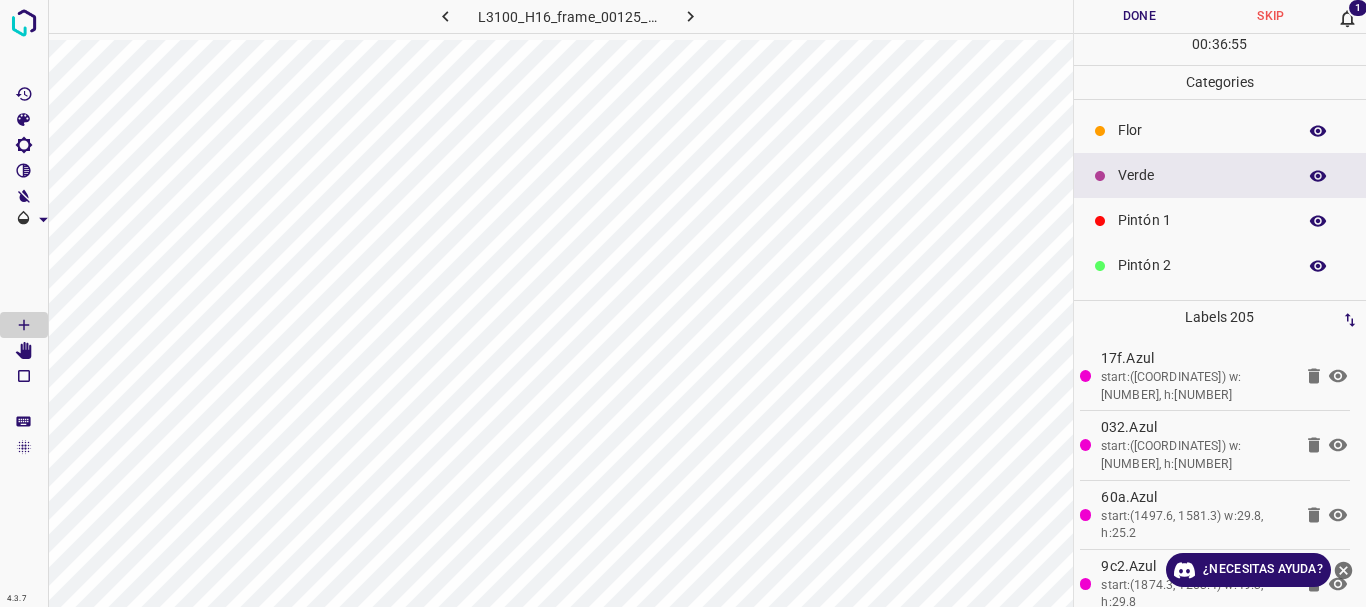 click on "Verde" at bounding box center [1202, 175] 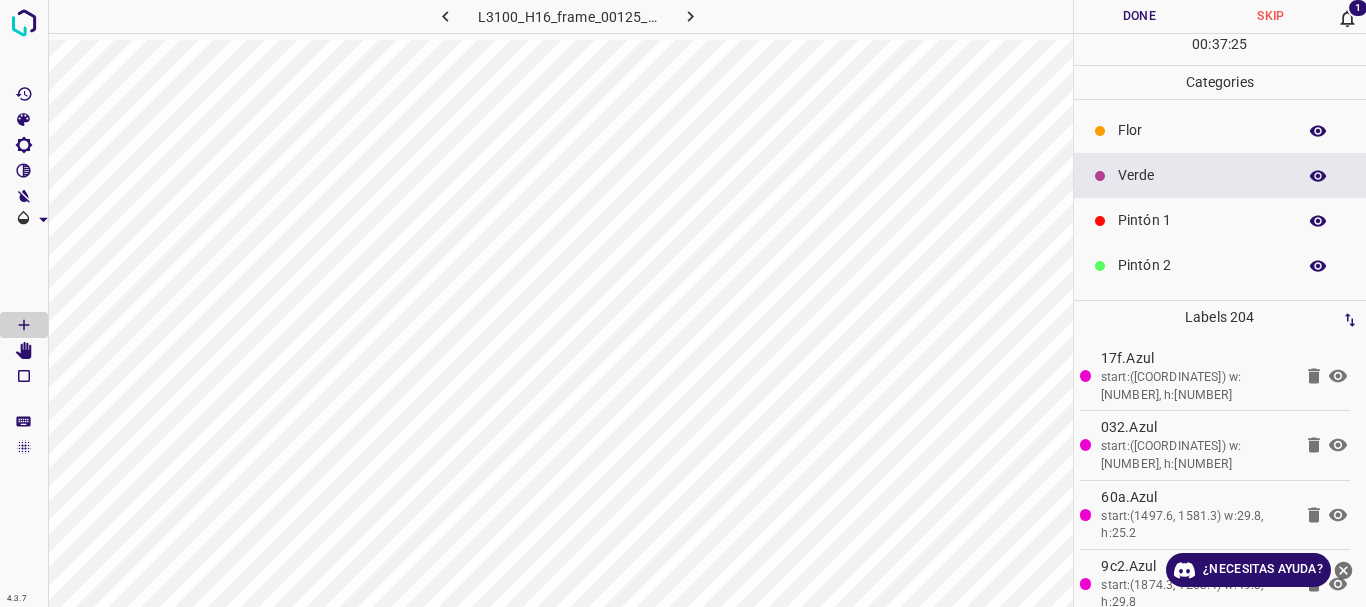 click on "Verde" at bounding box center (1202, 175) 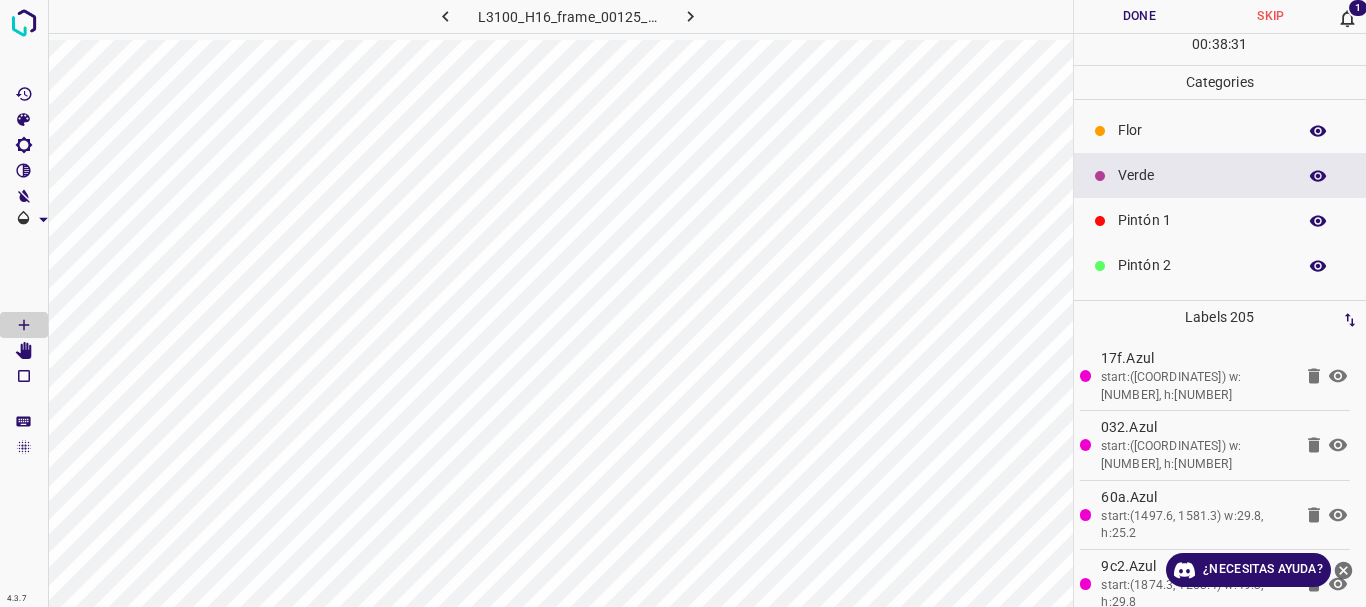 click on "Flor" at bounding box center (1202, 130) 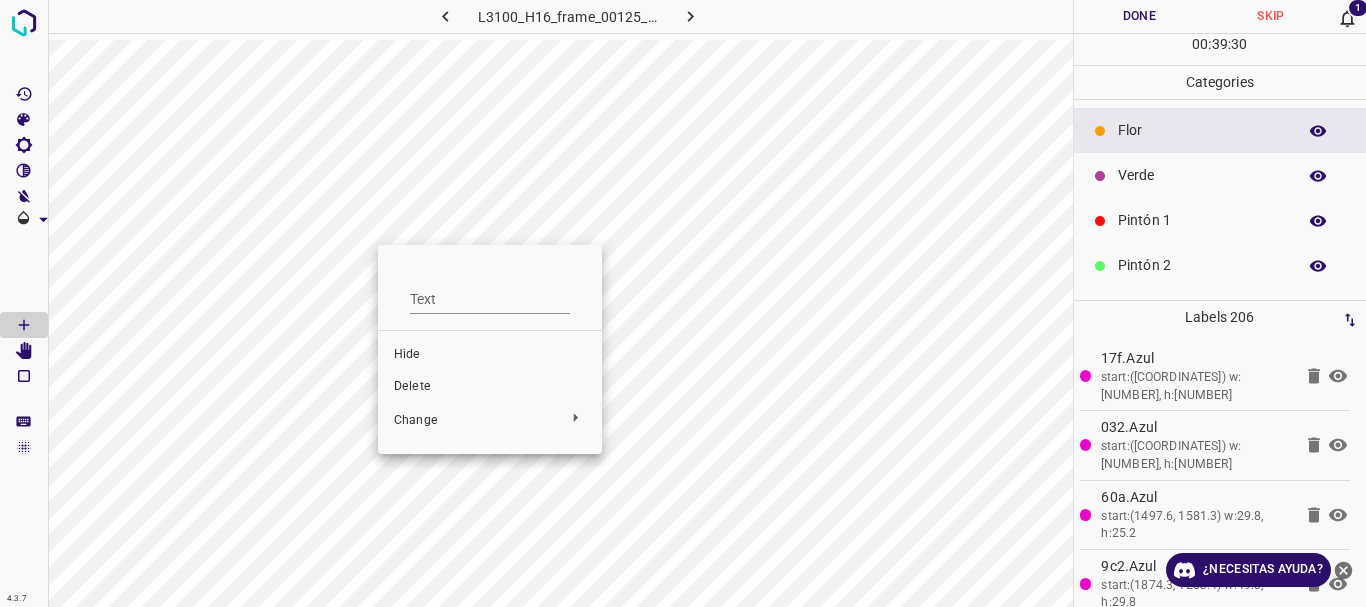 click on "Delete" at bounding box center [490, 387] 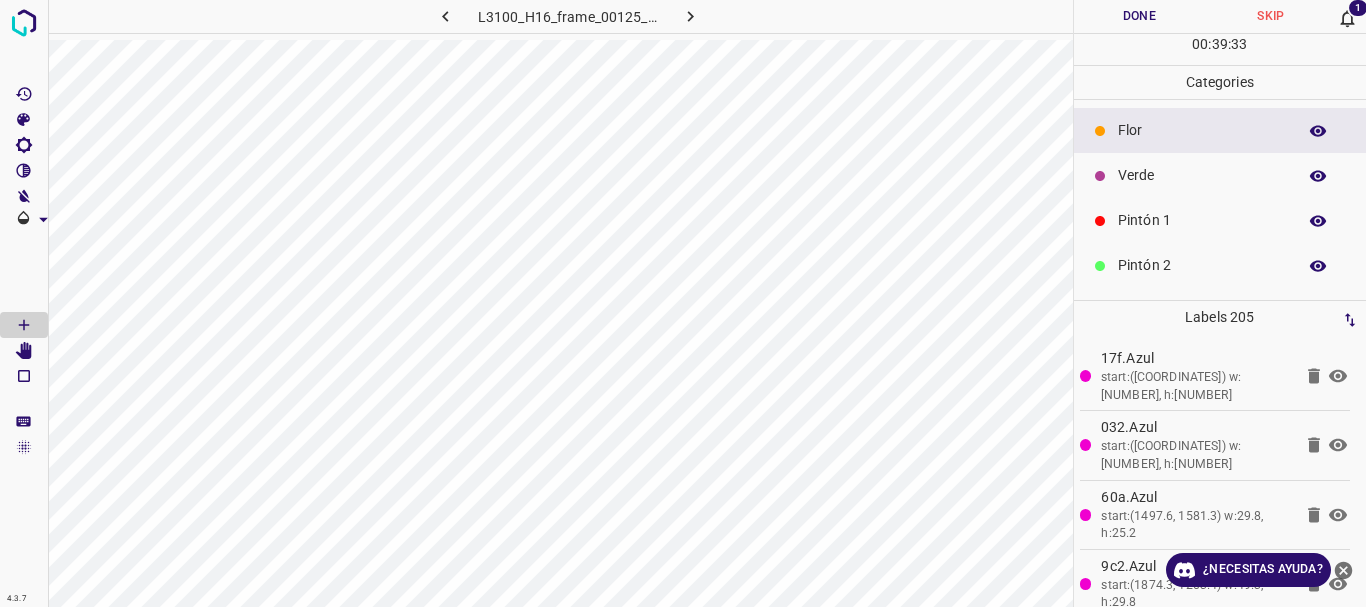 click on "Flor" at bounding box center [1202, 130] 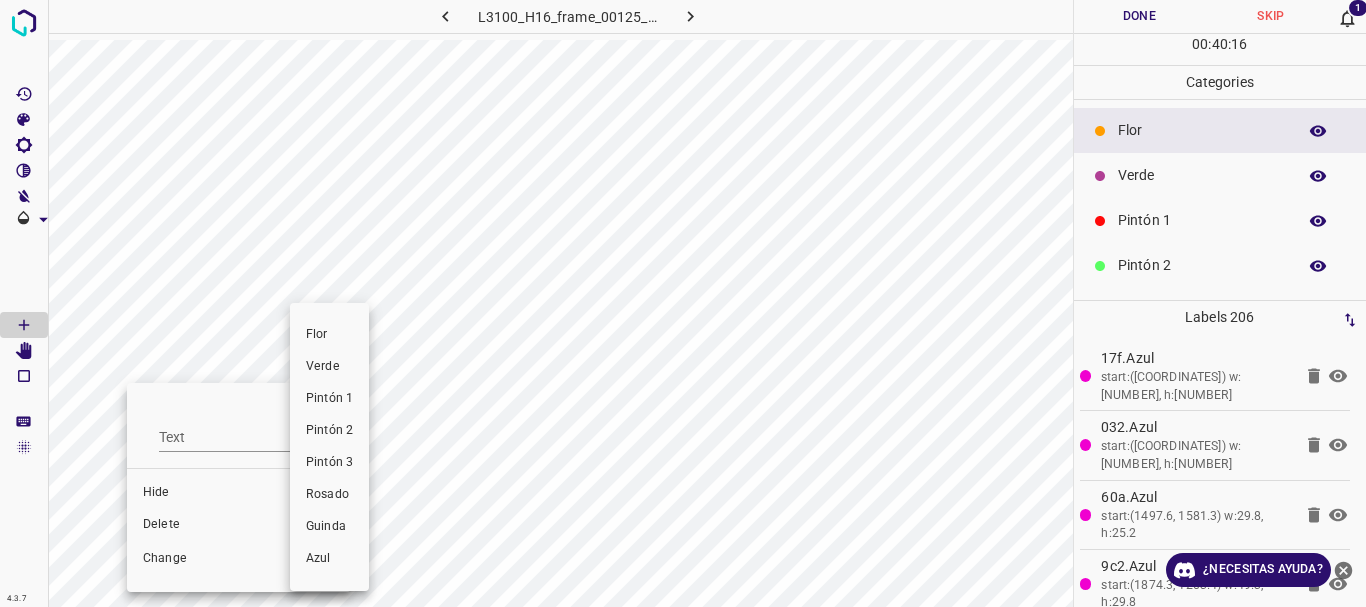 click at bounding box center (683, 303) 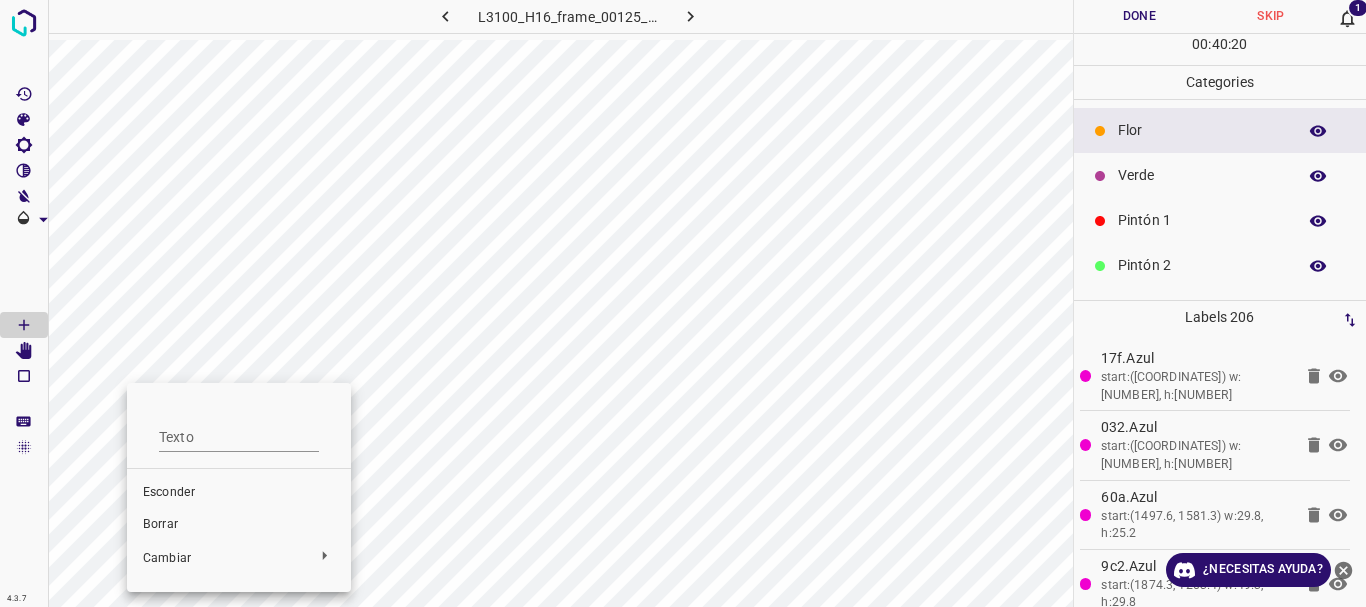 click on "Borrar" at bounding box center (160, 524) 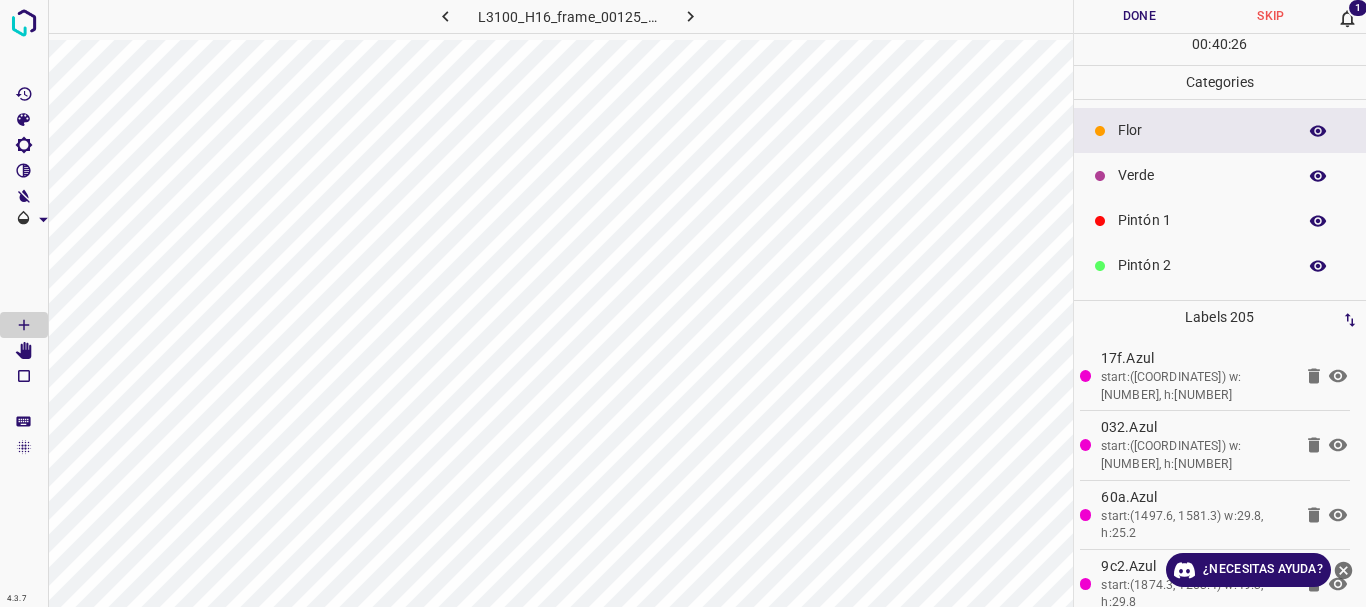 click 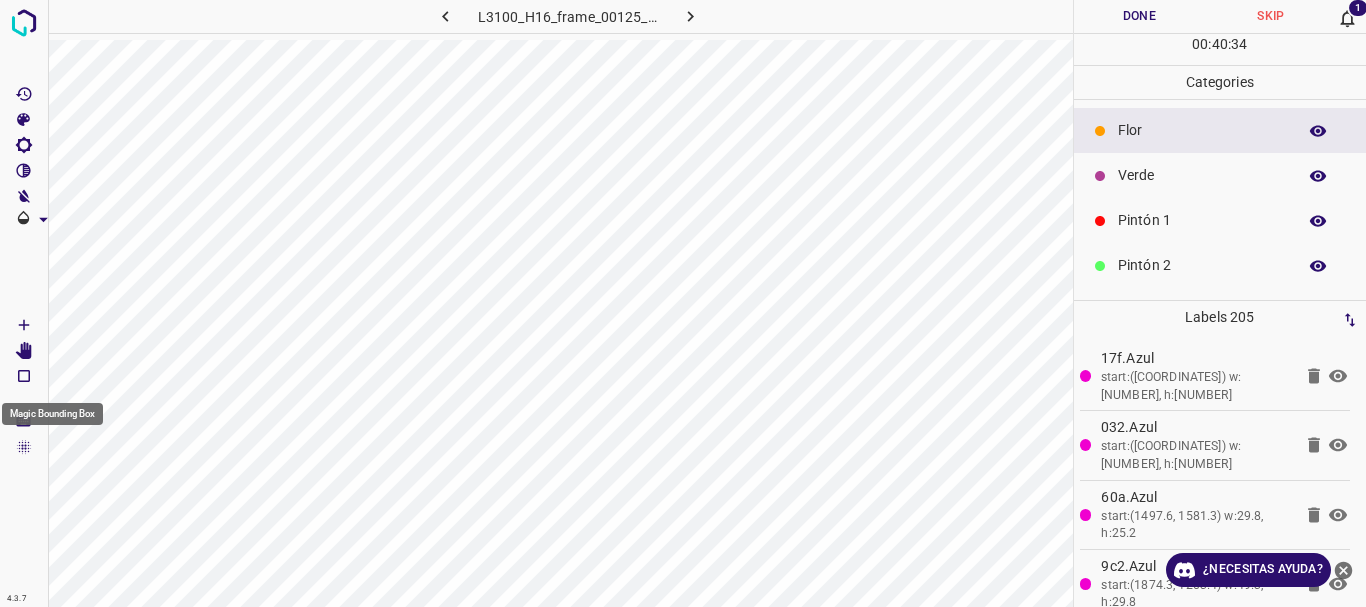 click 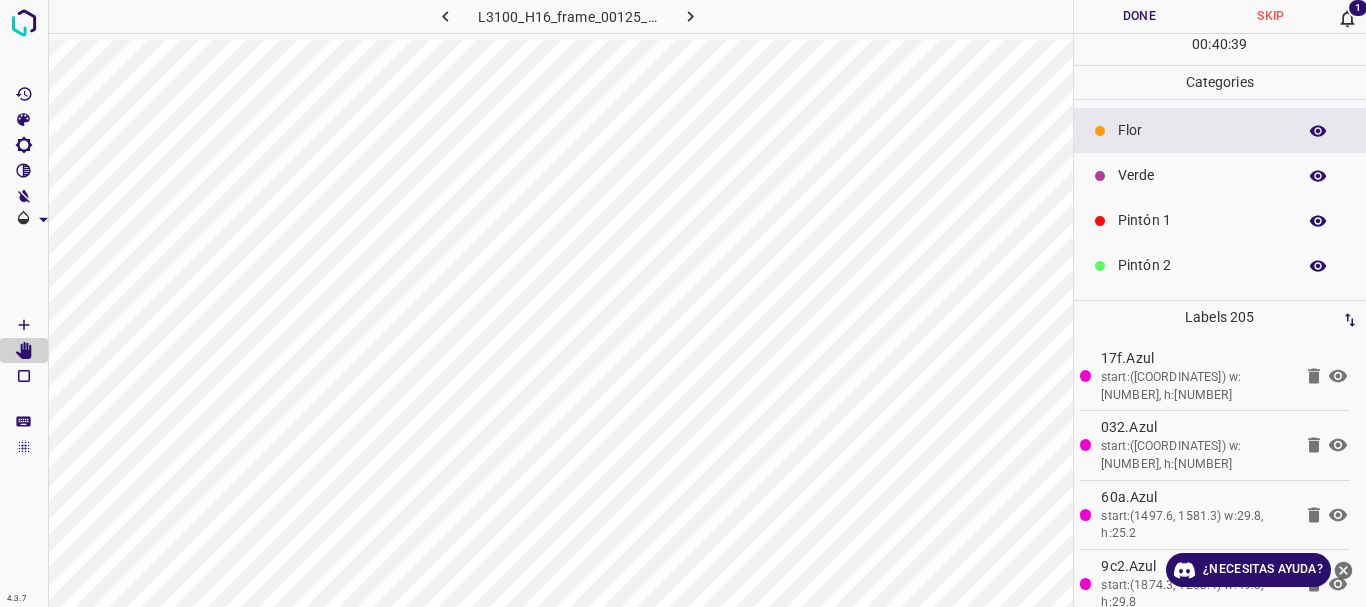 click 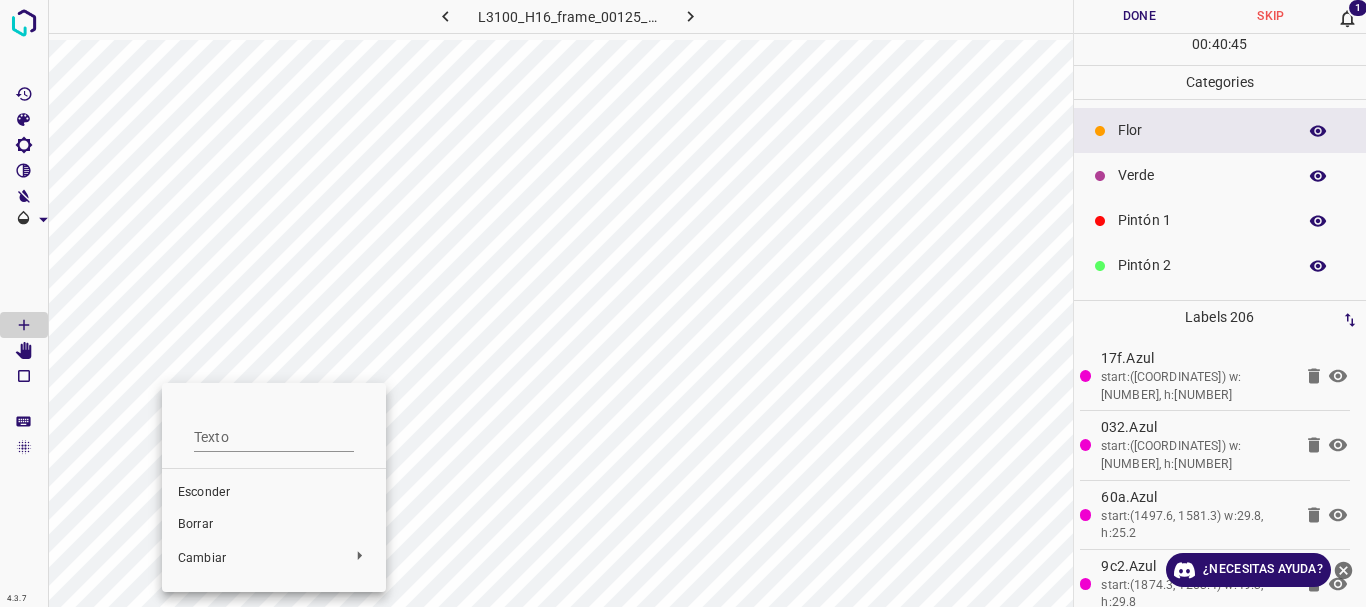 click on "Borrar" at bounding box center (195, 524) 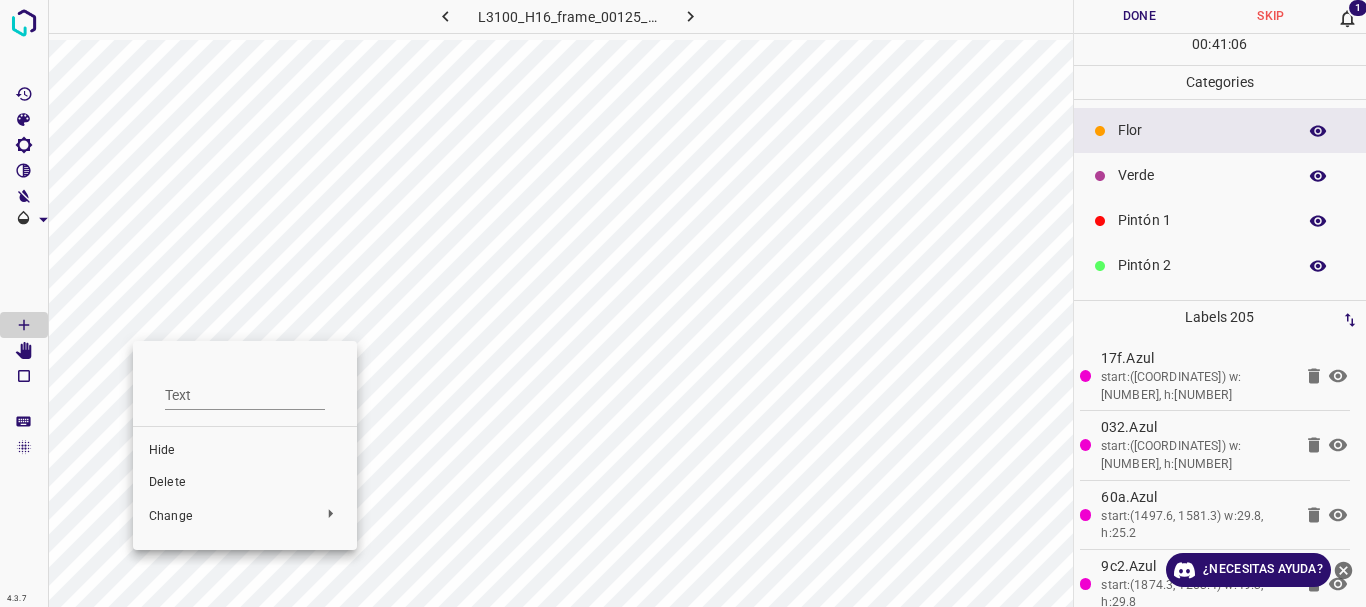 click on "Delete" at bounding box center (245, 483) 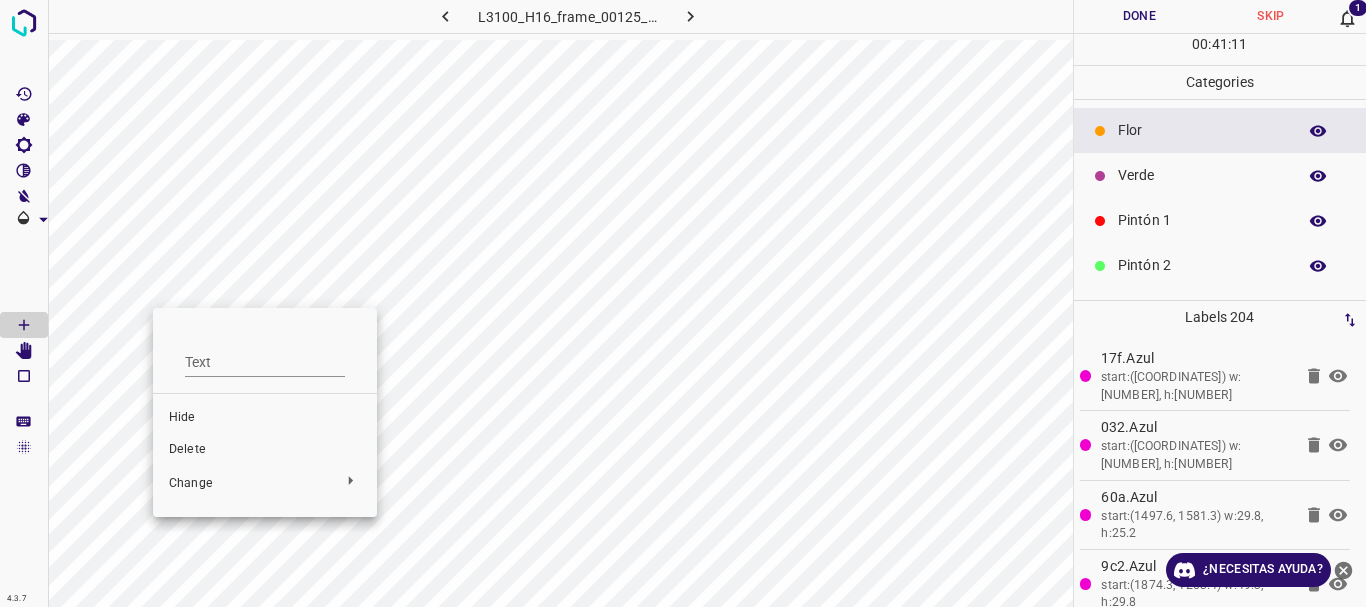 click on "Delete" at bounding box center [265, 450] 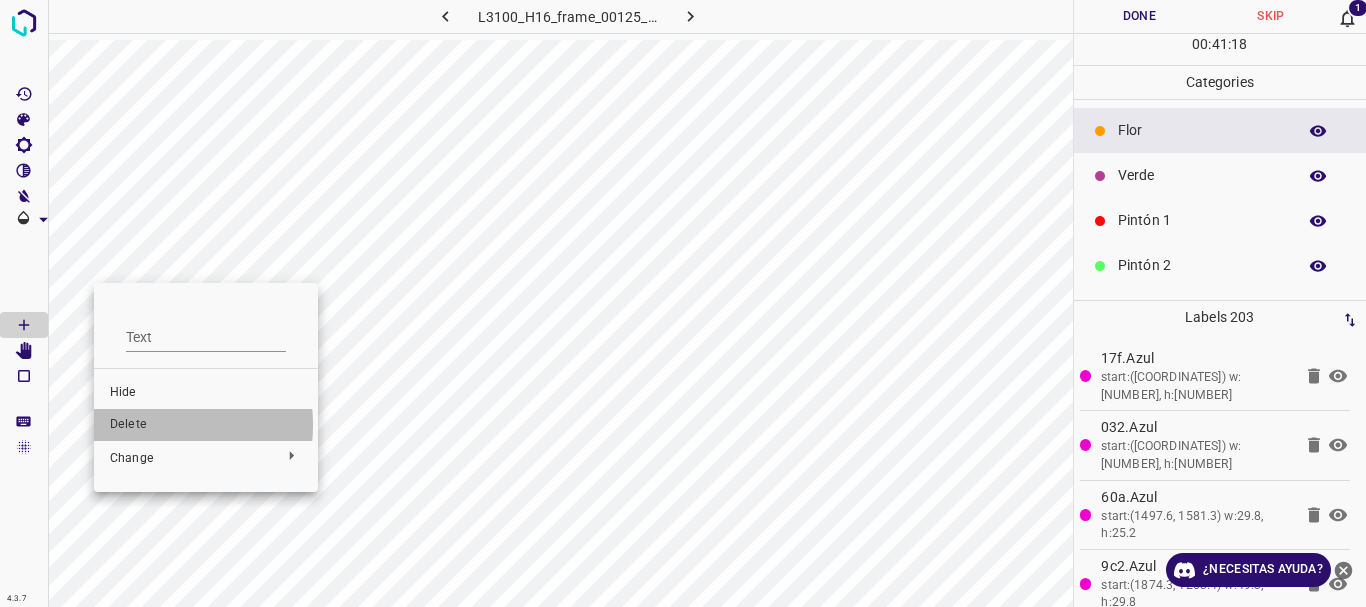 click on "Delete" at bounding box center [206, 425] 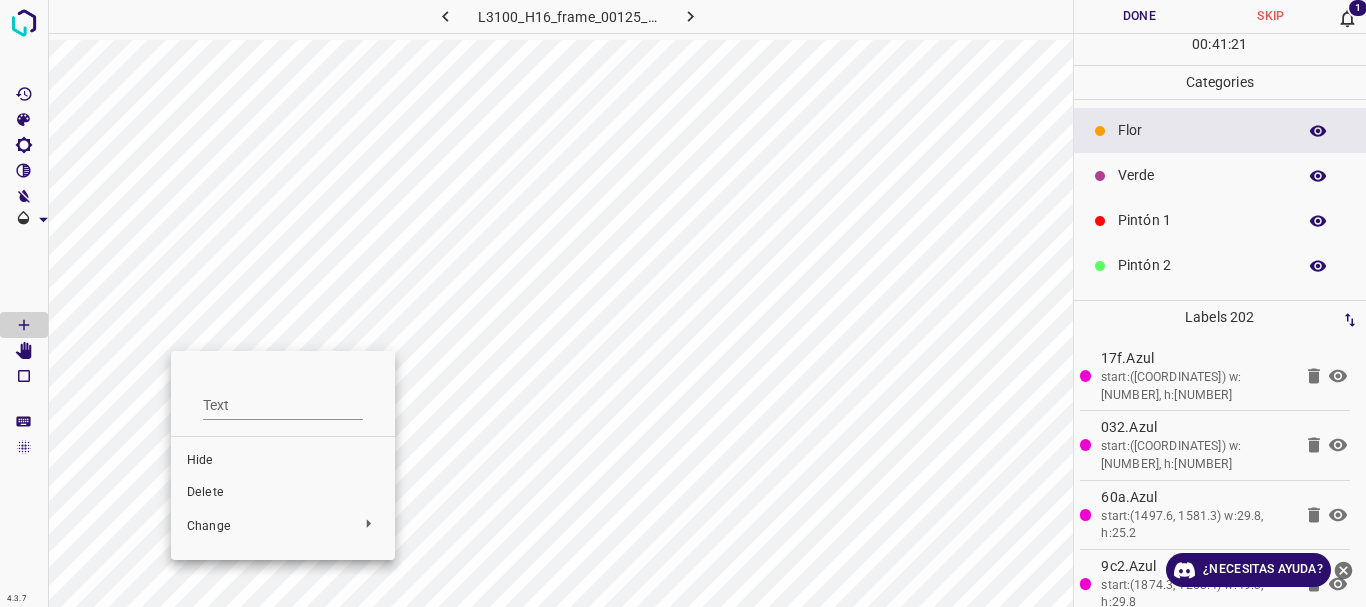 click on "Delete" at bounding box center (283, 493) 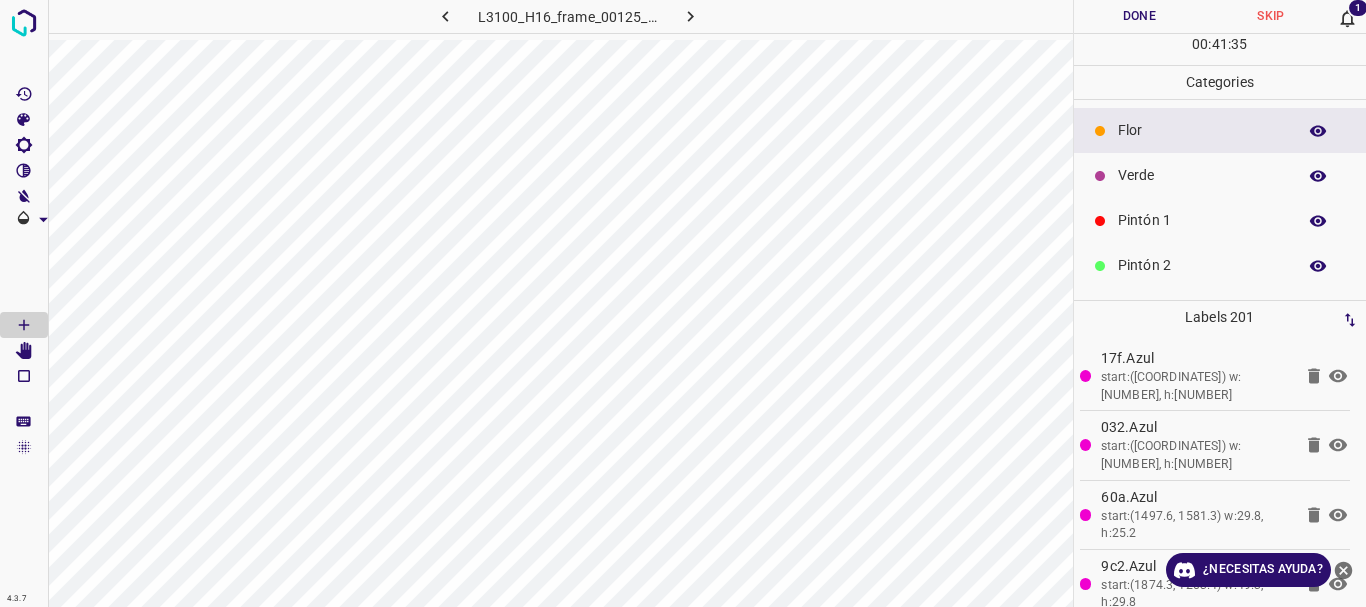 scroll, scrollTop: 100, scrollLeft: 0, axis: vertical 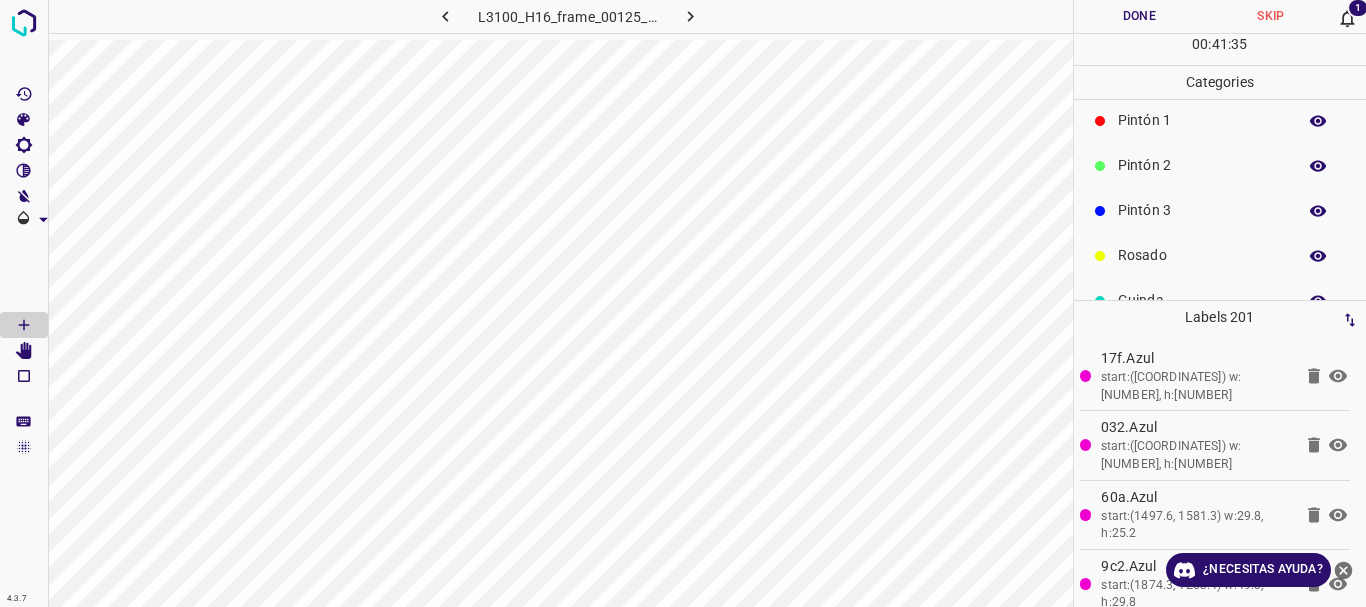 click on "Pintón 3" at bounding box center [1202, 210] 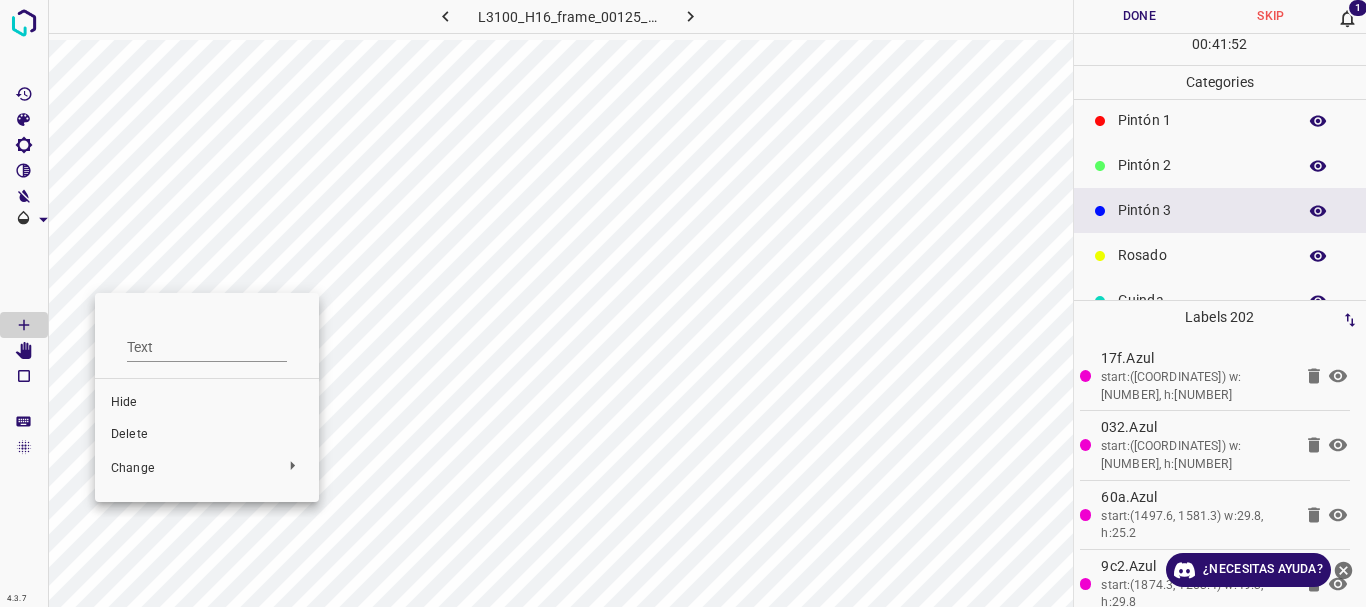click on "Delete" at bounding box center [207, 435] 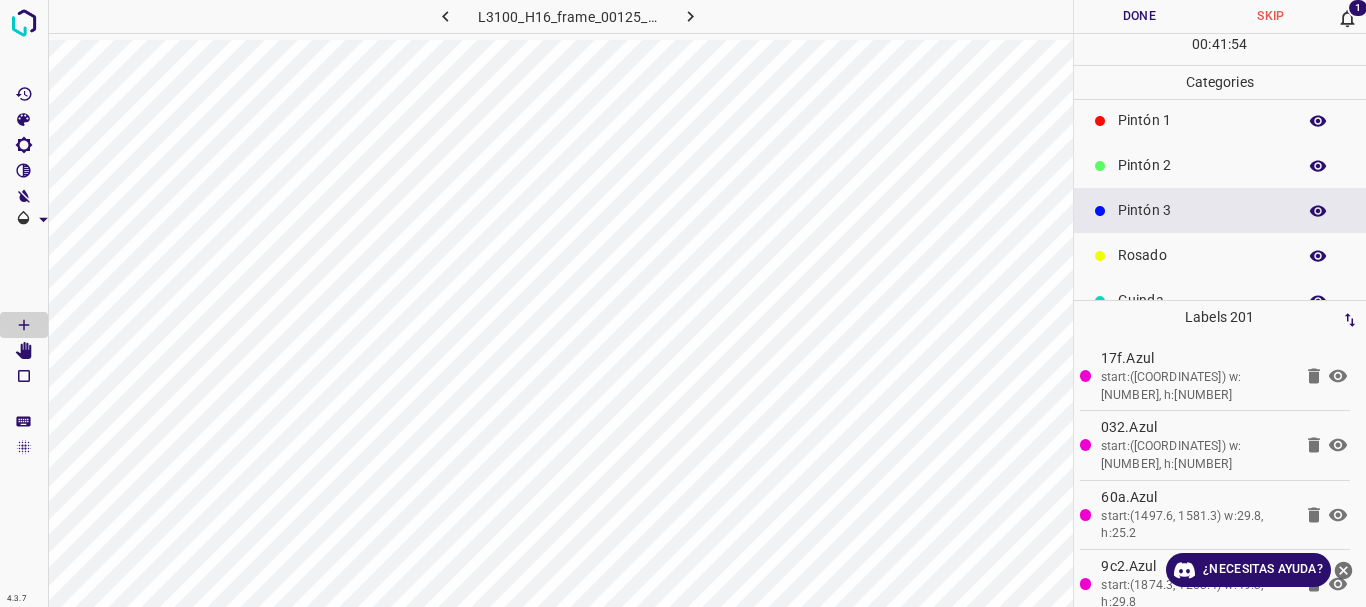 click on "Pintón 3" at bounding box center (1202, 210) 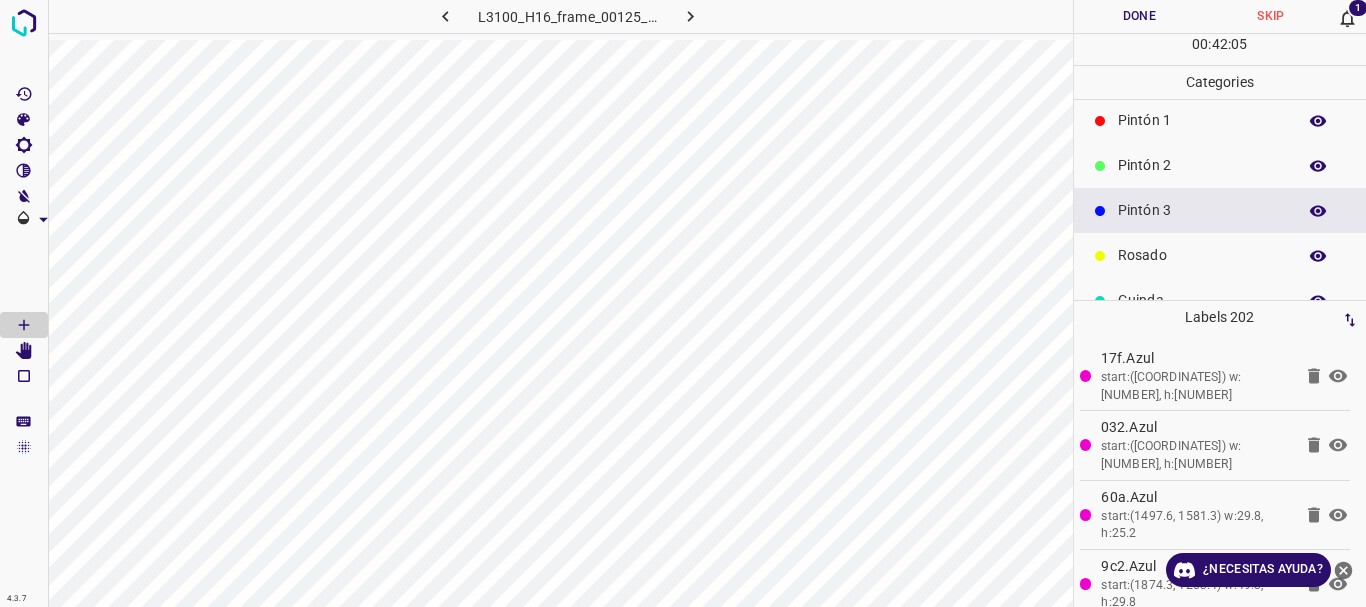 click on "Pintón 3" at bounding box center [1202, 210] 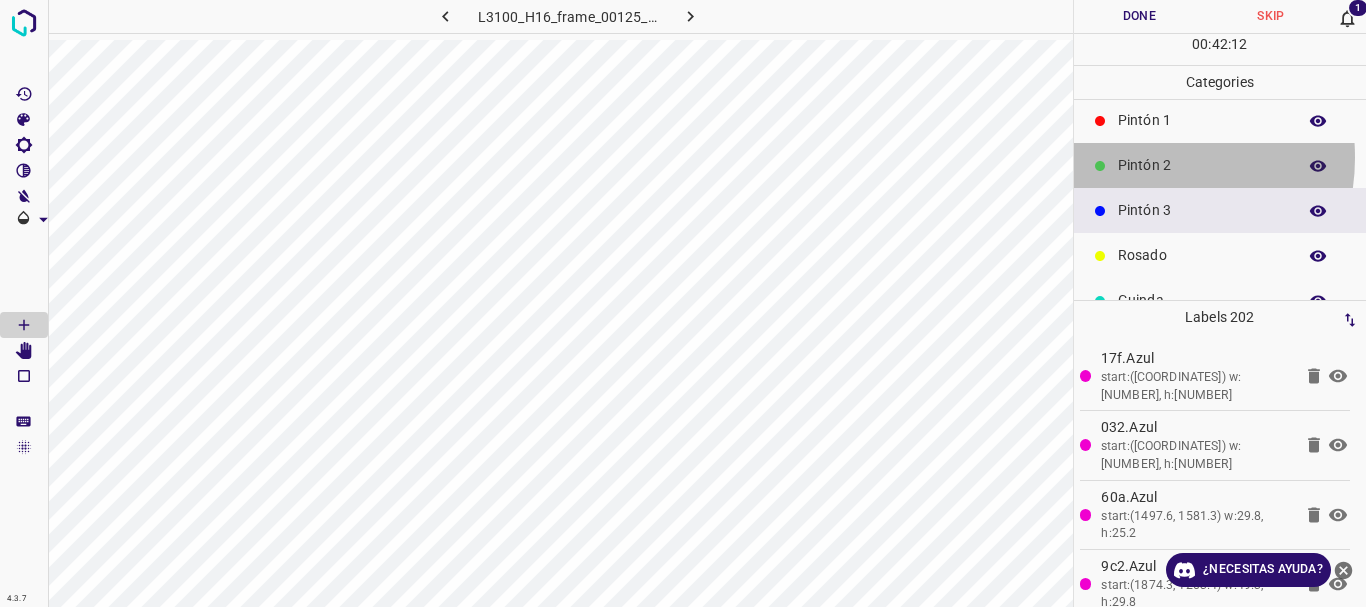 click on "Pintón 2" at bounding box center [1202, 165] 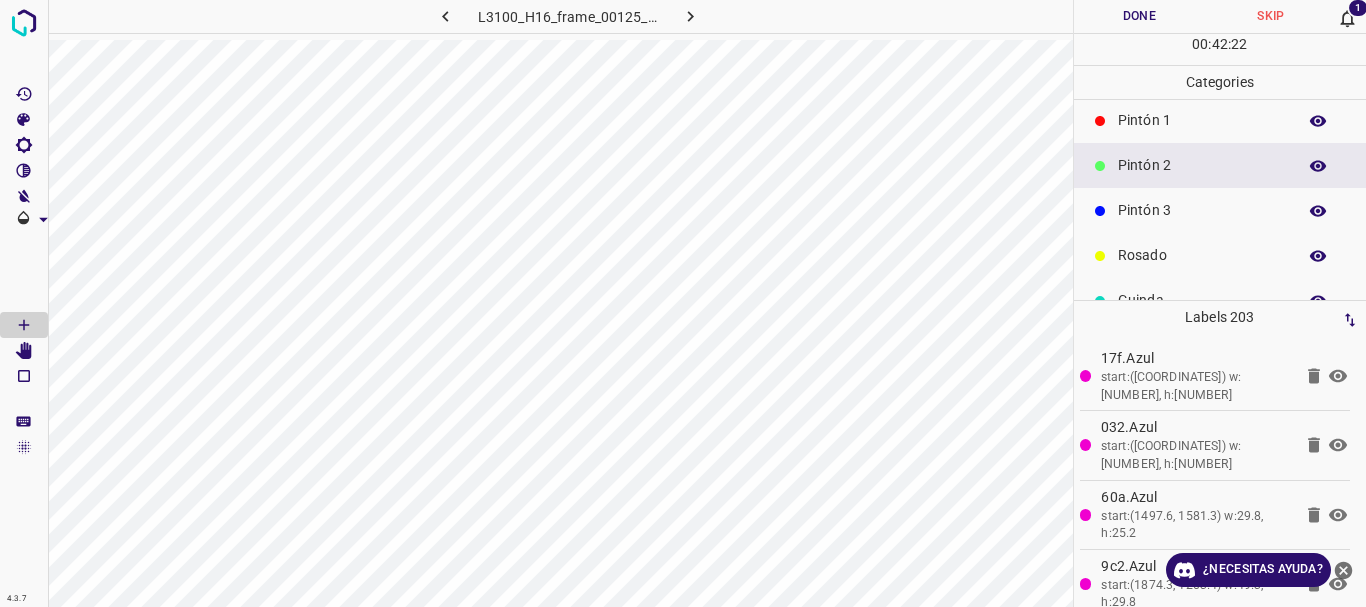 click on "Pintón 3" at bounding box center (1202, 210) 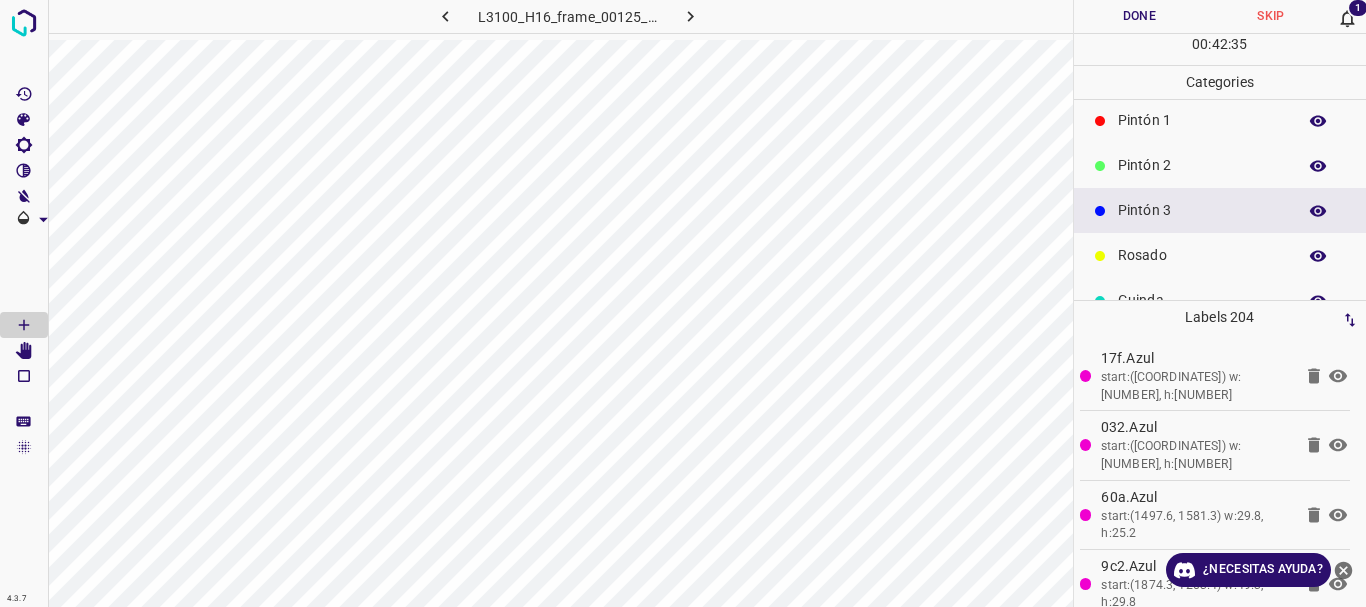 scroll, scrollTop: 0, scrollLeft: 0, axis: both 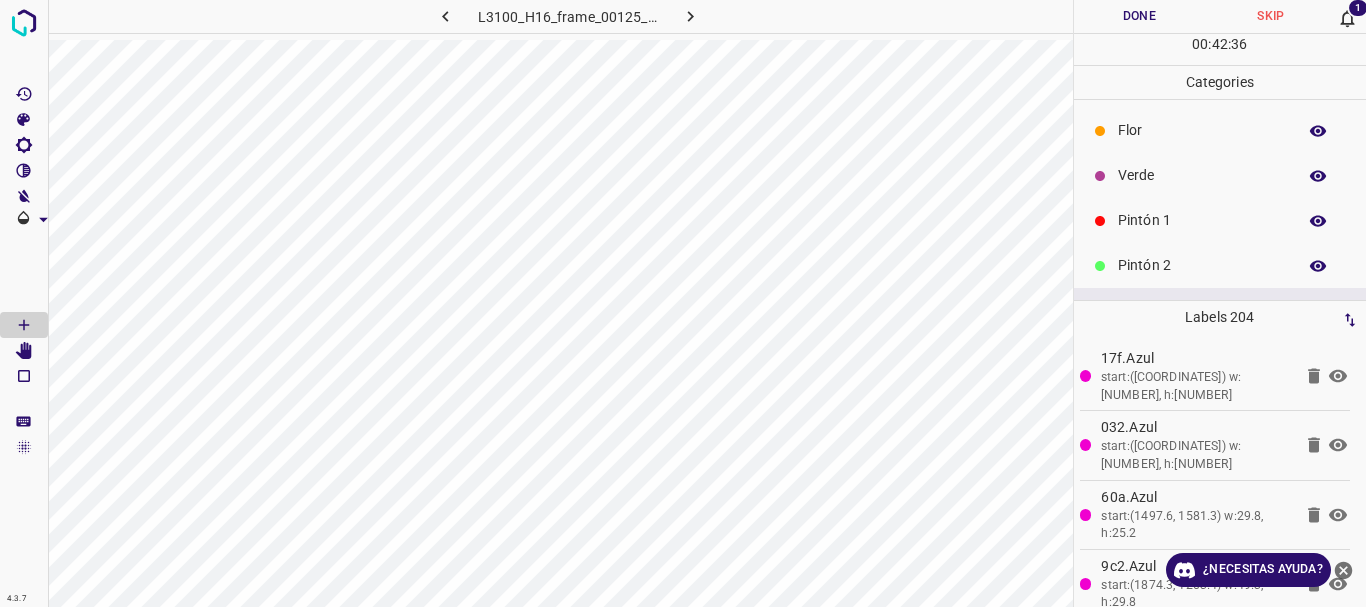 click on "Pintón 1" at bounding box center (1202, 220) 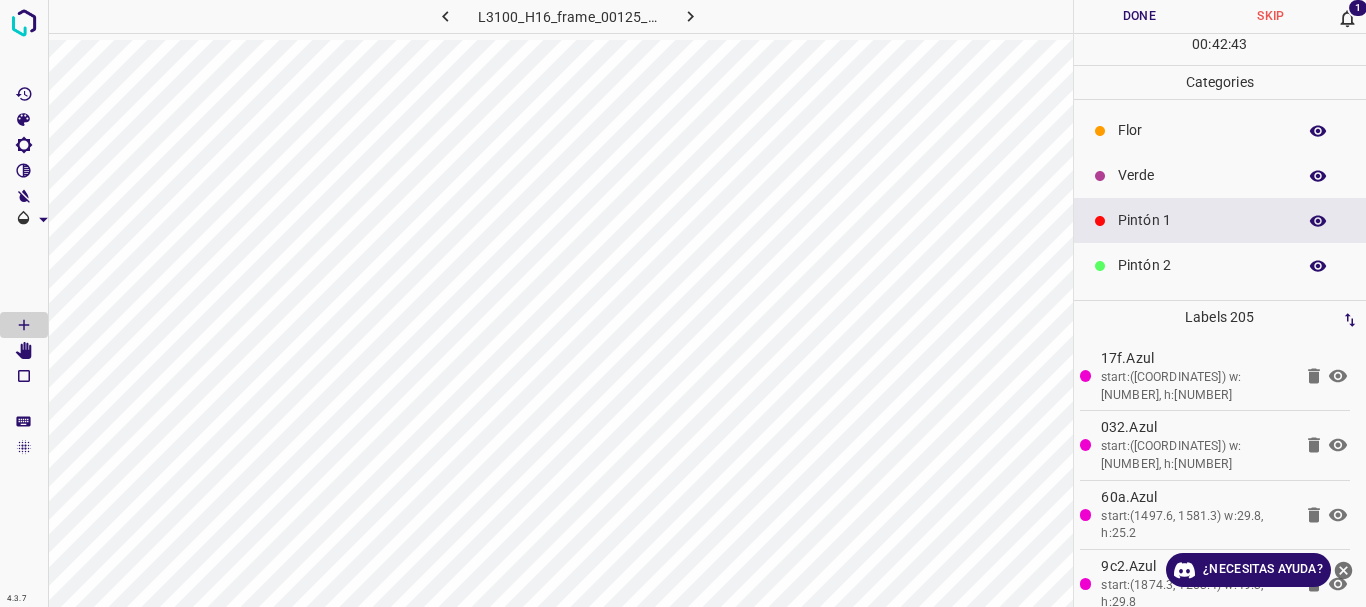 click on "Verde" at bounding box center (1202, 175) 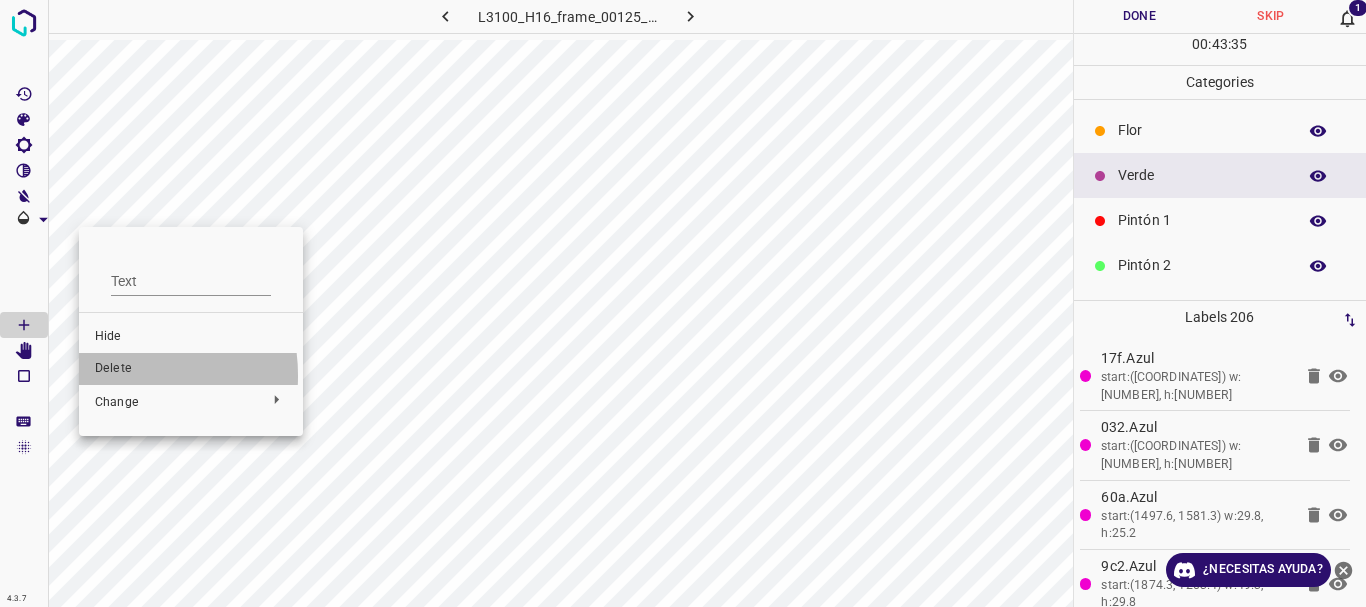 click on "Delete" at bounding box center [191, 369] 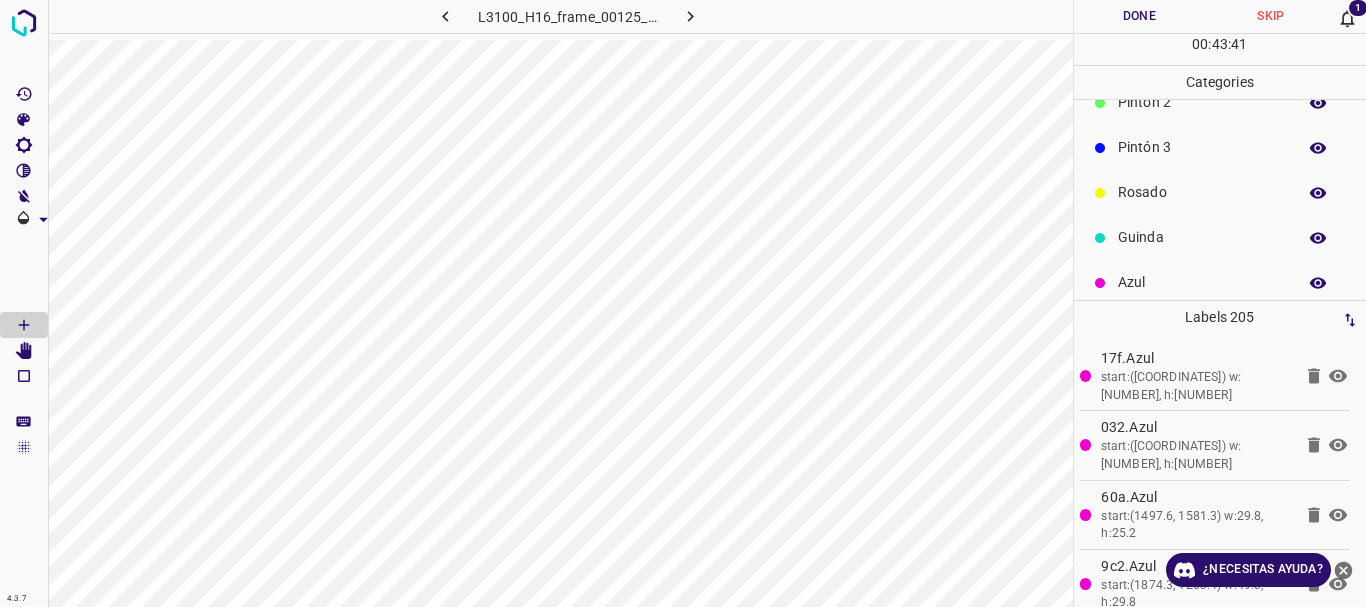 scroll, scrollTop: 166, scrollLeft: 0, axis: vertical 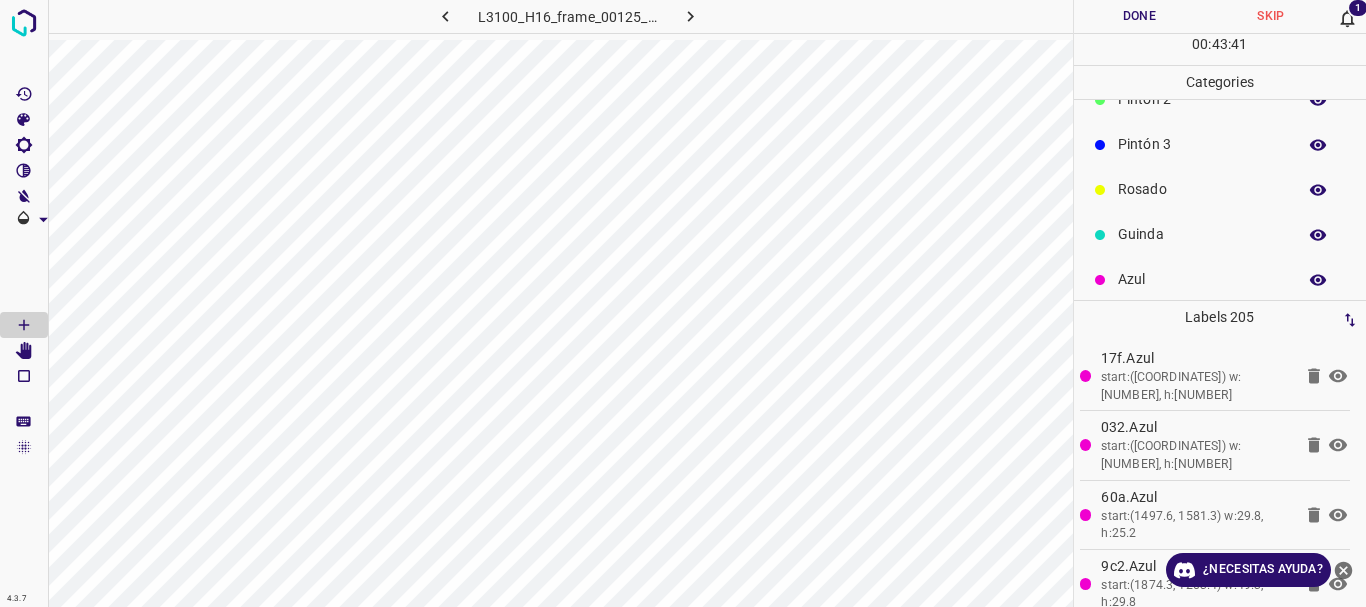 click on "Pintón 3" at bounding box center (1202, 144) 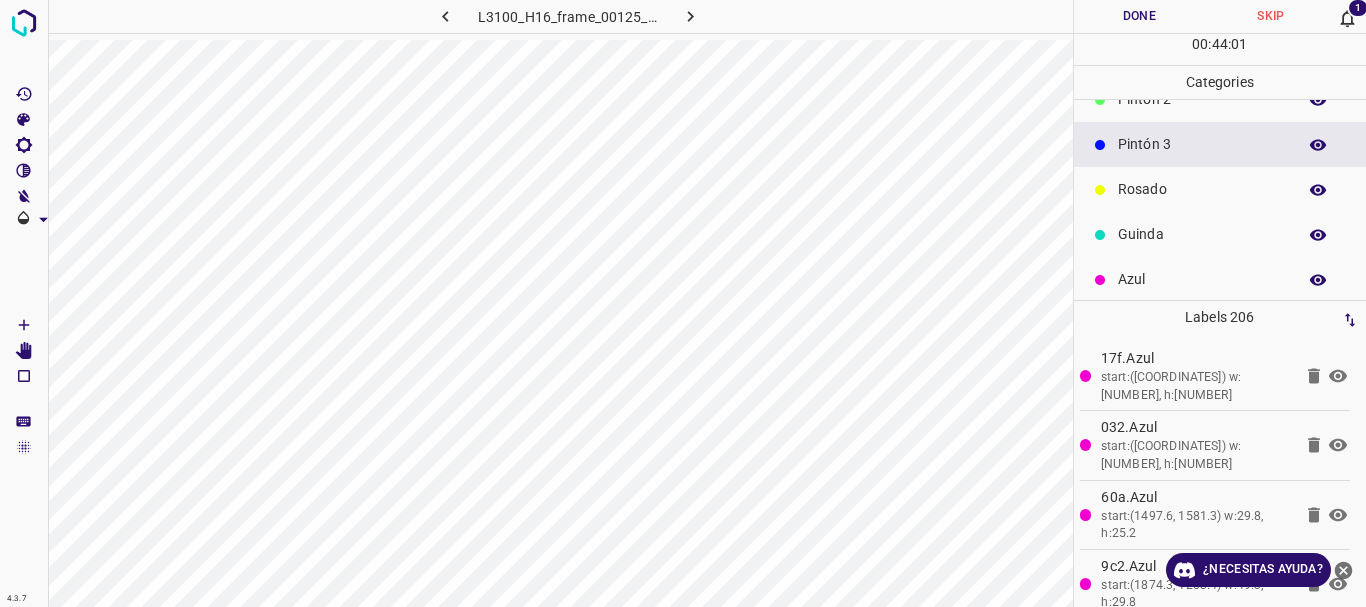 click 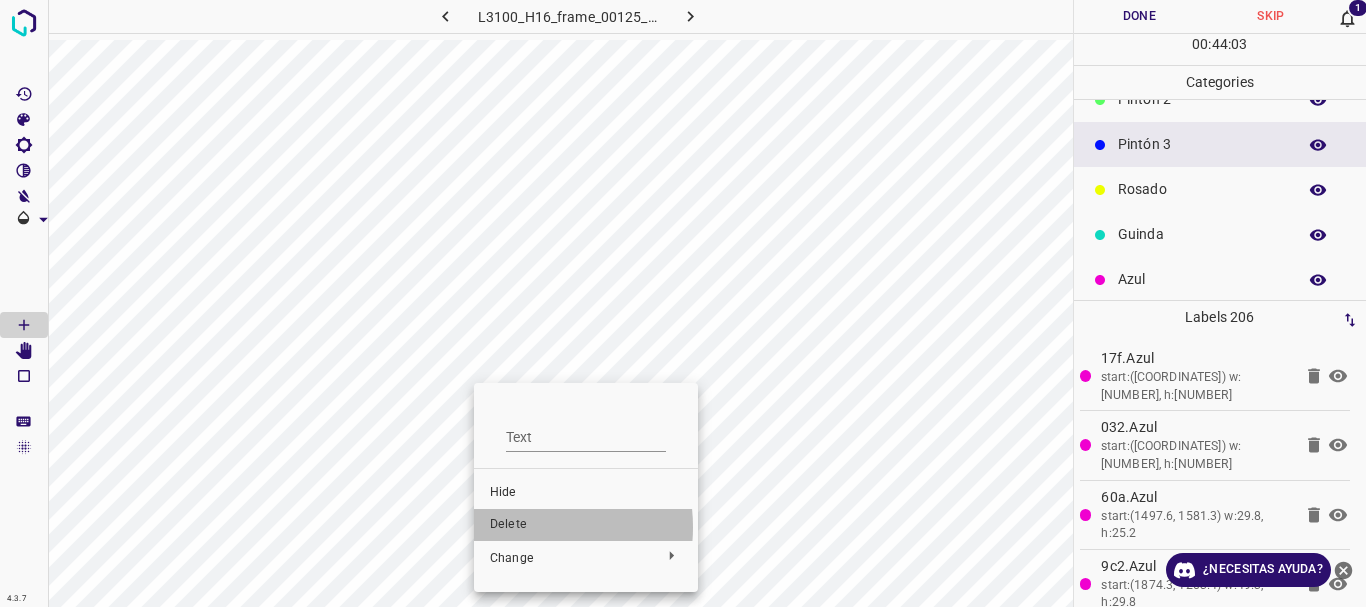 click on "Delete" at bounding box center (586, 525) 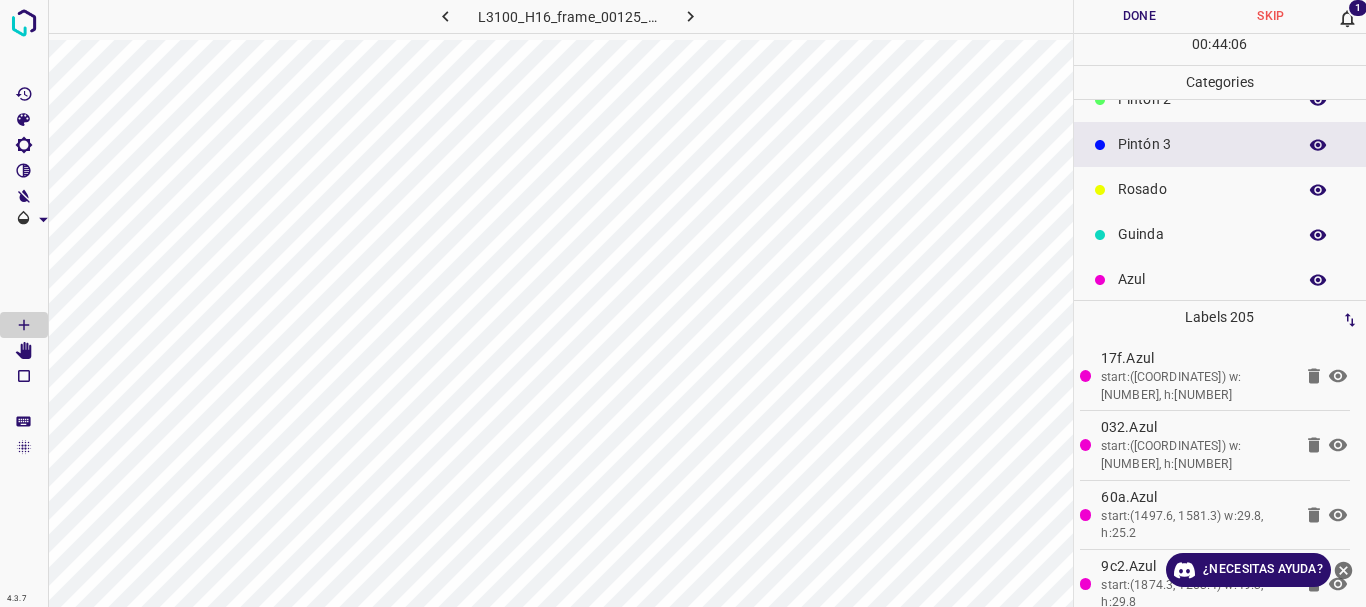 scroll, scrollTop: 0, scrollLeft: 0, axis: both 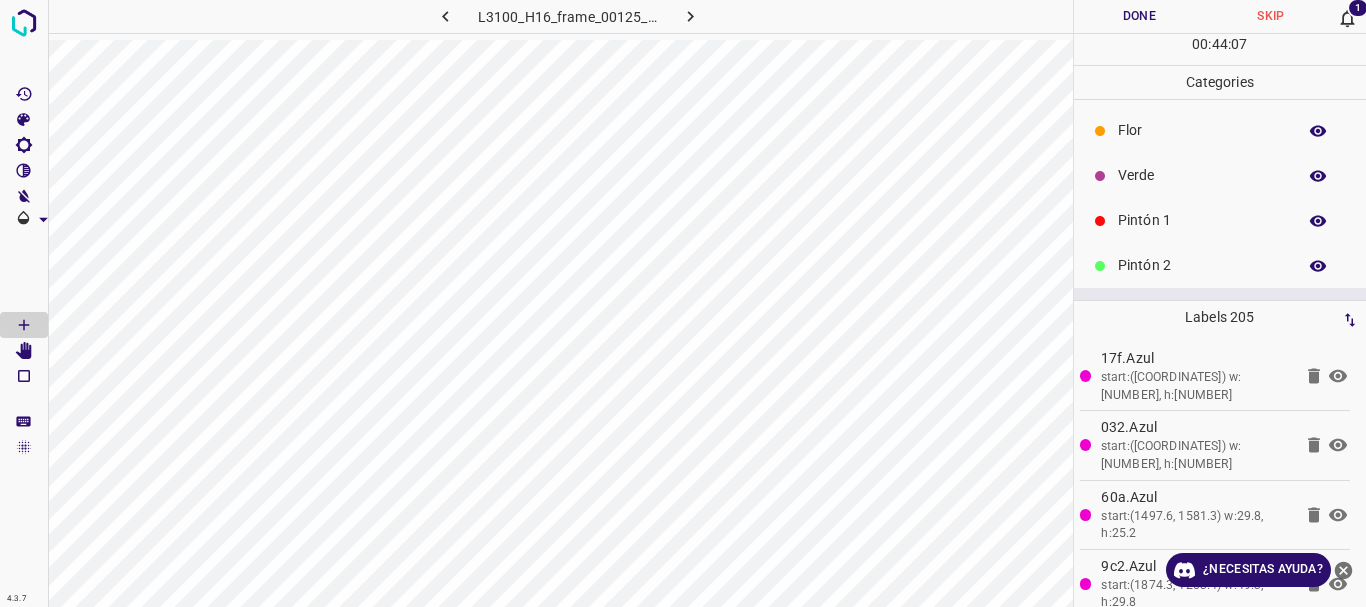 click on "Categories" at bounding box center (1220, 82) 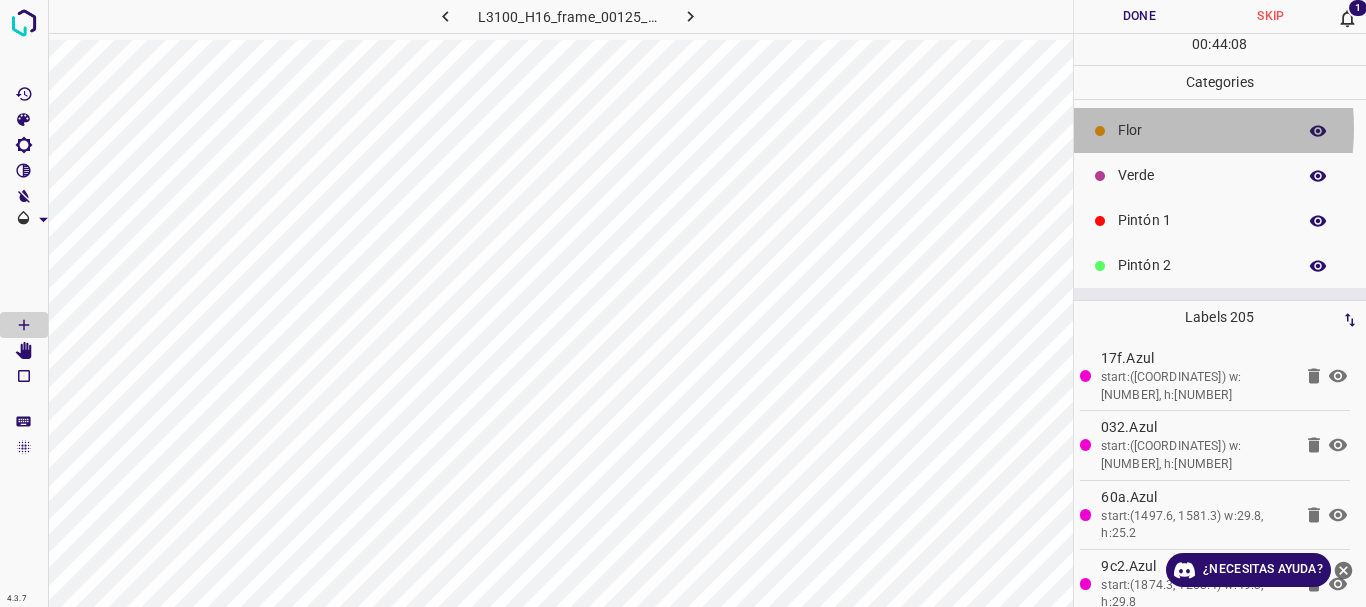 click on "Flor" at bounding box center (1202, 130) 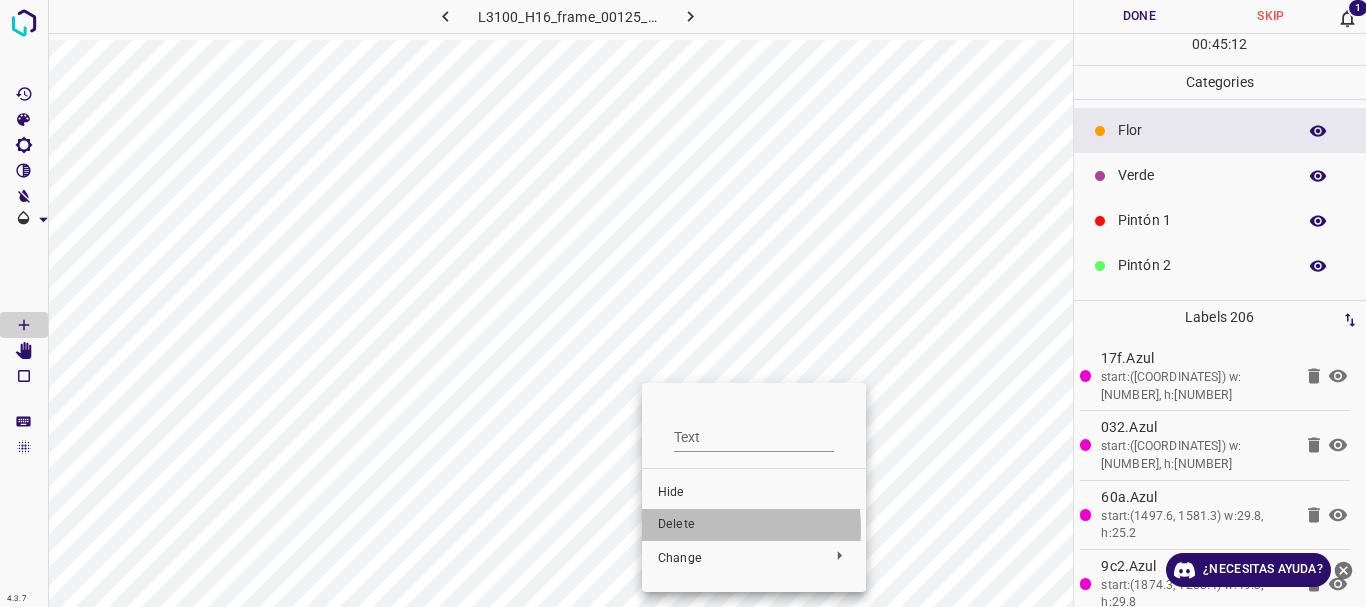 click on "Delete" at bounding box center [754, 525] 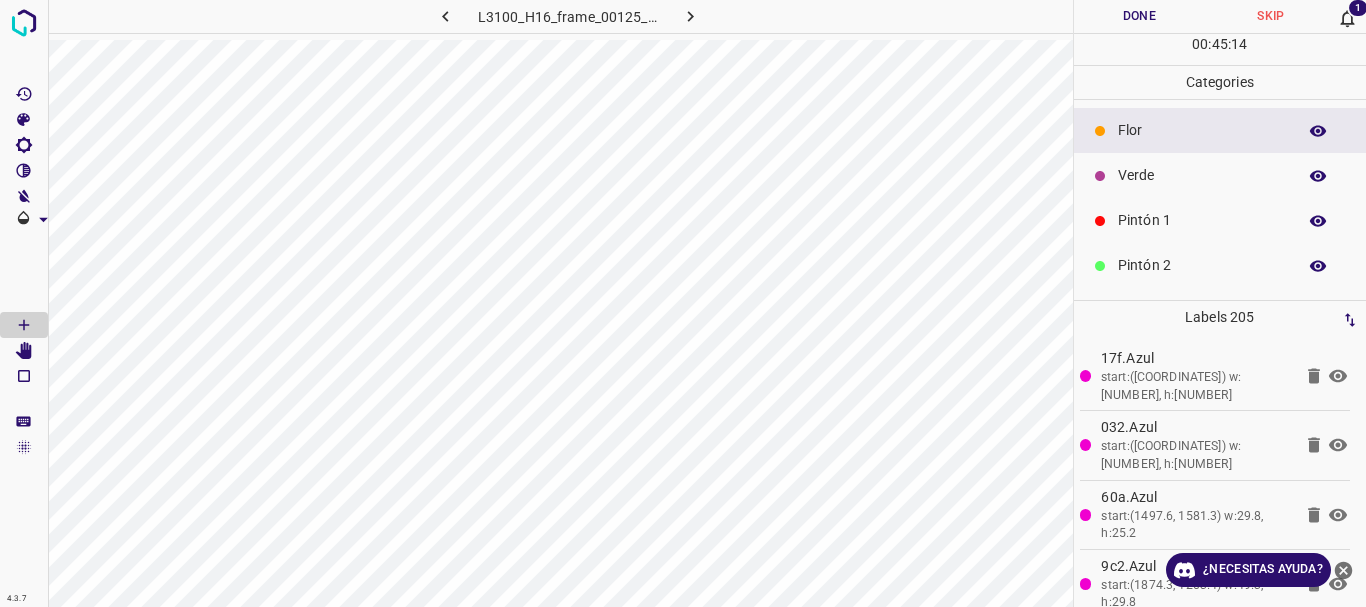 click on "Verde" at bounding box center (1202, 175) 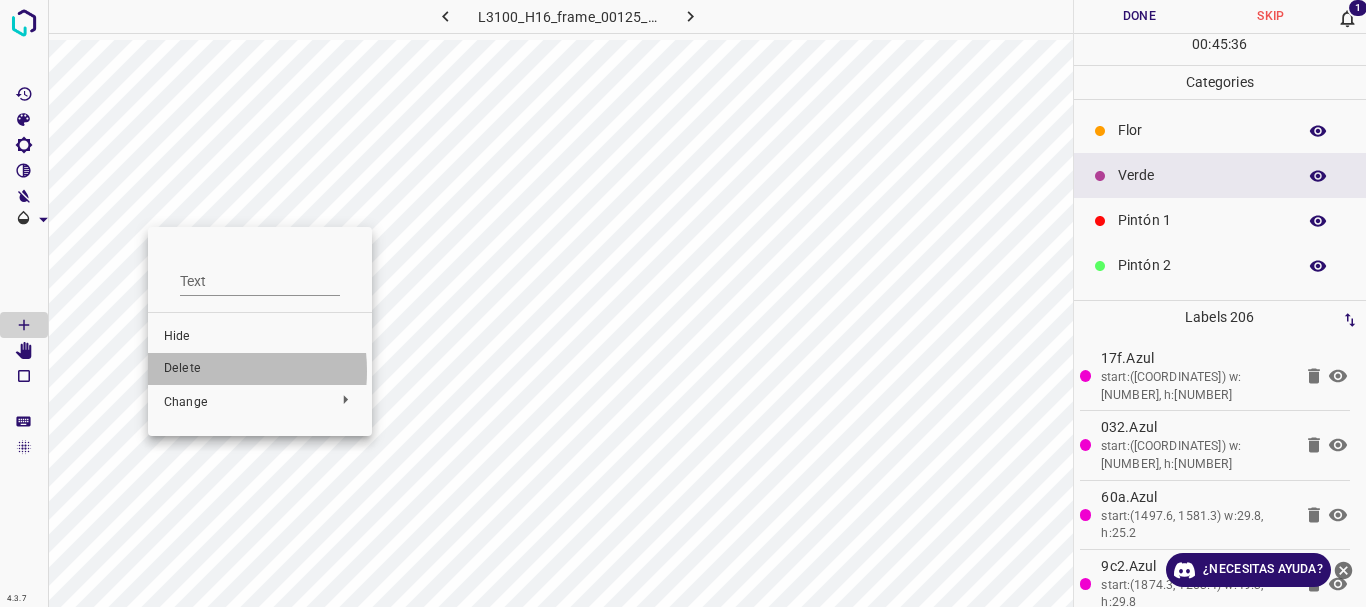 click on "Delete" at bounding box center [260, 369] 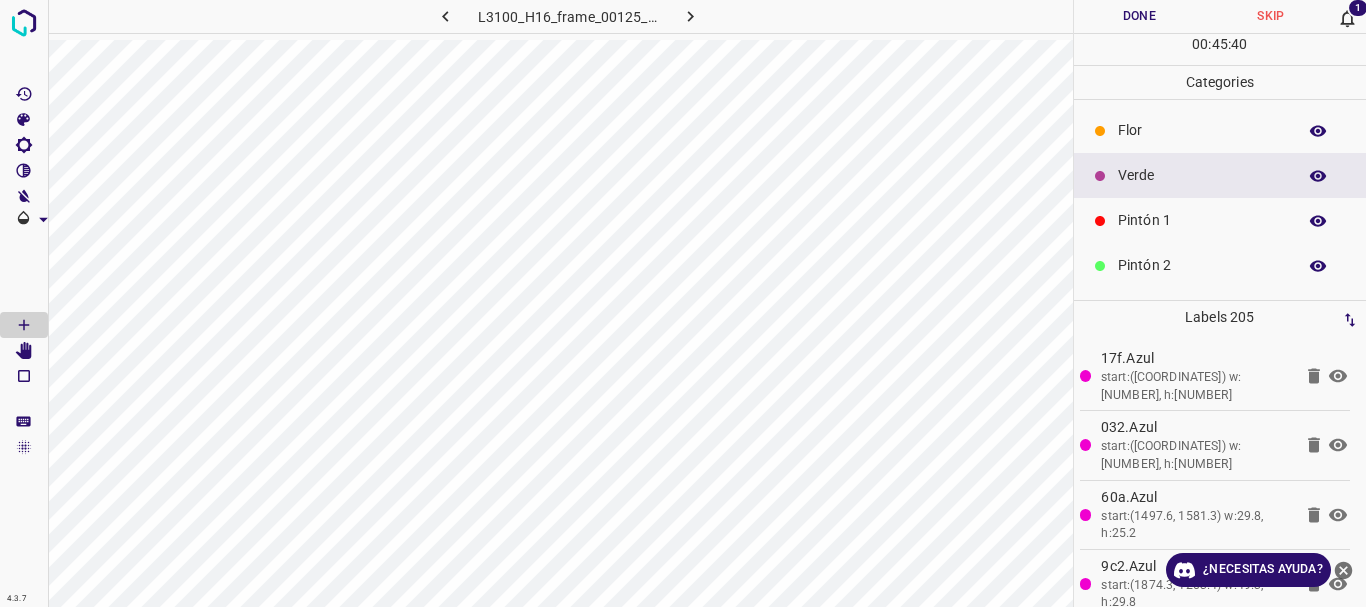 click on "Verde" at bounding box center (1202, 175) 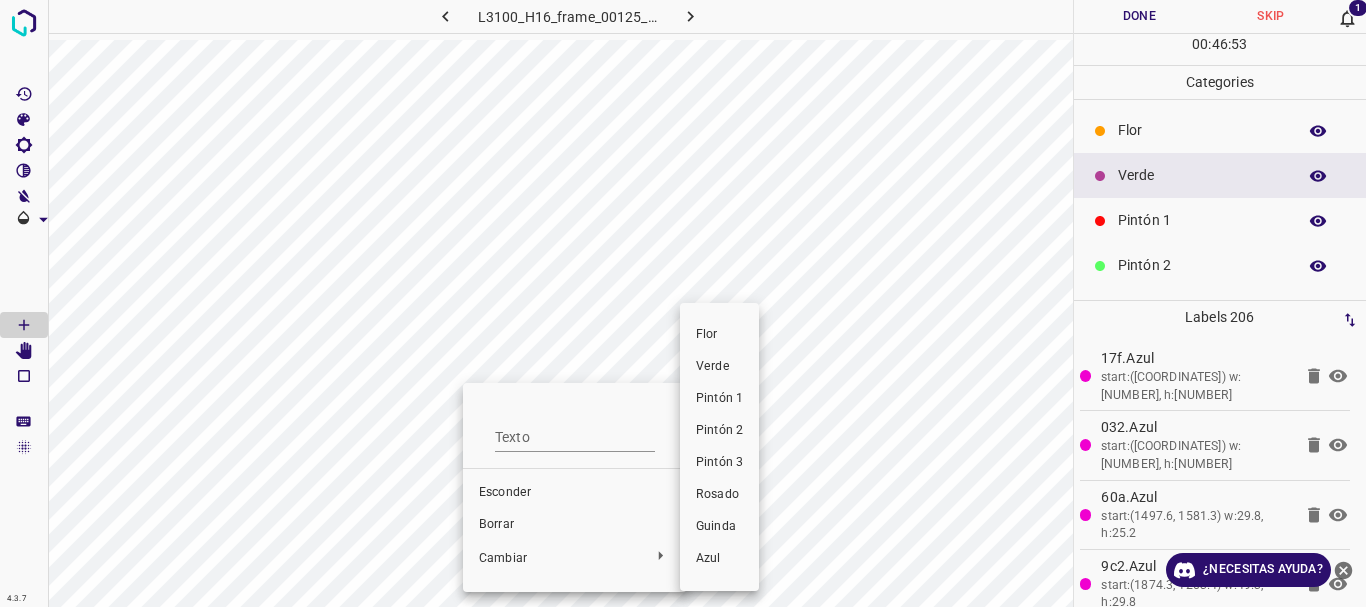 click at bounding box center (683, 303) 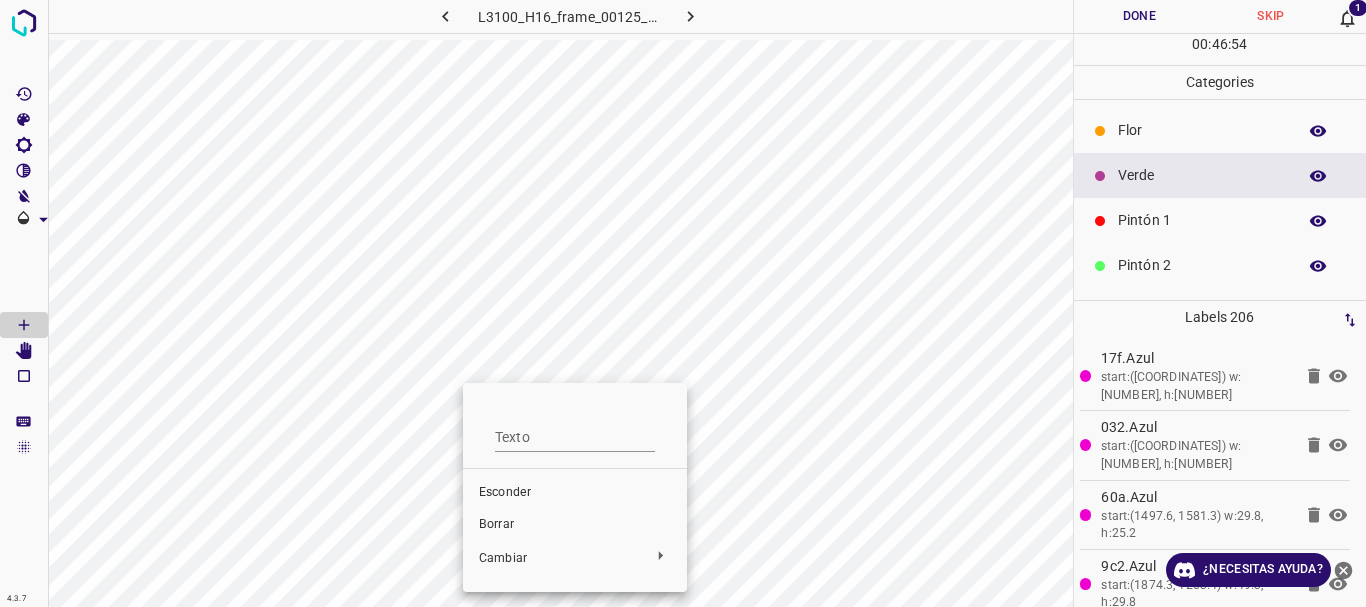 click on "Borrar" at bounding box center [496, 524] 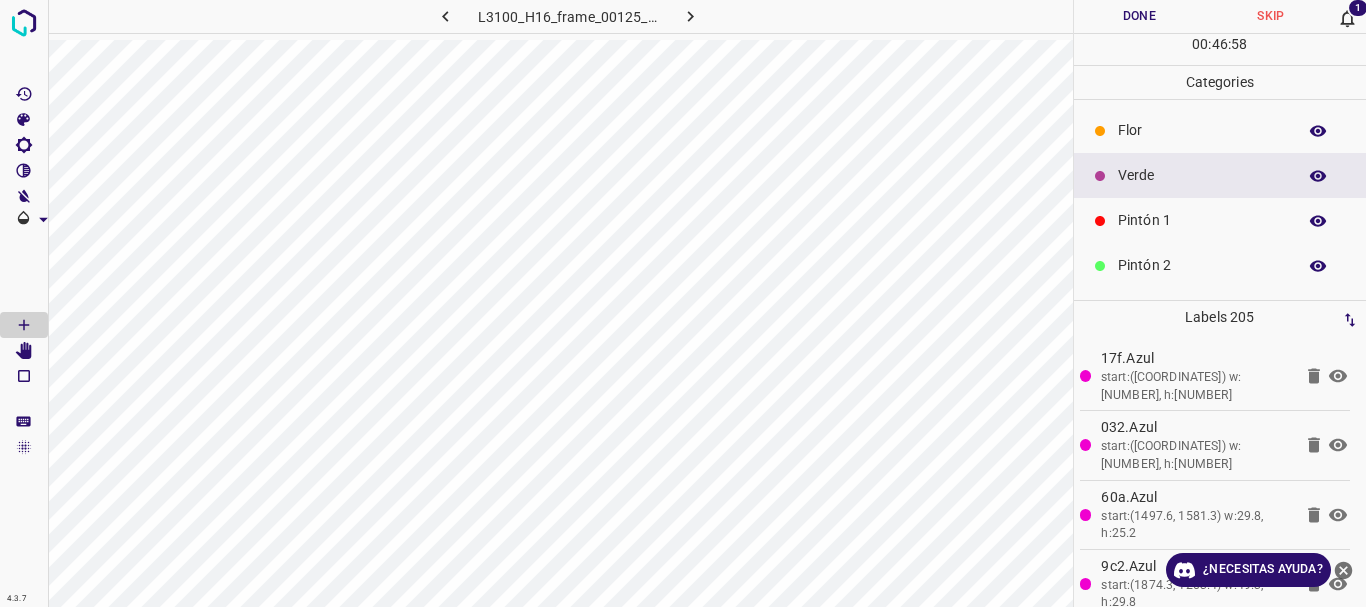 click on "Flor" at bounding box center [1202, 130] 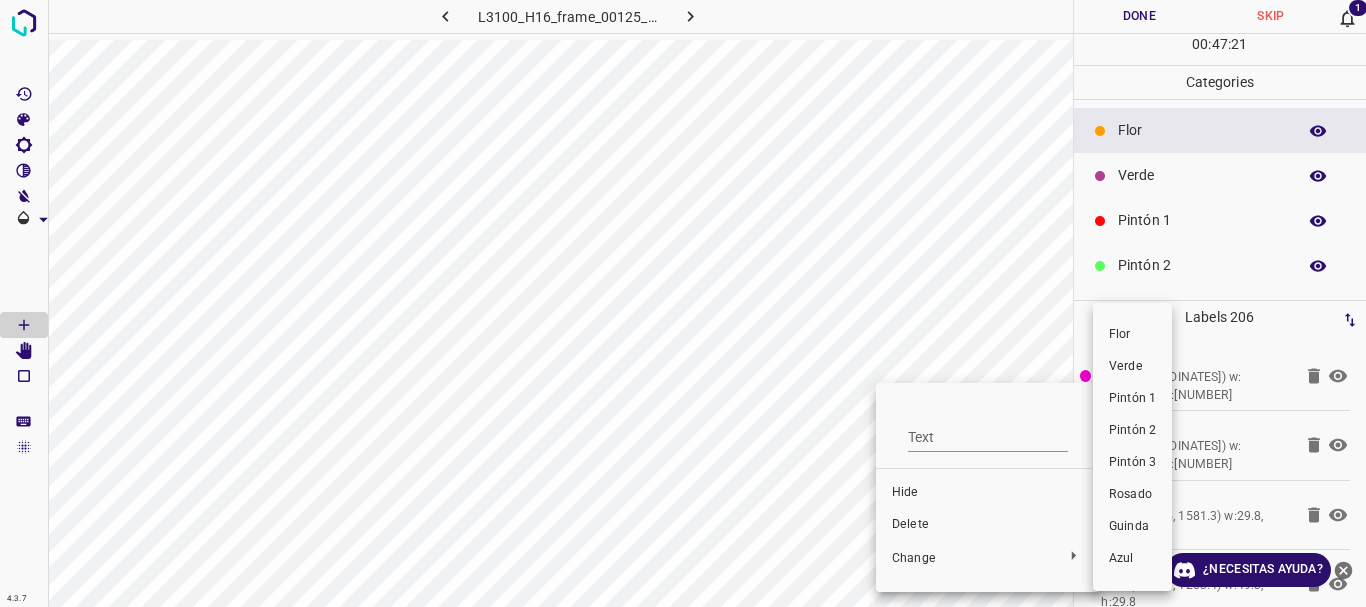 click at bounding box center [683, 303] 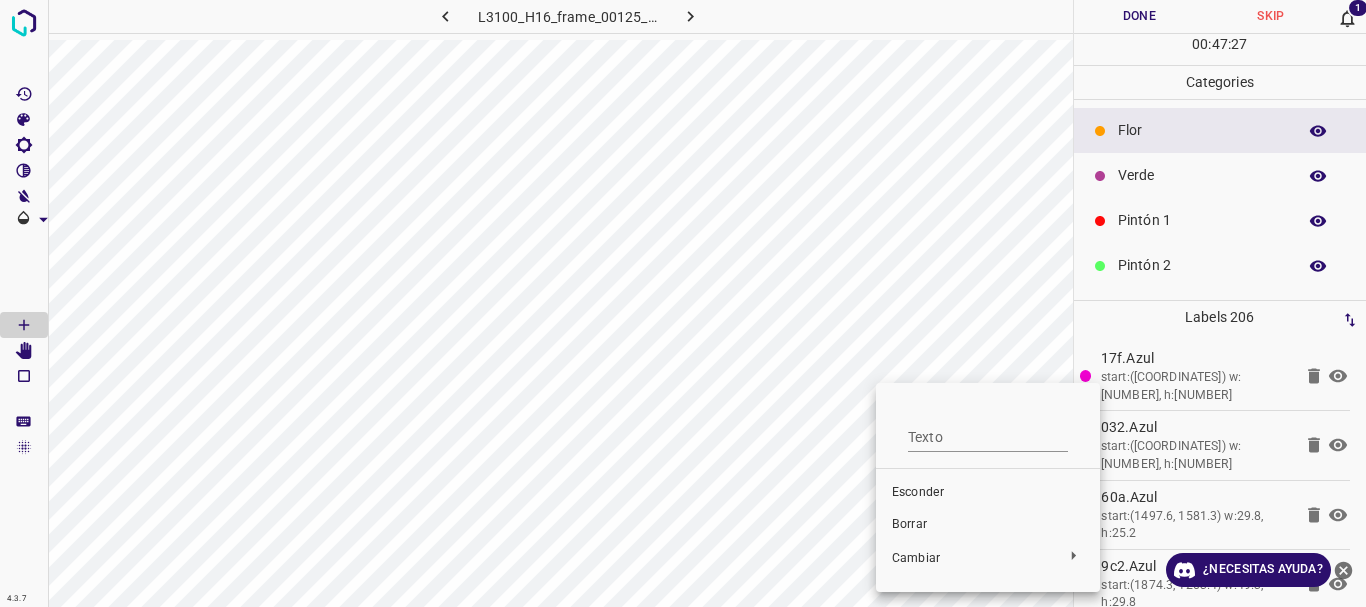 click on "Borrar" at bounding box center [988, 525] 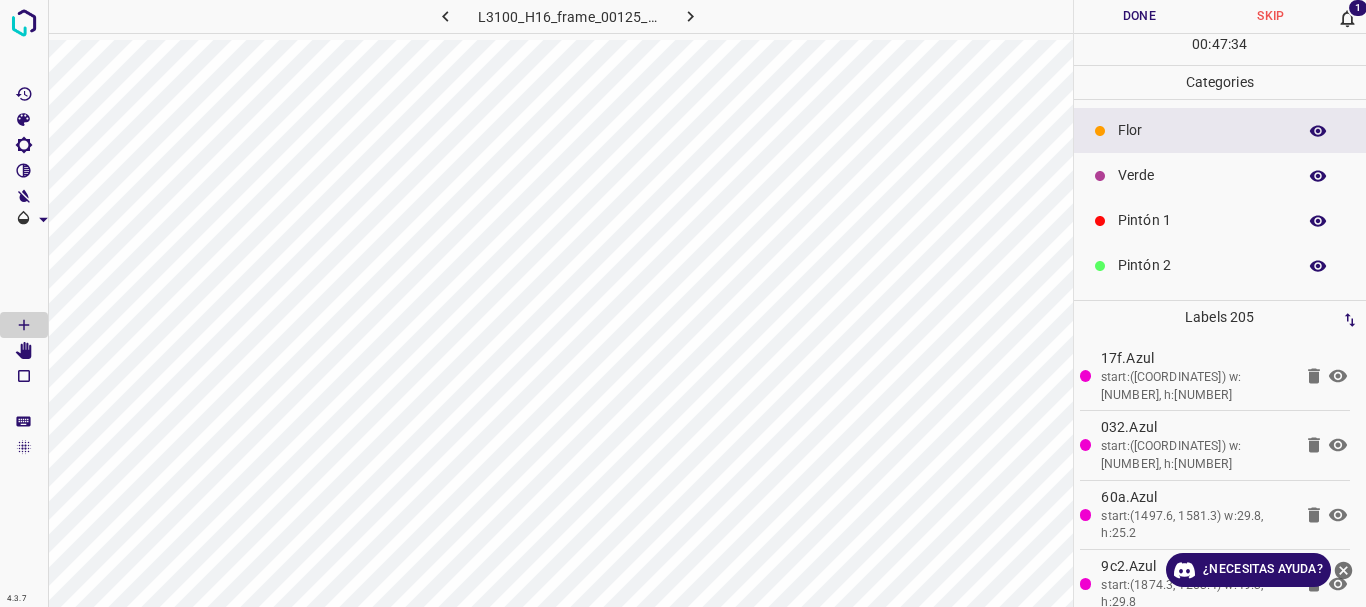 scroll, scrollTop: 176, scrollLeft: 0, axis: vertical 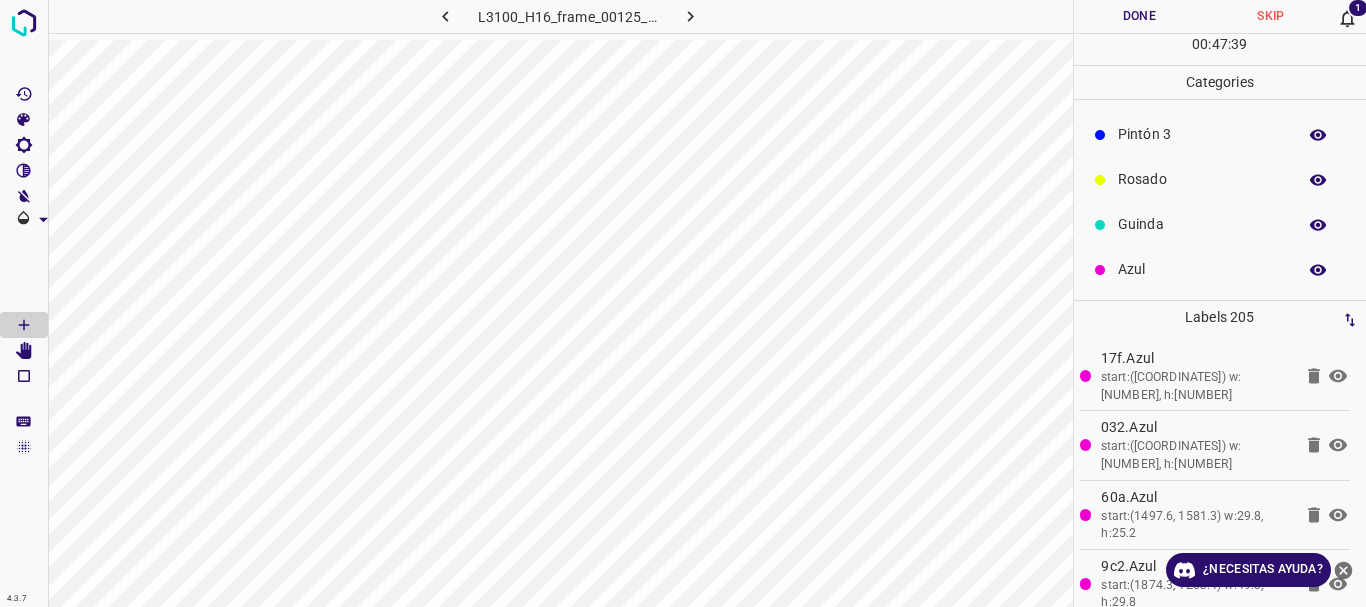 click on "Guinda" at bounding box center (1202, 224) 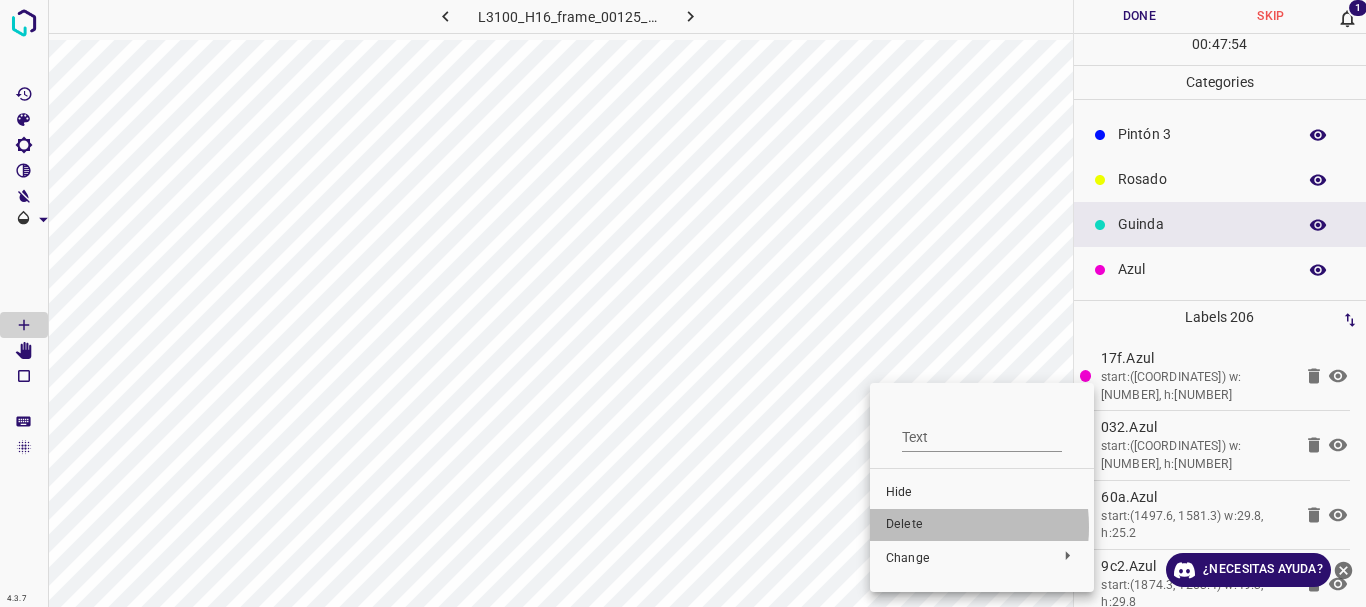 click on "Delete" at bounding box center [982, 525] 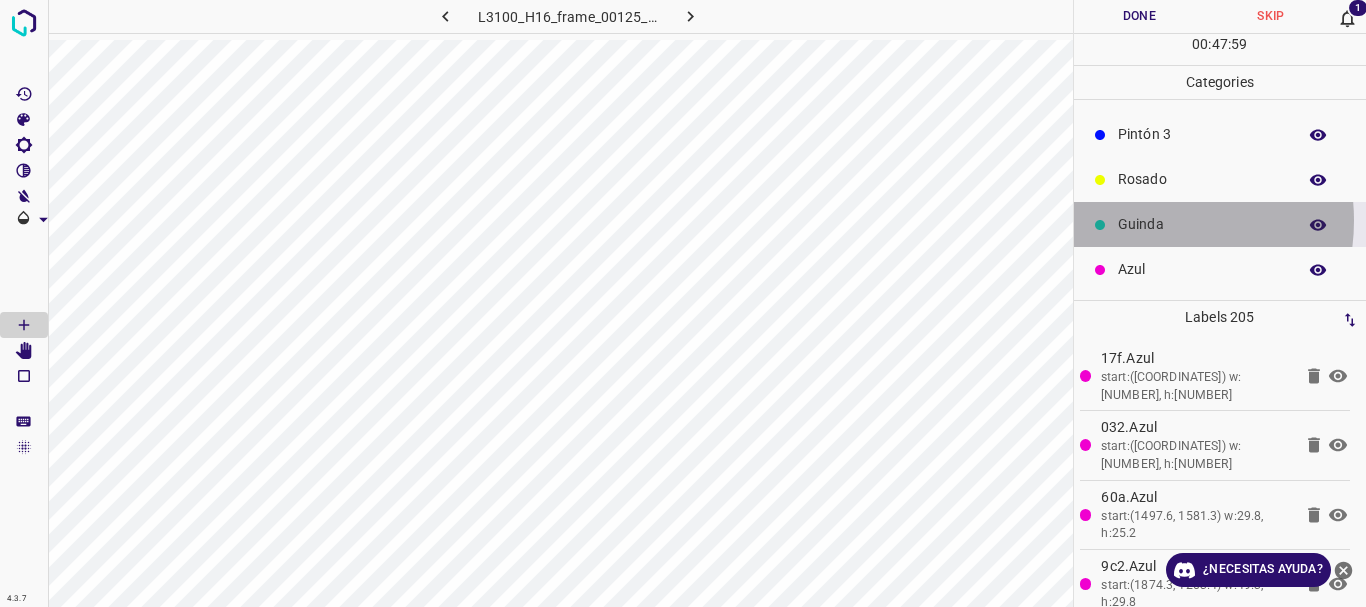 click on "Guinda" at bounding box center [1202, 224] 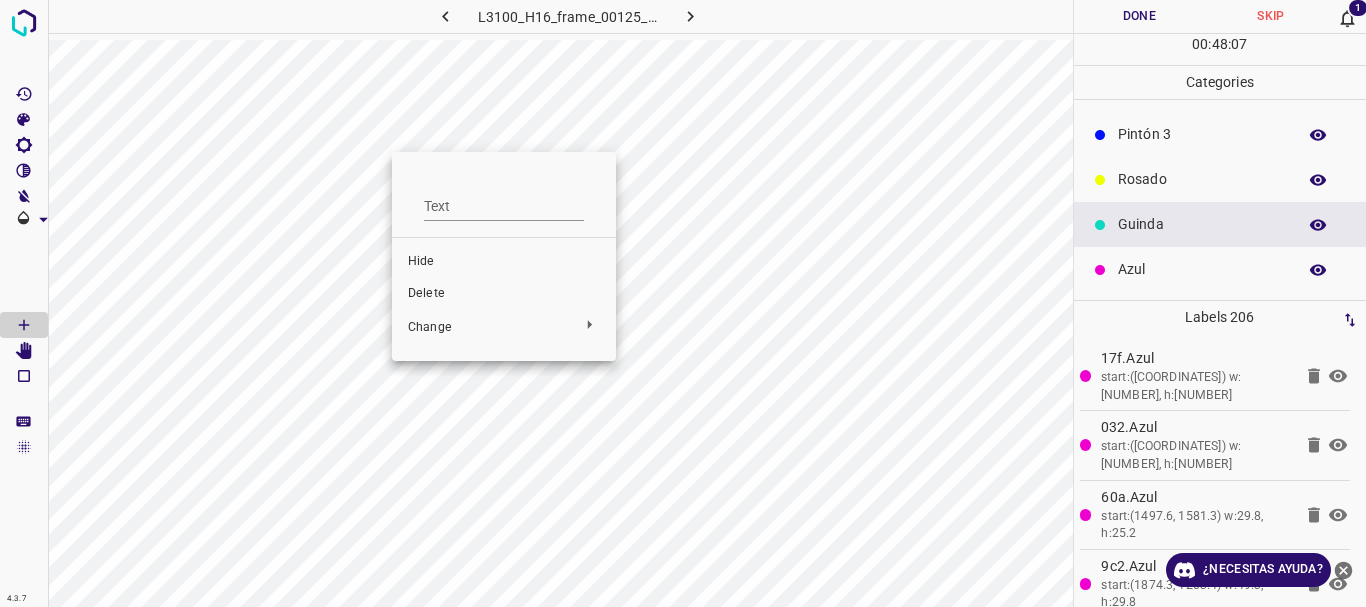 click on "Delete" at bounding box center [504, 294] 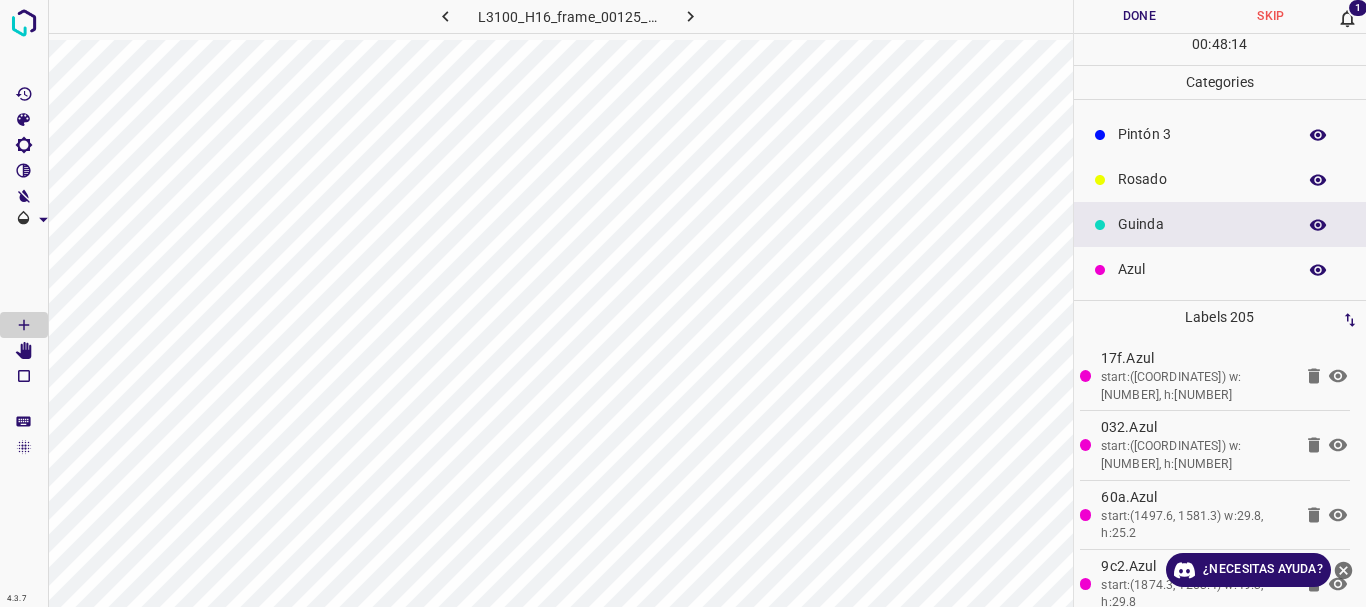 scroll, scrollTop: 76, scrollLeft: 0, axis: vertical 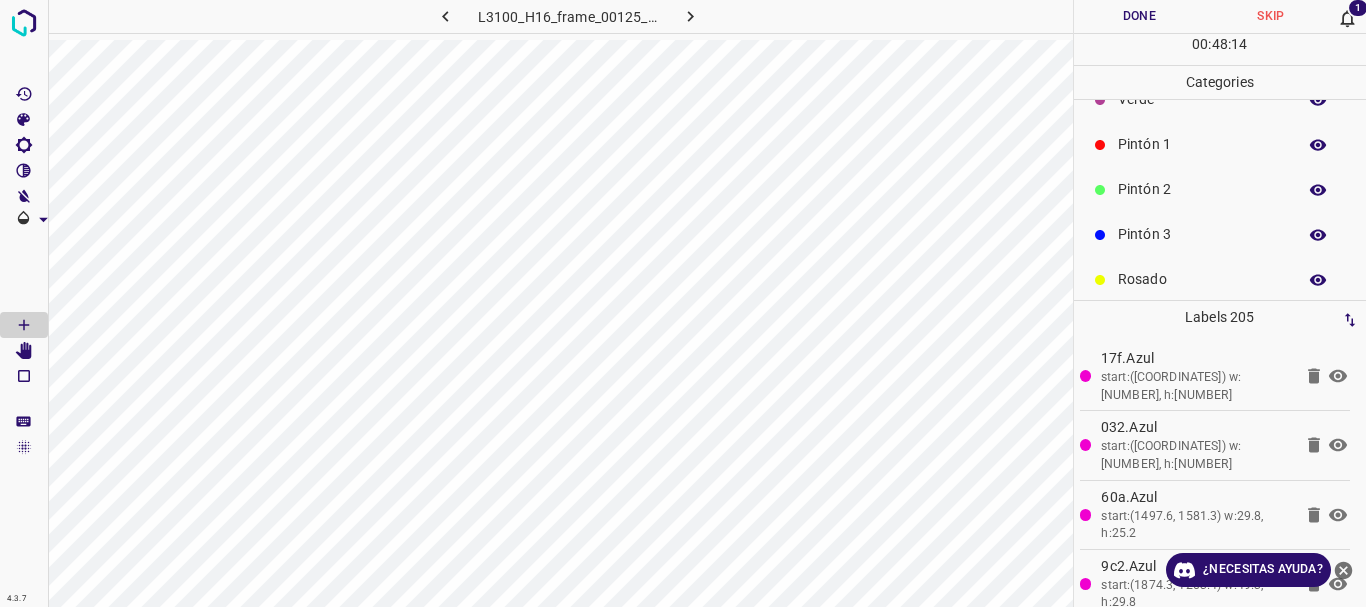 click on "Pintón 2" at bounding box center [1202, 189] 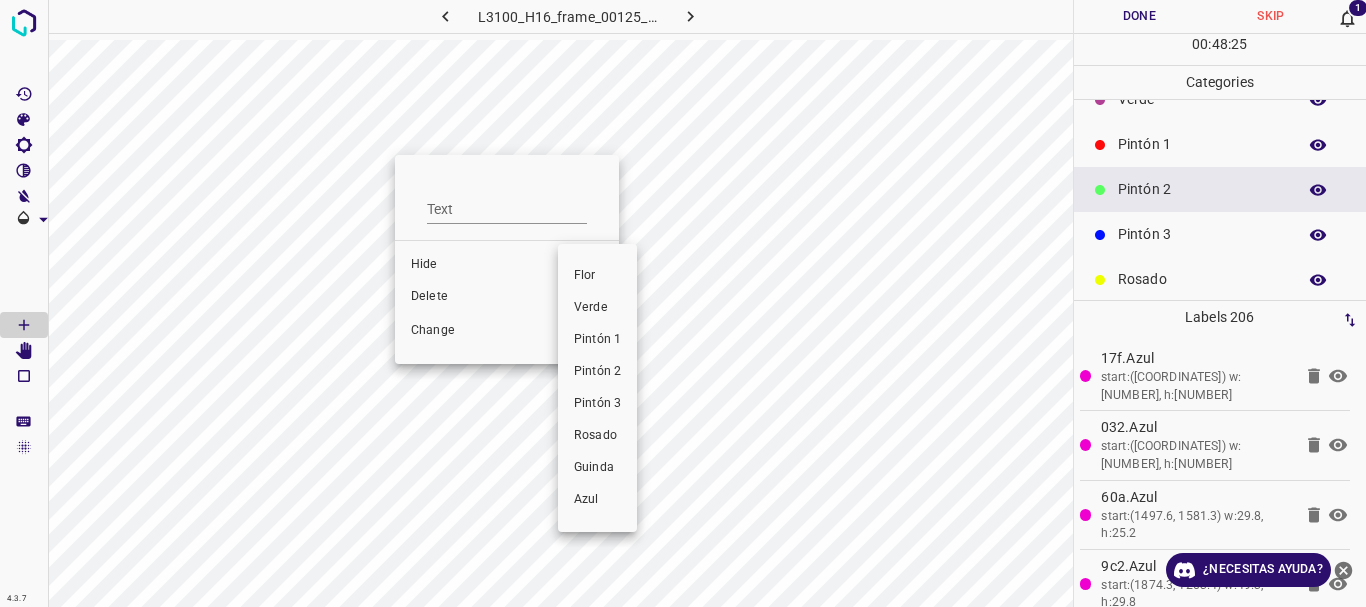 click at bounding box center [683, 303] 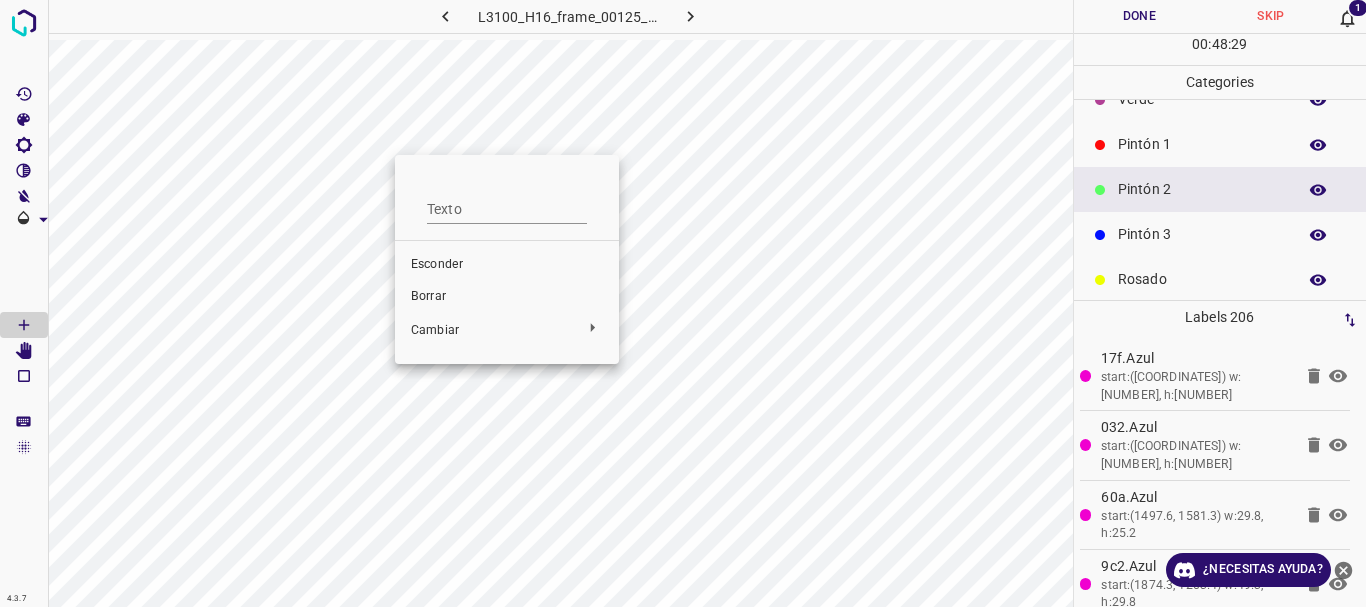 click on "Borrar" at bounding box center [428, 296] 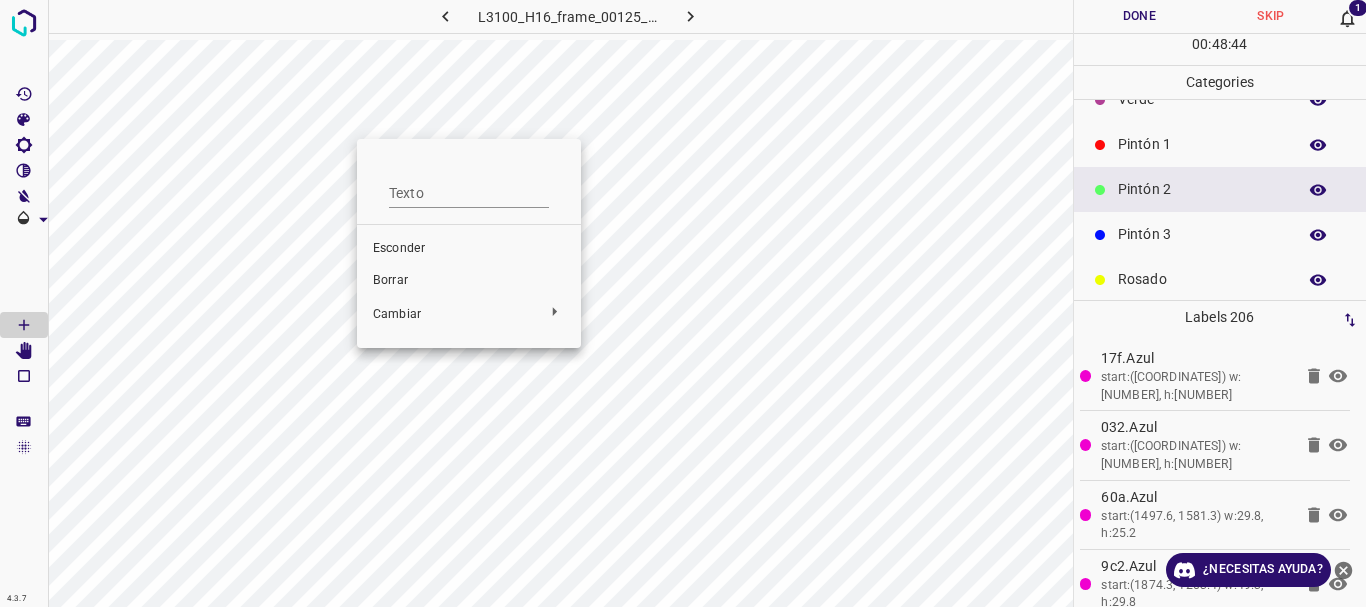 click on "Borrar" at bounding box center (390, 280) 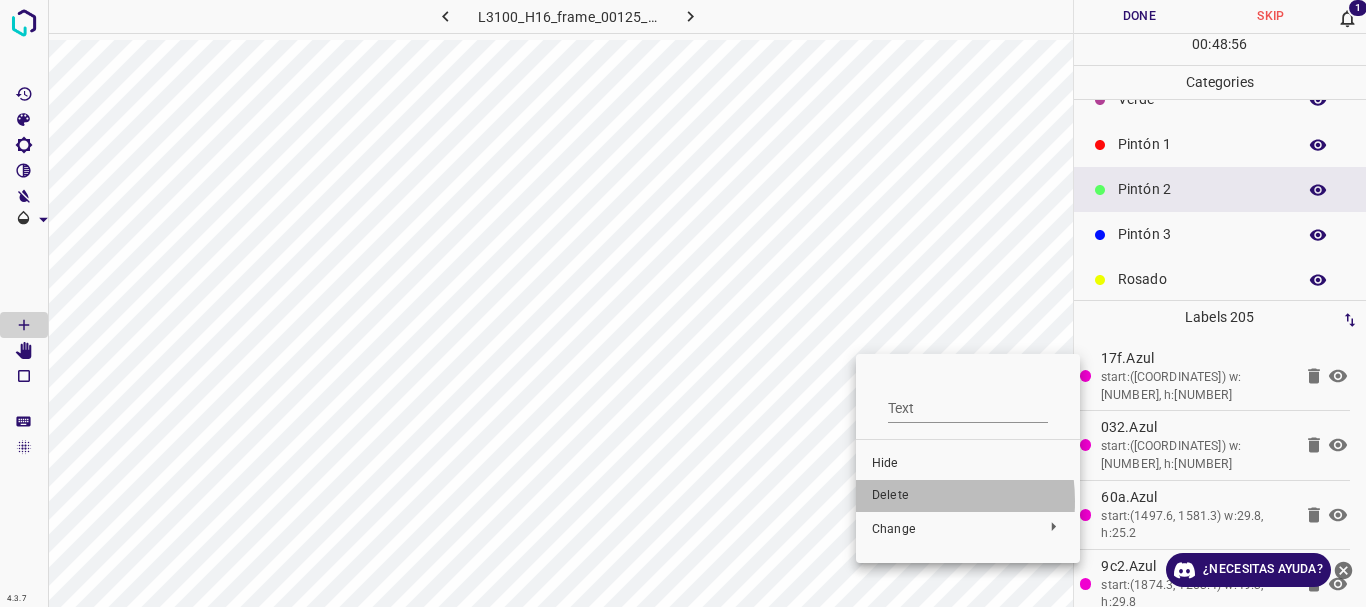 click on "Delete" at bounding box center (968, 496) 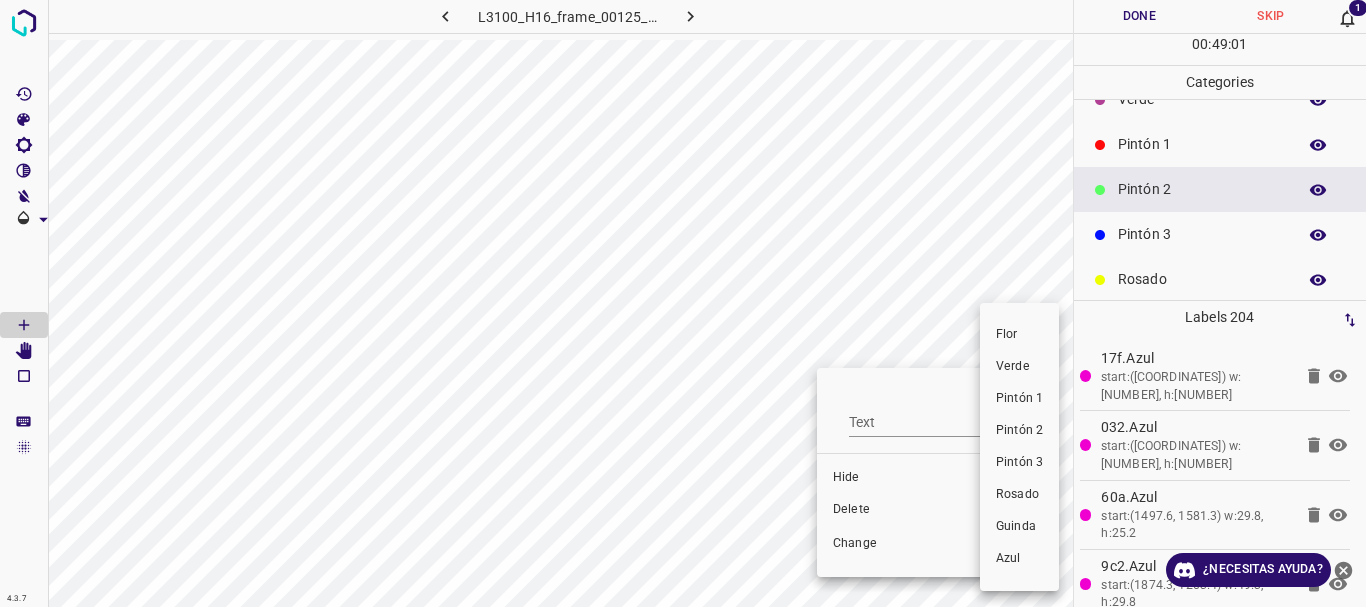click at bounding box center (683, 303) 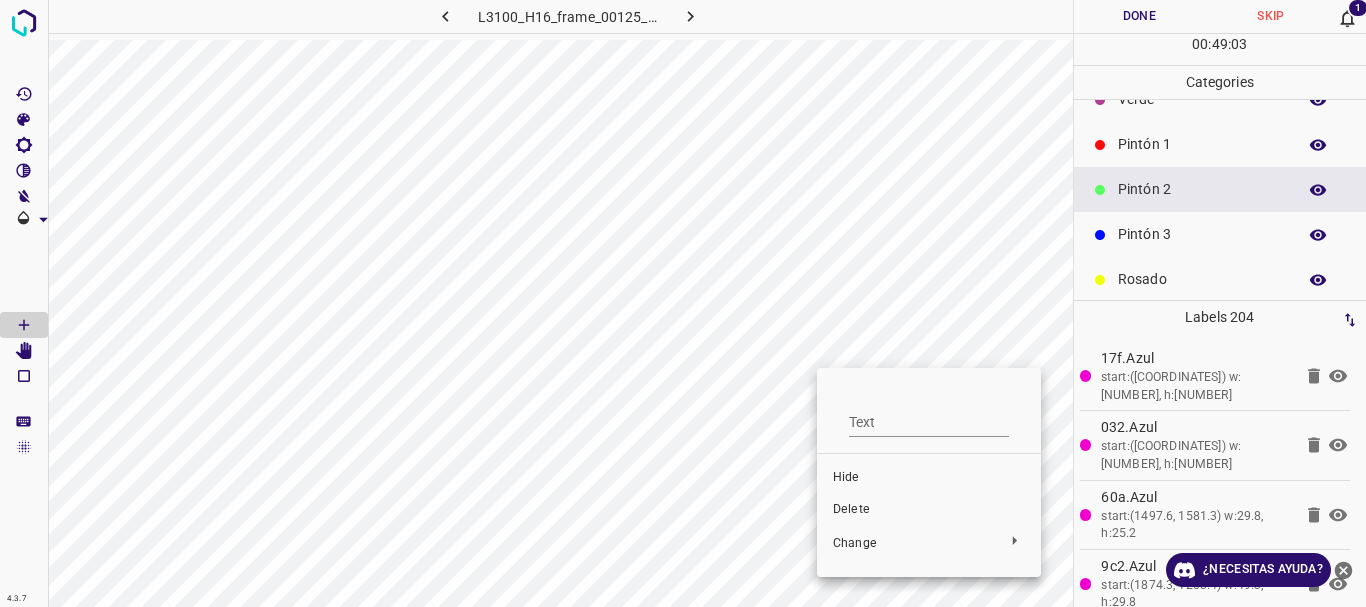 click on "Flor Verde Pintón 1 Pintón 2 Pintón 3 Rosado Guinda Azul" at bounding box center (683, 303) 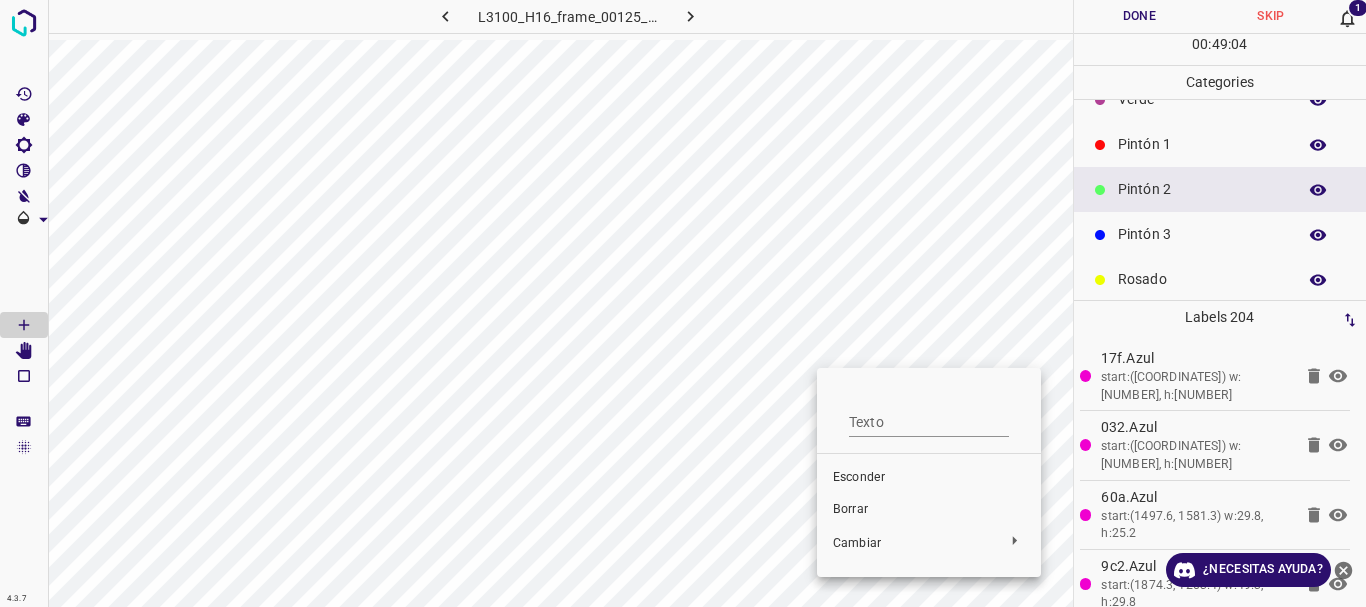 click on "Borrar" at bounding box center [850, 509] 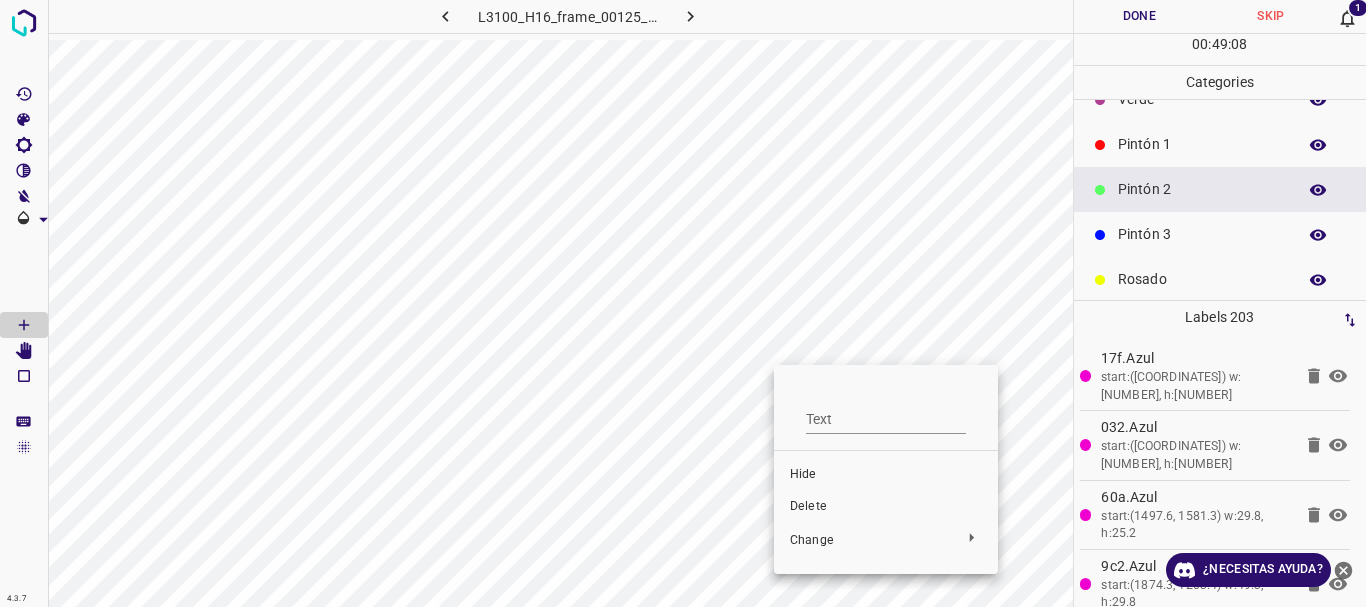 click on "Delete" at bounding box center (886, 507) 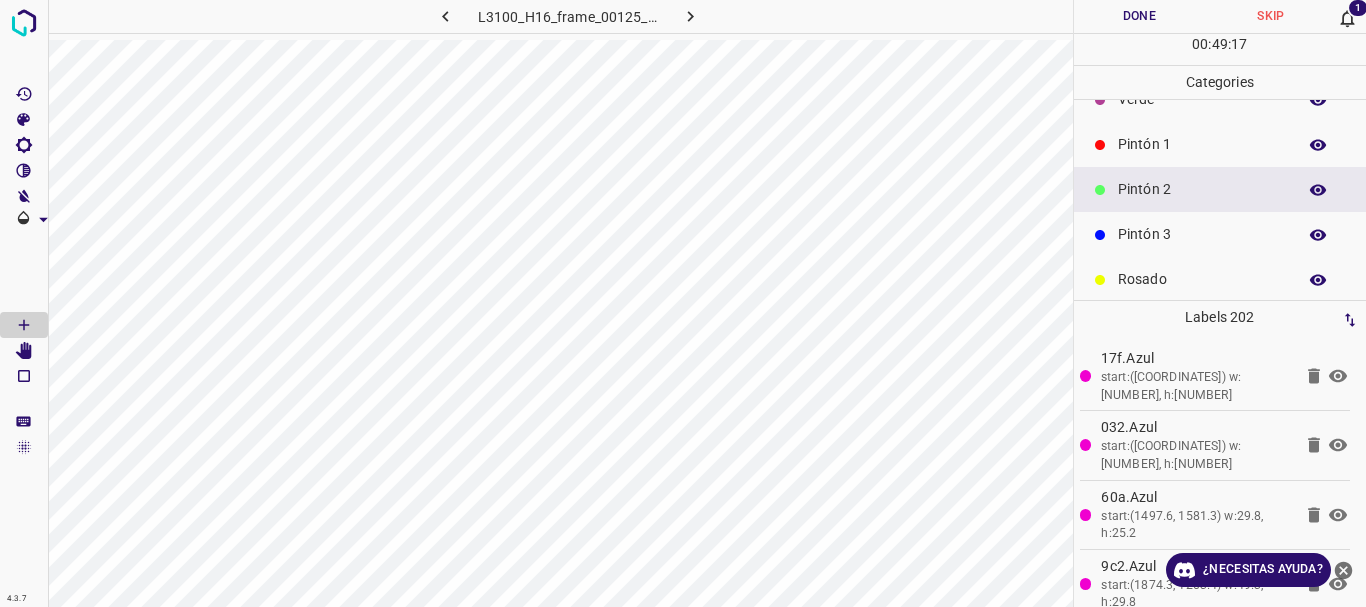 click on "Pintón 3" at bounding box center [1202, 234] 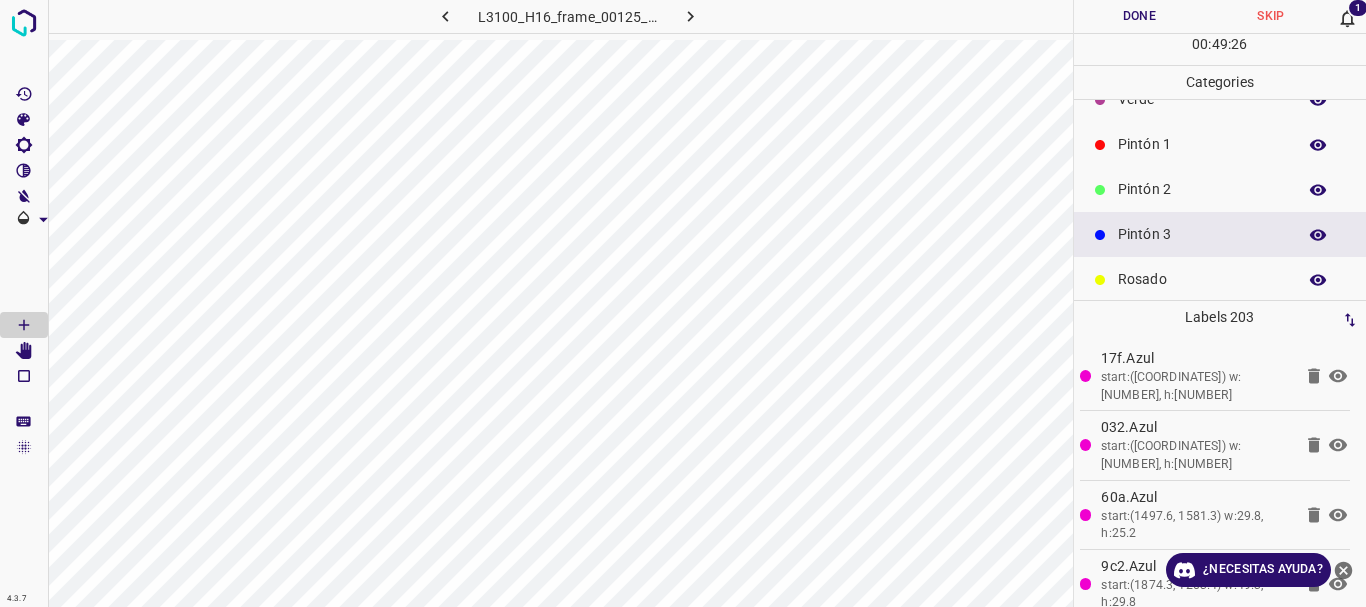 click on "Pintón 3" at bounding box center (1202, 234) 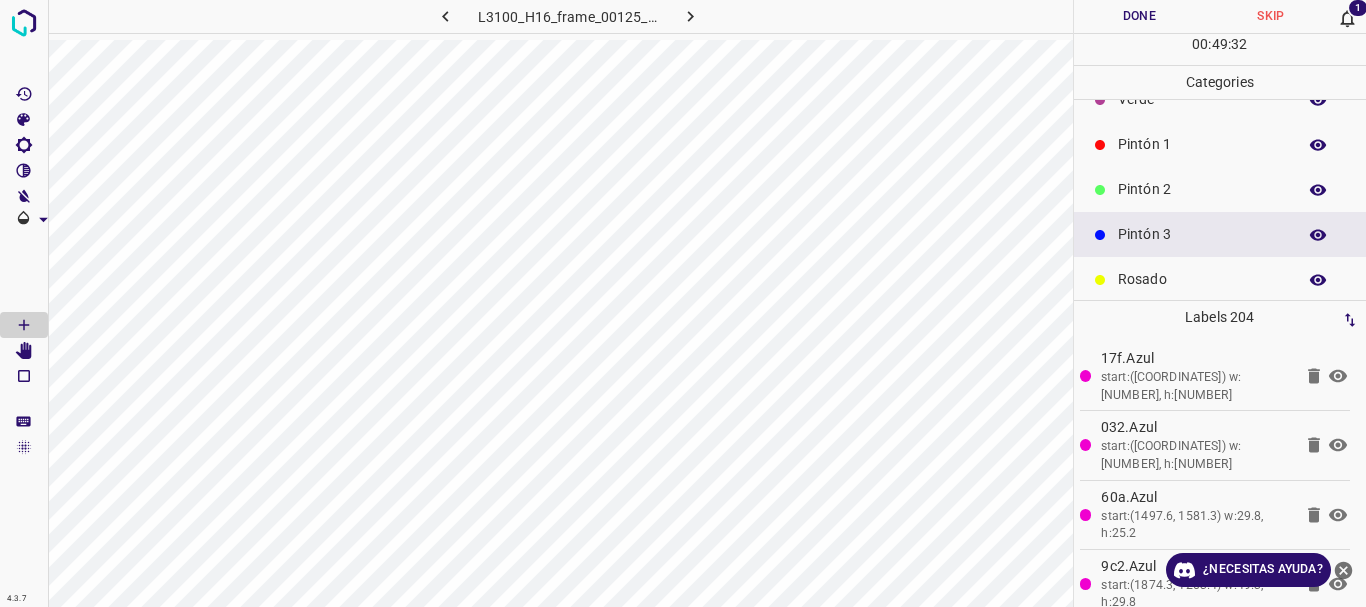 click on "Flor" at bounding box center [1202, 54] 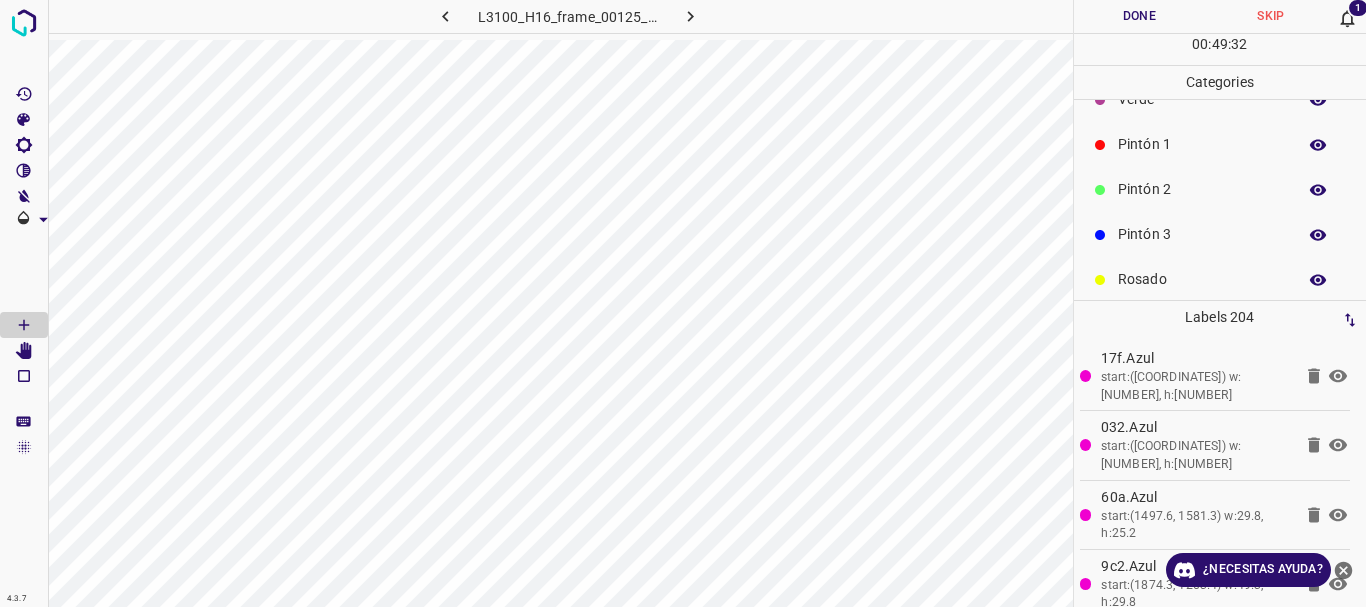 scroll, scrollTop: 0, scrollLeft: 0, axis: both 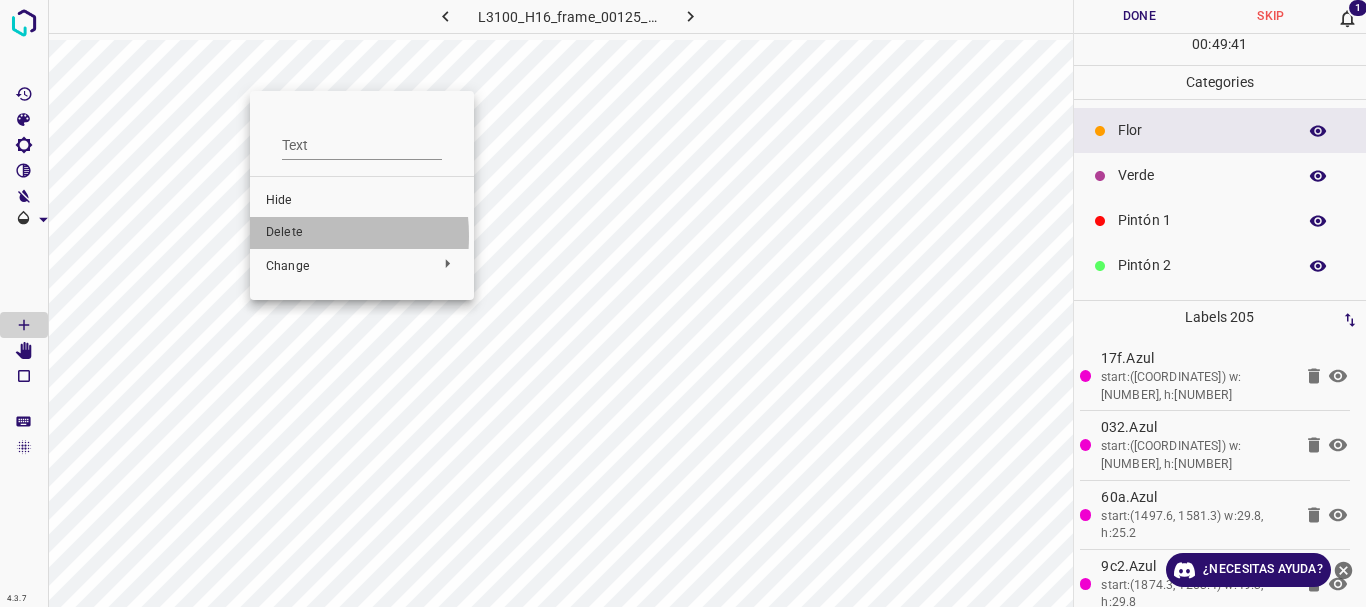 click on "Delete" at bounding box center [362, 233] 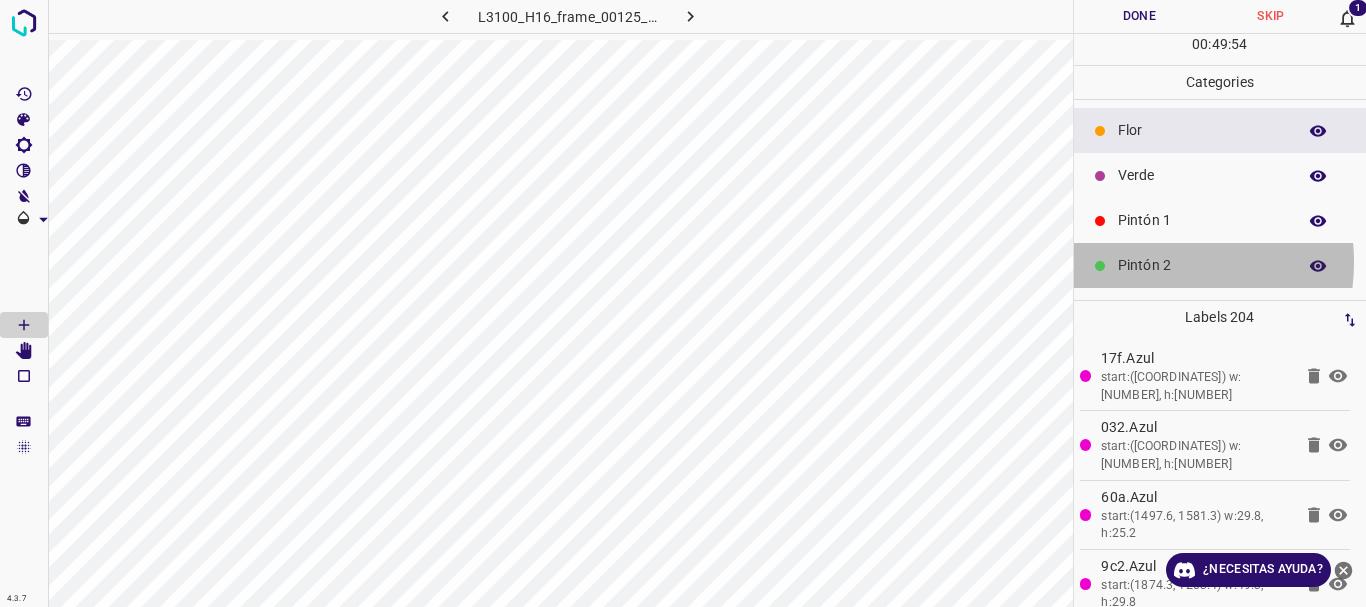 click on "Pintón 2" at bounding box center [1202, 265] 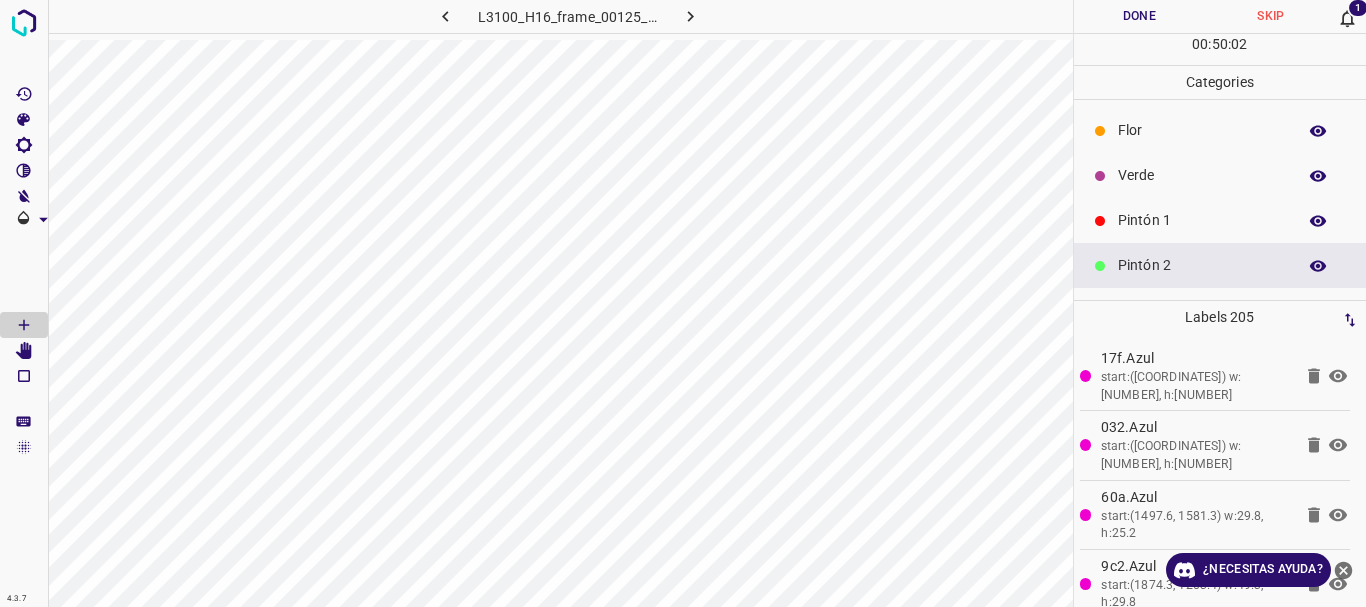 click on "Pintón 2" at bounding box center (1202, 265) 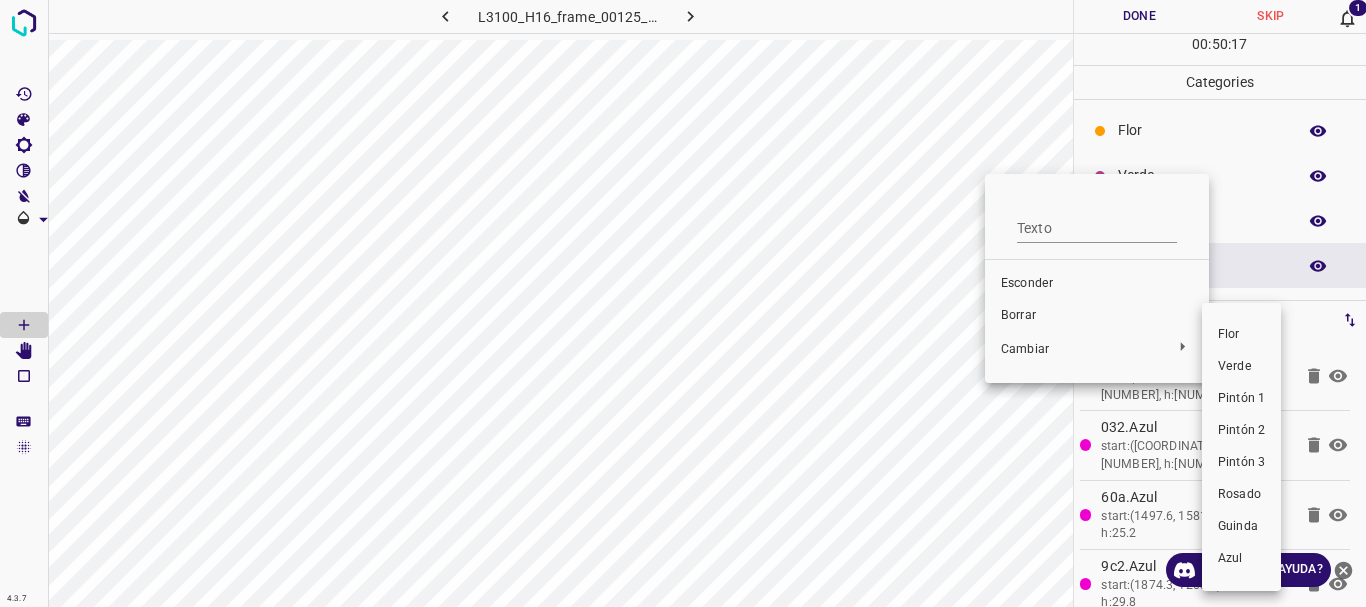 click at bounding box center (683, 303) 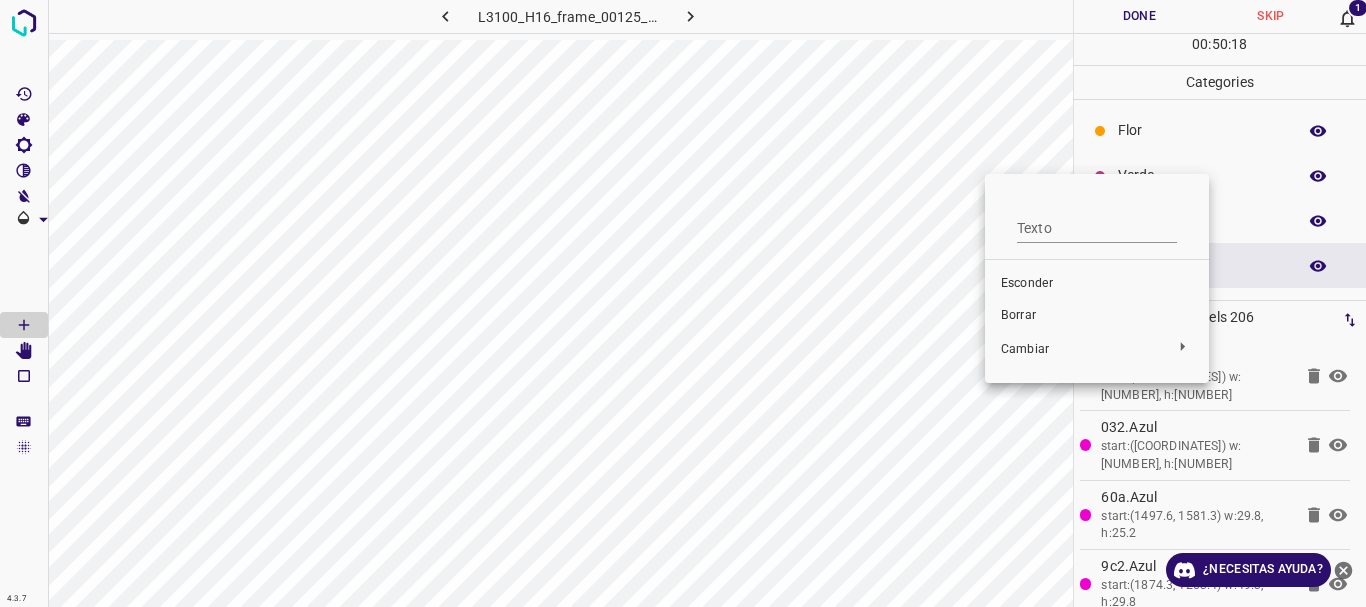 click on "Borrar" at bounding box center [1018, 315] 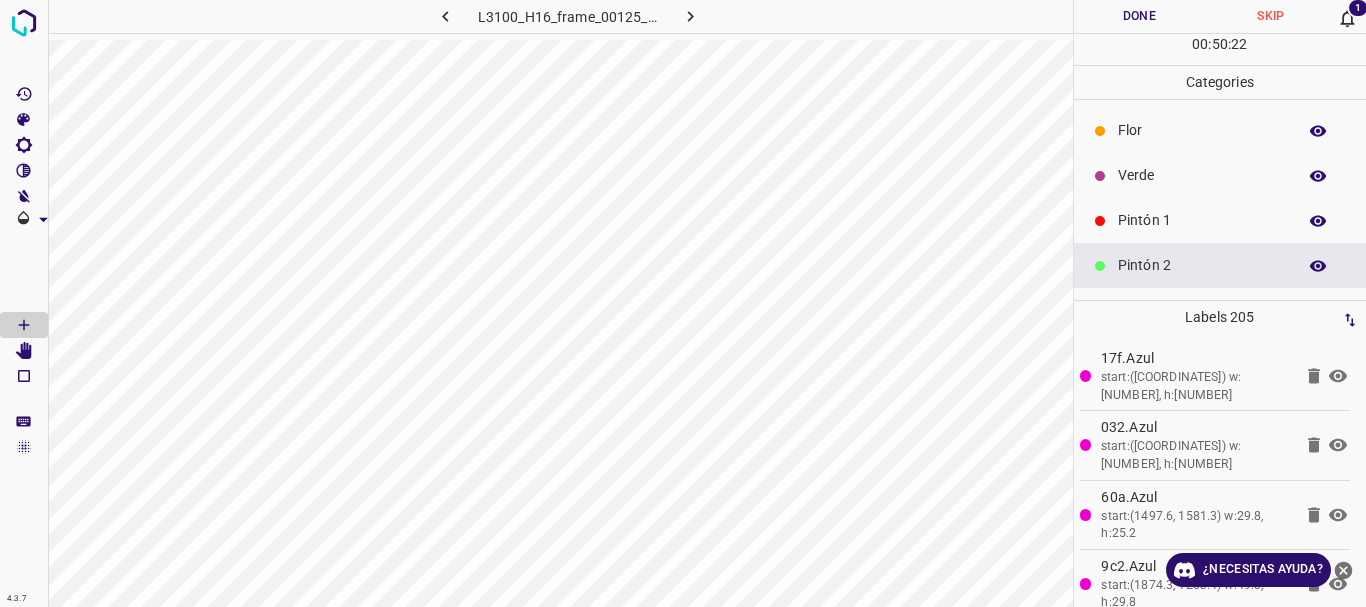 click on "Pintón 2" at bounding box center [1202, 265] 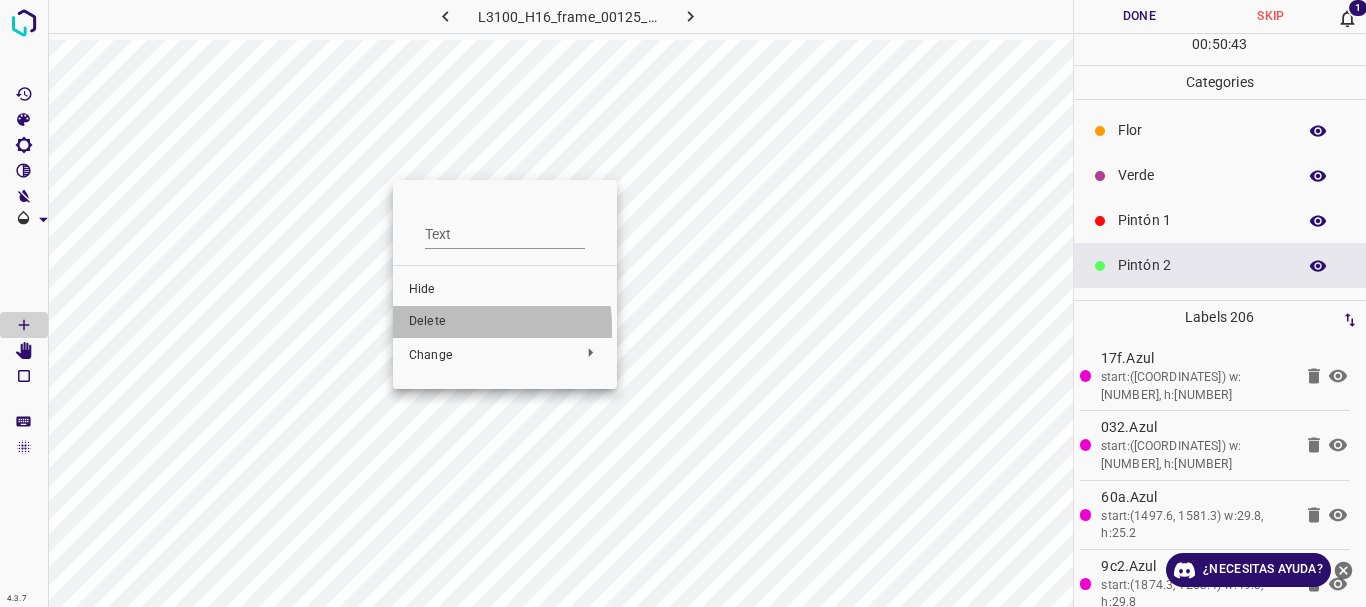 click on "Delete" at bounding box center (505, 322) 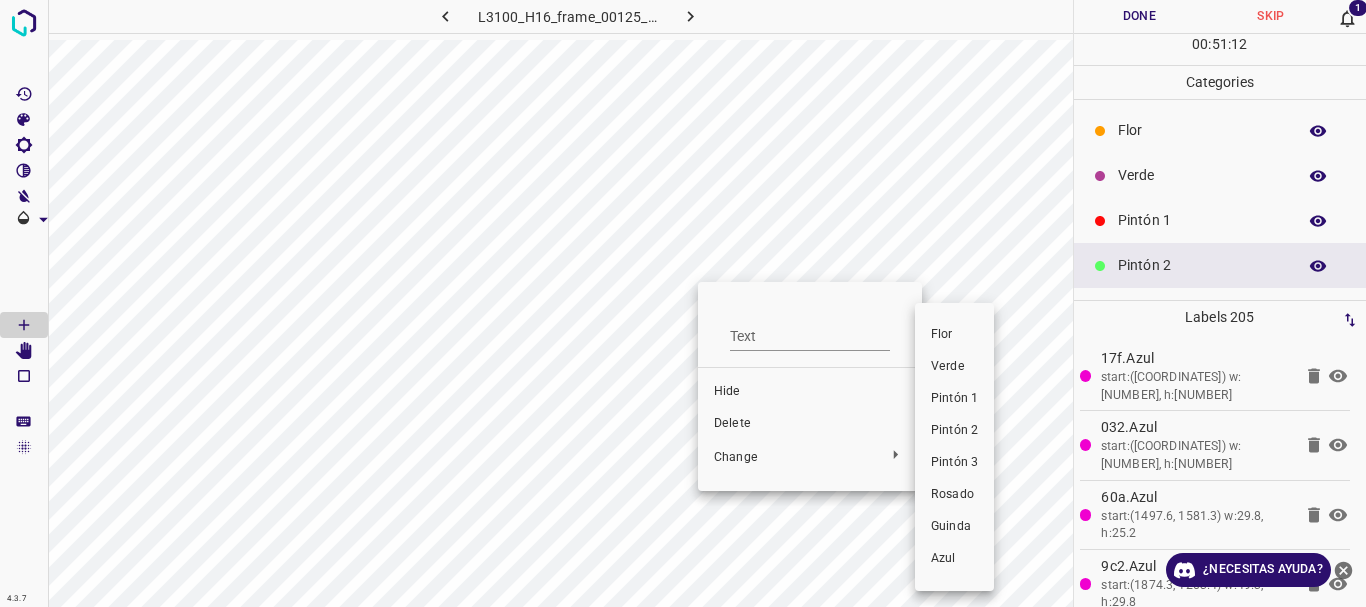 click at bounding box center [683, 303] 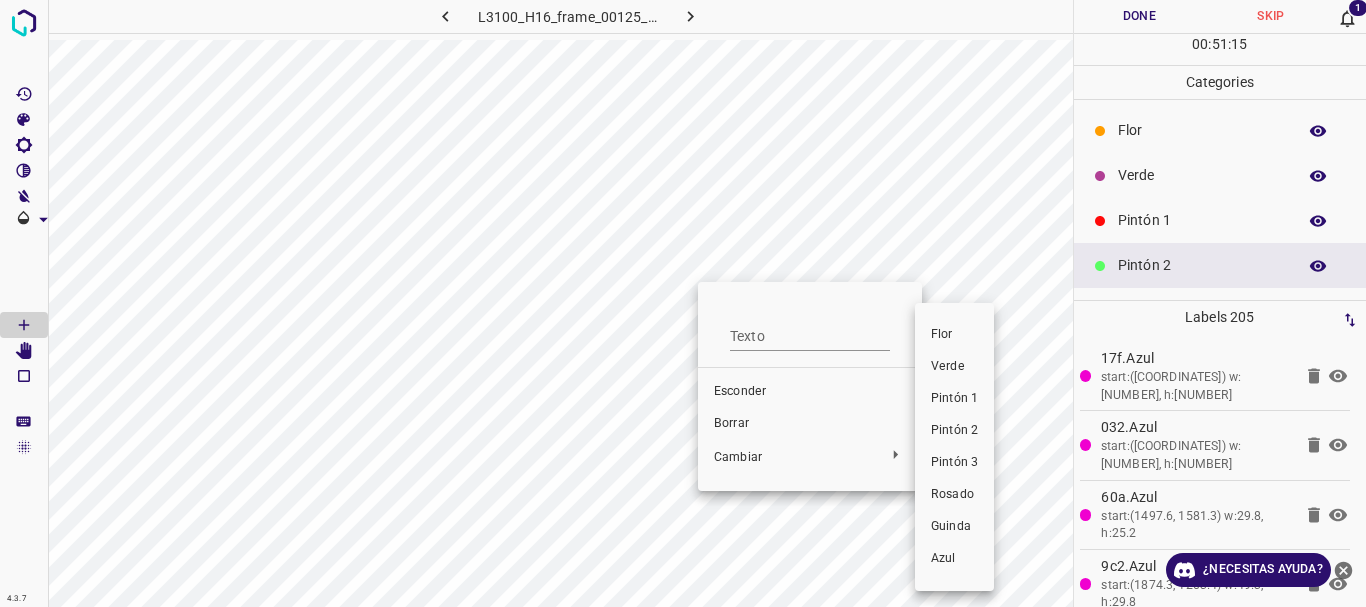 click at bounding box center (683, 303) 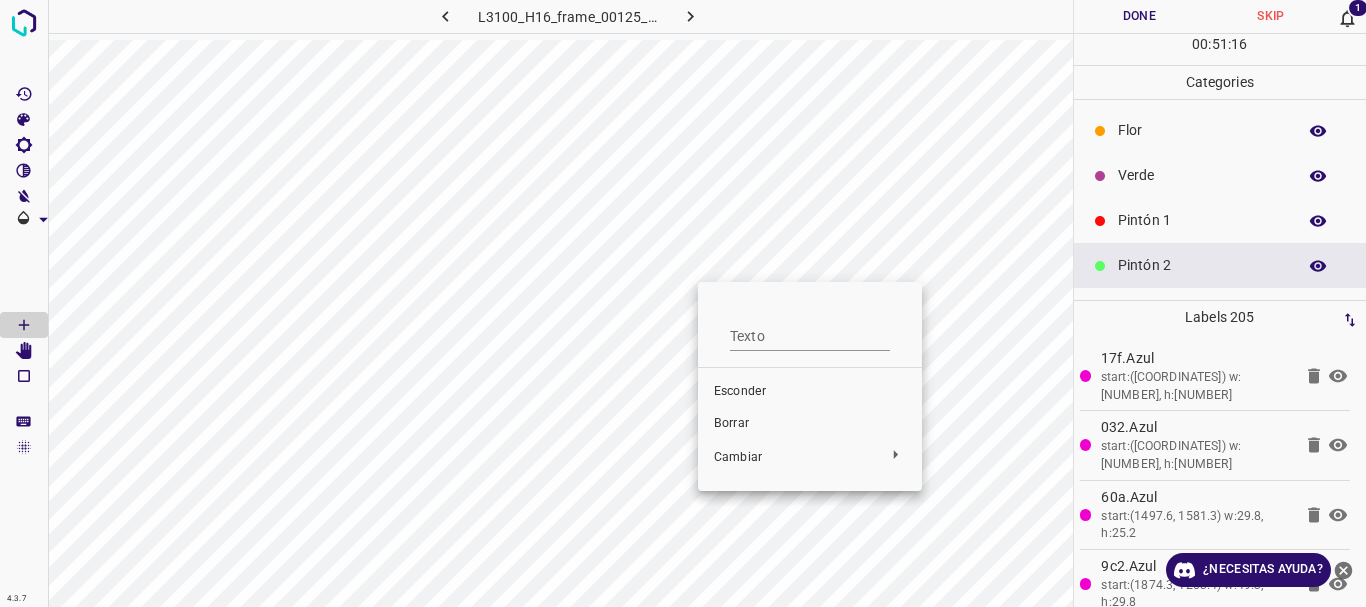 click on "Borrar" at bounding box center [731, 423] 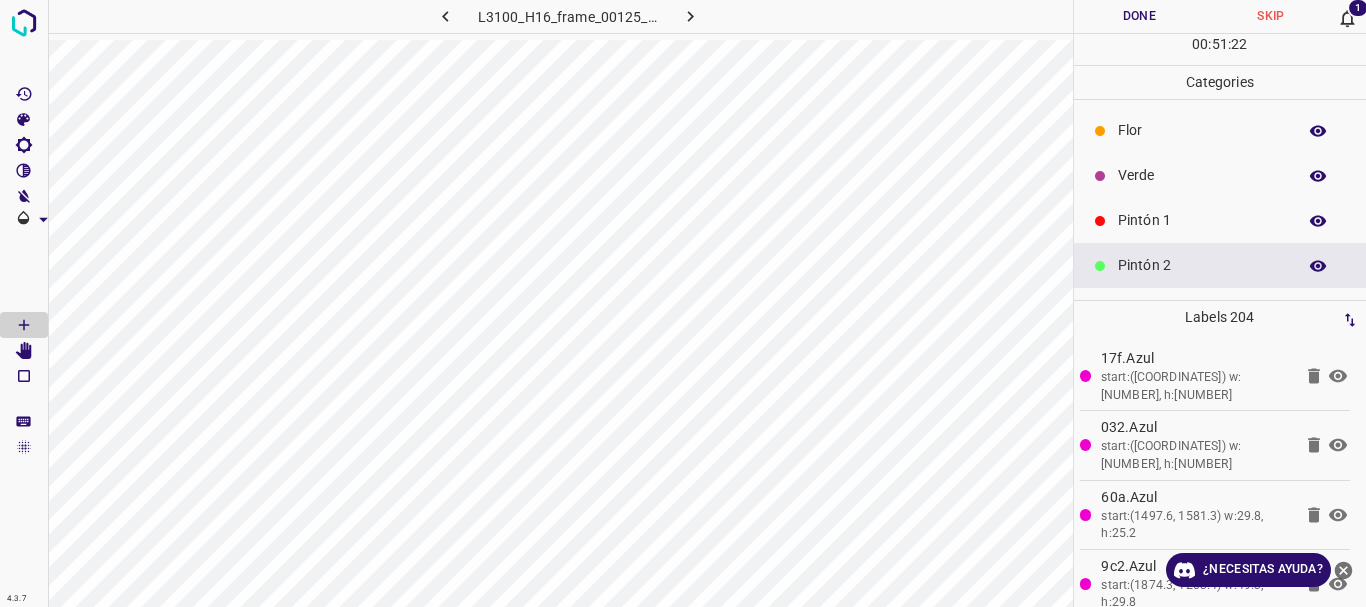 click on "Pintón 2" at bounding box center (1202, 265) 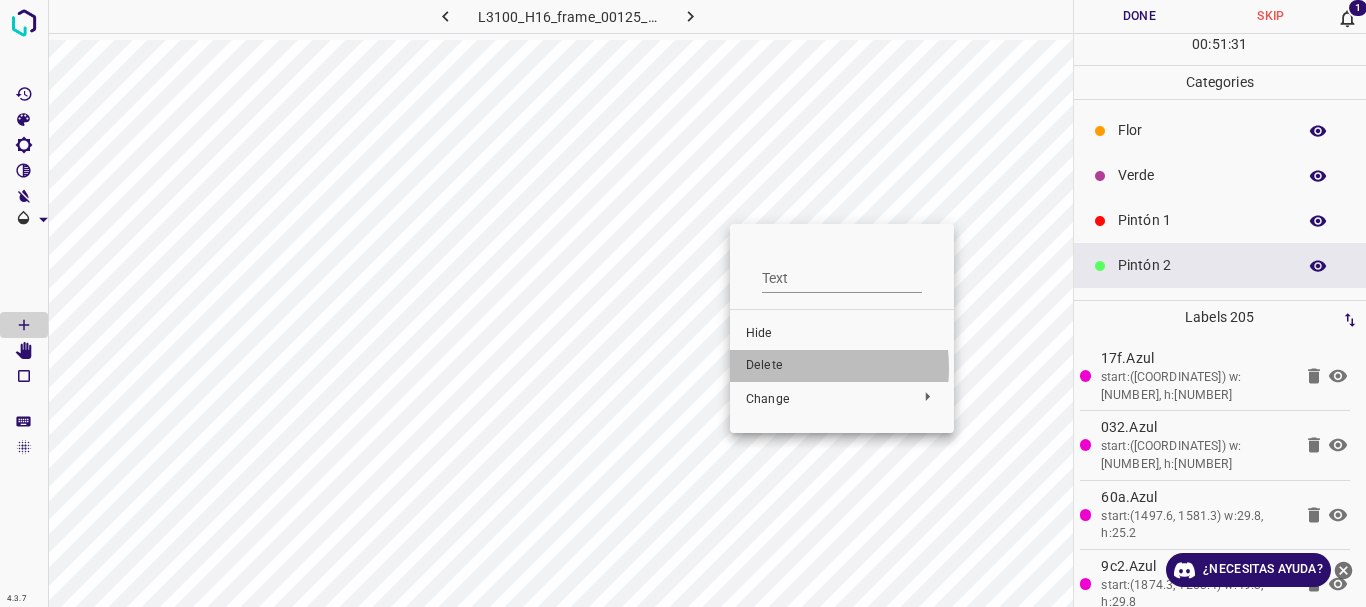 click on "Delete" at bounding box center [842, 366] 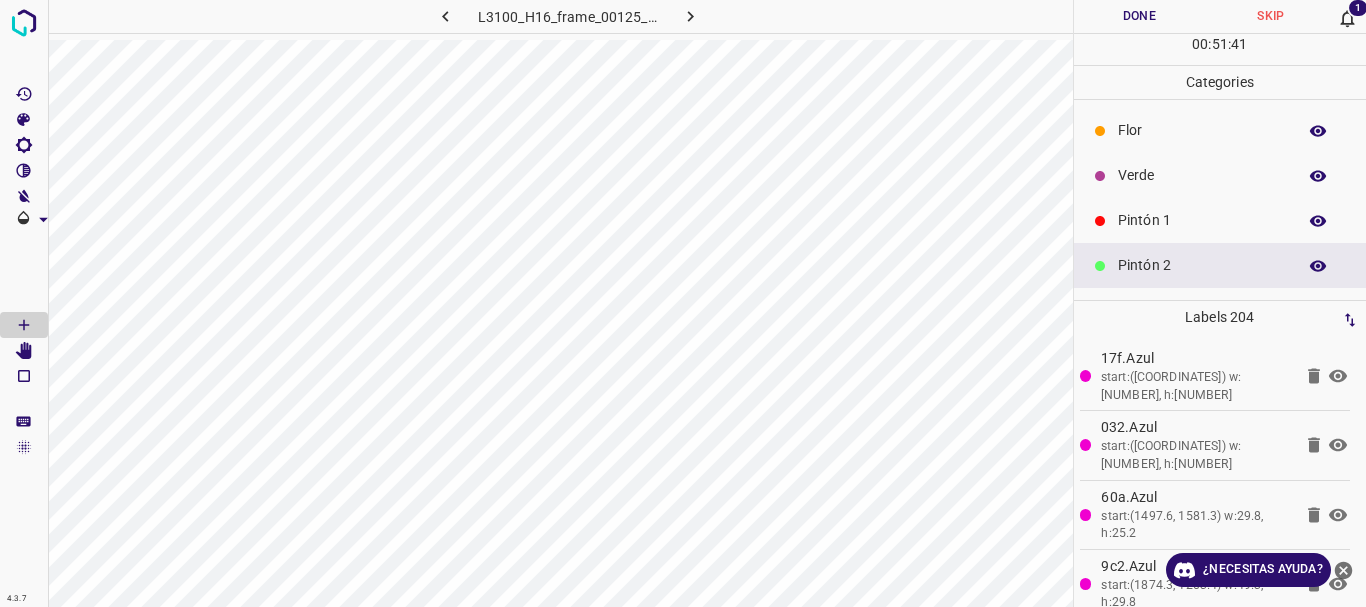 click on "Pintón 2" at bounding box center [1202, 265] 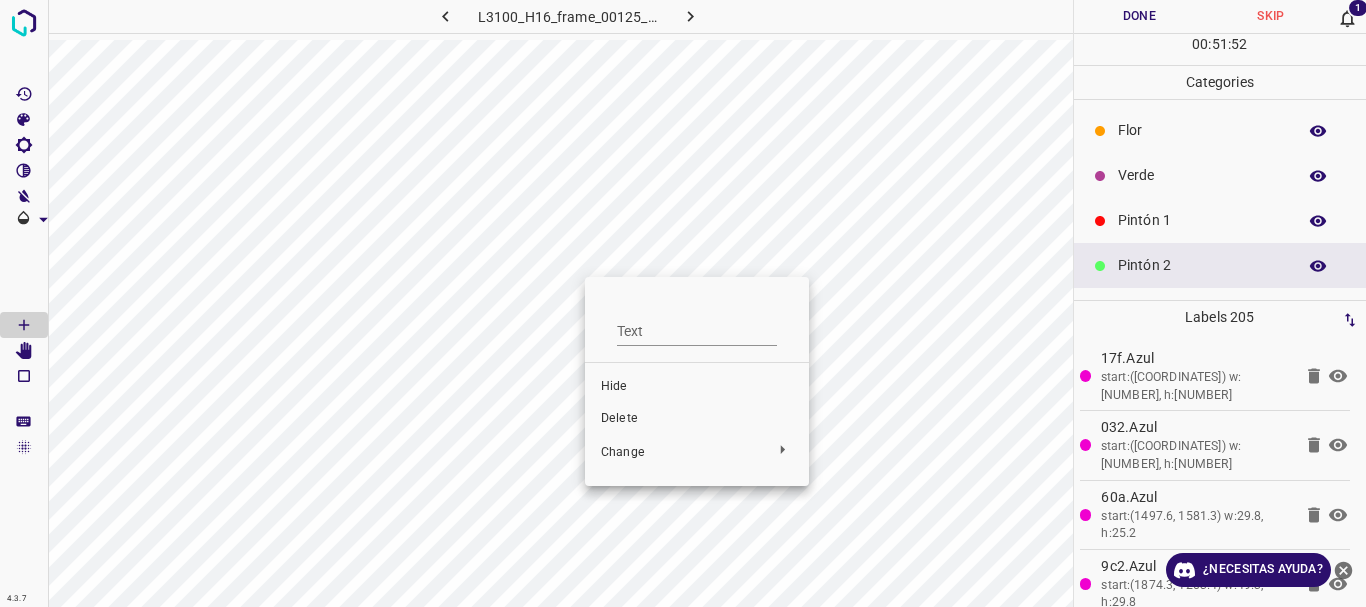 click on "Delete" at bounding box center (697, 419) 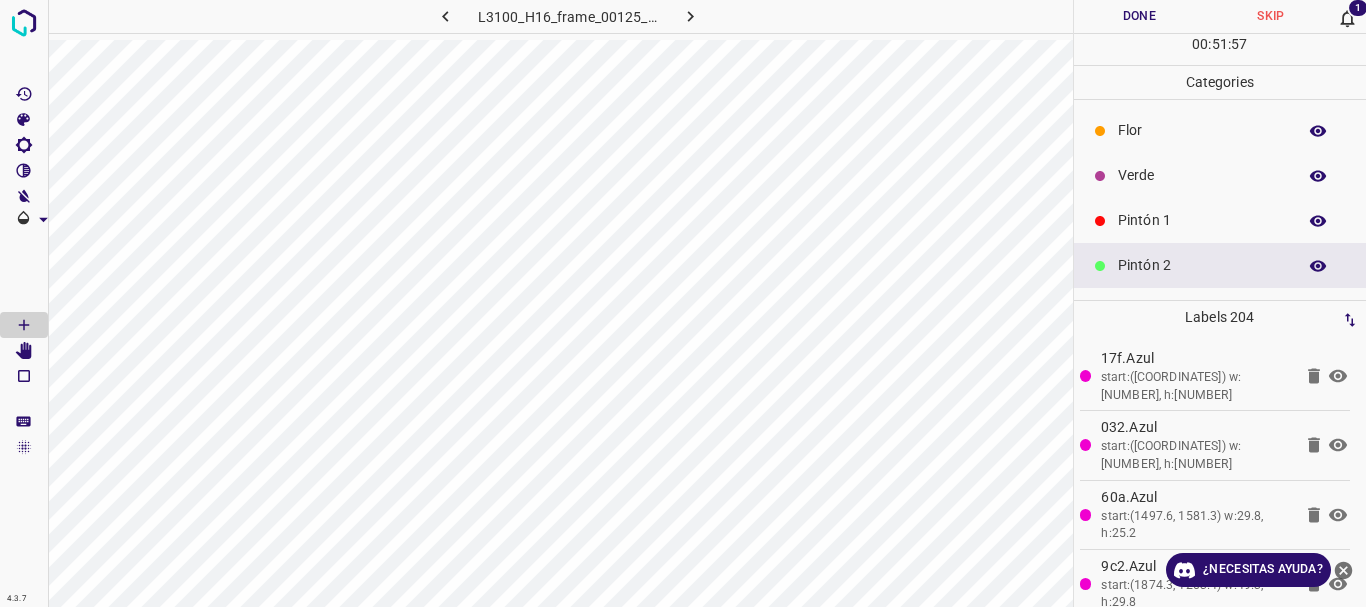 click on "Pintón 2" at bounding box center [1202, 265] 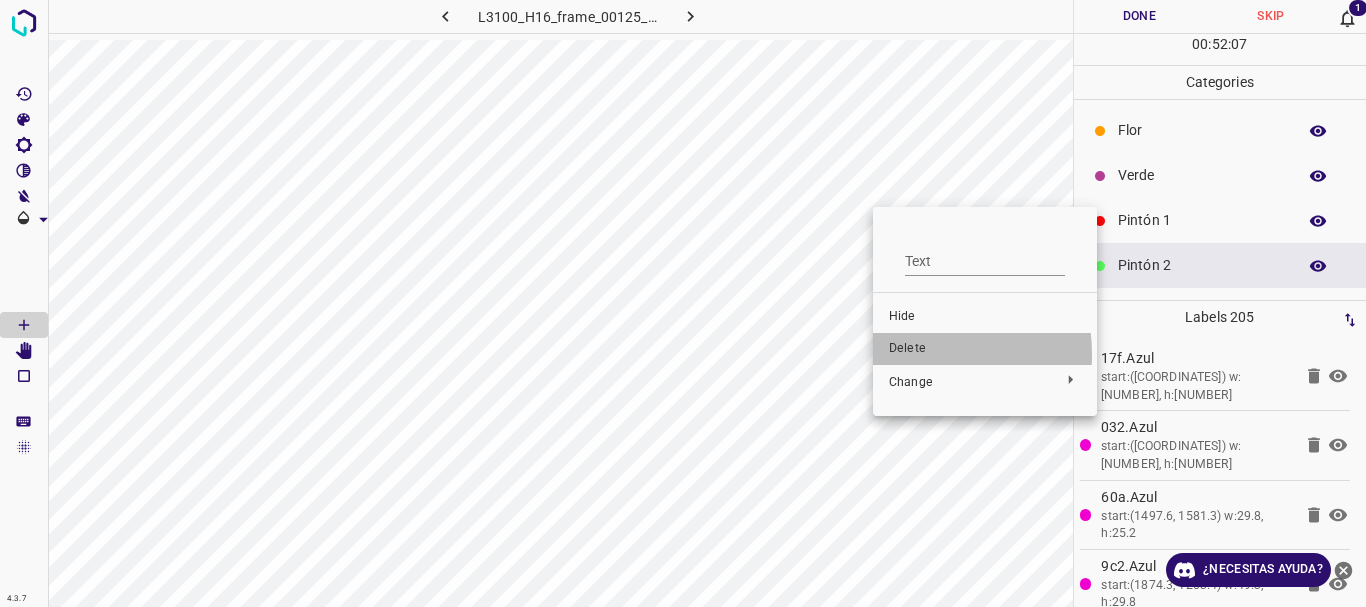 click on "Delete" at bounding box center (985, 349) 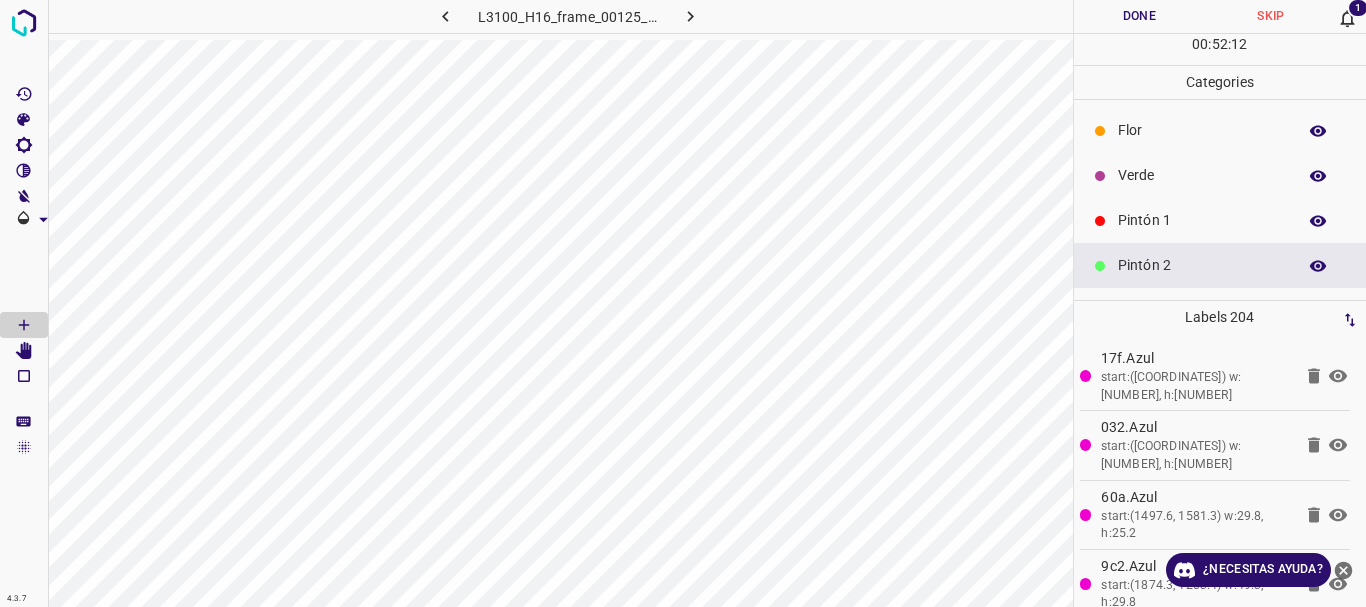 click on "Pintón 2" at bounding box center [1202, 265] 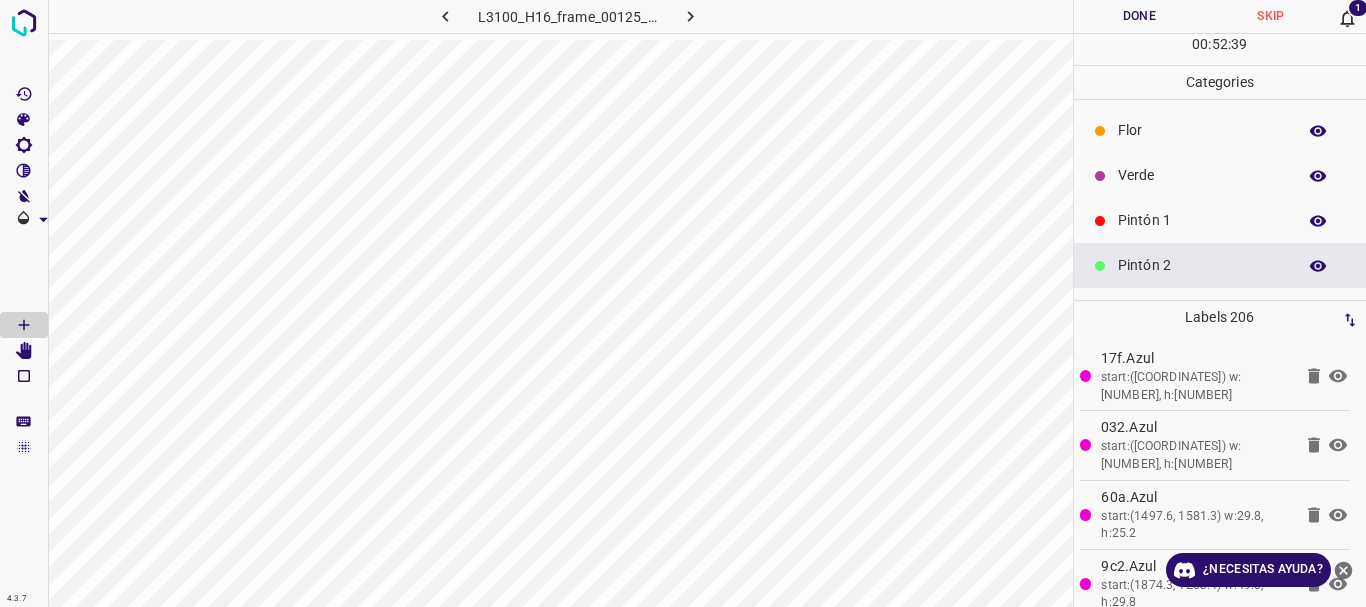 scroll, scrollTop: 0, scrollLeft: 3, axis: horizontal 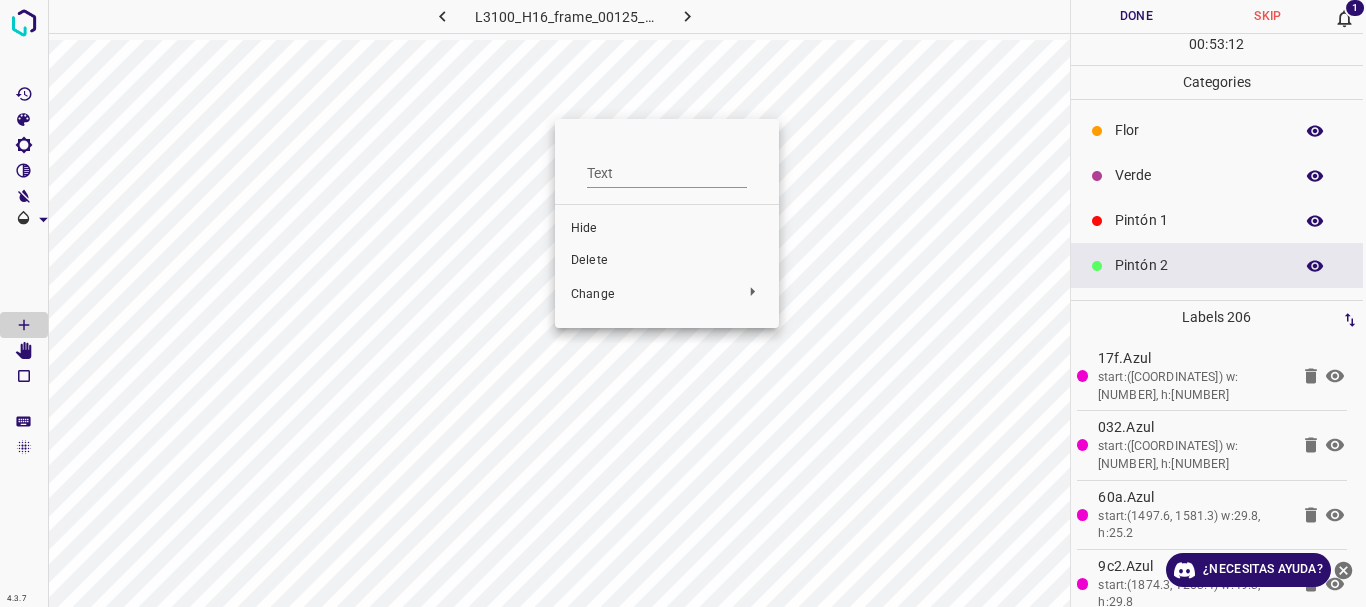 click on "Delete" at bounding box center (667, 261) 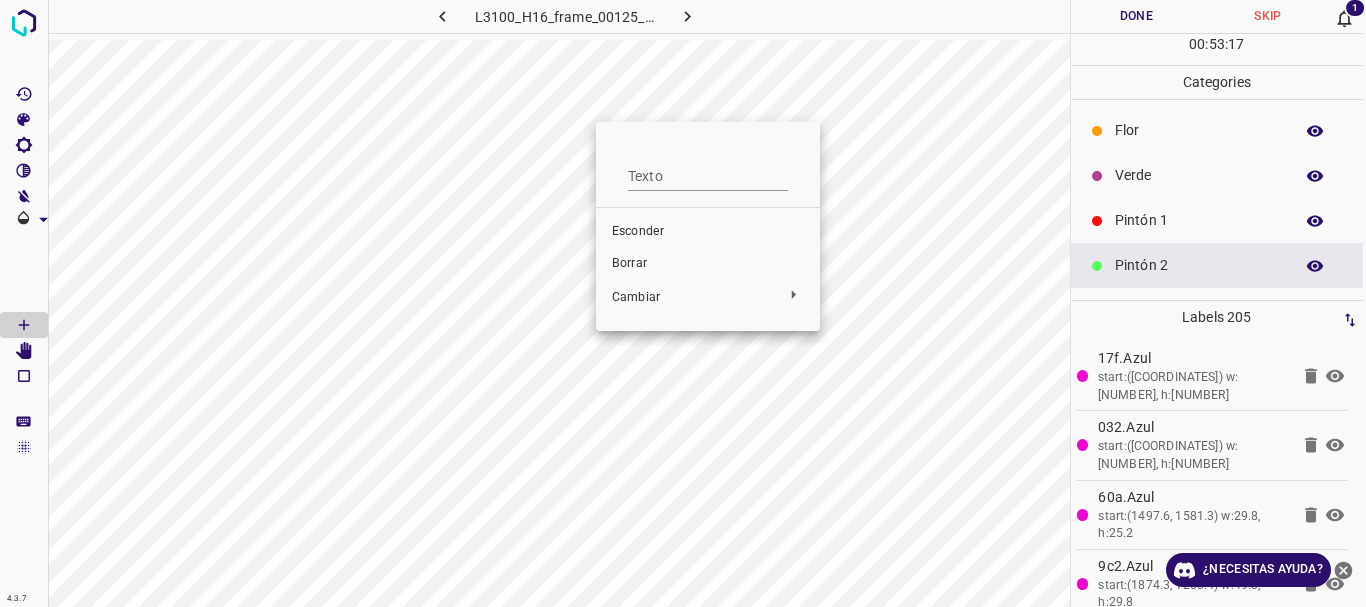 click on "Borrar" at bounding box center [629, 263] 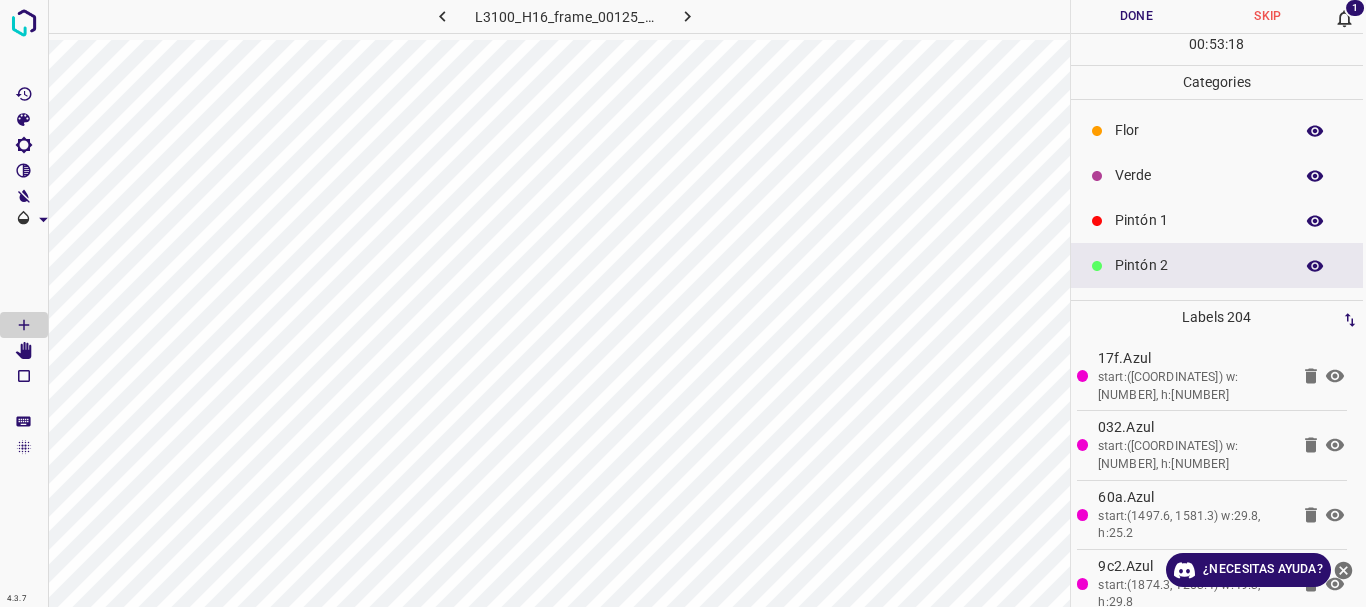 click on "Borrar" at bounding box center (621, 202) 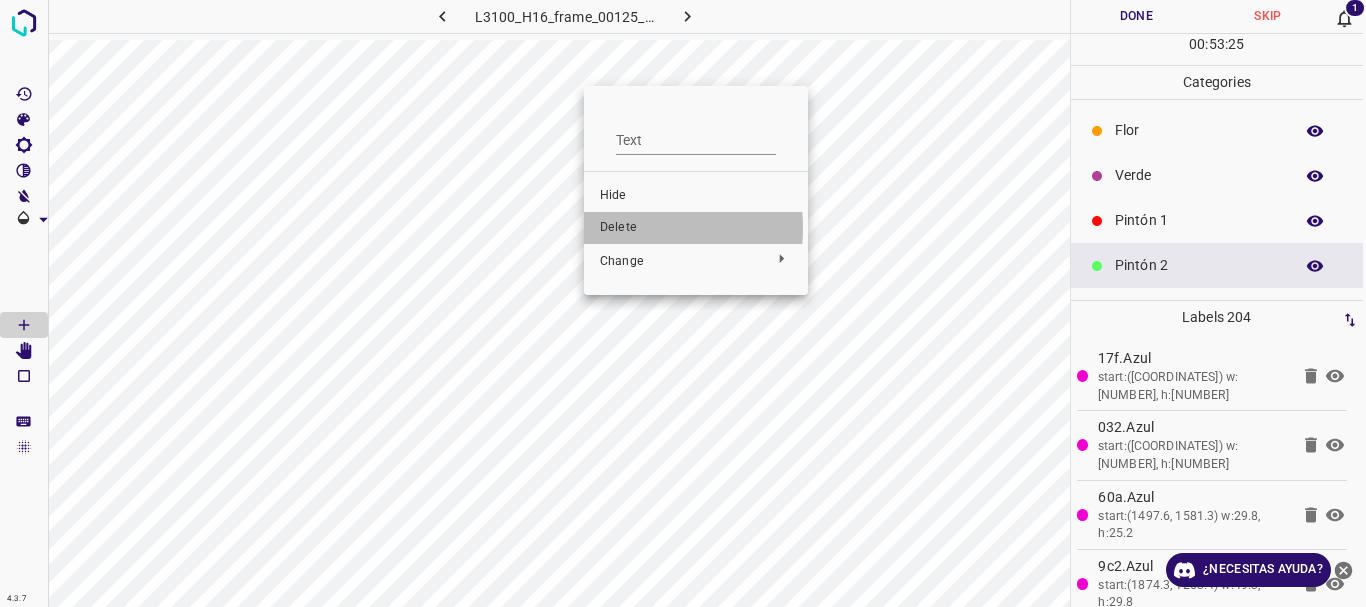 click on "Delete" at bounding box center [696, 228] 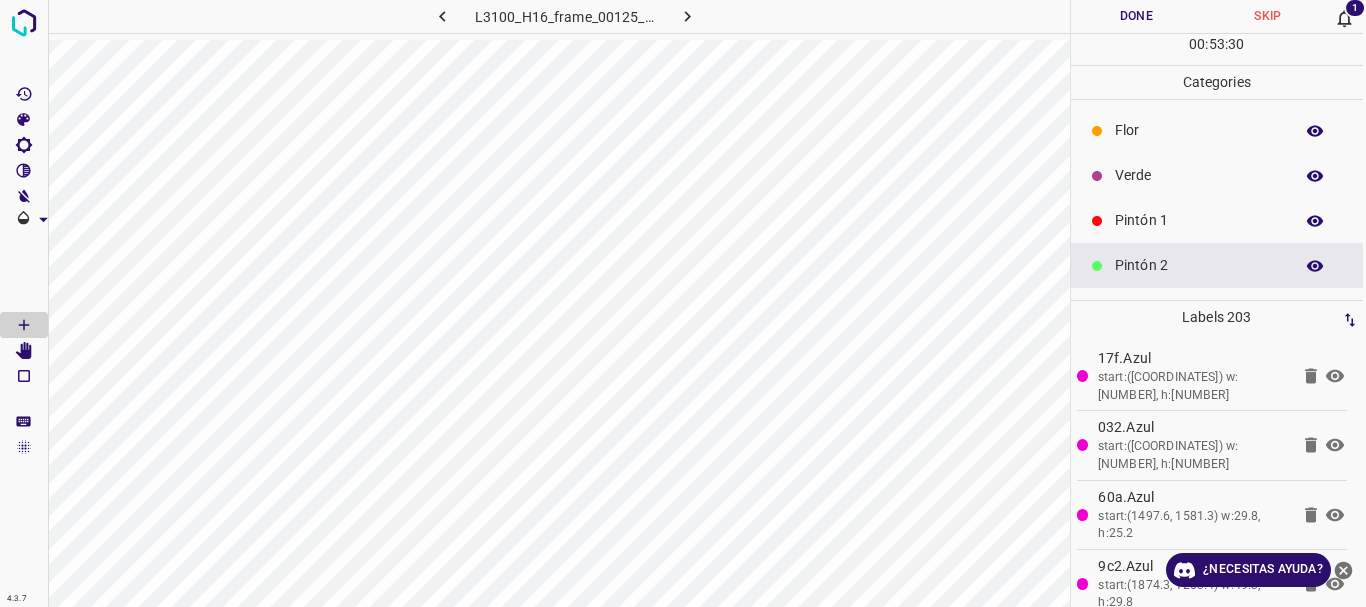 click on "Pintón 2" at bounding box center [1199, 265] 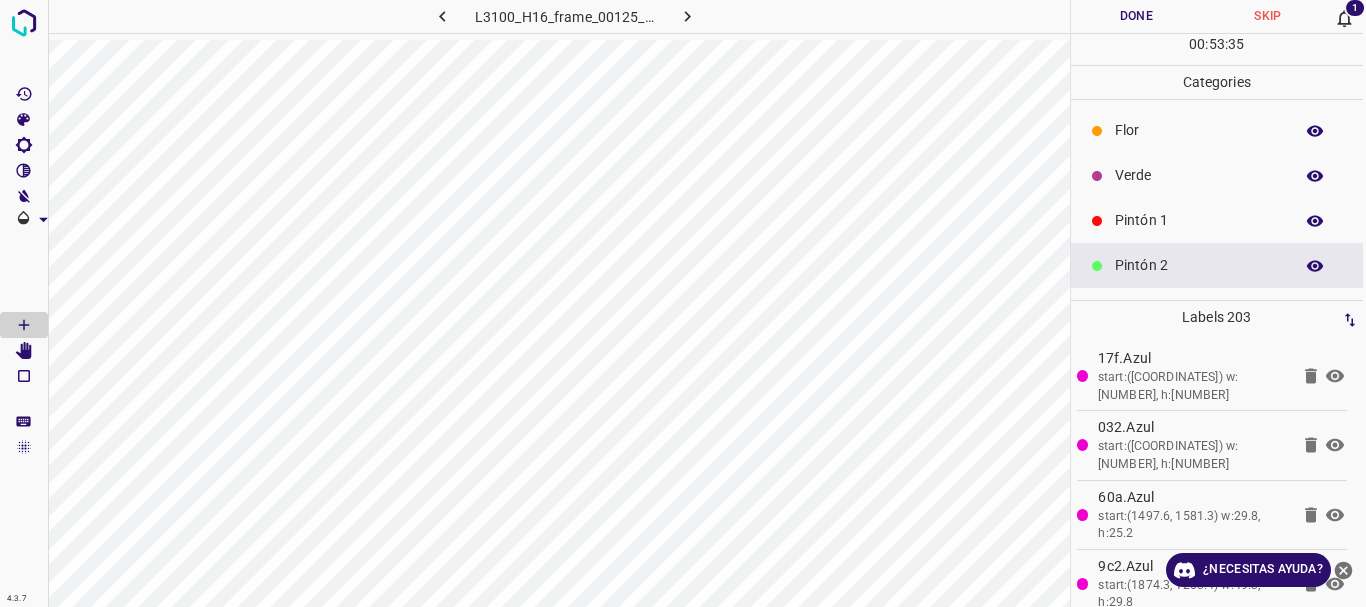 scroll, scrollTop: 100, scrollLeft: 0, axis: vertical 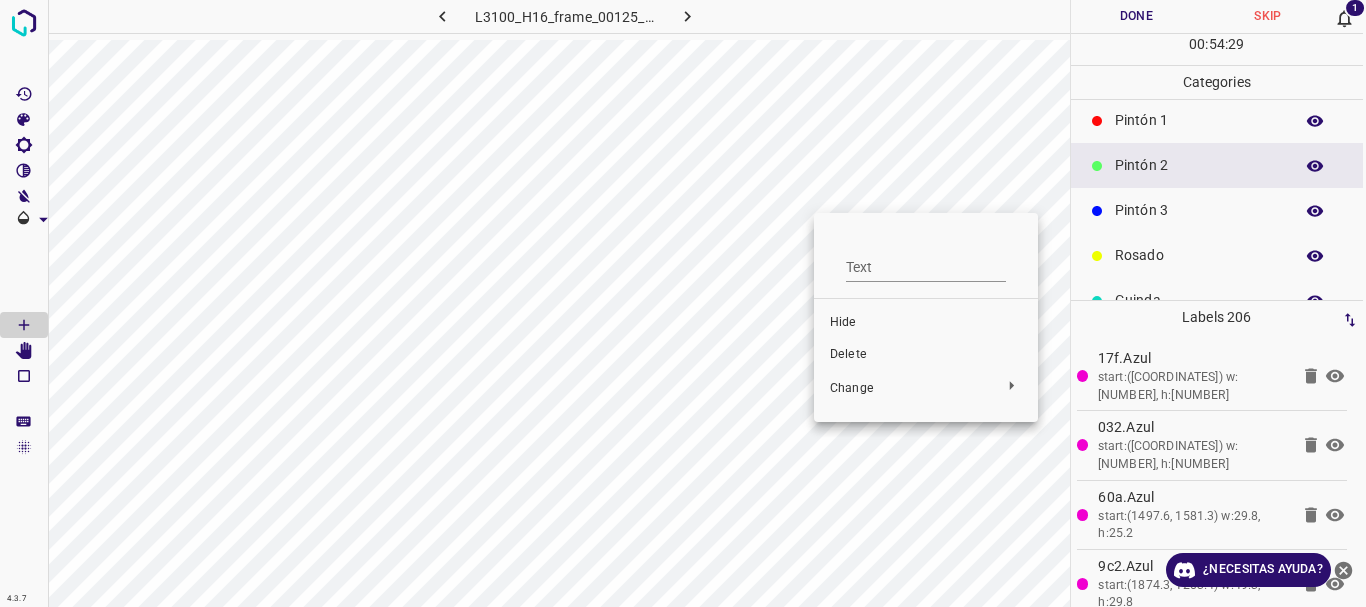 click on "Delete" at bounding box center (926, 355) 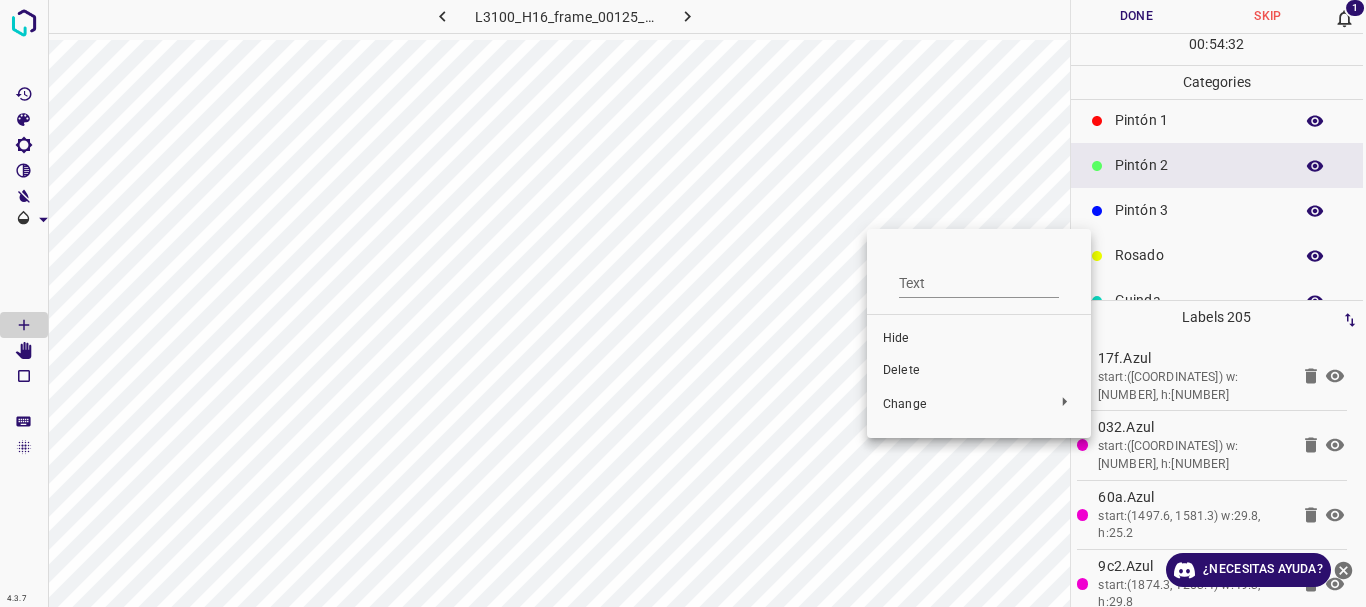 click on "Delete" at bounding box center [979, 371] 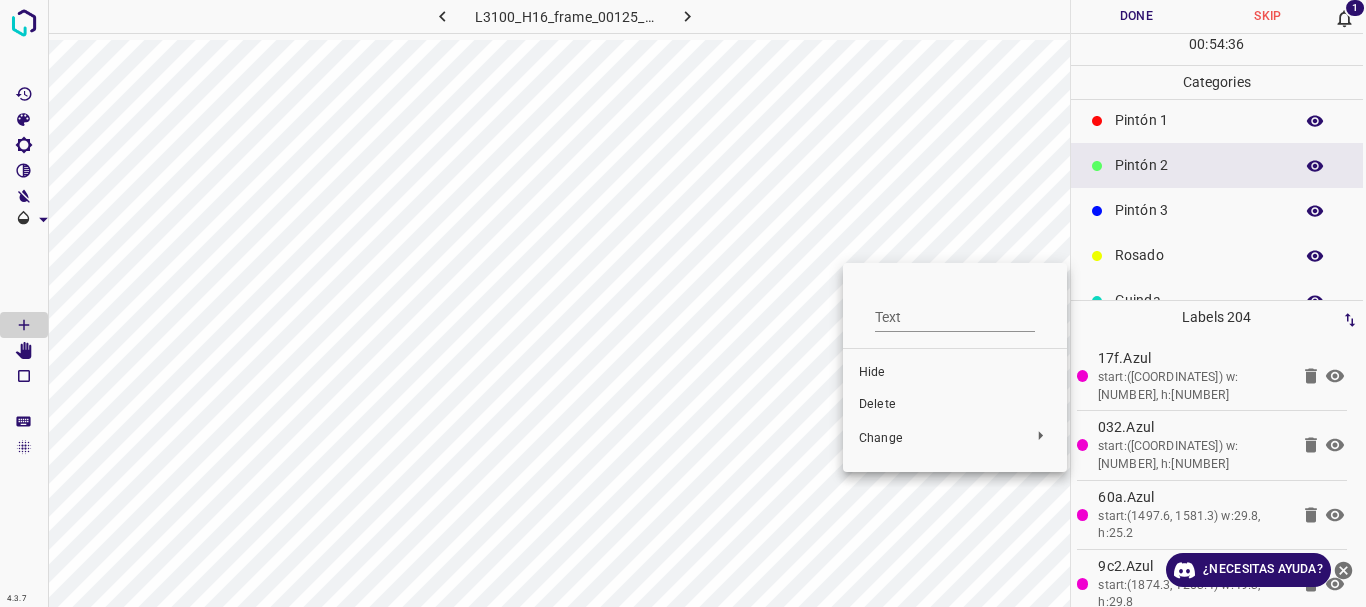 click on "Delete" at bounding box center (955, 405) 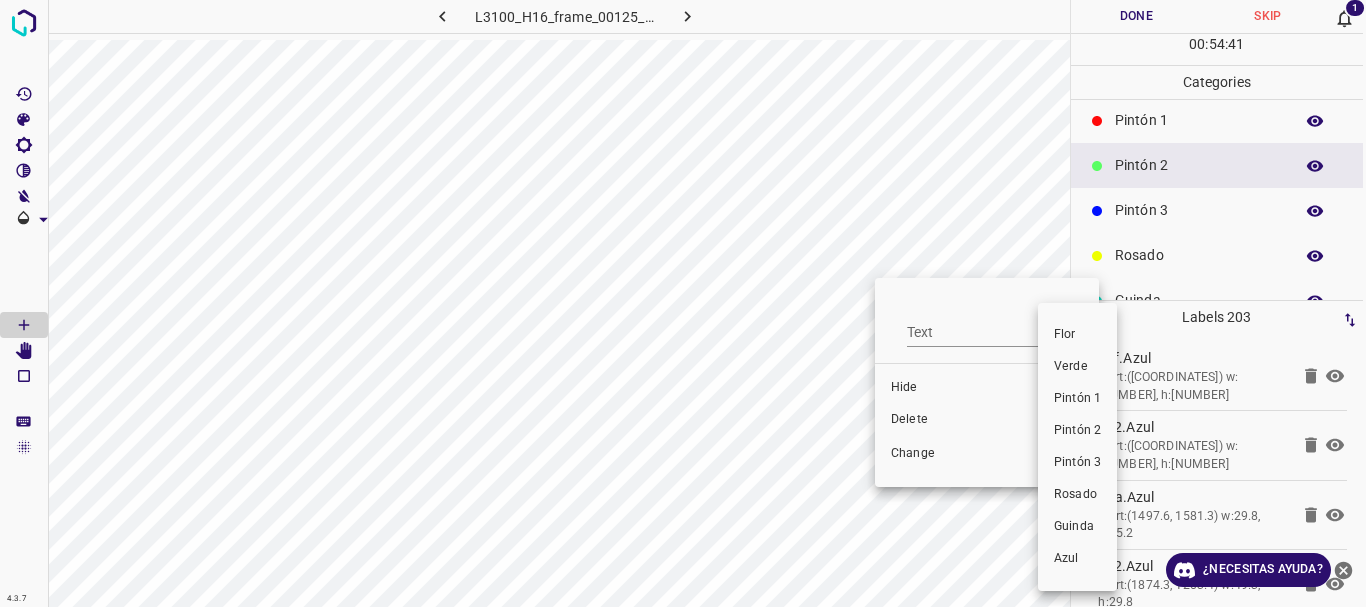 click at bounding box center [683, 303] 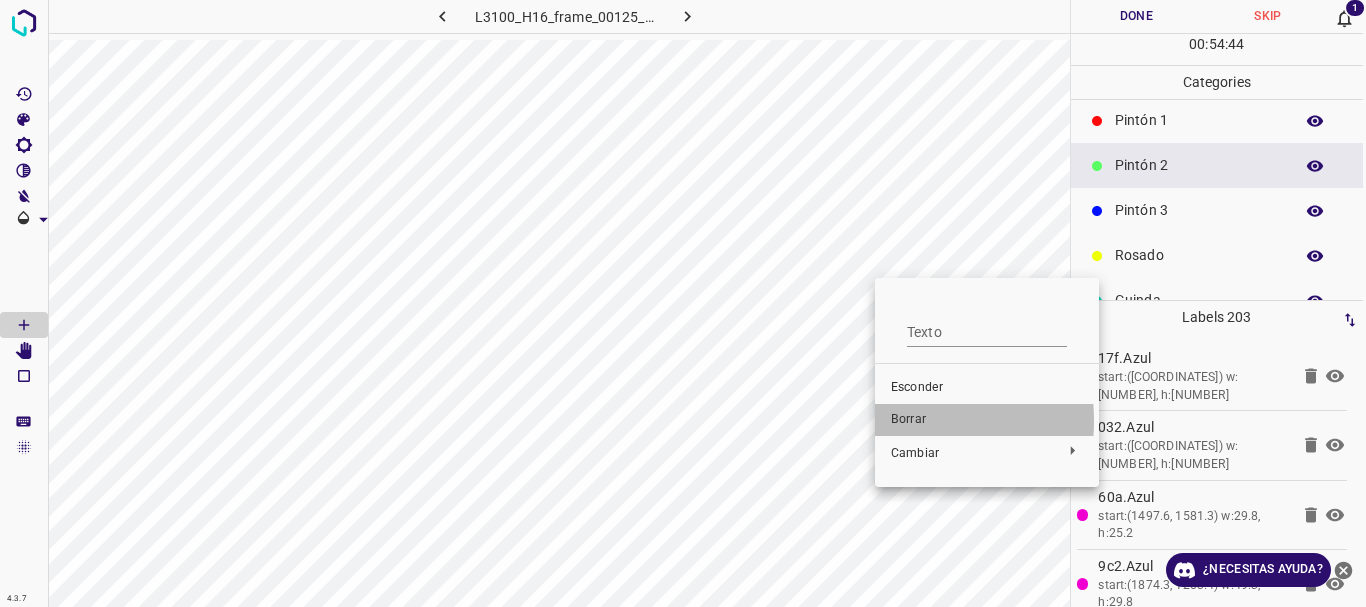 click on "Borrar" at bounding box center [908, 419] 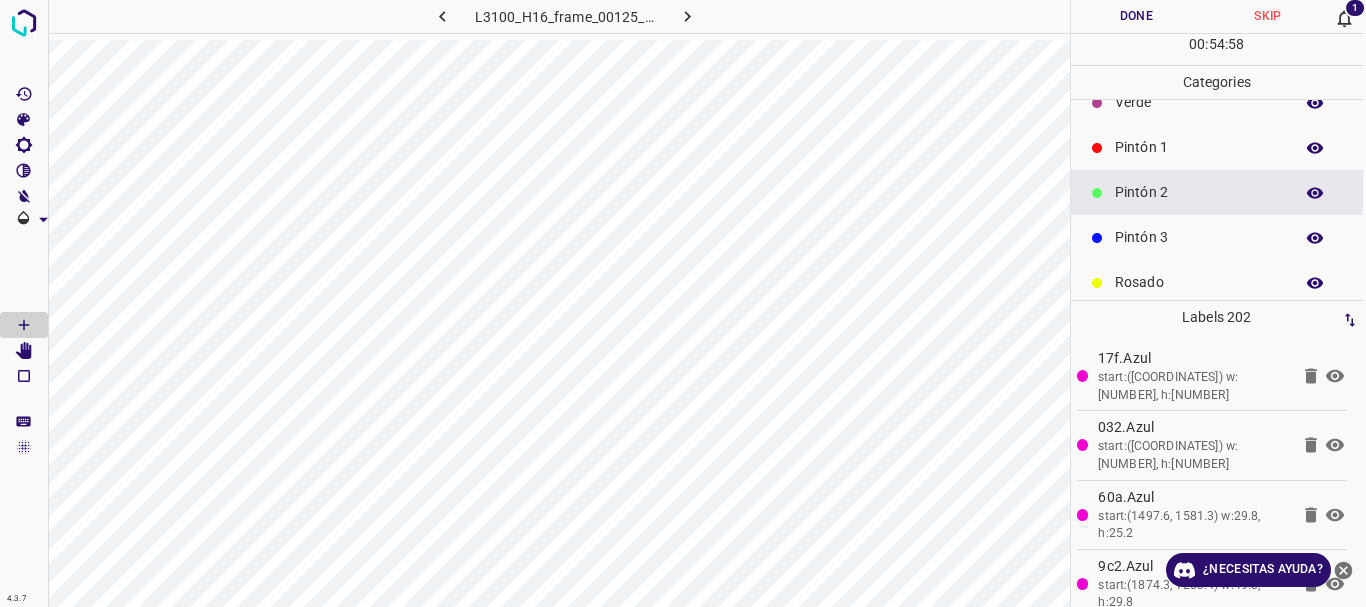 scroll, scrollTop: 48, scrollLeft: 0, axis: vertical 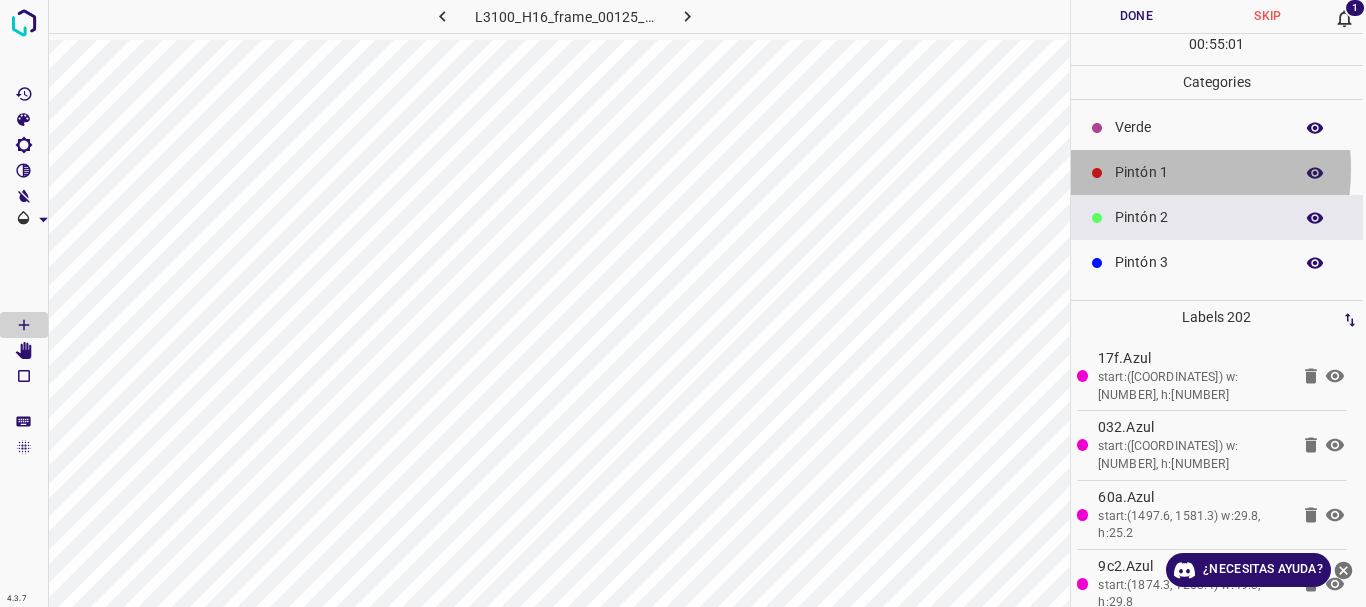 click on "Pintón 1" at bounding box center (1199, 172) 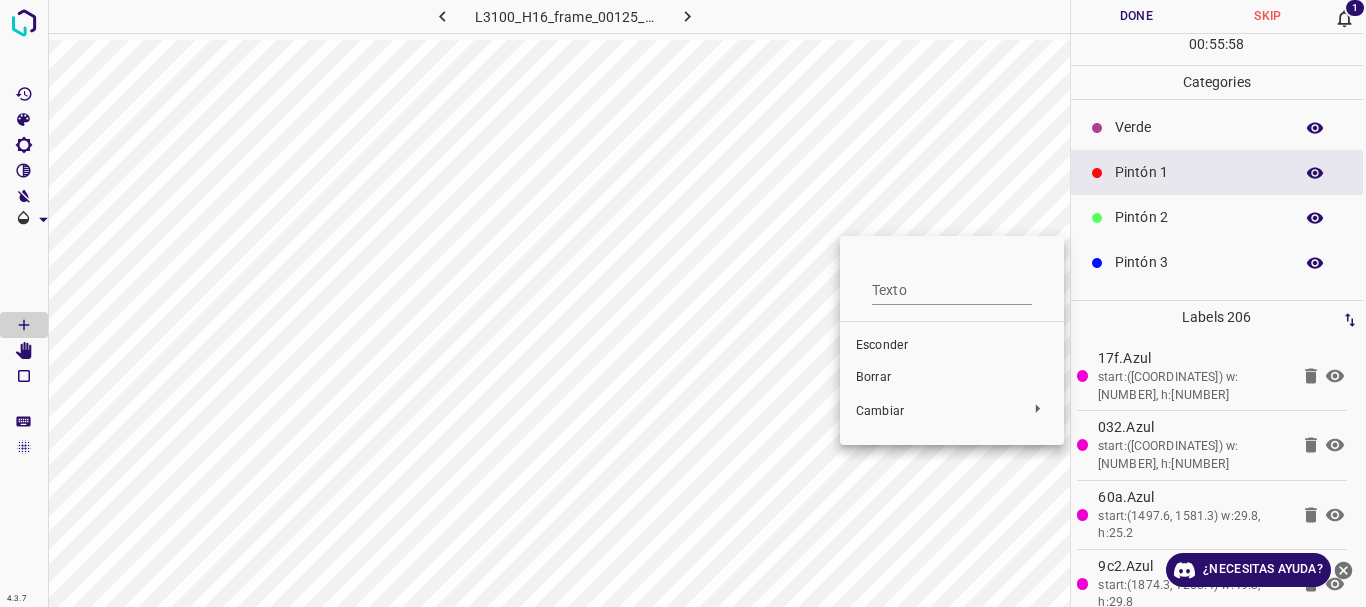 click on "Borrar" at bounding box center (873, 377) 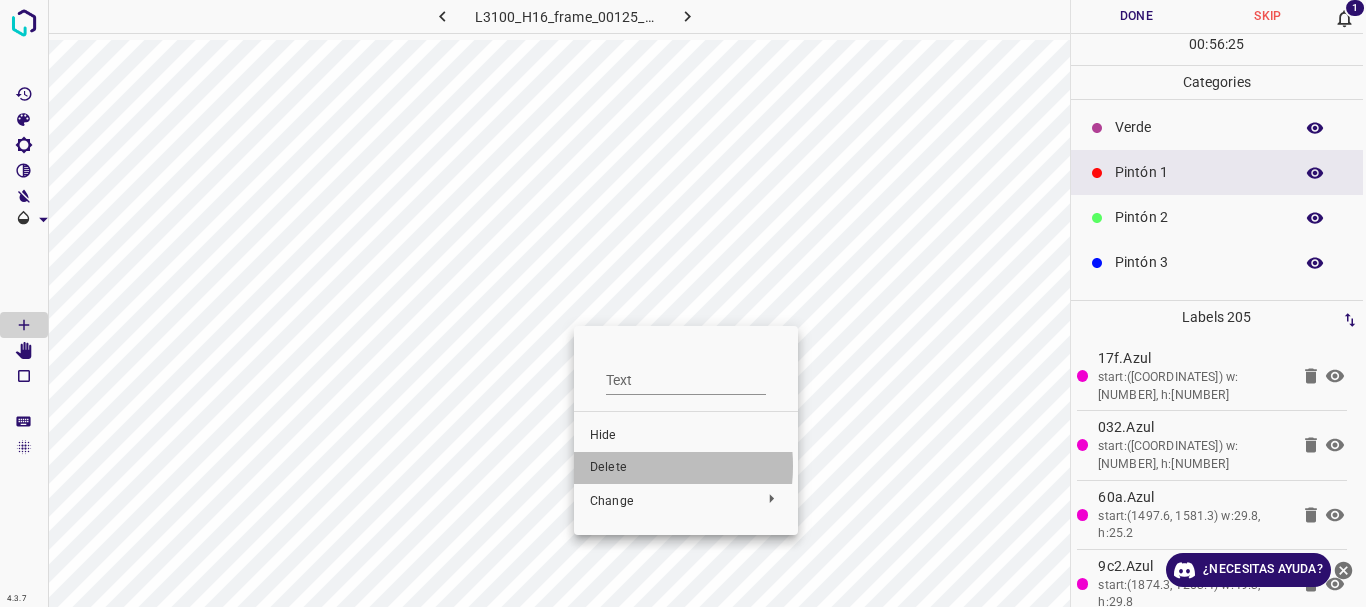 click on "Delete" at bounding box center [686, 468] 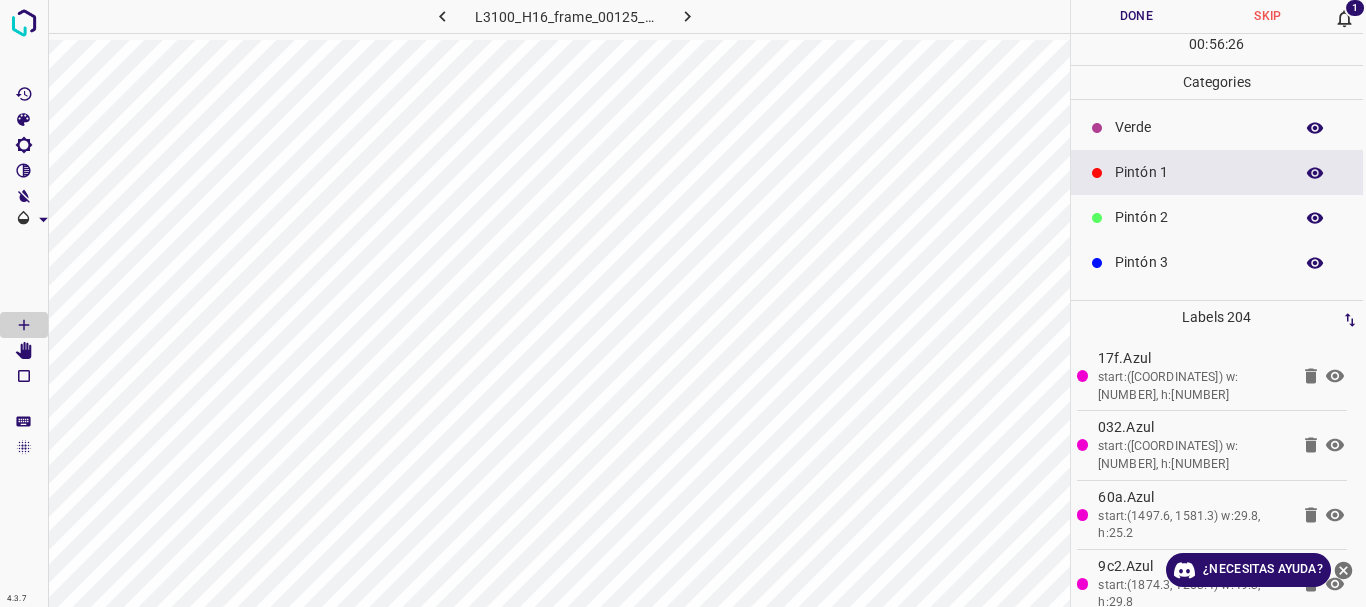 click at bounding box center (683, 303) 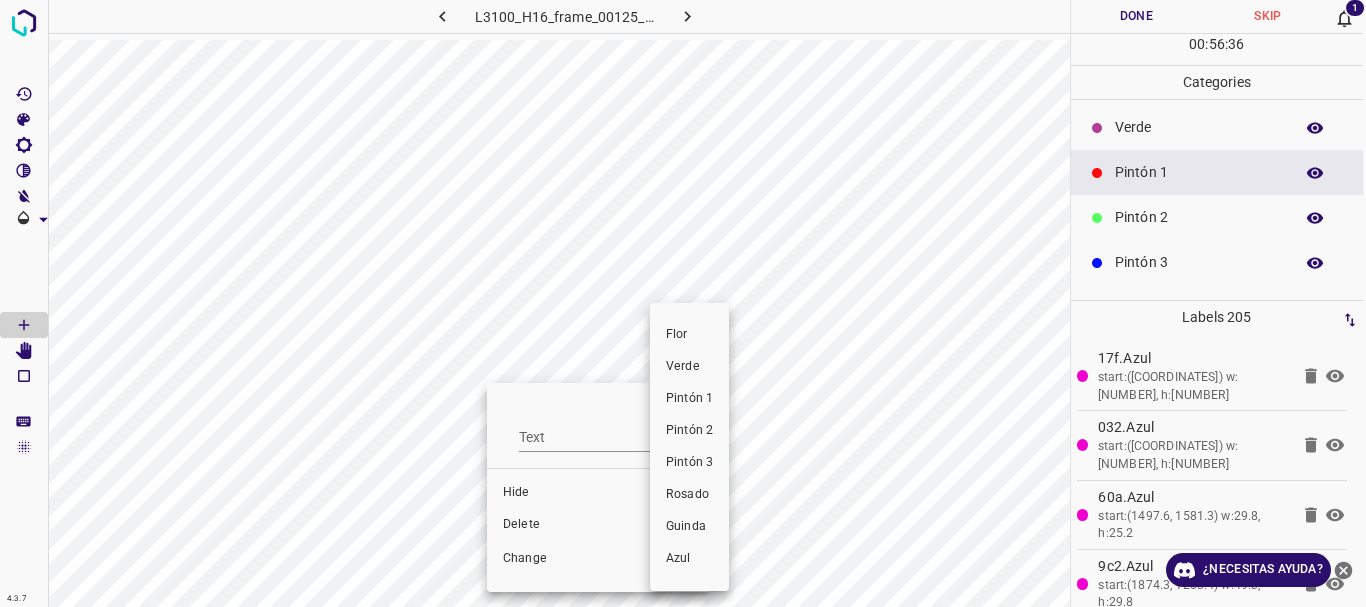 click at bounding box center (683, 303) 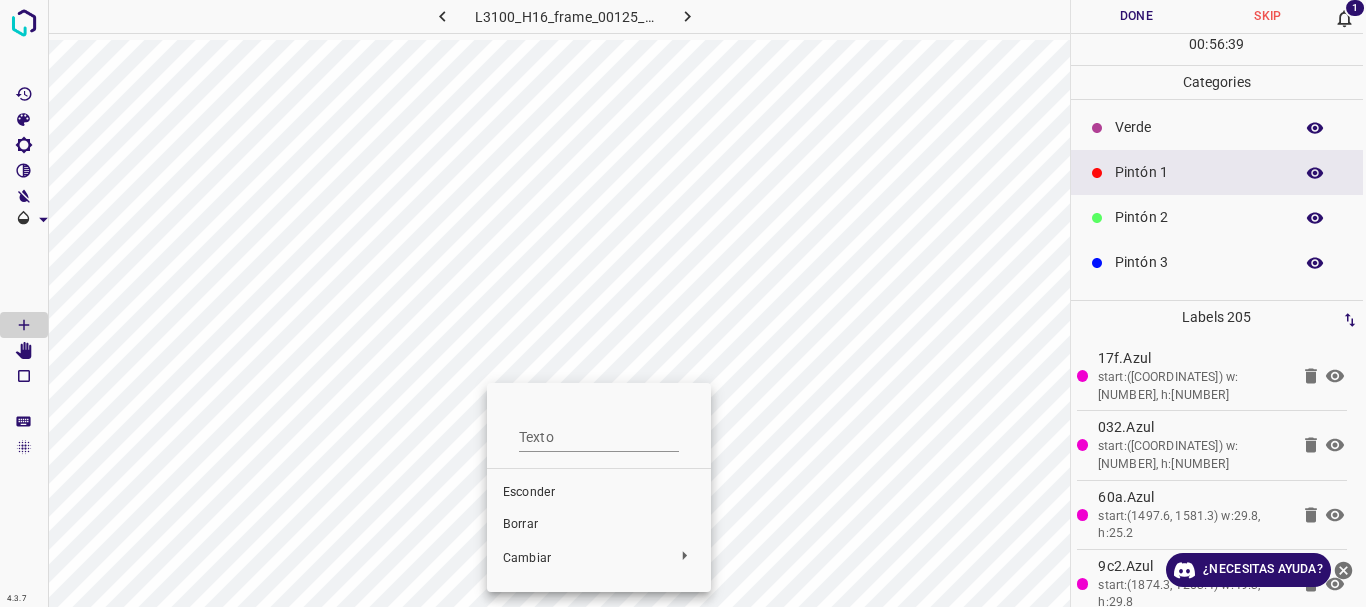 click on "Borrar" at bounding box center [520, 524] 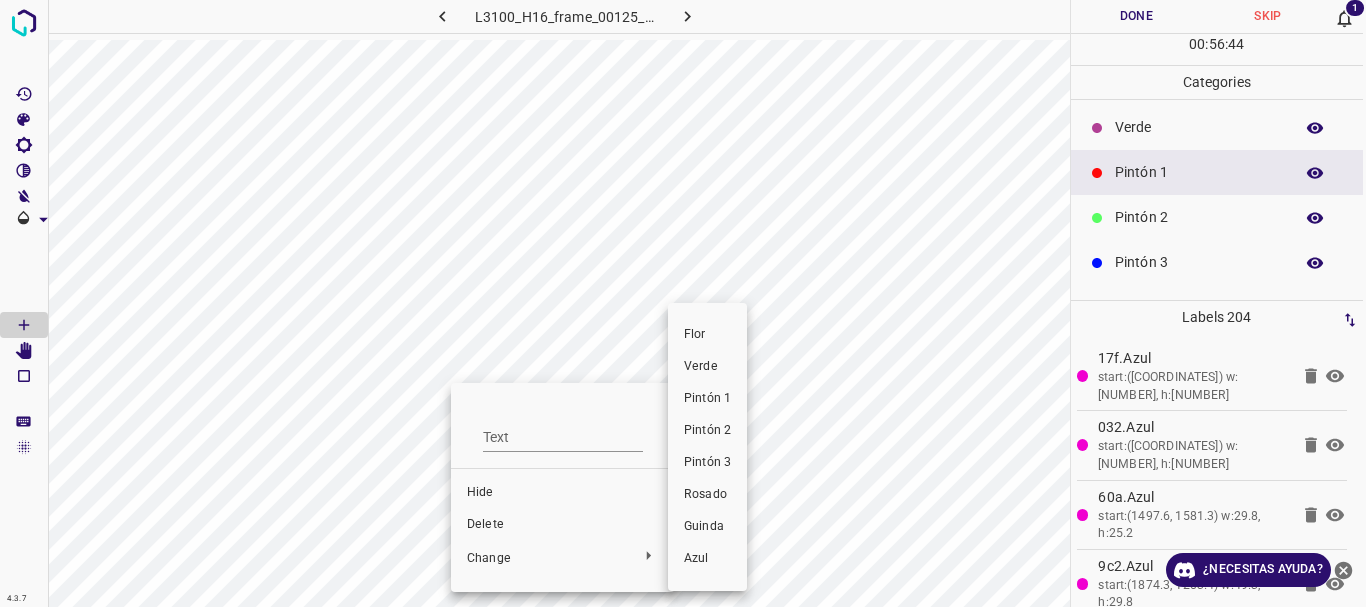 click at bounding box center [683, 303] 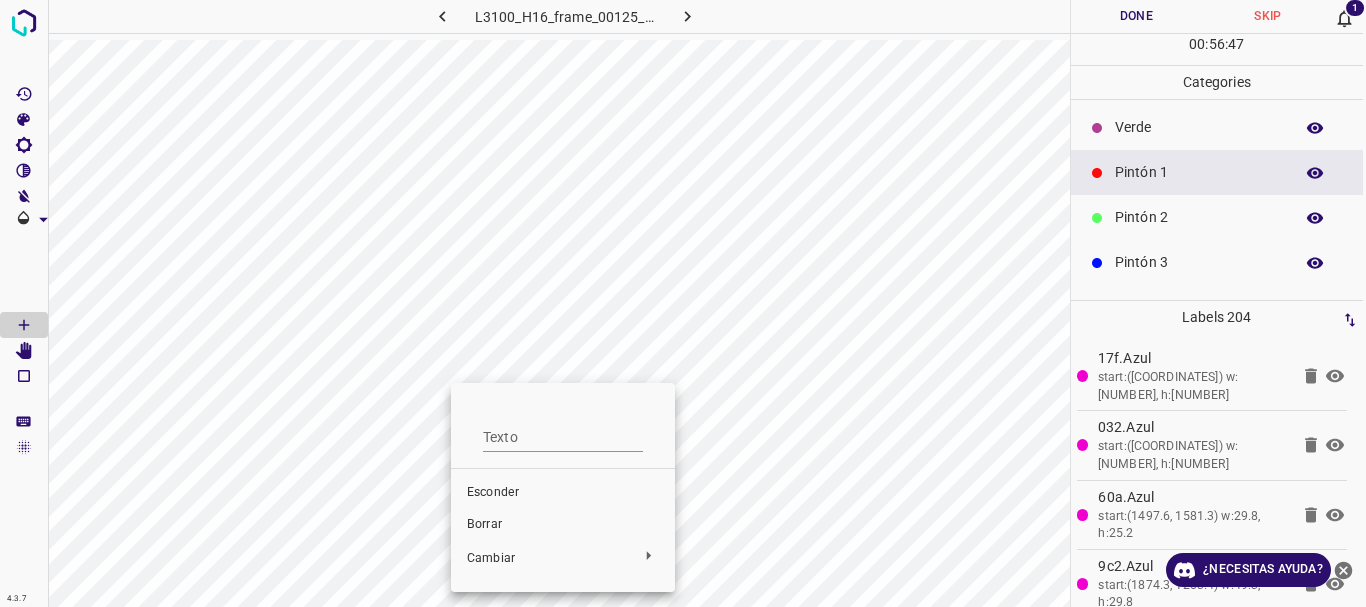click on "Borrar" at bounding box center [484, 524] 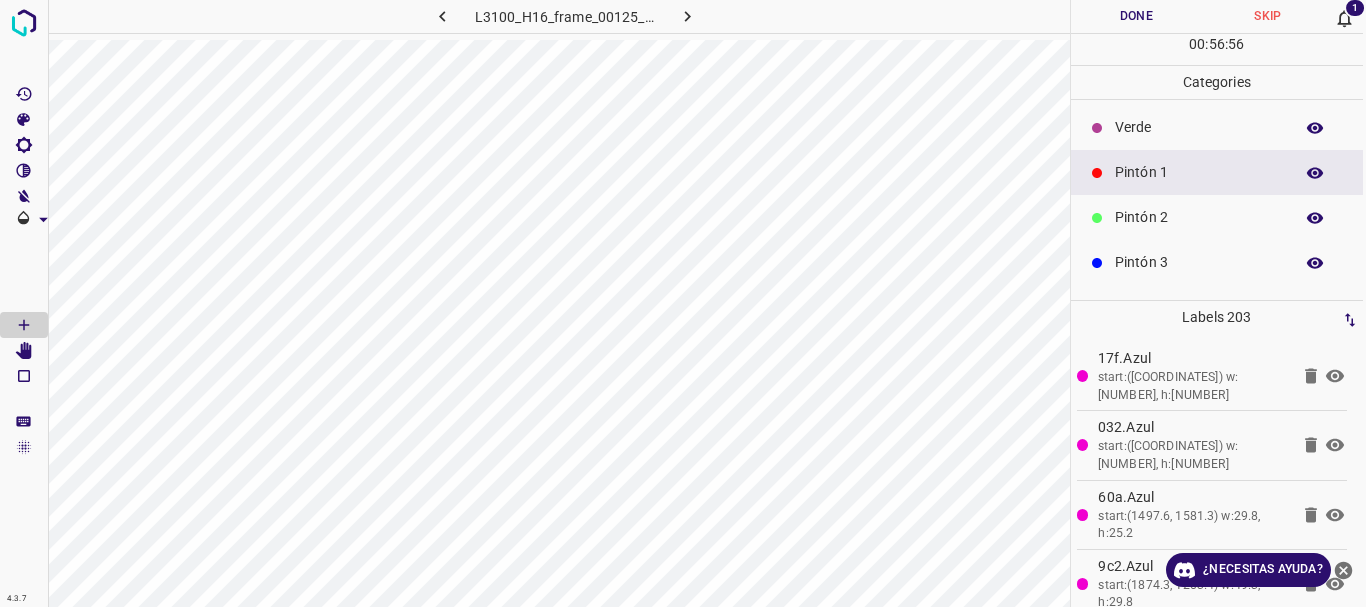 click on "Pintón 2" at bounding box center [1199, 217] 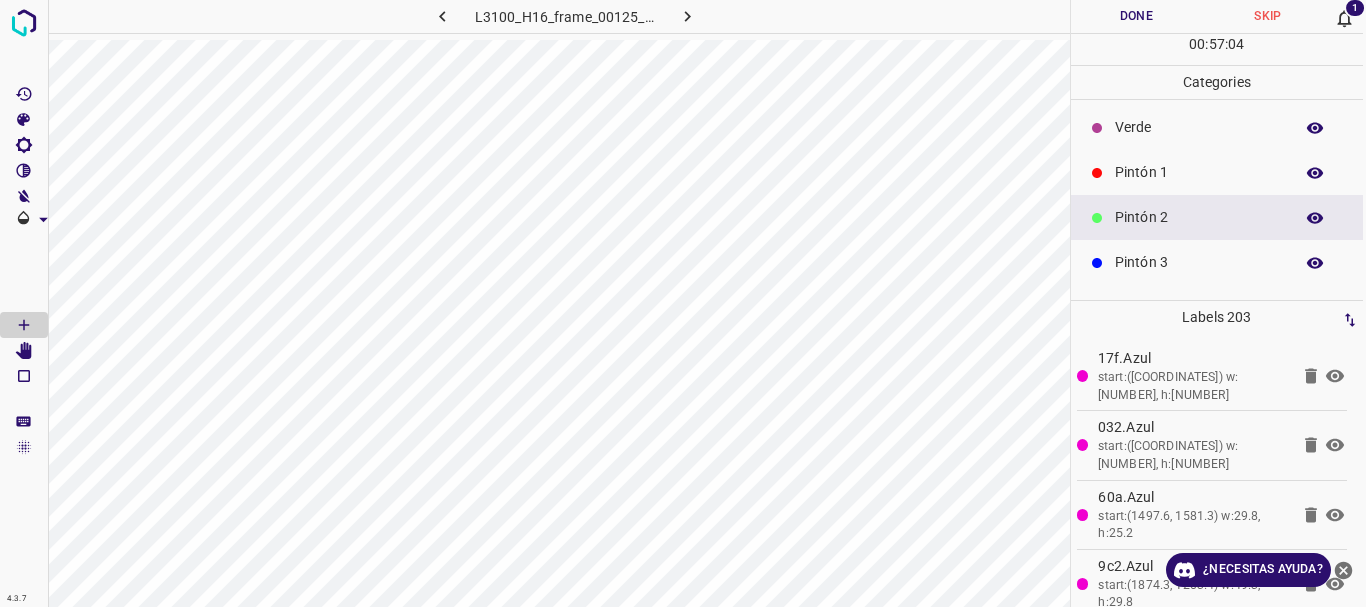 click on "Pintón 1" at bounding box center [1199, 172] 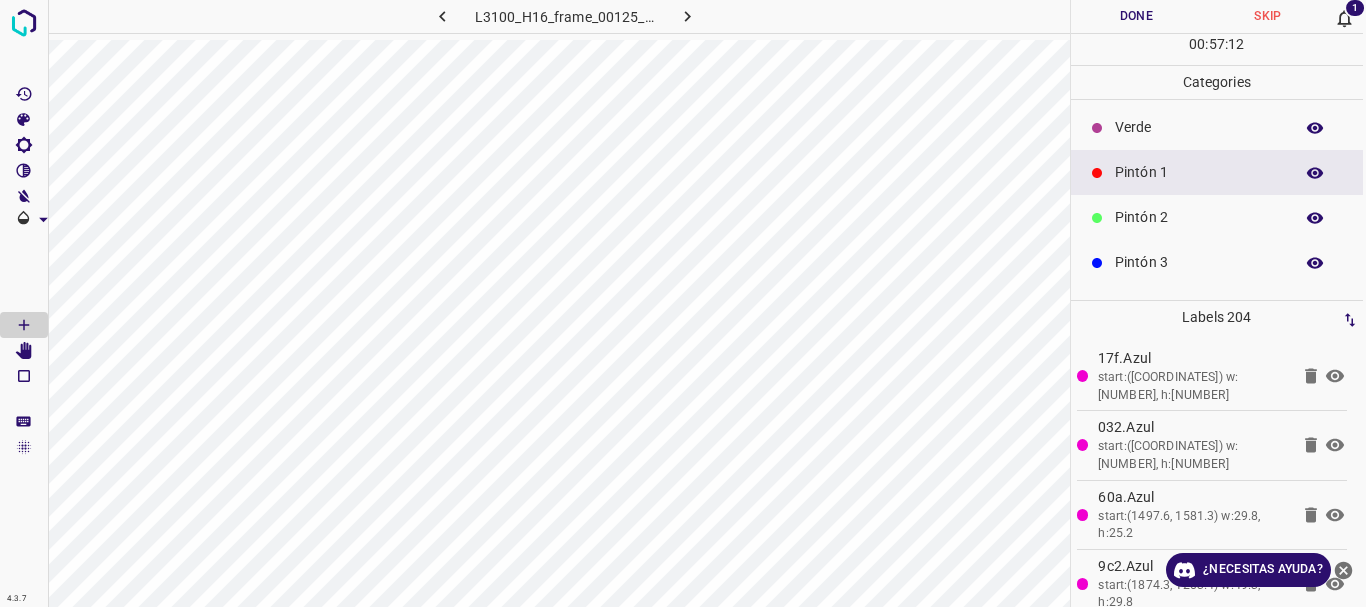 click on "Pintón 2" at bounding box center (1199, 217) 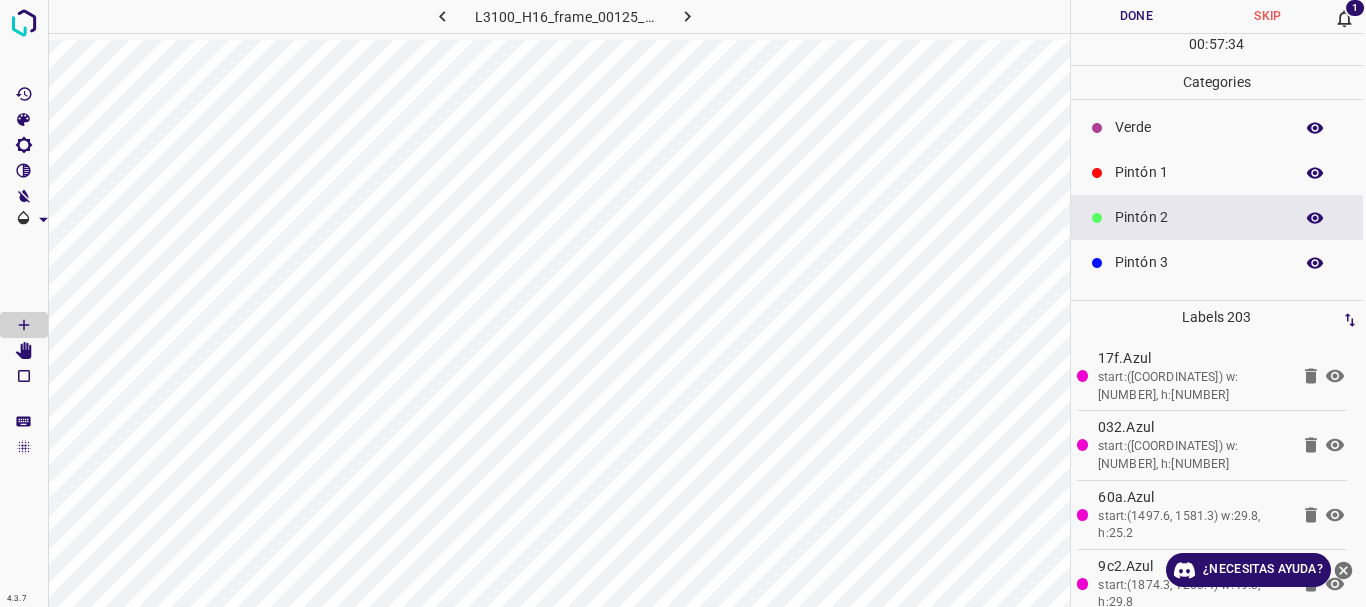 click on "Pintón 1" at bounding box center [1199, 172] 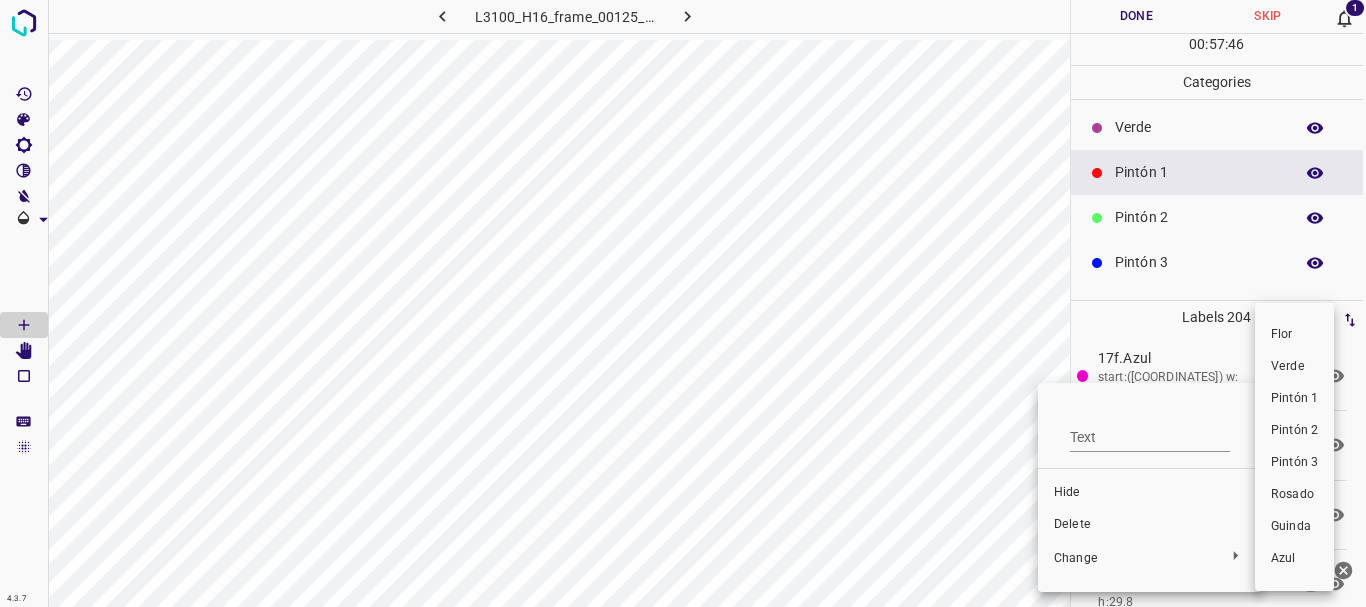 click at bounding box center (683, 303) 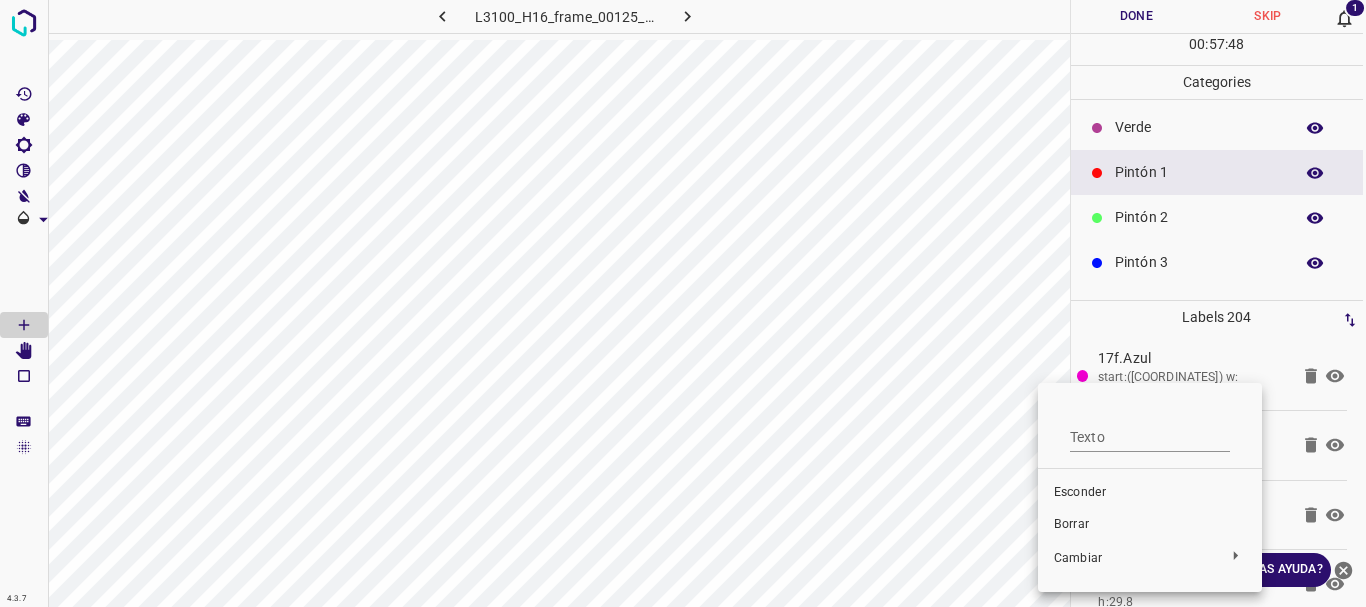 click on "Borrar" at bounding box center [1071, 524] 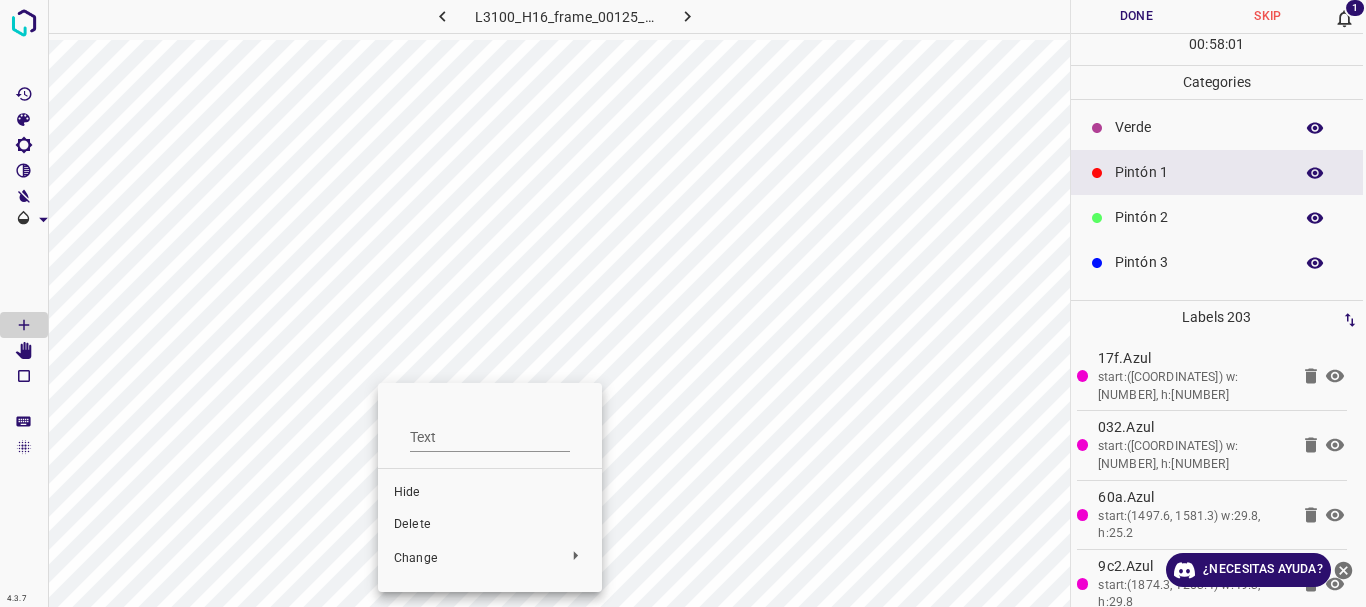 click on "Delete" at bounding box center [490, 525] 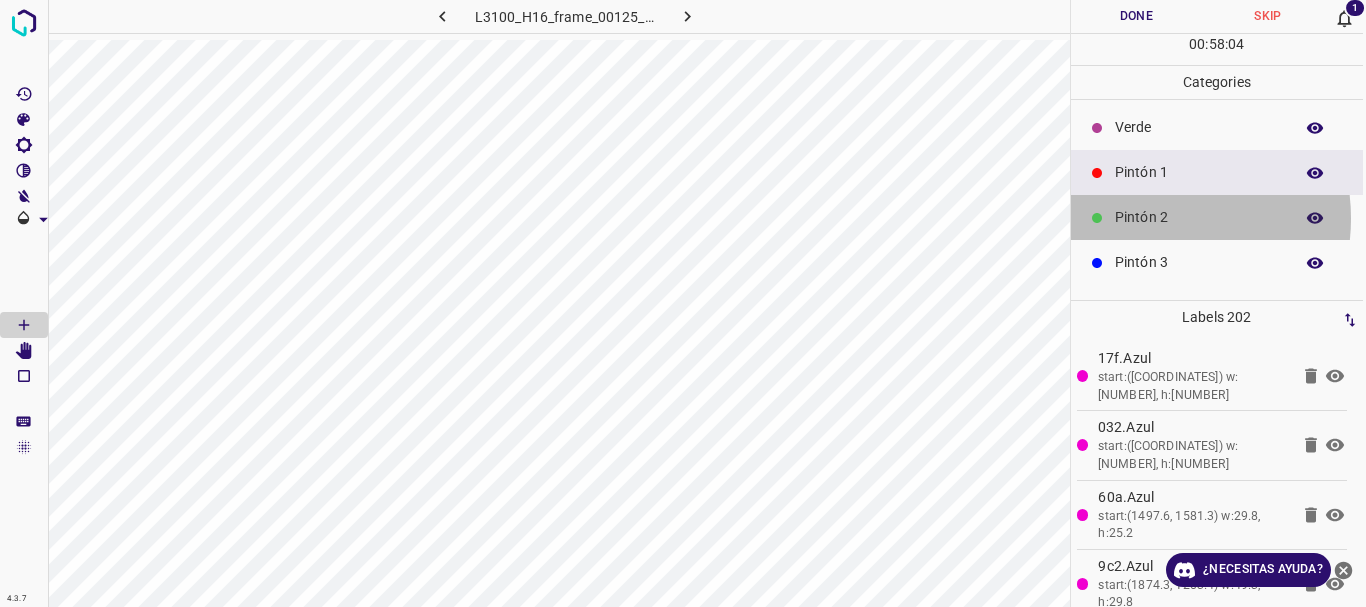 click on "Pintón 2" at bounding box center (1199, 217) 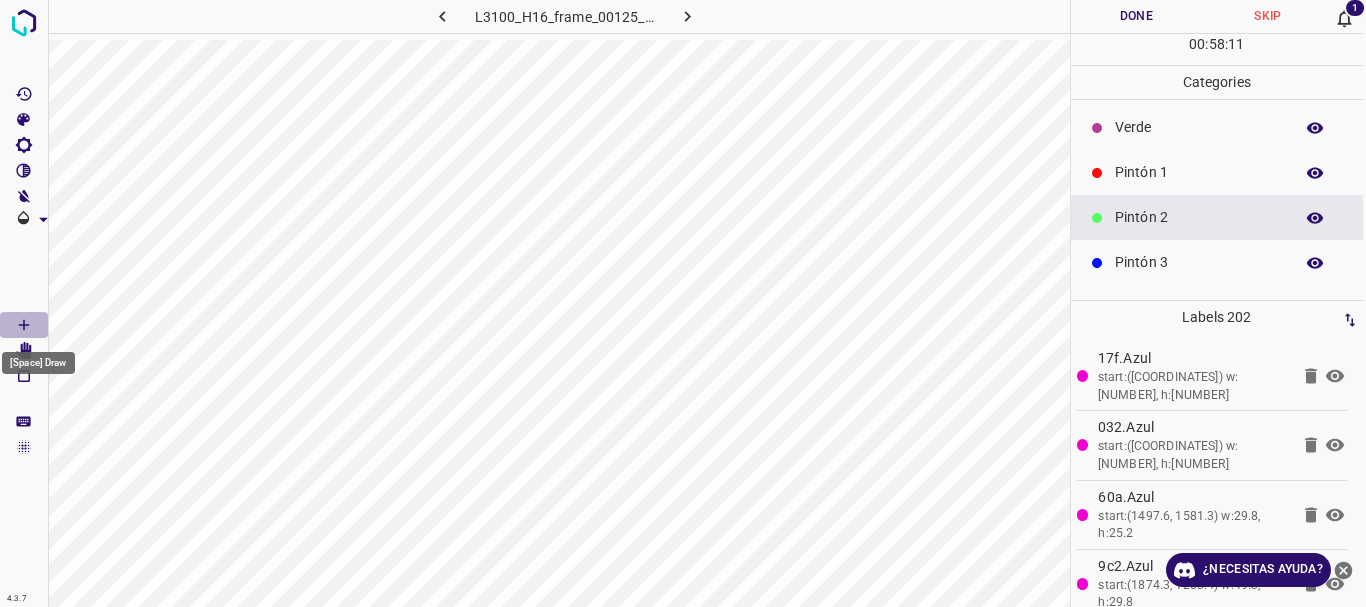 click 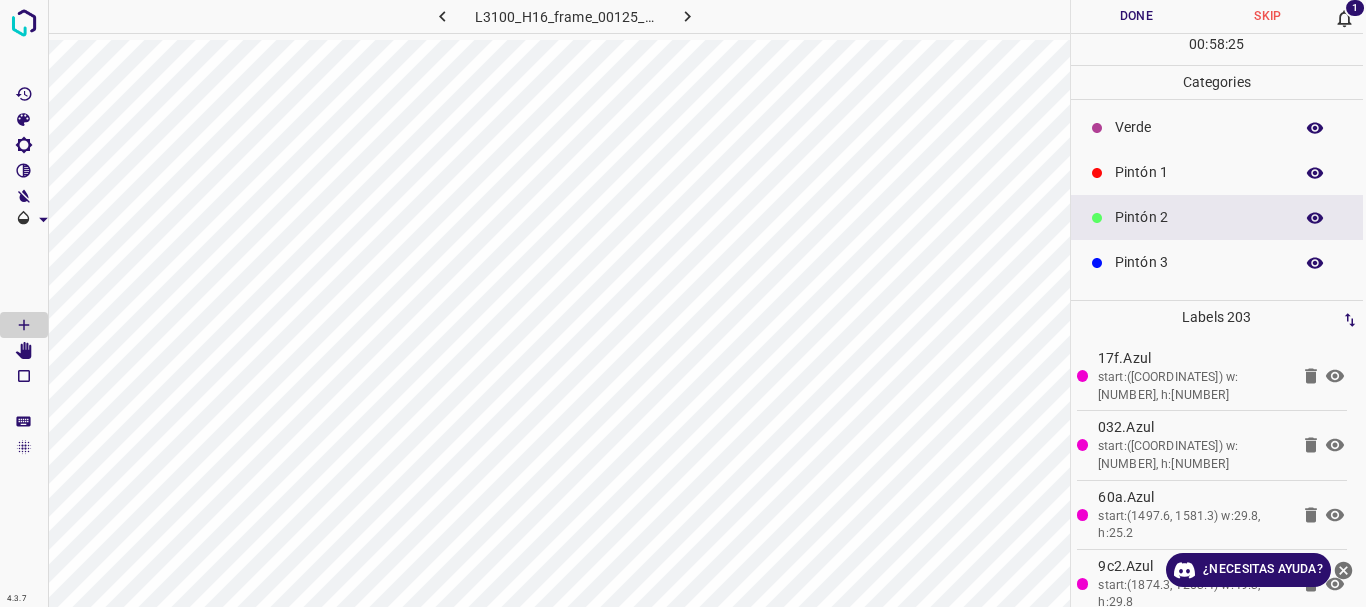click 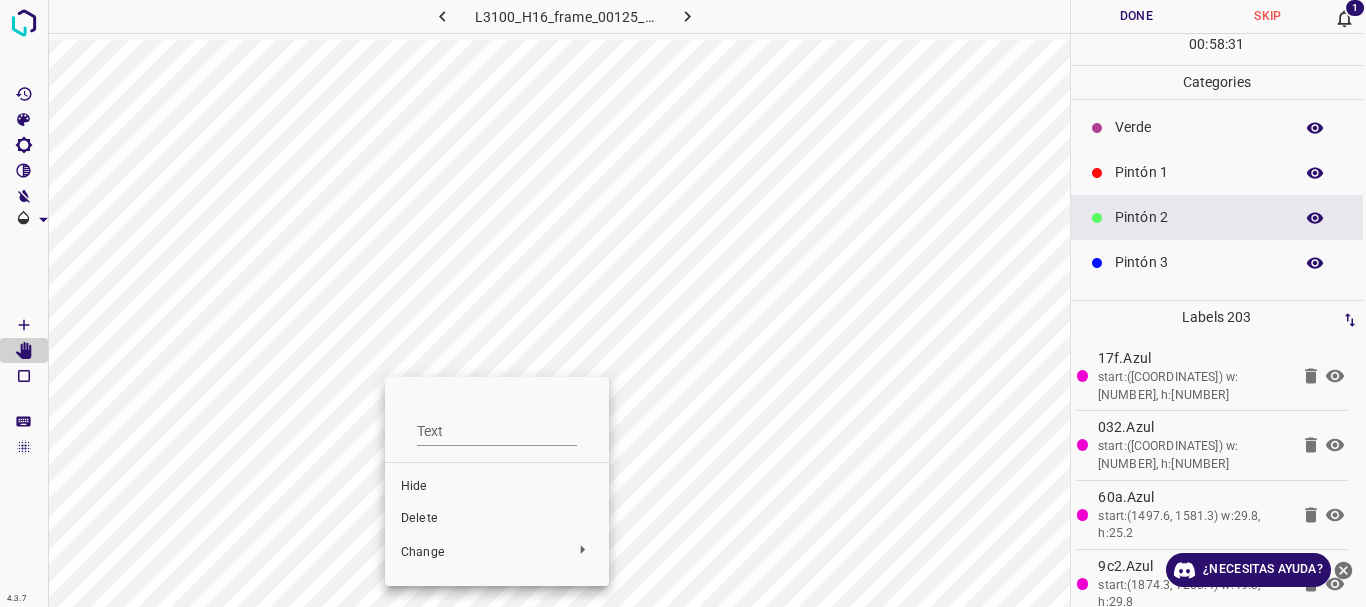 click on "Delete" at bounding box center [497, 519] 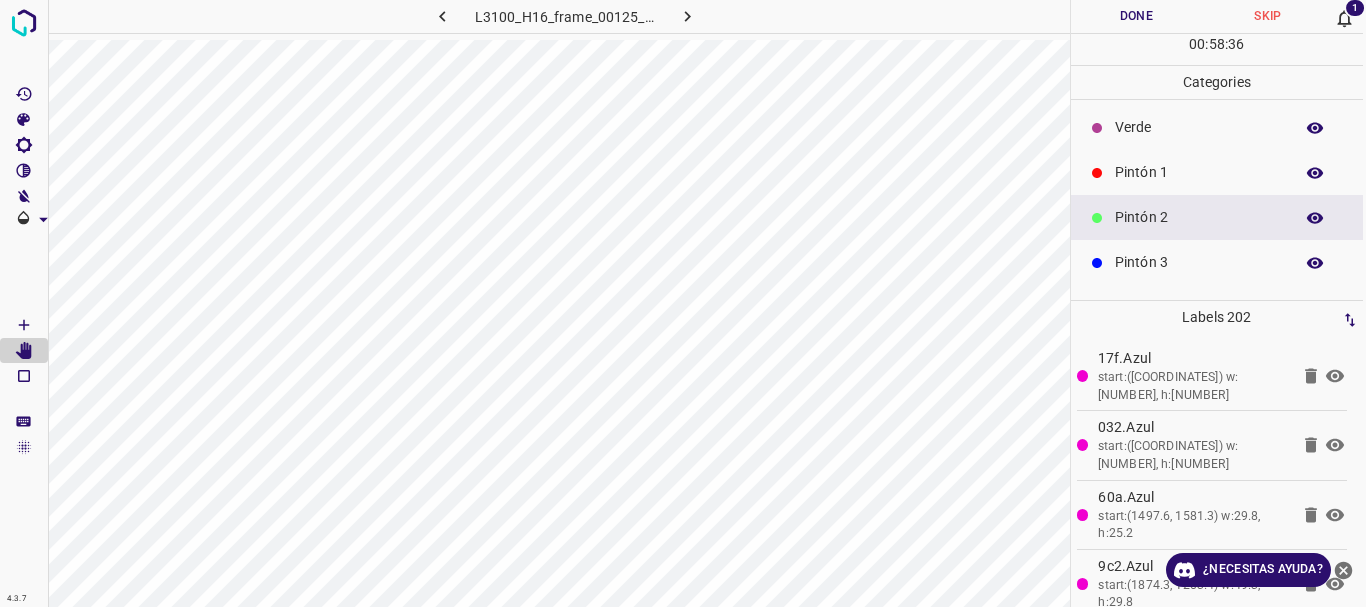 click on "Pintón 2" at bounding box center [1199, 217] 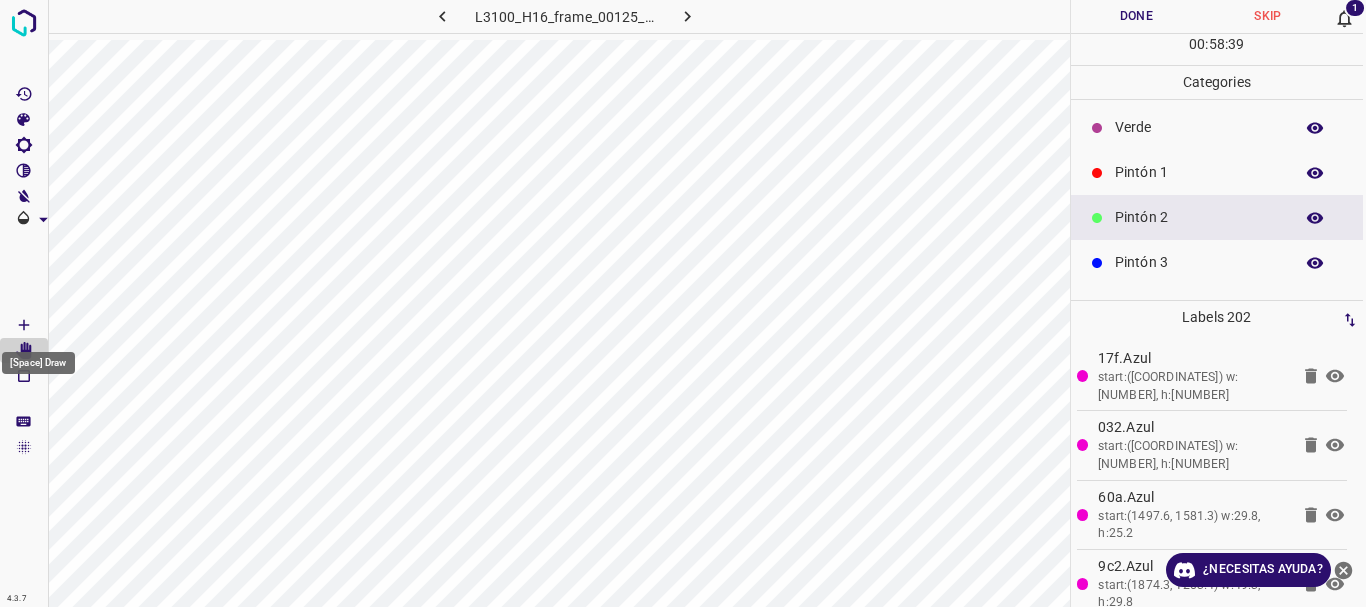 click 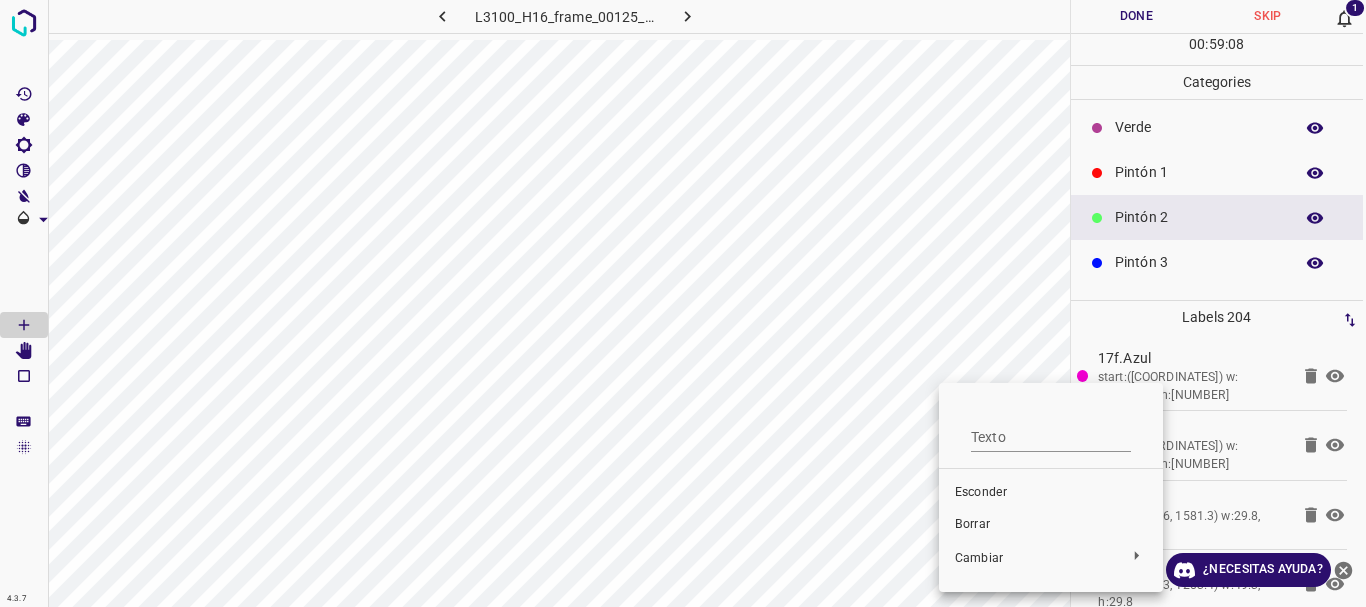 click on "Borrar" at bounding box center [972, 524] 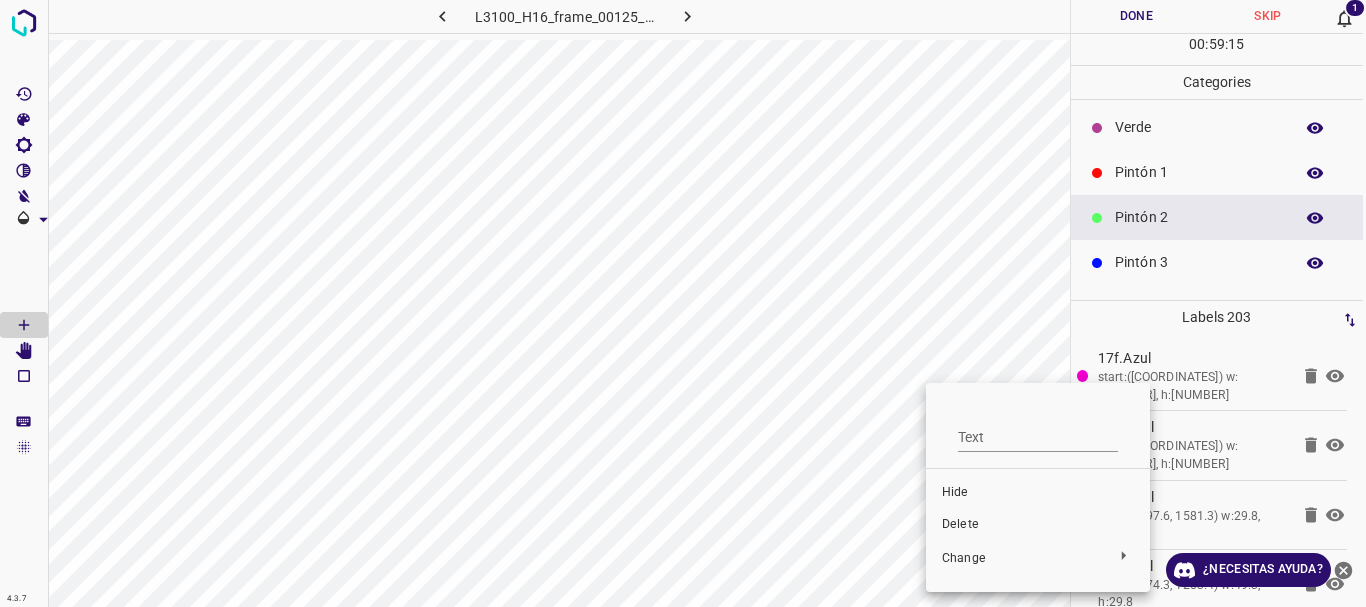 click on "Delete" at bounding box center [1038, 525] 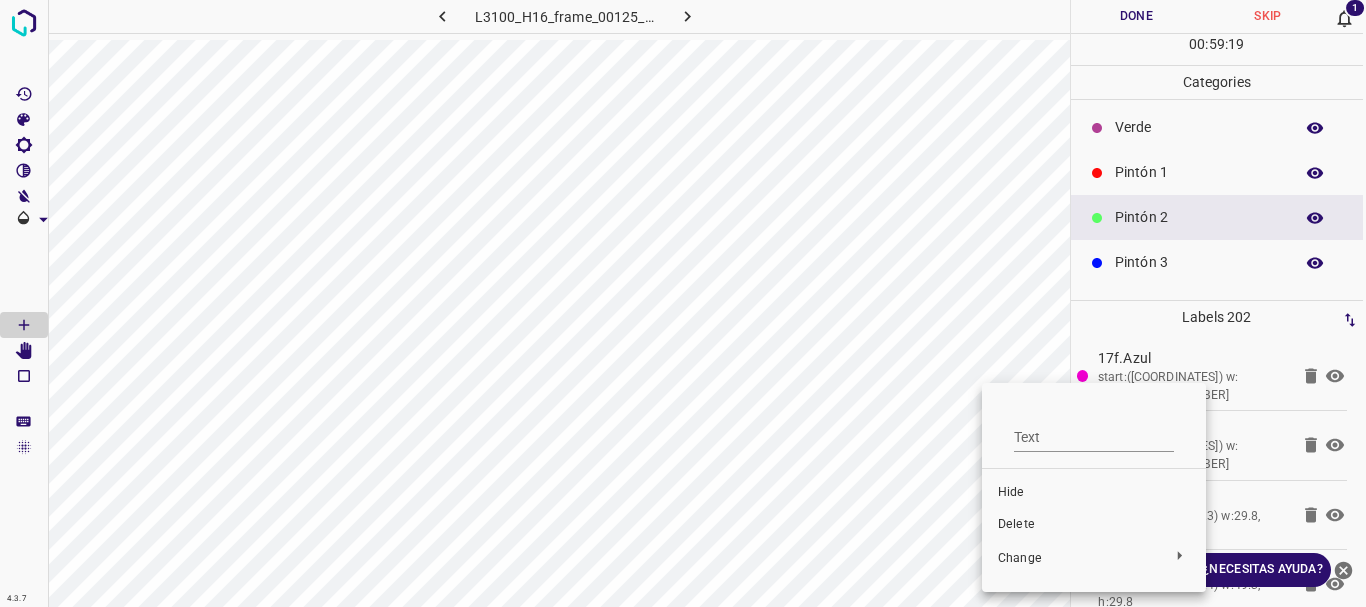 click on "Delete" at bounding box center [1094, 525] 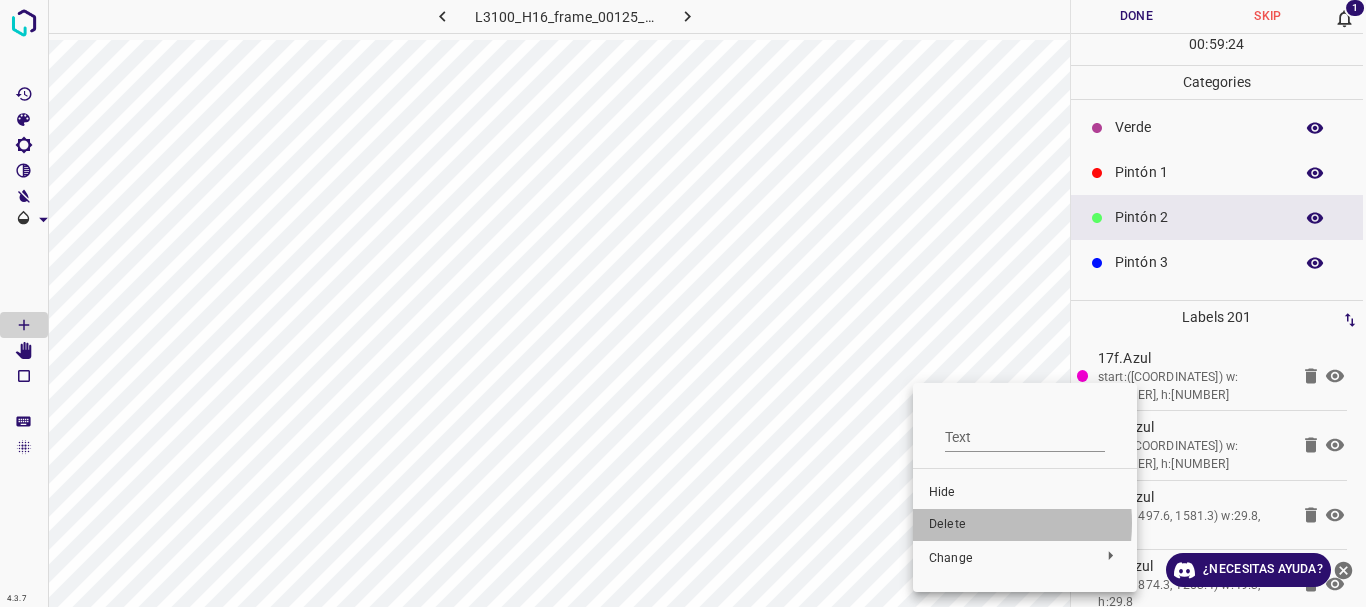 click on "Delete" at bounding box center [1025, 525] 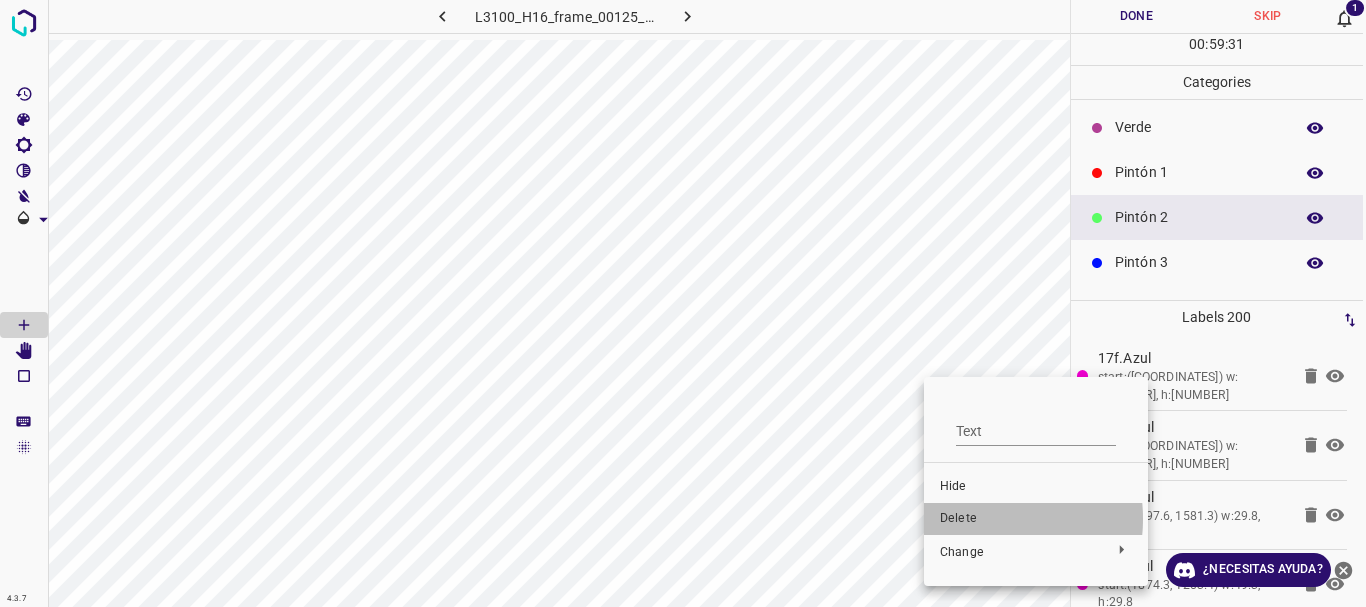 click on "Delete" at bounding box center (1036, 519) 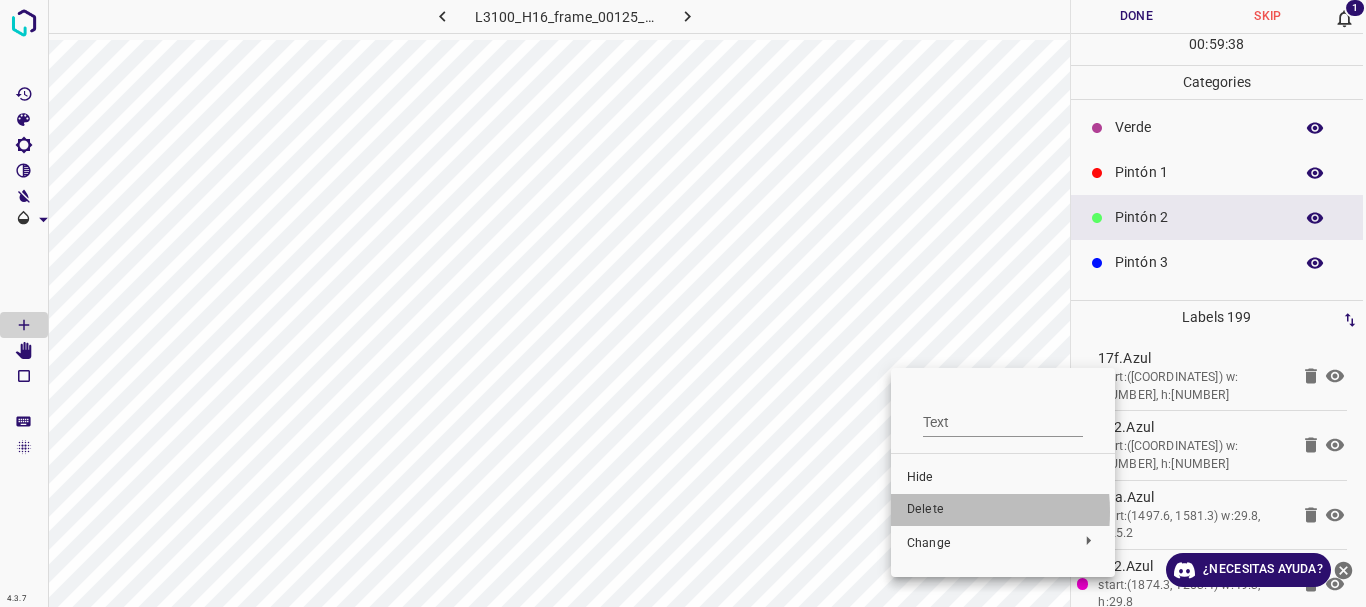 click on "Delete" at bounding box center [1003, 510] 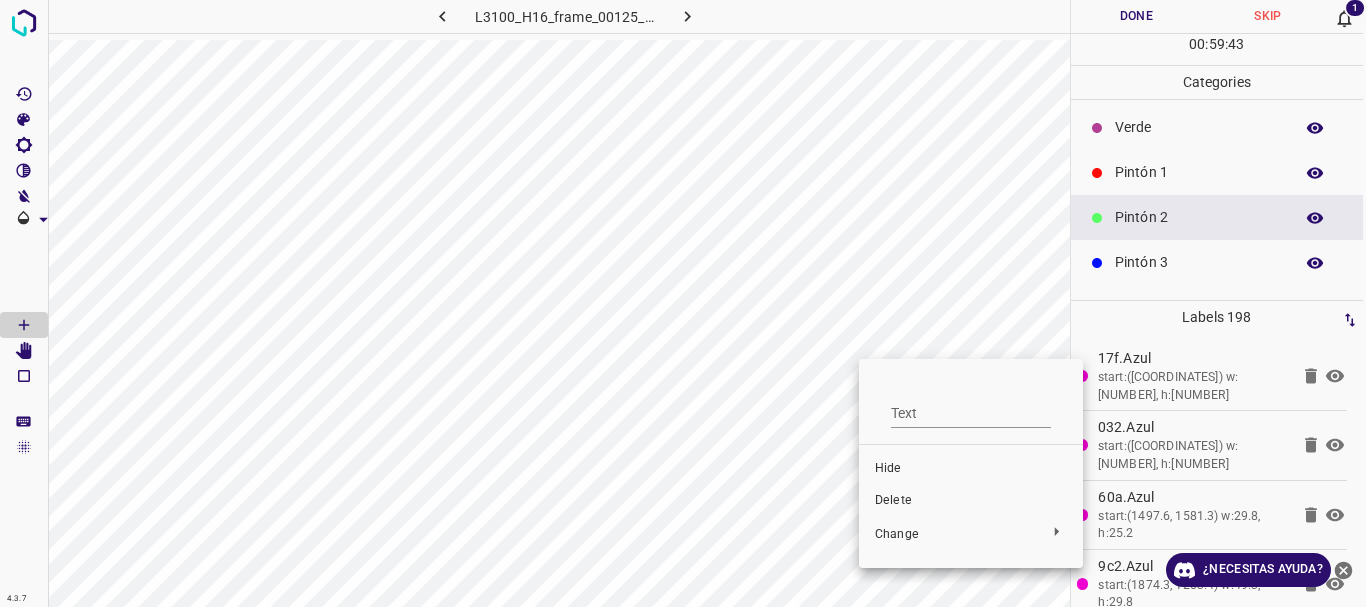 click on "Delete" at bounding box center [971, 501] 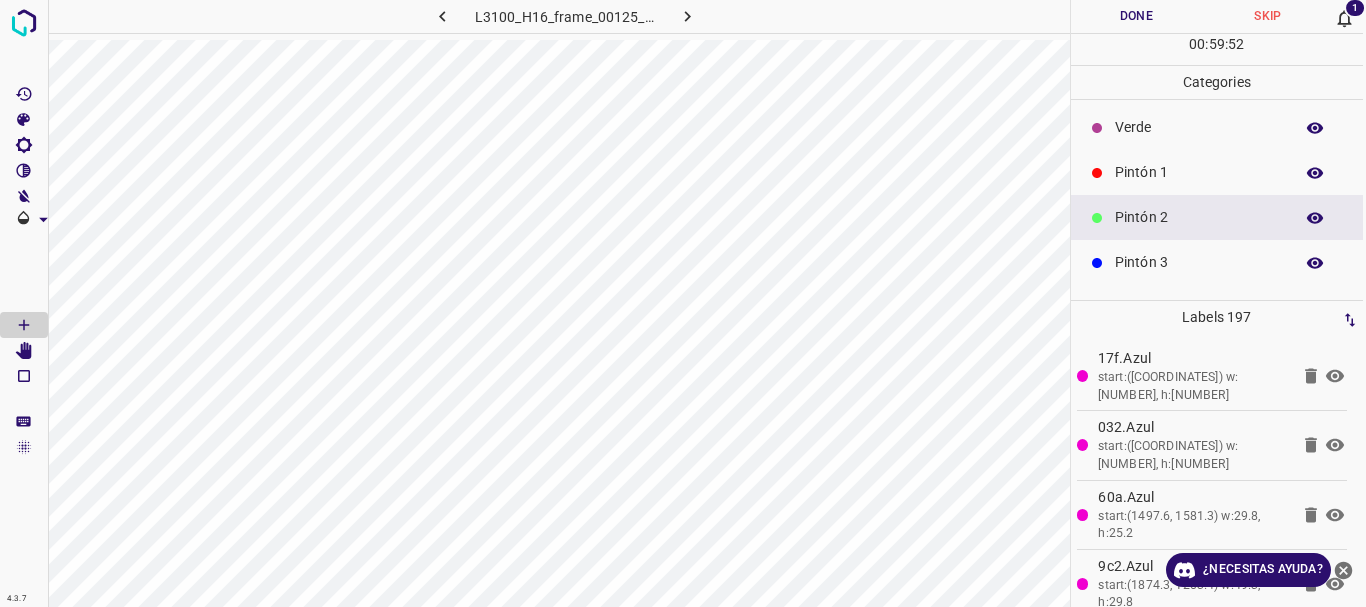 click on "Pintón 1" at bounding box center [1199, 172] 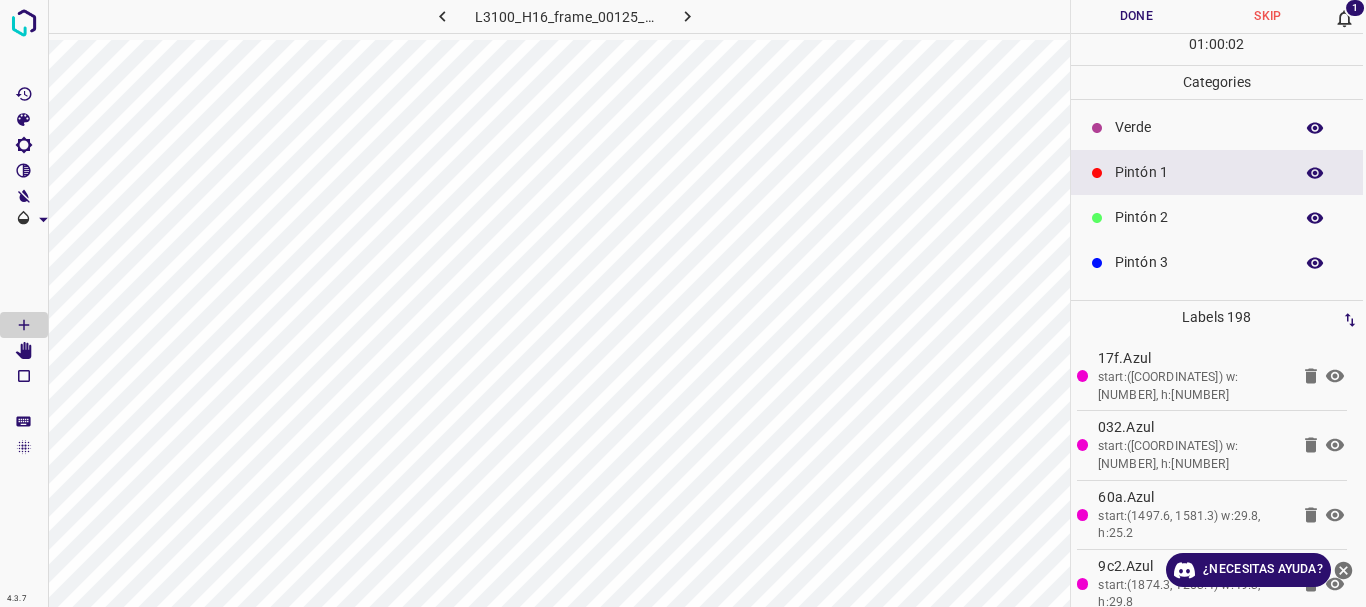 click on "Pintón 1" at bounding box center [1199, 172] 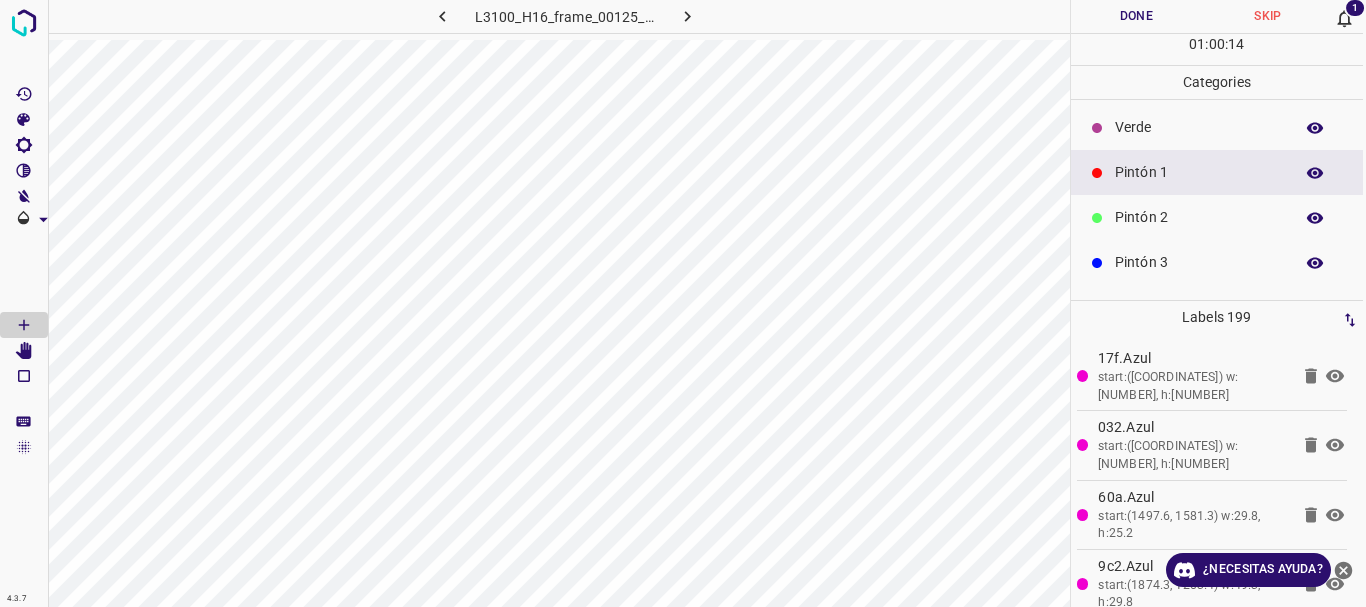 click on "Pintón 1" at bounding box center [1199, 172] 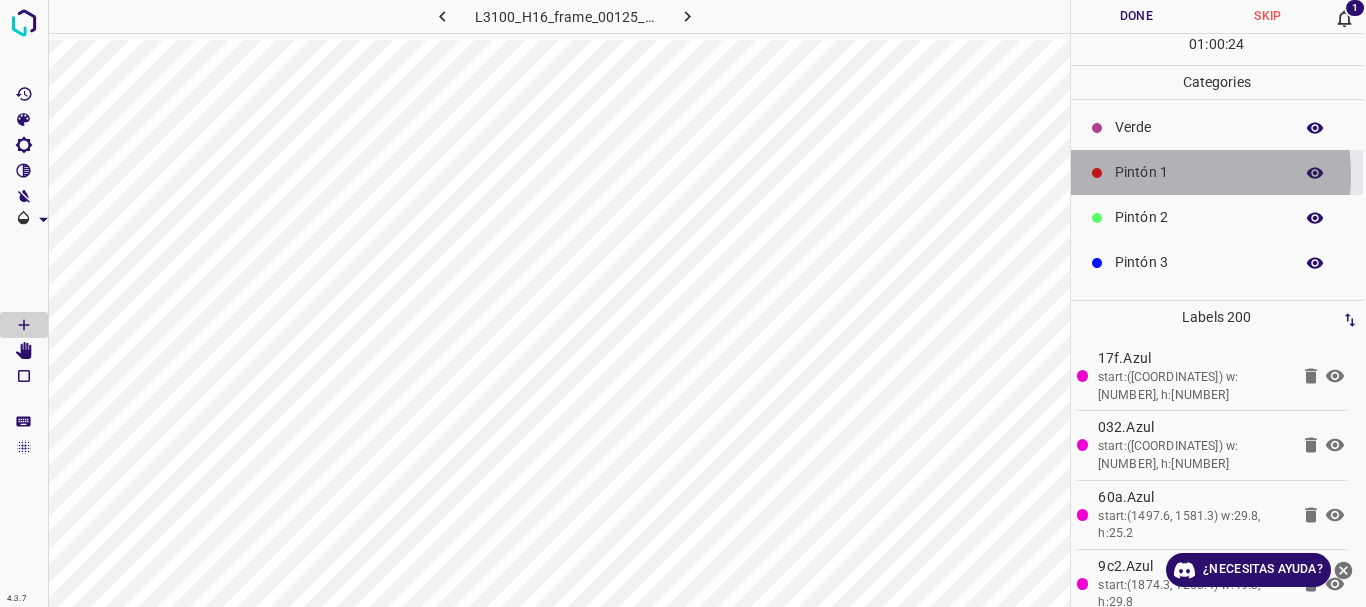 click on "Pintón 1" at bounding box center (1199, 172) 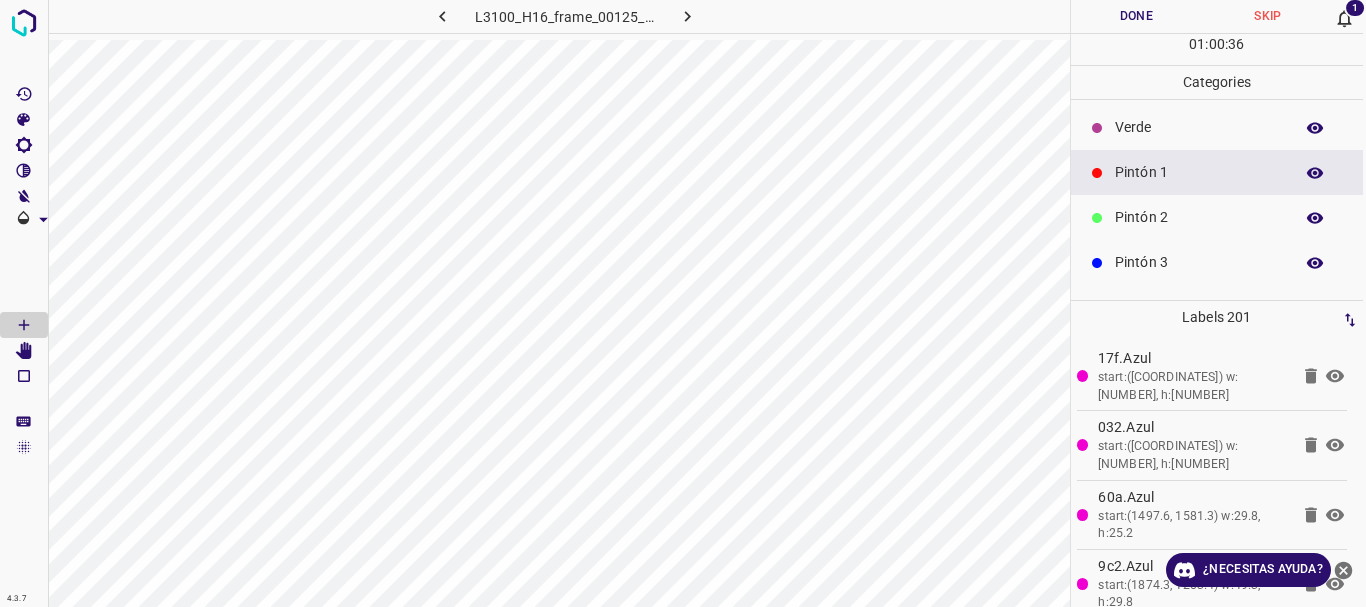 click on "Pintón 1" at bounding box center (1199, 172) 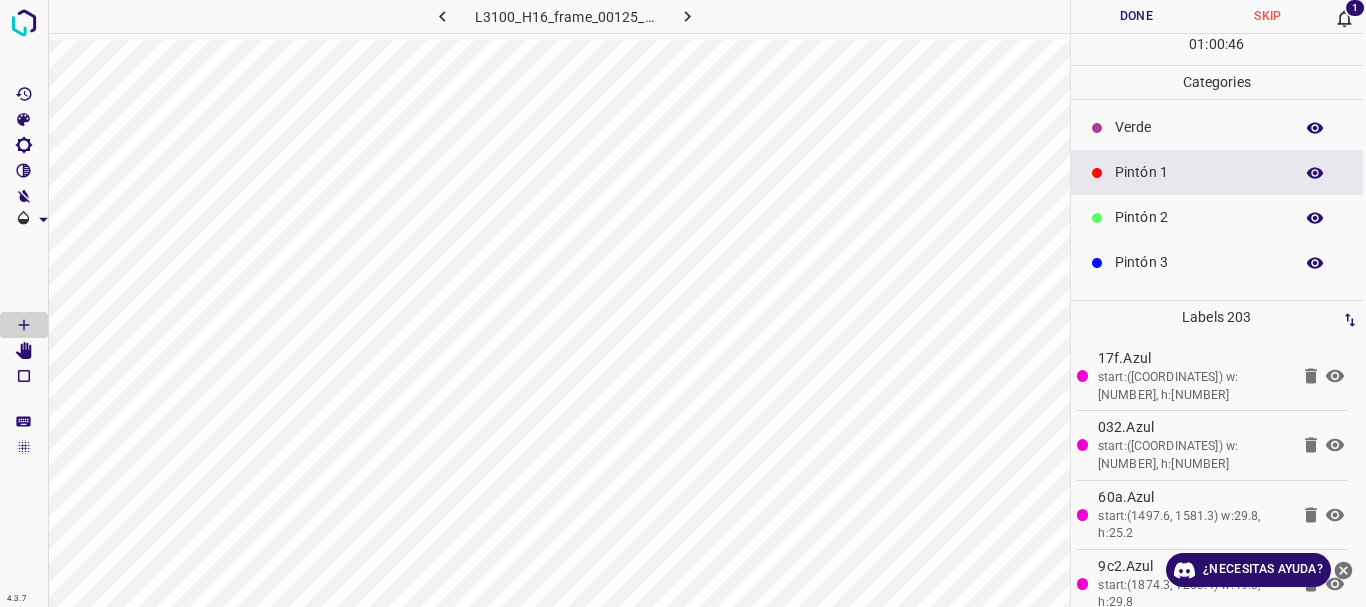 click 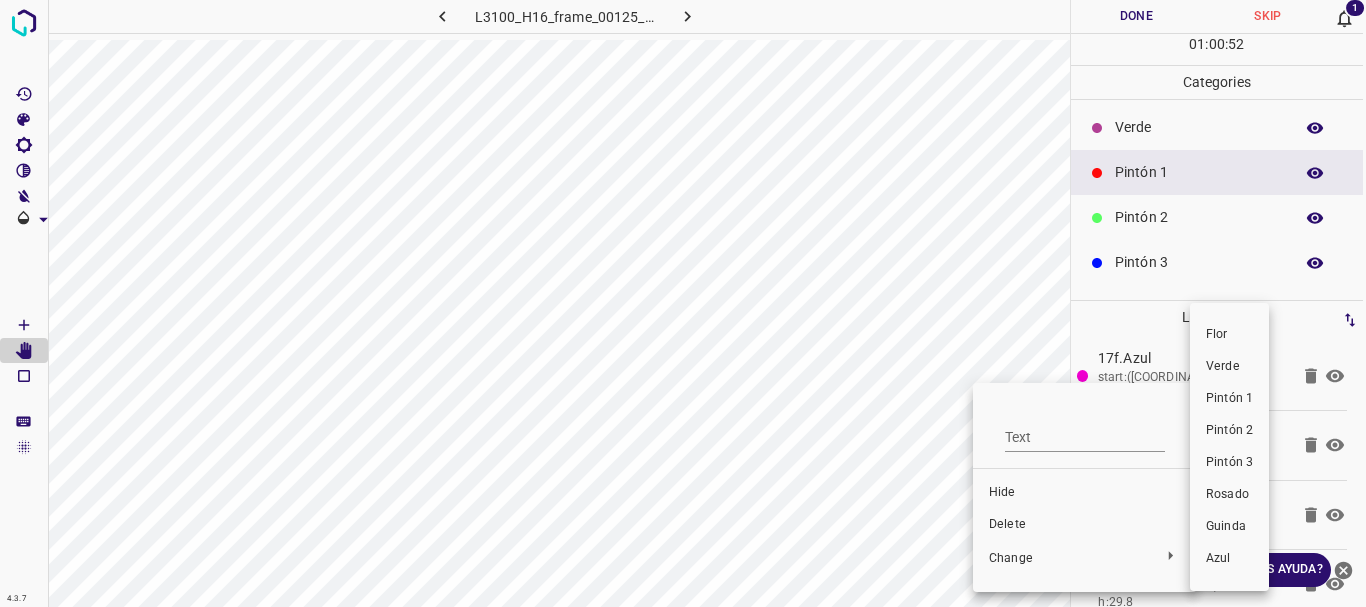 click at bounding box center (683, 303) 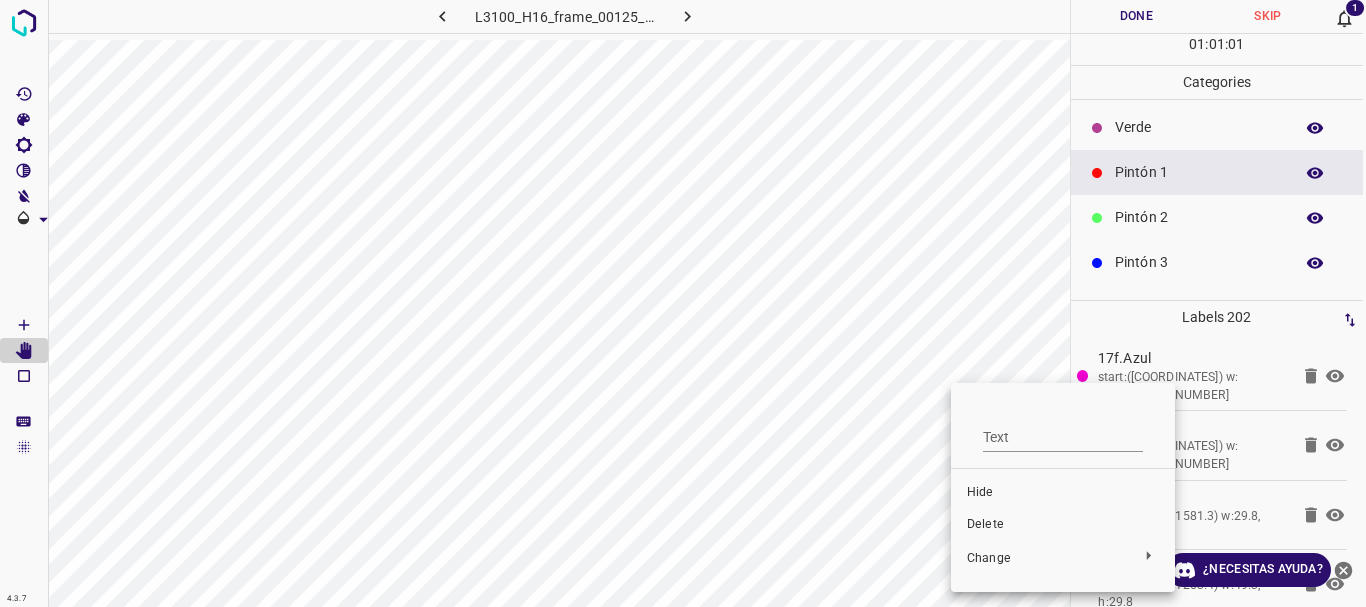 click on "Delete" at bounding box center [1063, 525] 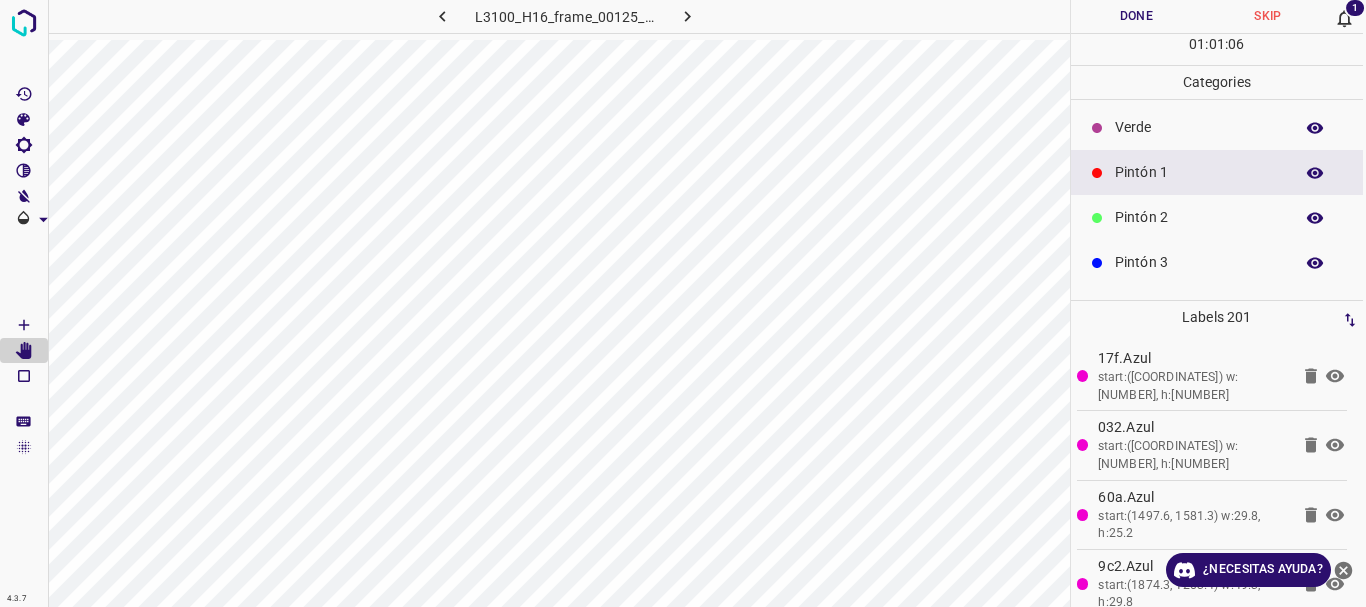click on "Pintón 1" at bounding box center [1199, 172] 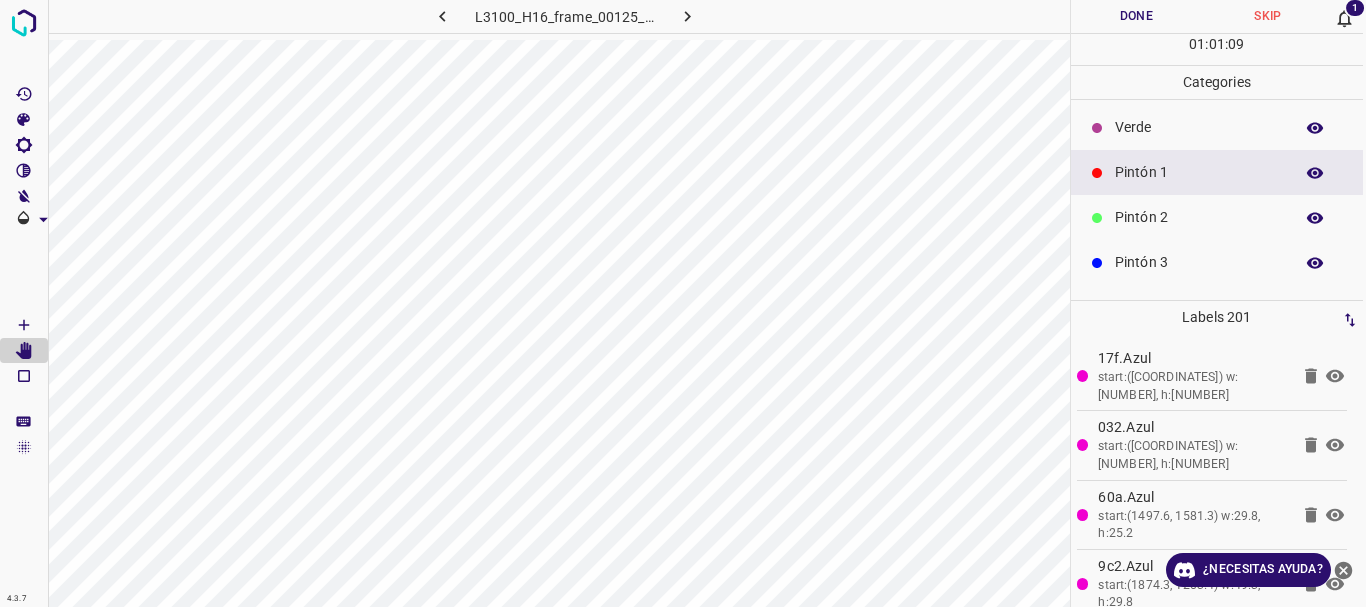 click on "Pintón 1" at bounding box center [1199, 172] 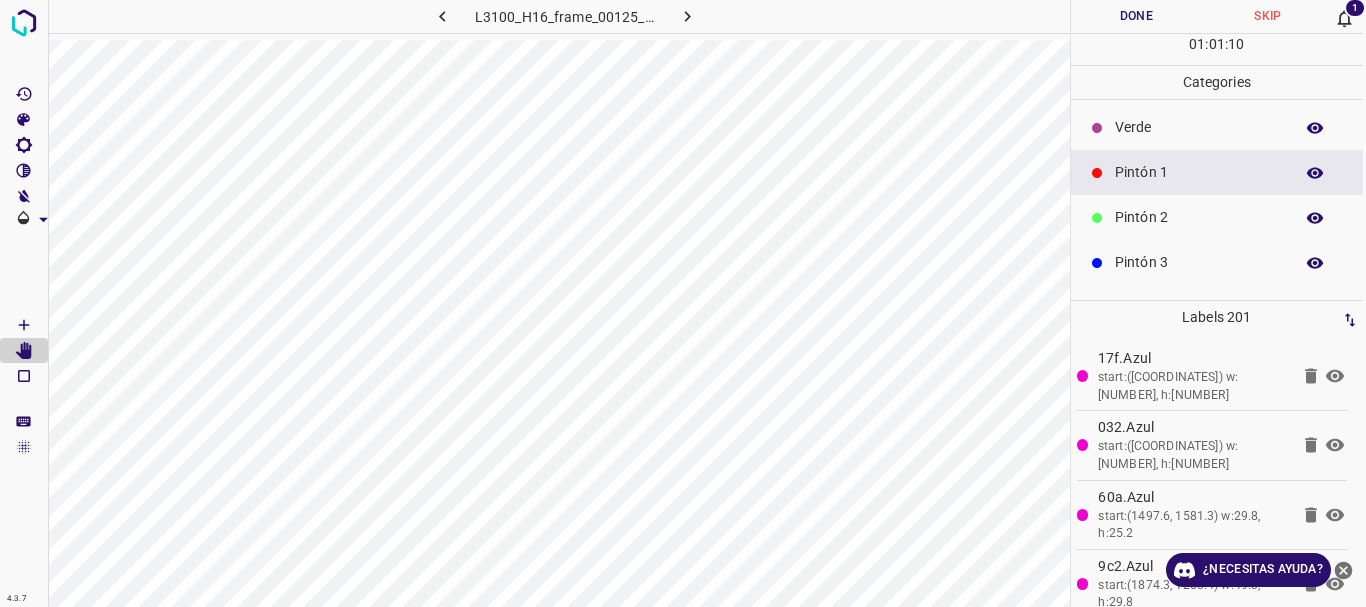 click 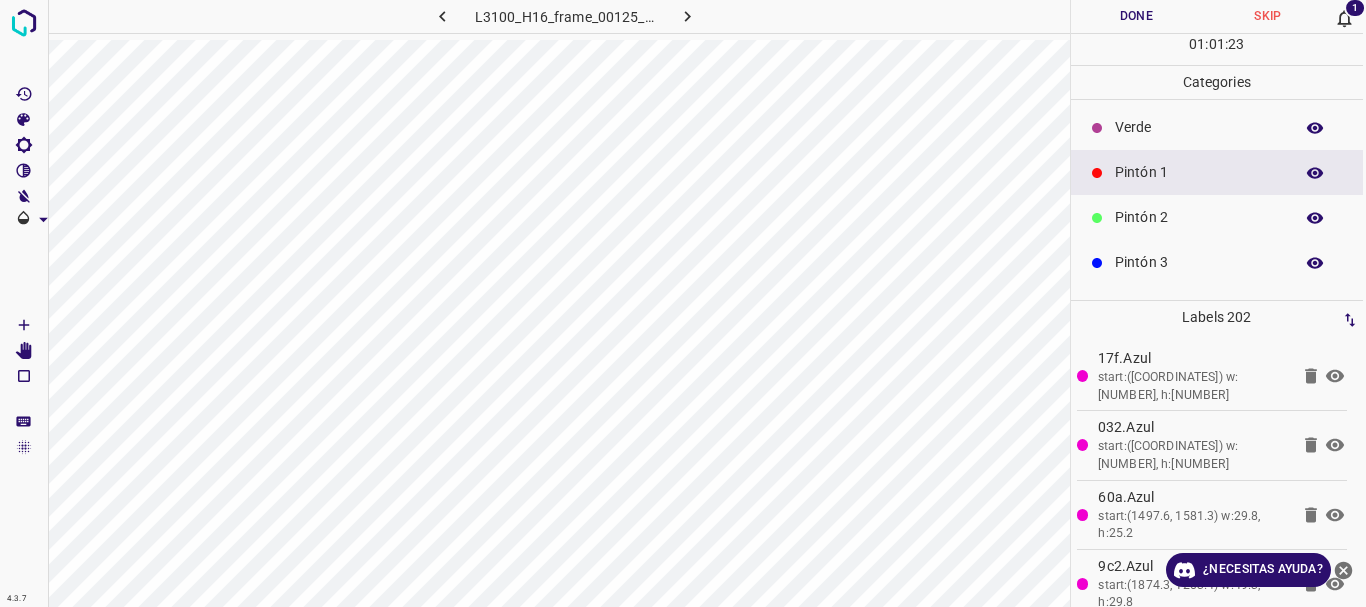 click 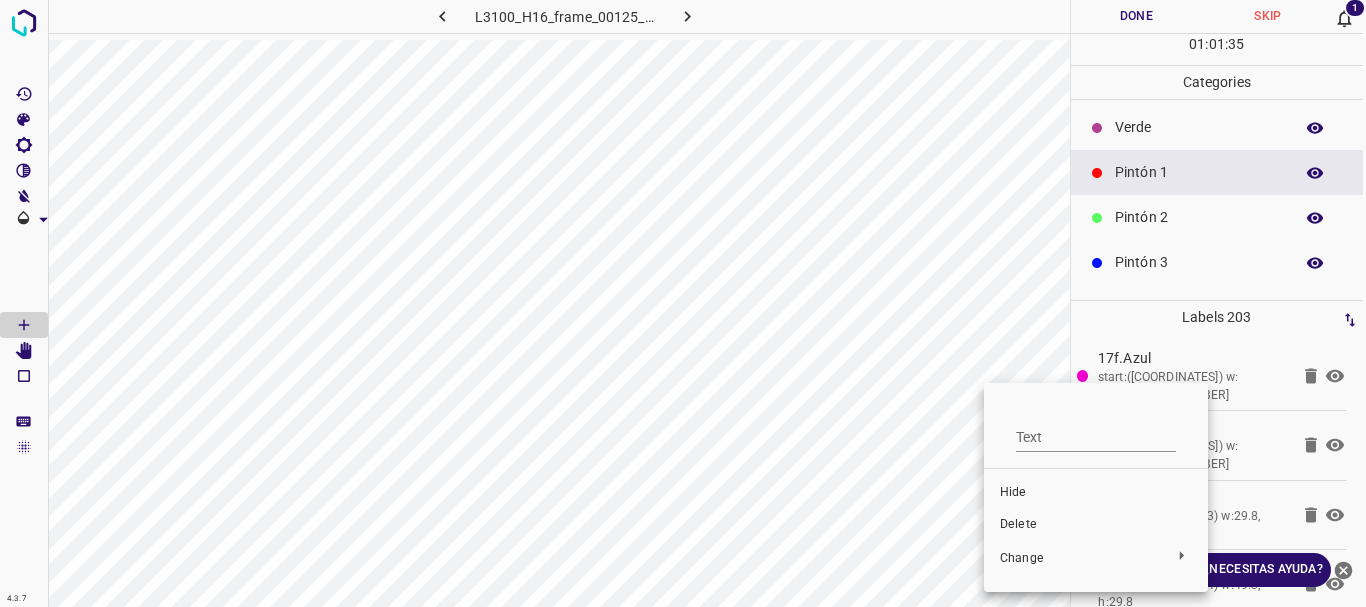 click on "Delete" at bounding box center (1096, 525) 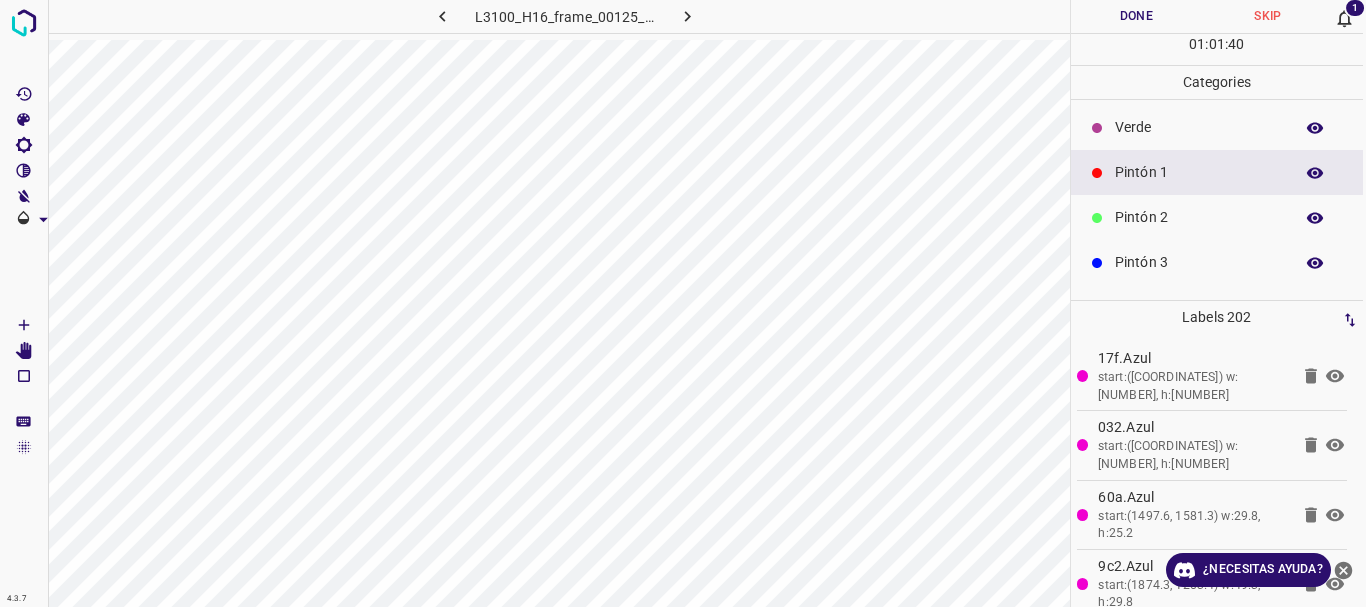 click 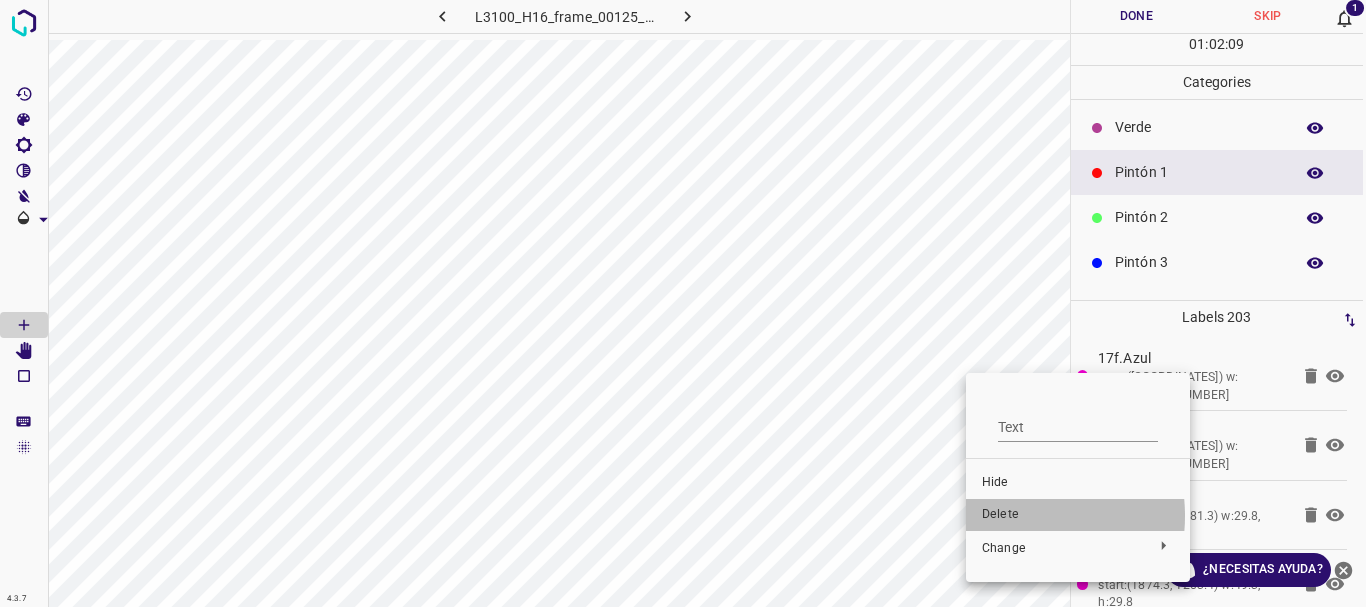 click on "Delete" at bounding box center (1078, 515) 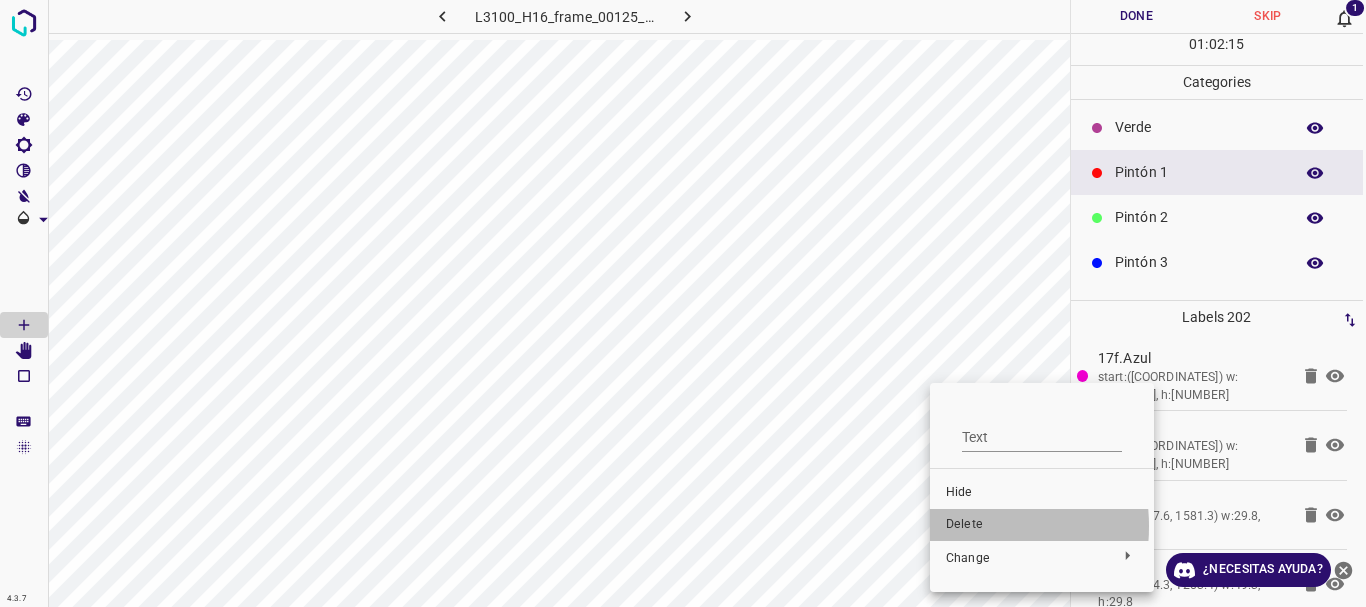click on "Delete" at bounding box center (1042, 525) 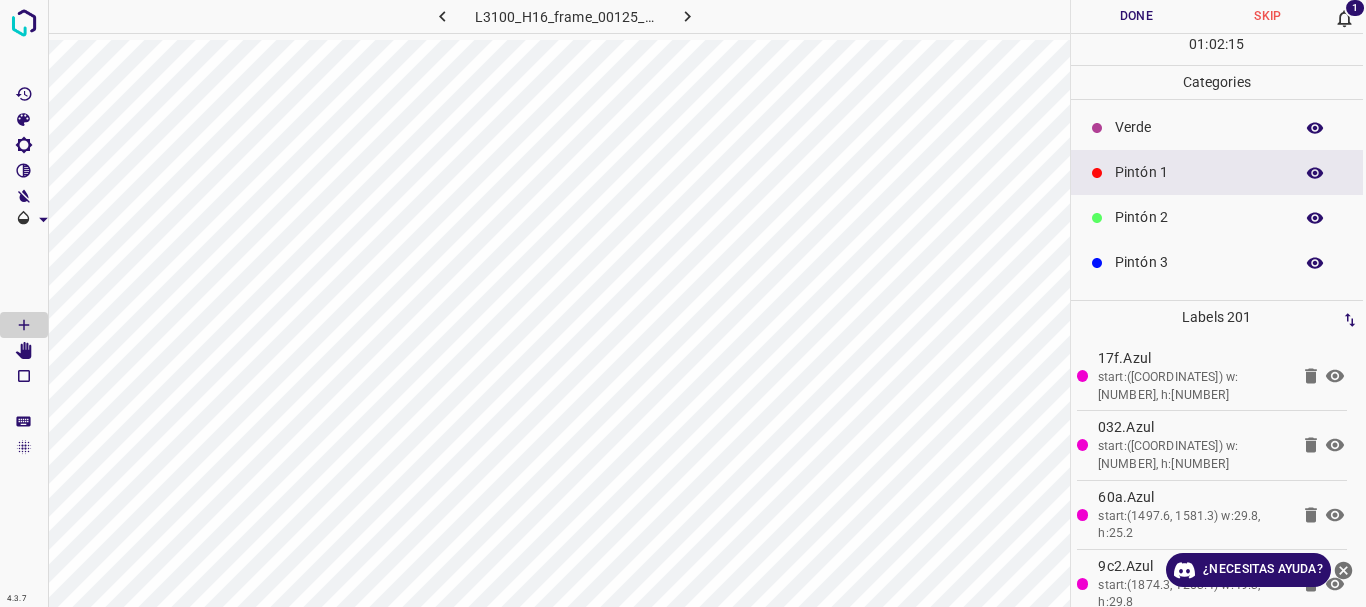 click at bounding box center [683, 303] 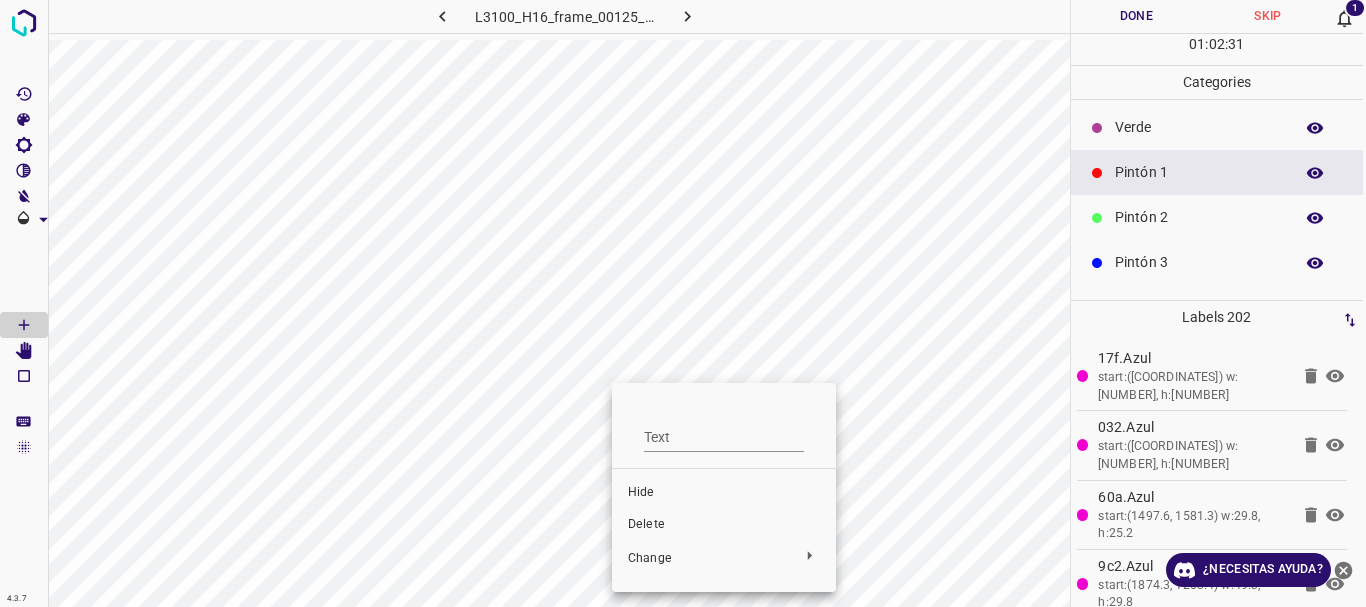 click on "Delete" at bounding box center (724, 525) 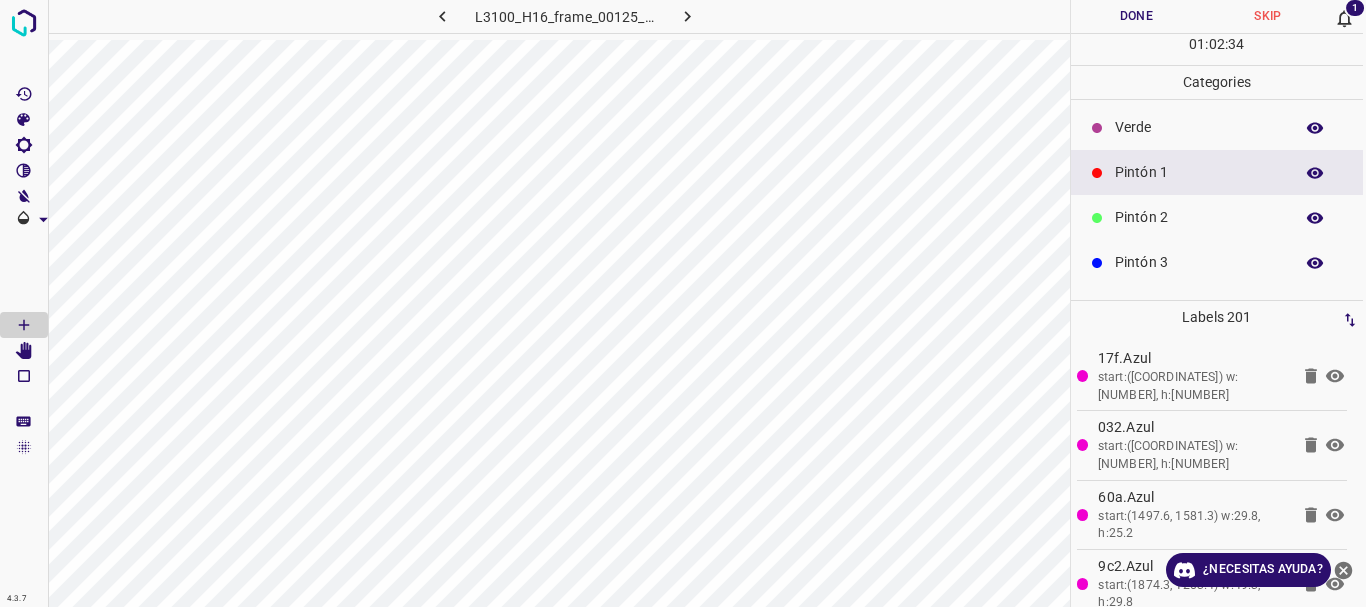click on "Verde" at bounding box center (1199, 127) 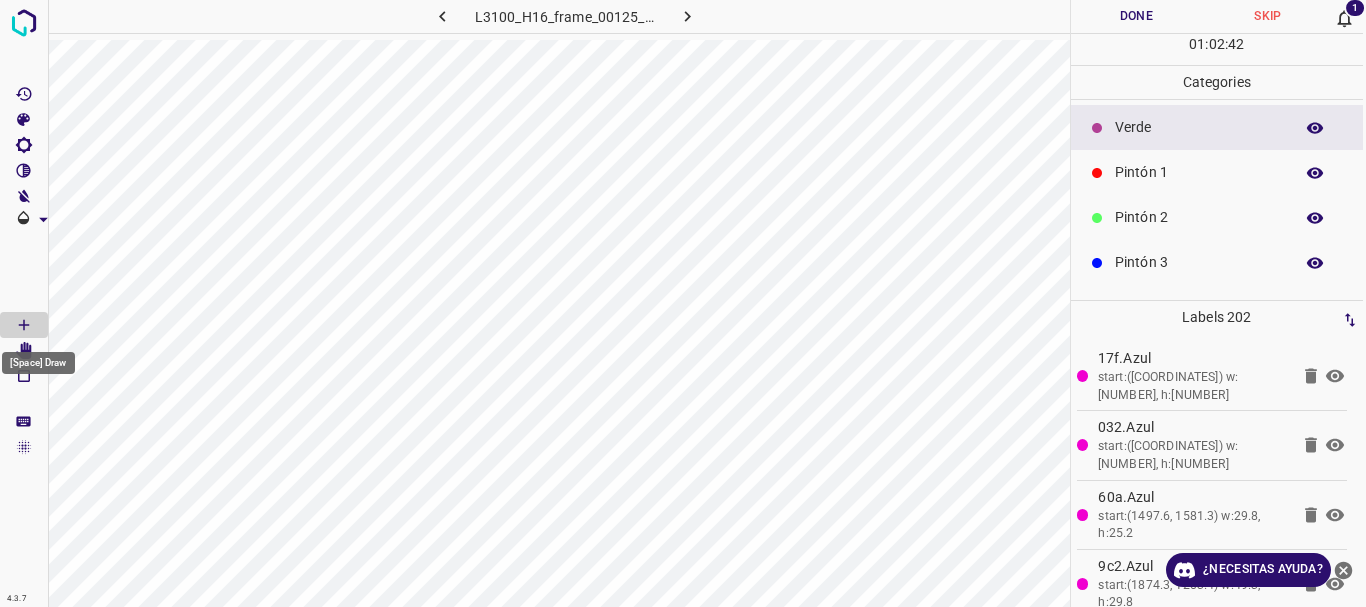 click on "[Space] Draw" at bounding box center (38, 363) 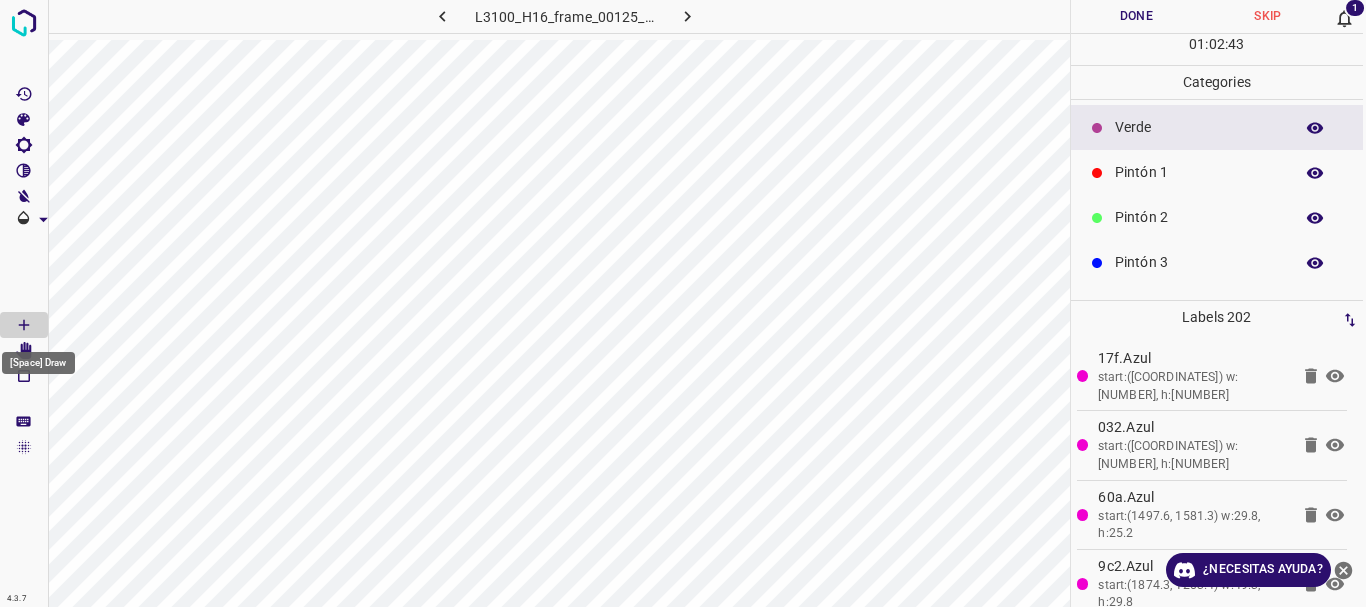click on "[Space] Draw" at bounding box center (38, 357) 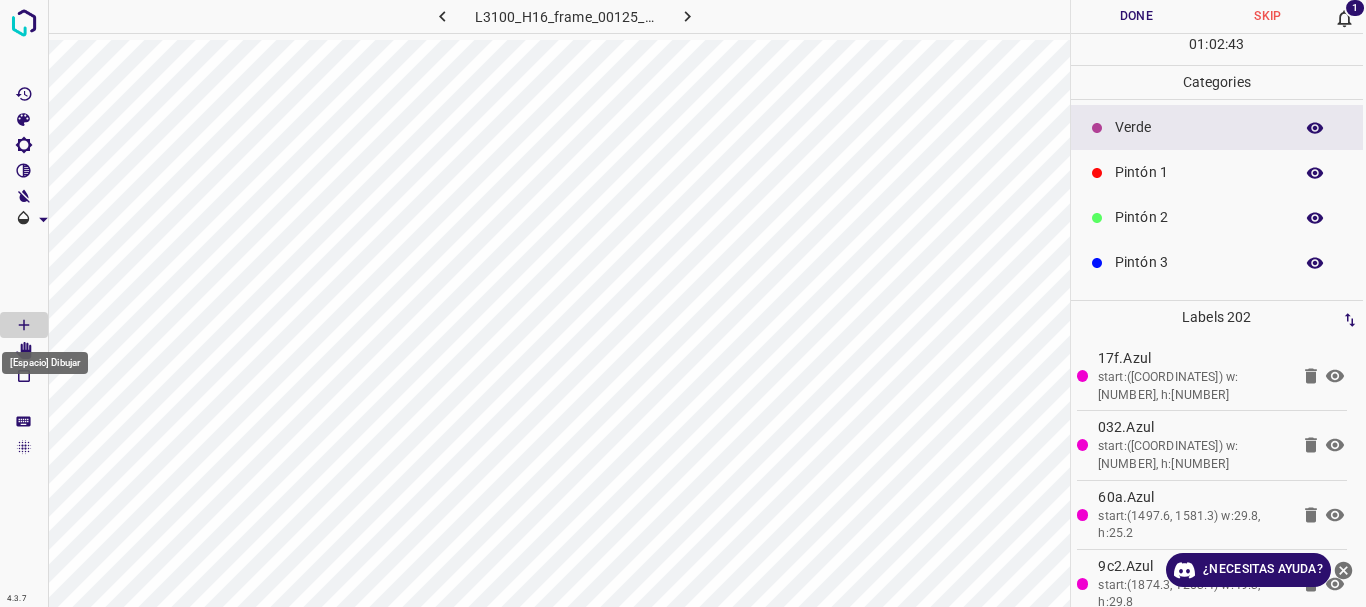 click on "[Espacio] Dibujar" at bounding box center [45, 357] 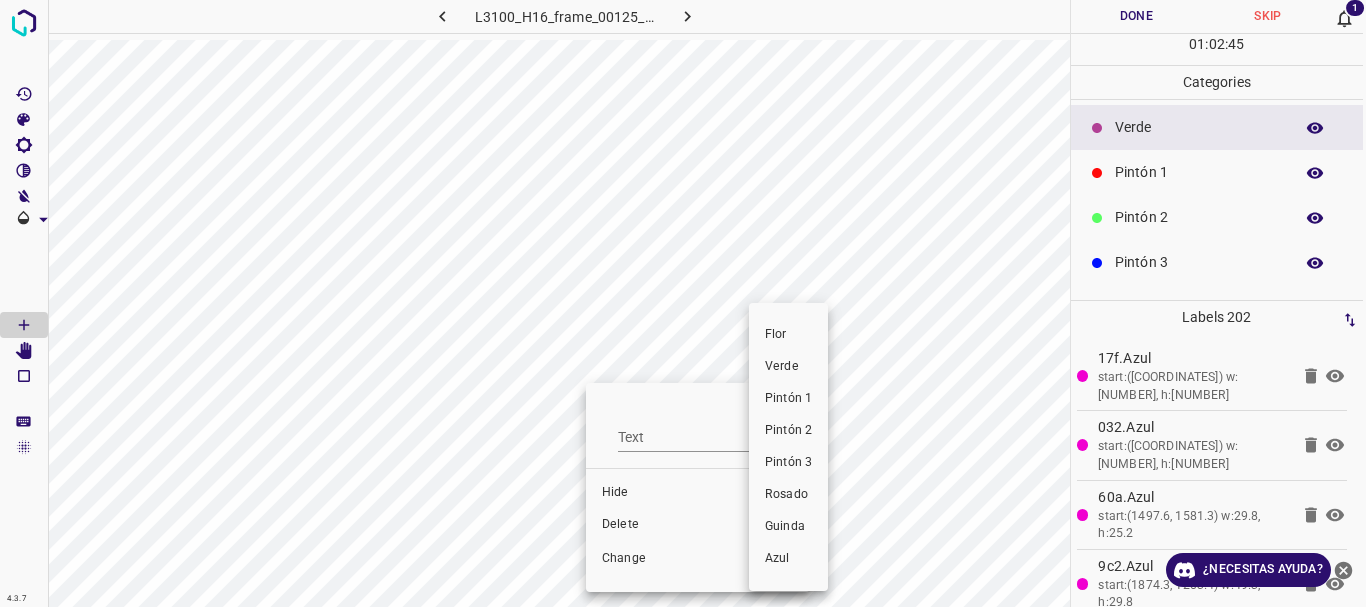 click at bounding box center (683, 303) 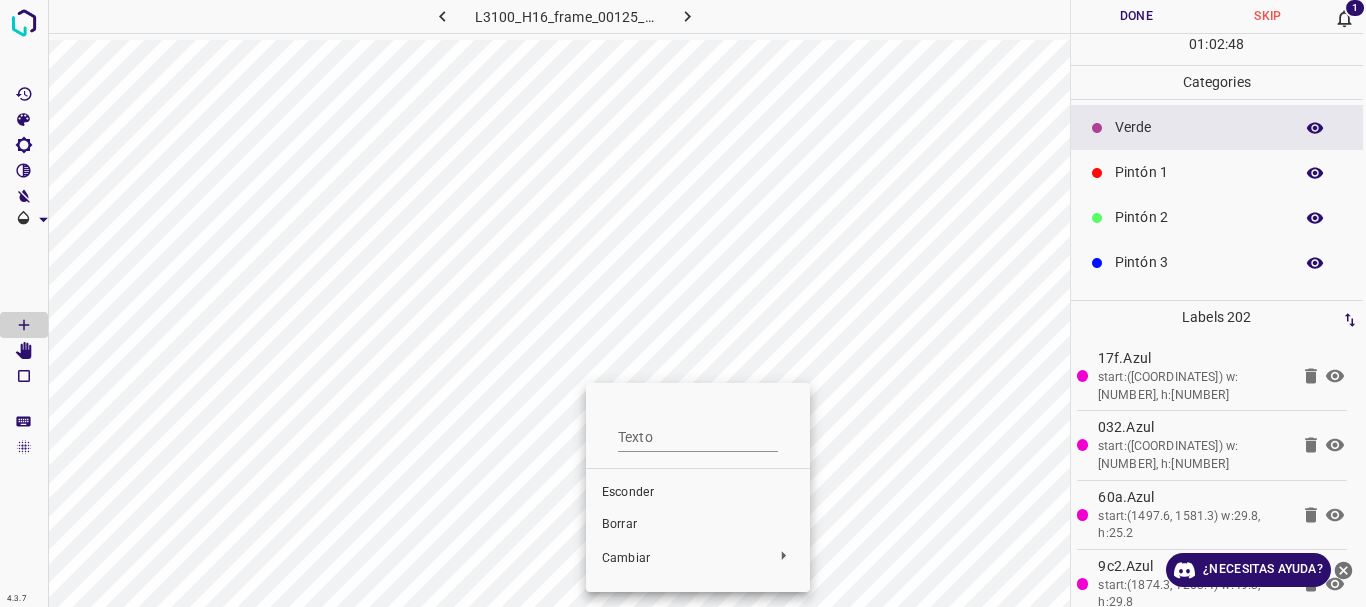 click on "Borrar" at bounding box center [619, 524] 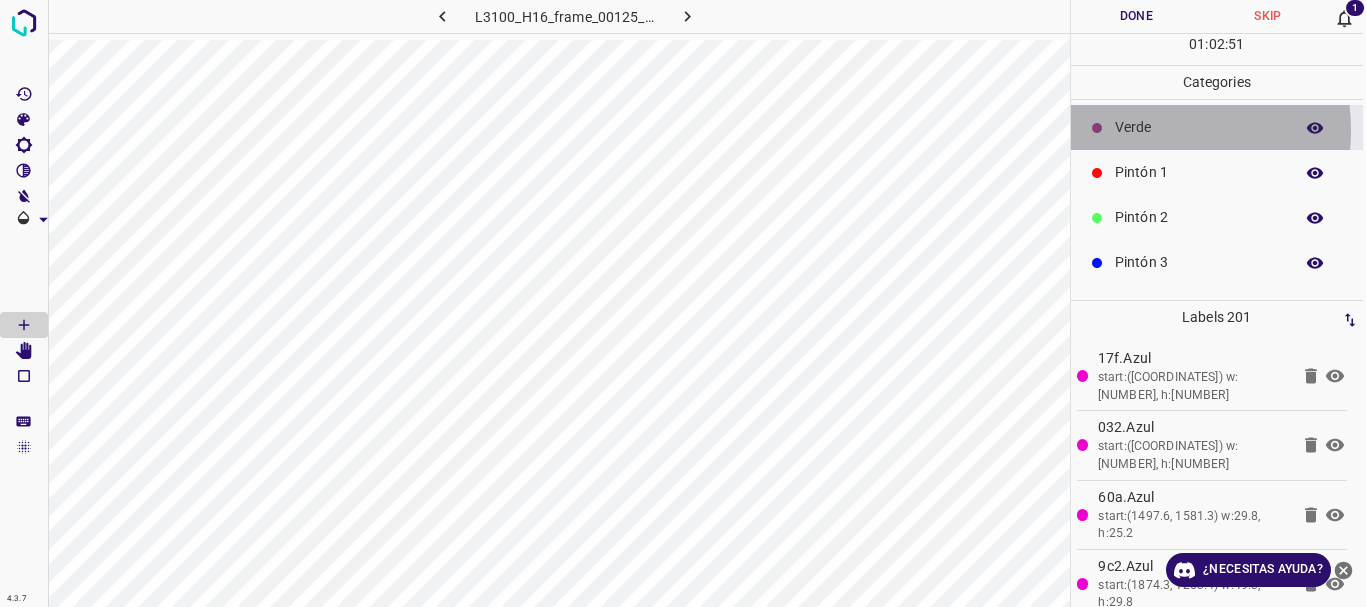 click on "Verde" at bounding box center (1199, 127) 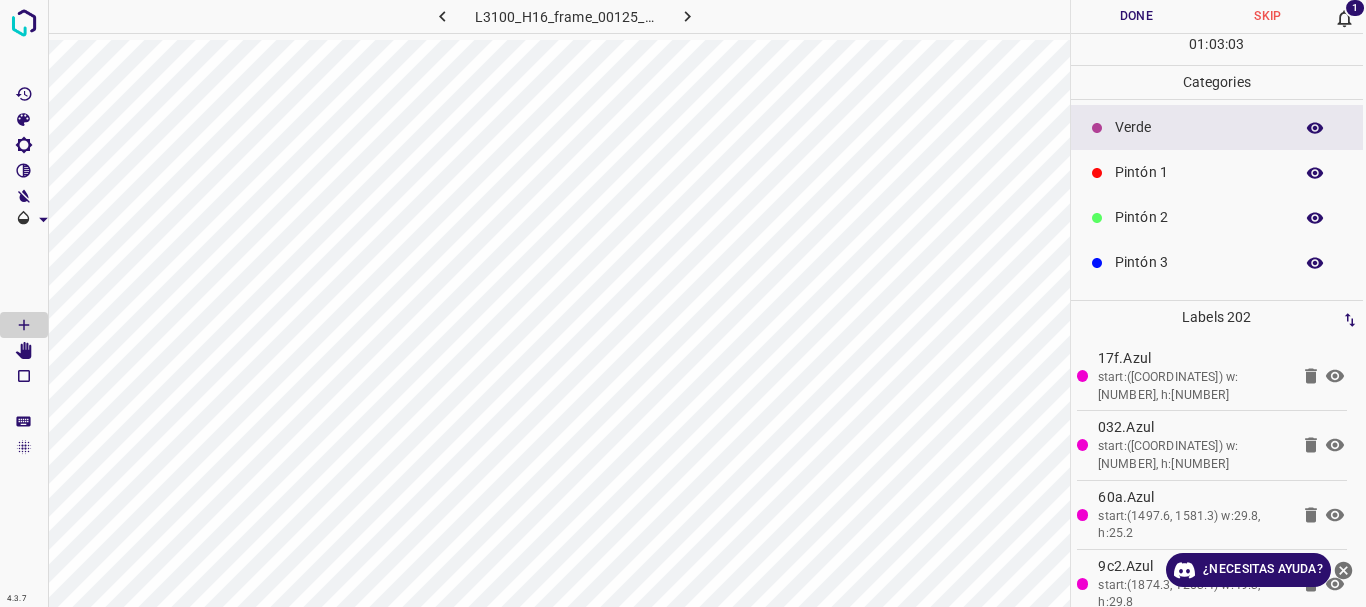 click 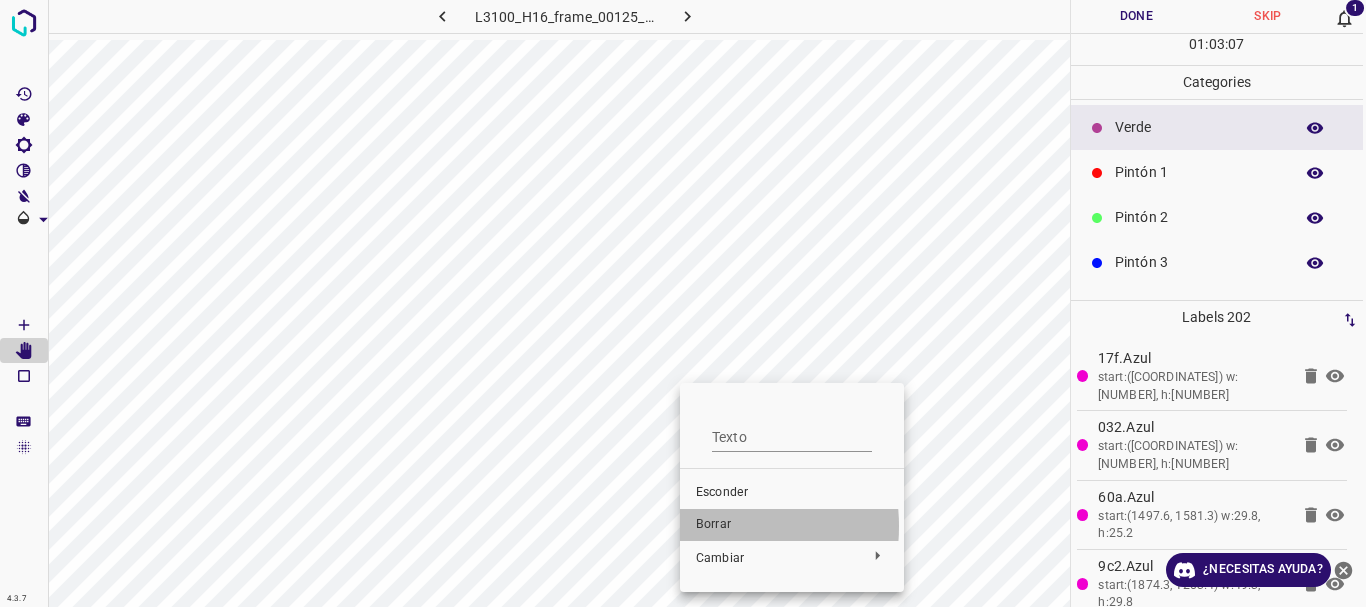click on "Borrar" at bounding box center [713, 524] 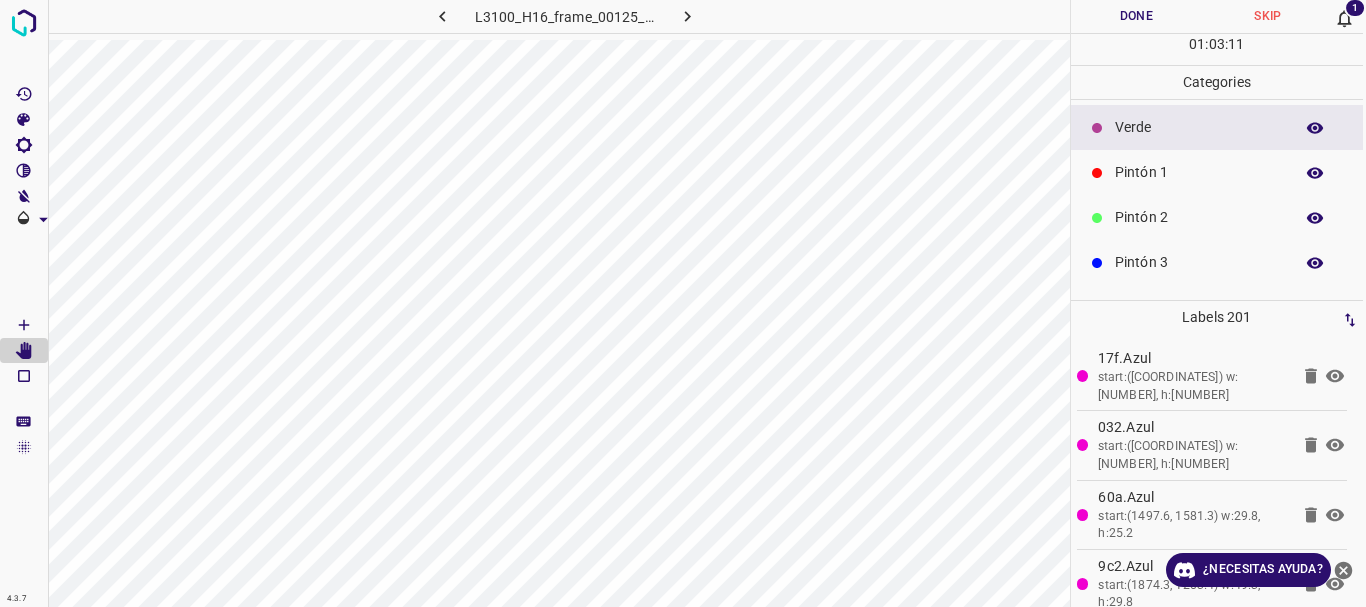 click on "Verde" at bounding box center (1199, 127) 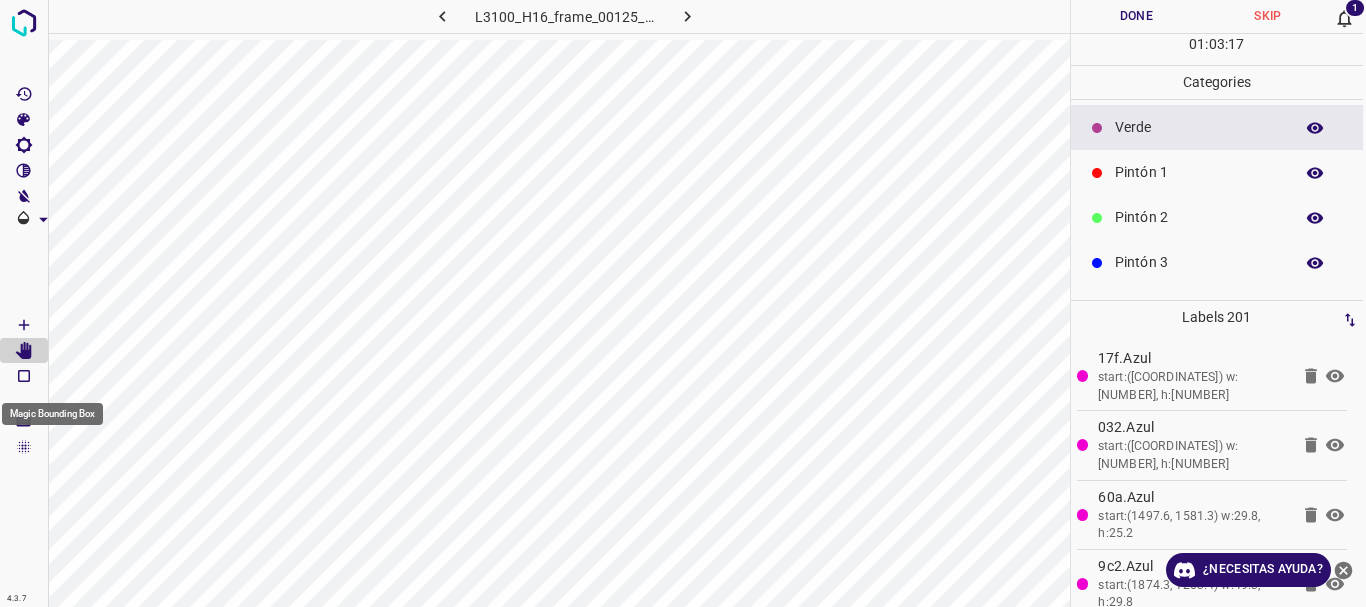 click 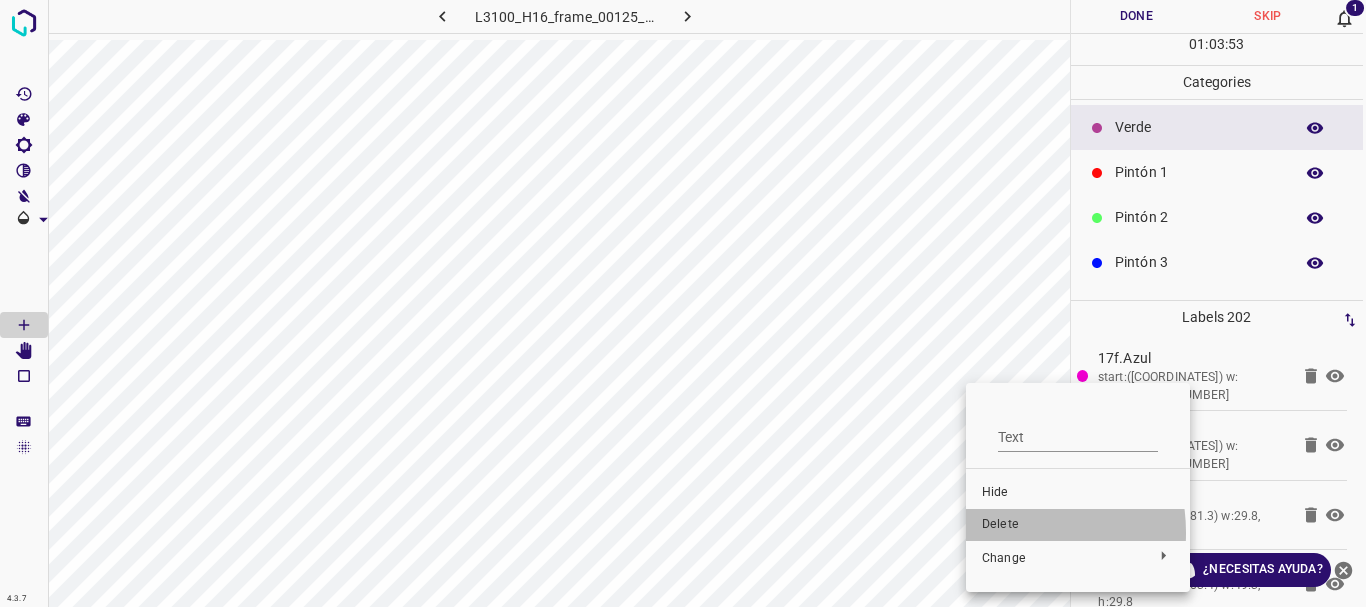 click on "Delete" at bounding box center (1078, 525) 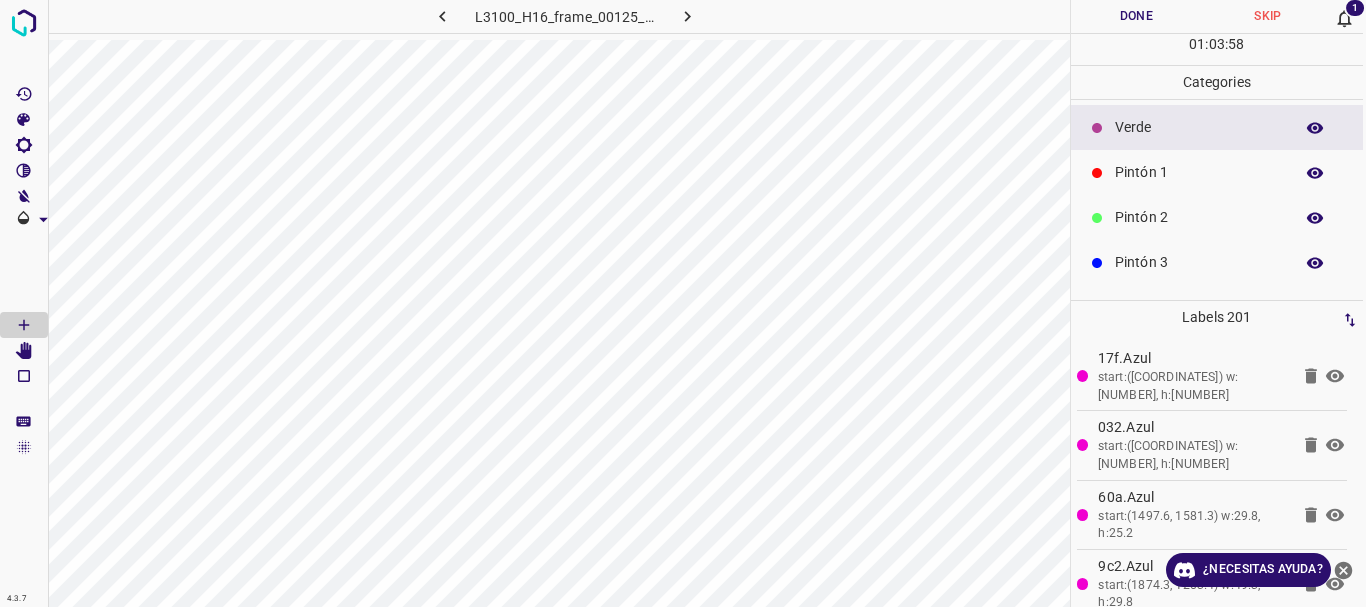 click on "Verde" at bounding box center [1199, 127] 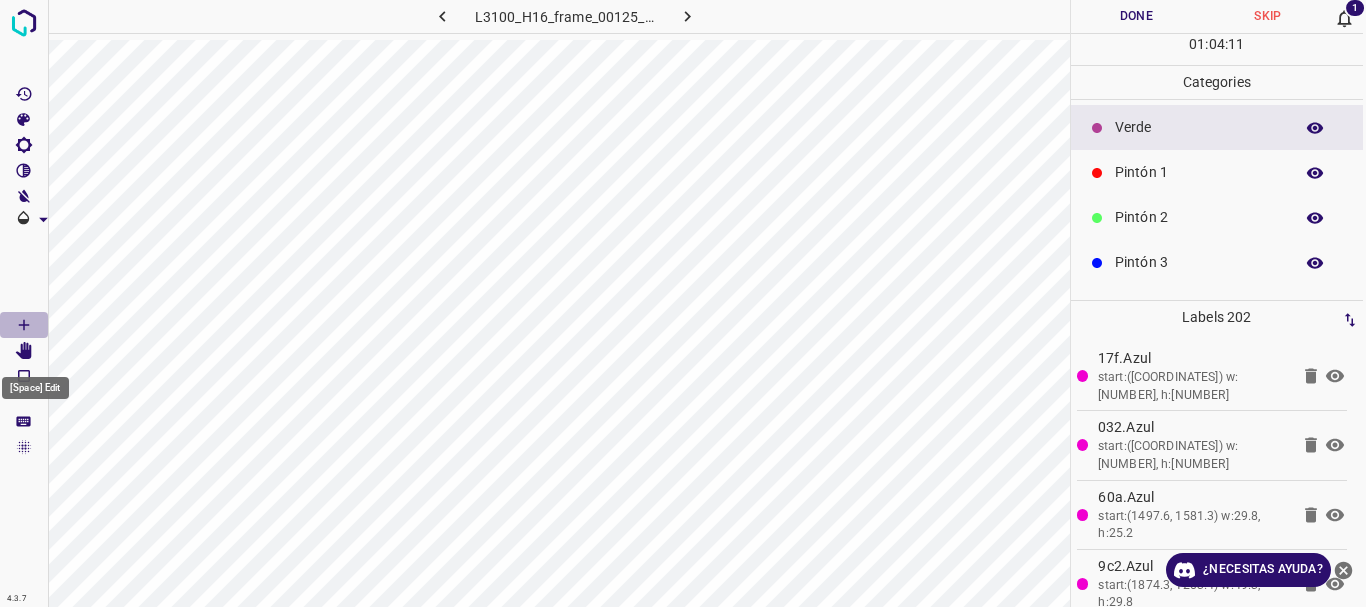 click 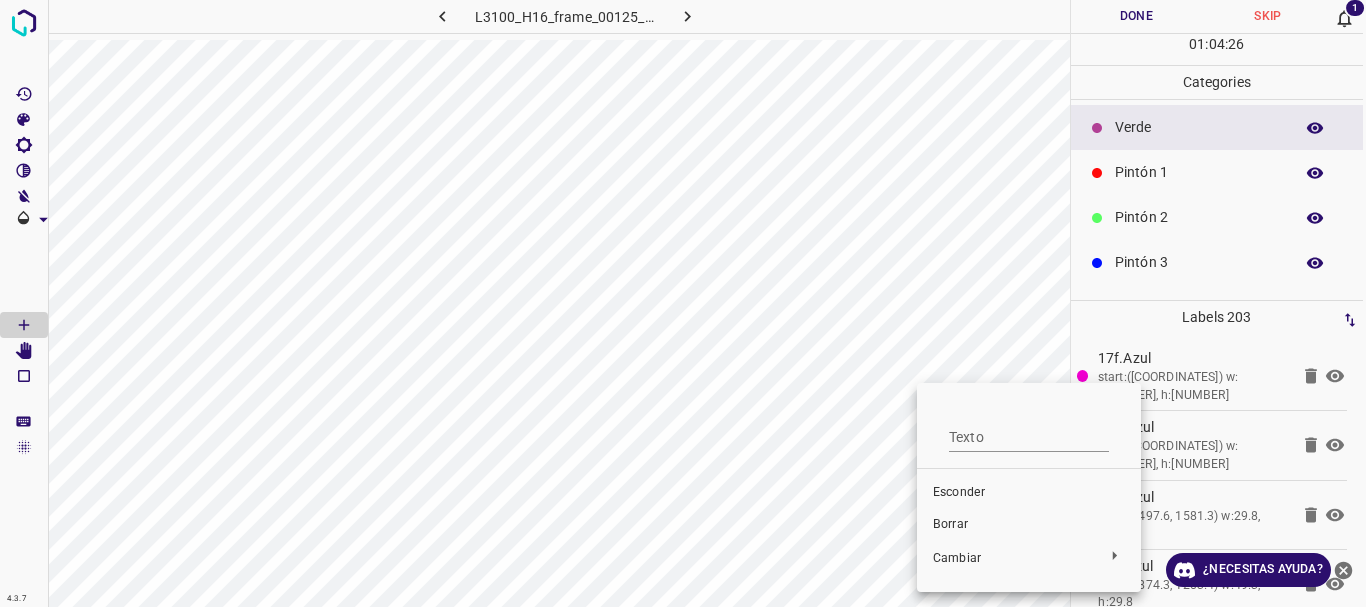click on "Borrar" at bounding box center (950, 524) 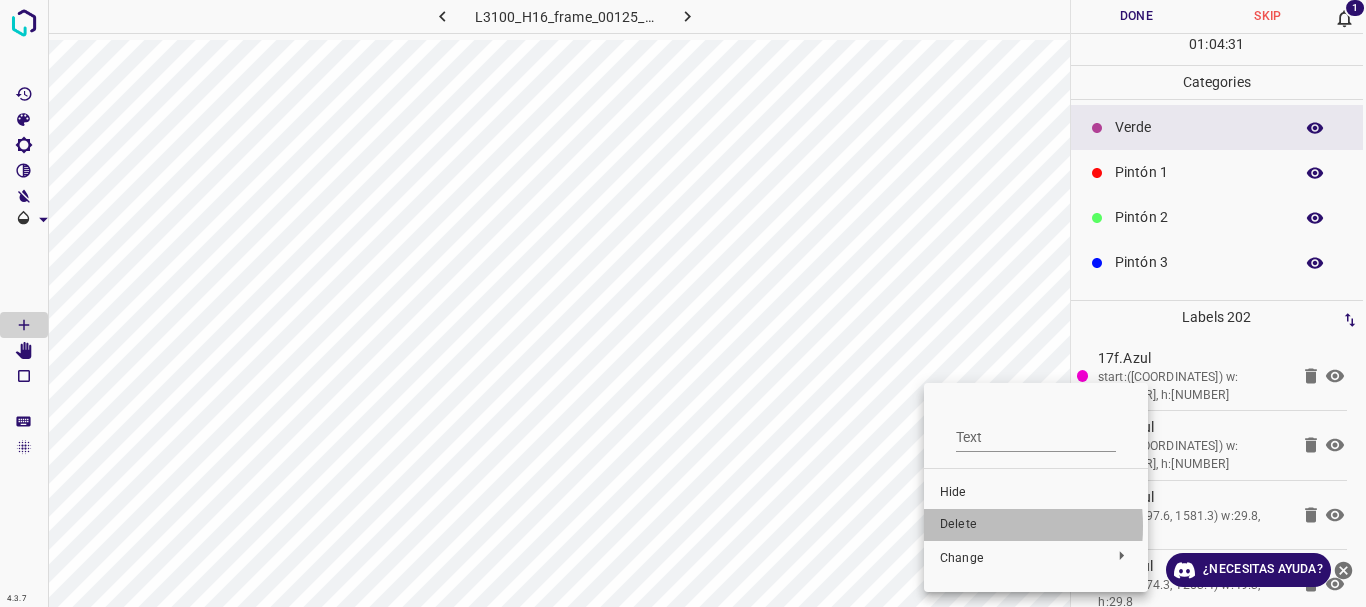 click on "Delete" at bounding box center (1036, 525) 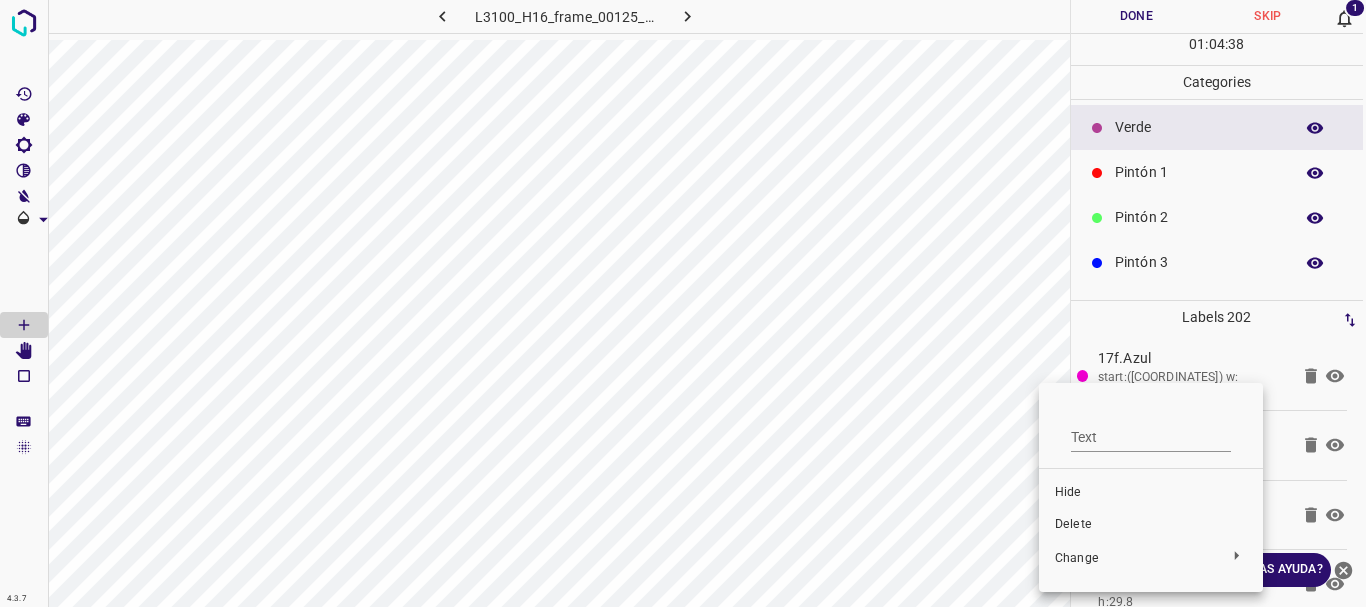 click on "Delete" at bounding box center (1151, 525) 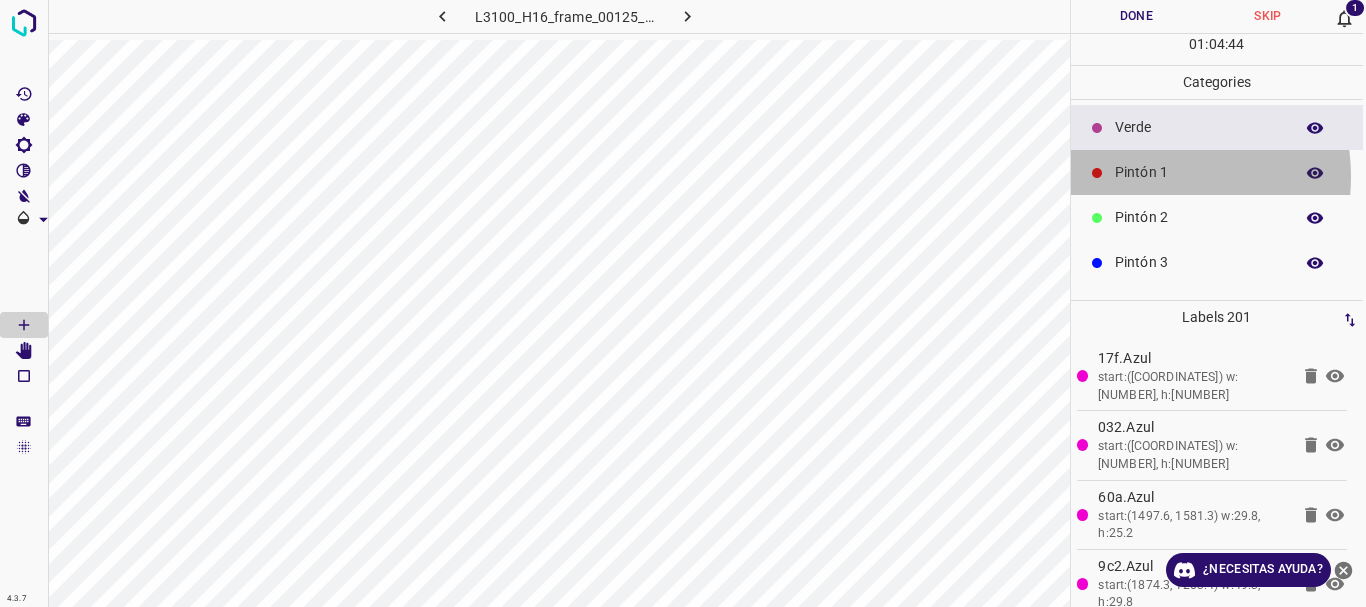click on "Pintón 1" at bounding box center [1199, 172] 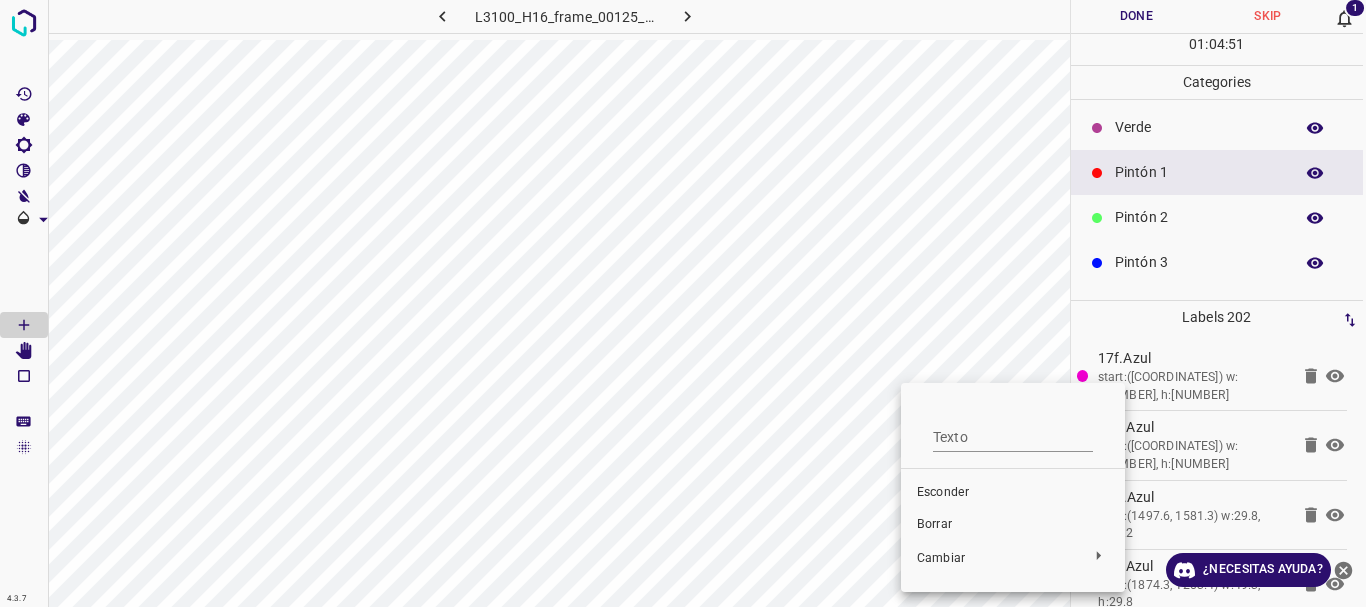 click on "Borrar" at bounding box center (934, 524) 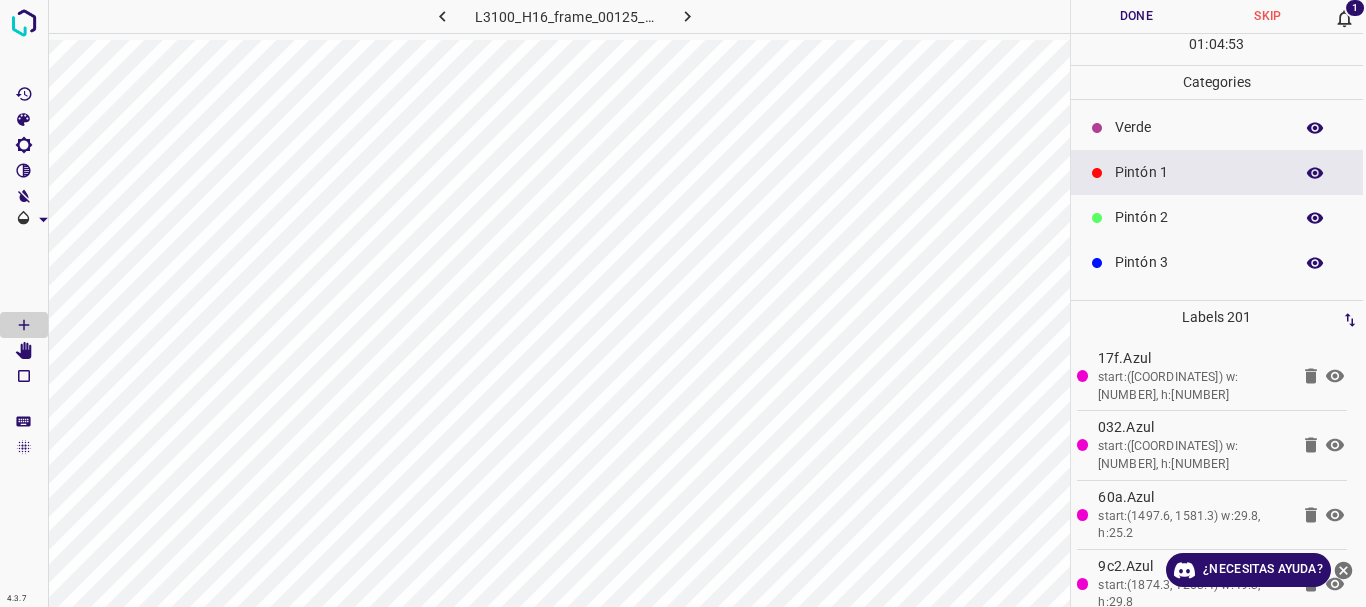 click on "Pintón 1" at bounding box center [1199, 172] 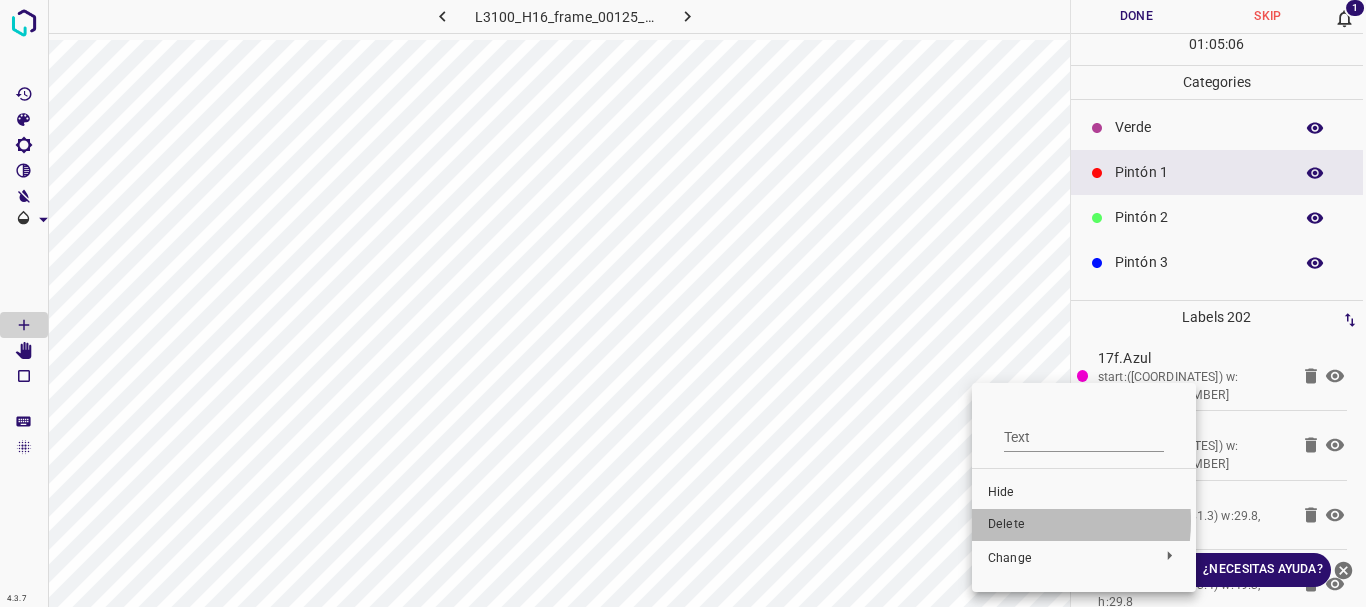 click on "Delete" at bounding box center (1084, 525) 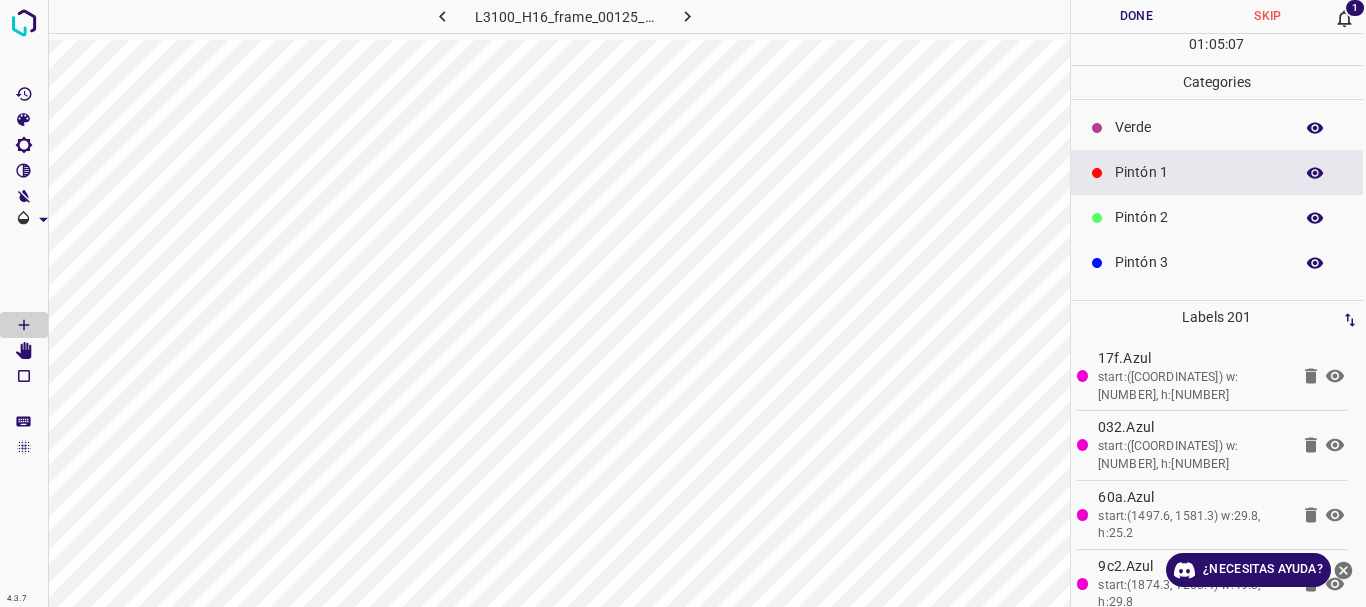 click on "Pintón 1" at bounding box center (1199, 172) 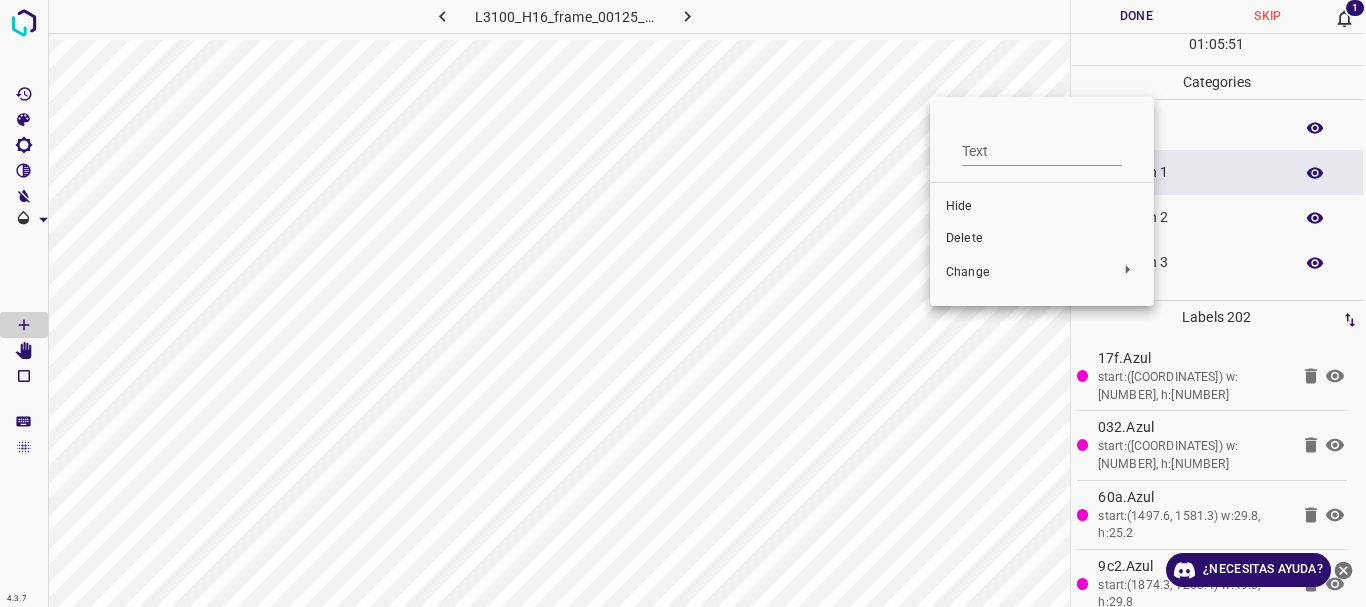 click on "Delete" at bounding box center [1042, 239] 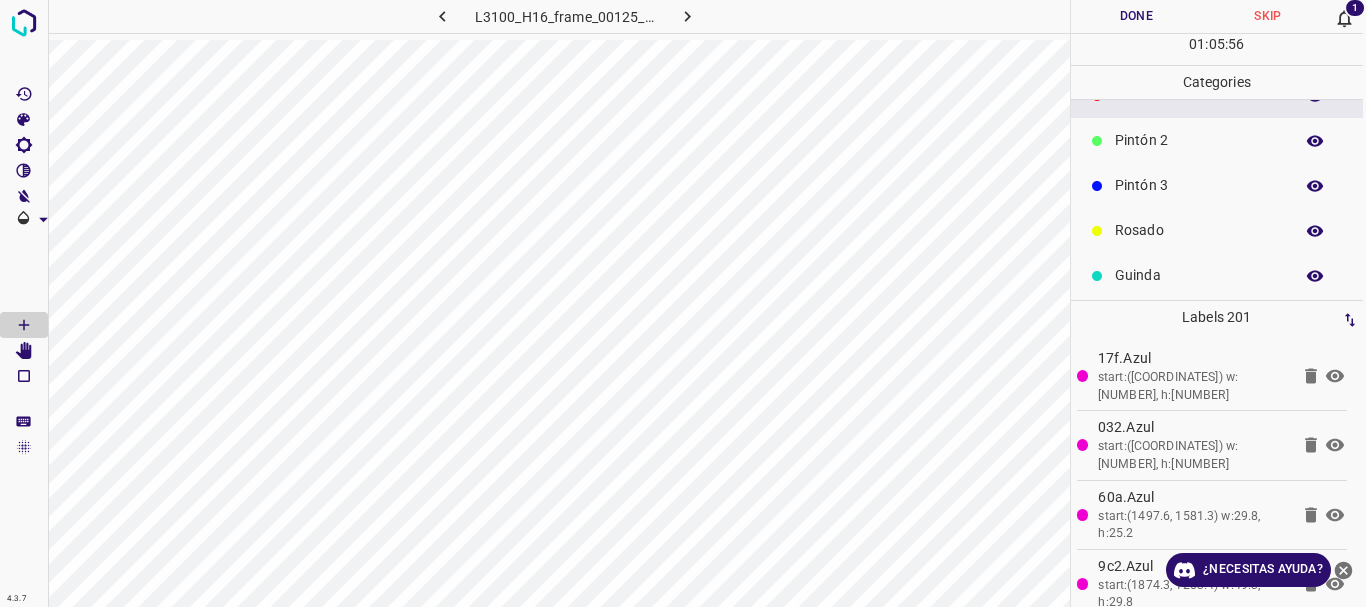 scroll, scrollTop: 176, scrollLeft: 0, axis: vertical 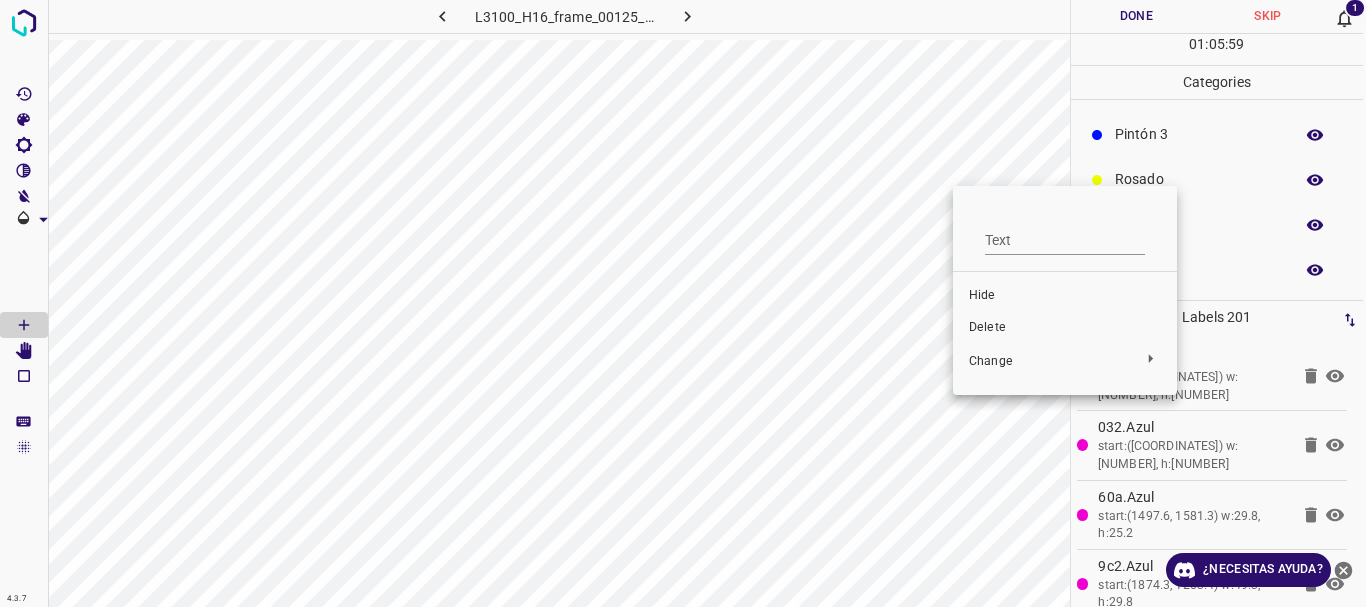 click on "Delete" at bounding box center [1065, 328] 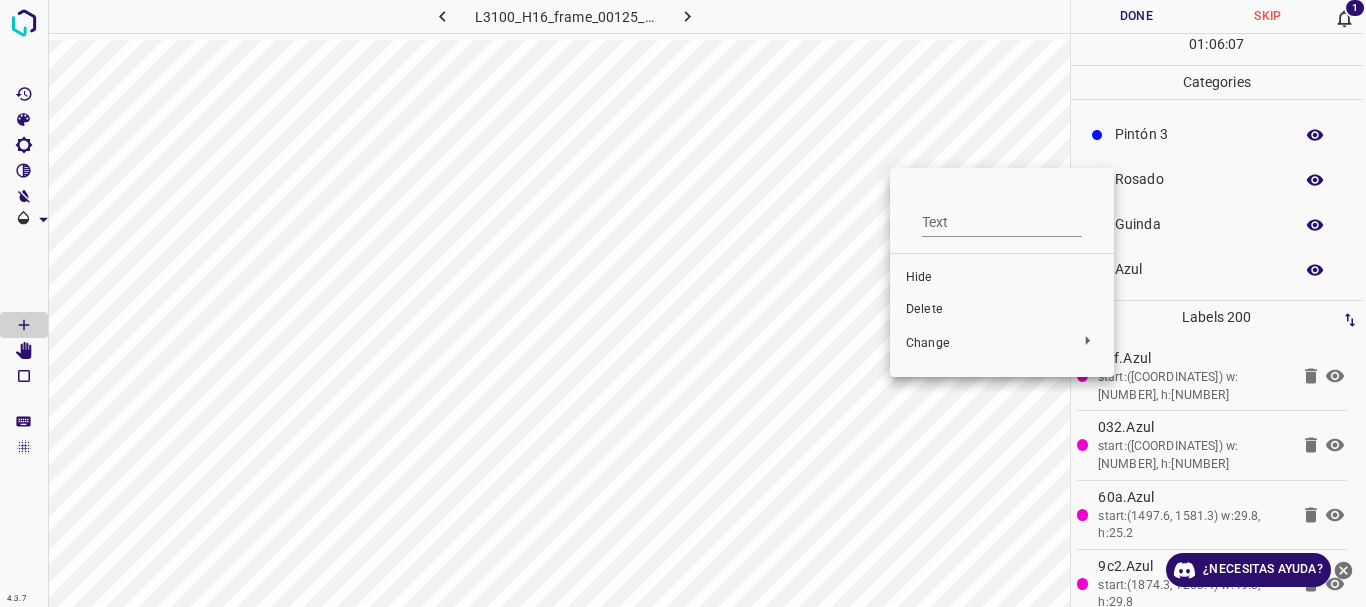 click on "Delete" at bounding box center (1002, 310) 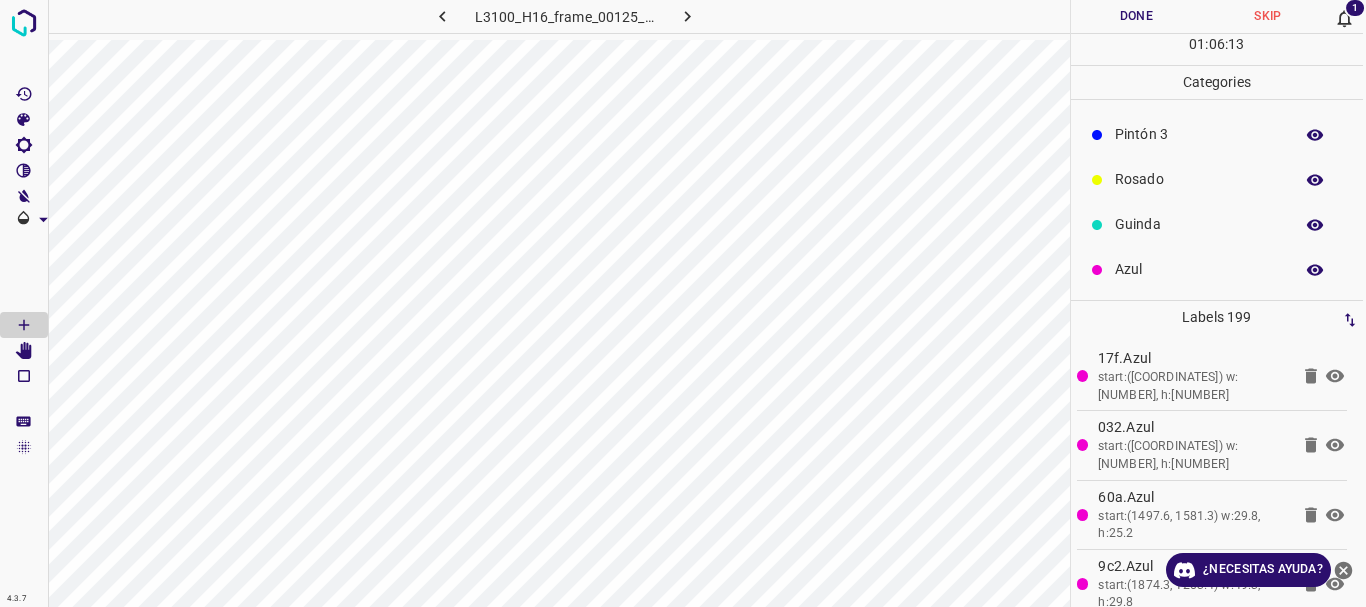 click on "Azul" at bounding box center [1199, 269] 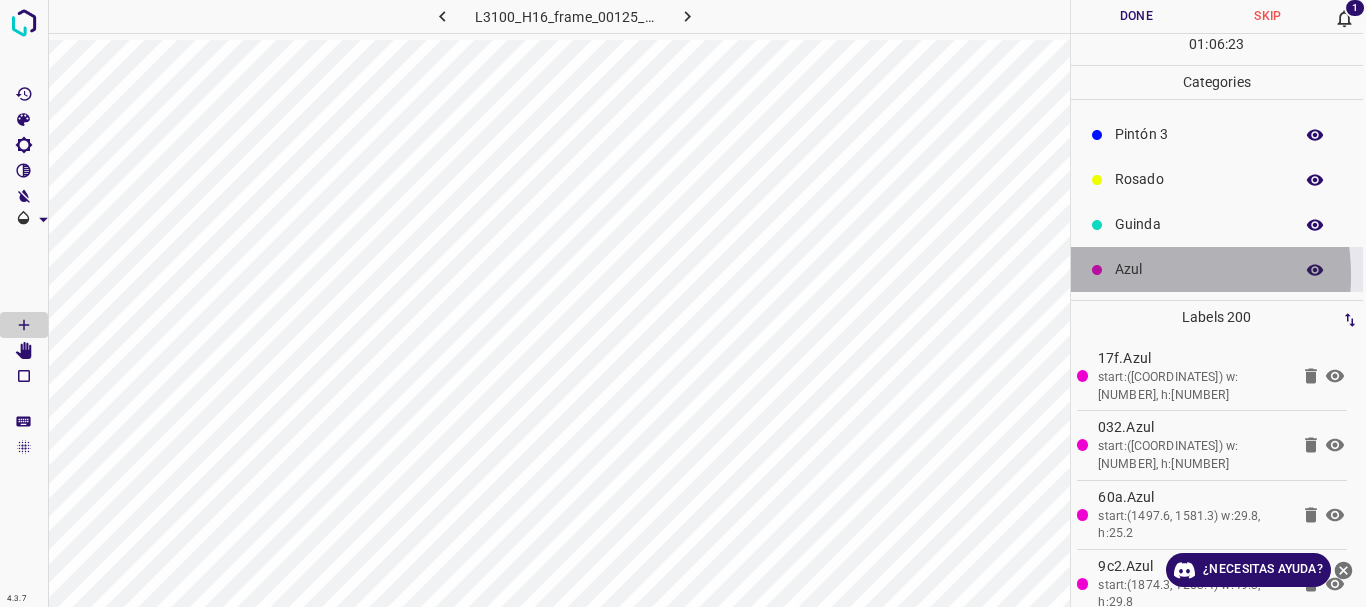 click on "Azul" at bounding box center [1199, 269] 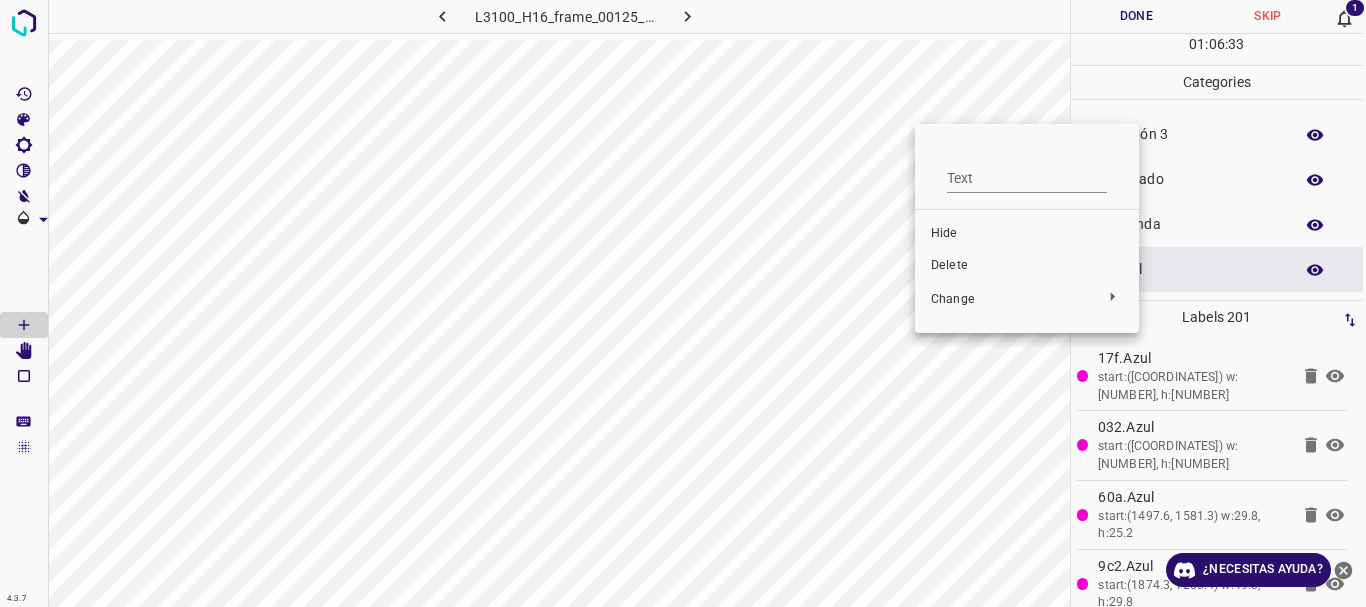 drag, startPoint x: 942, startPoint y: 263, endPoint x: 1091, endPoint y: 141, distance: 192.57466 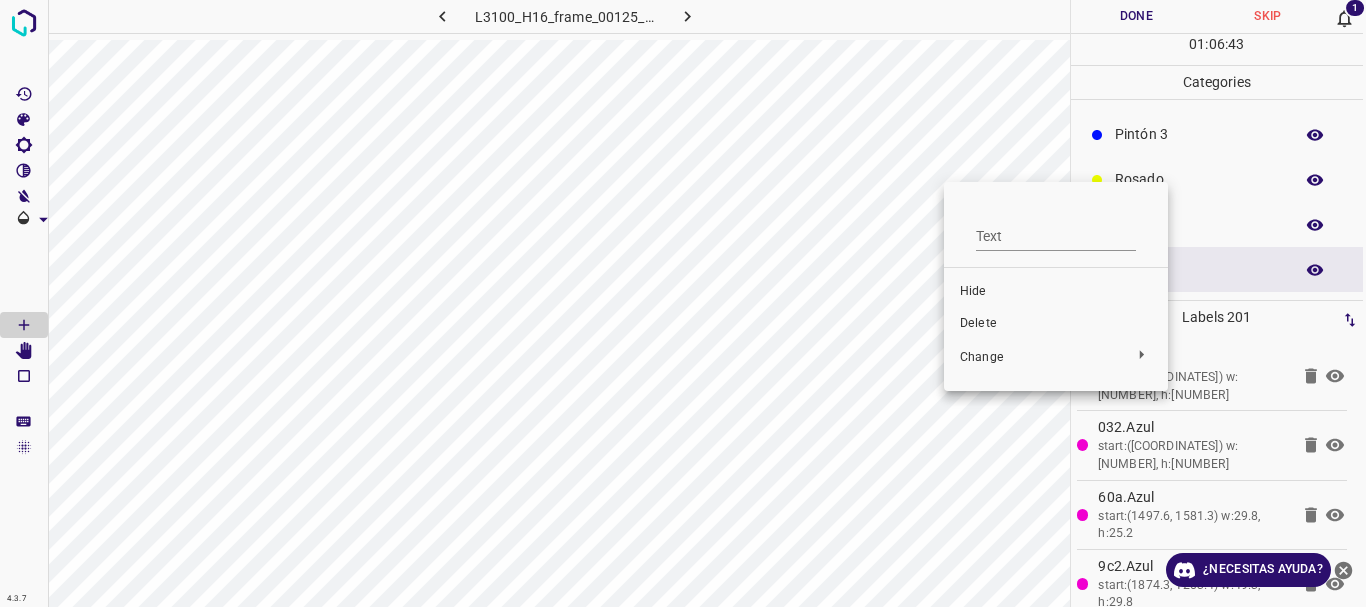 click on "Delete" at bounding box center [1056, 324] 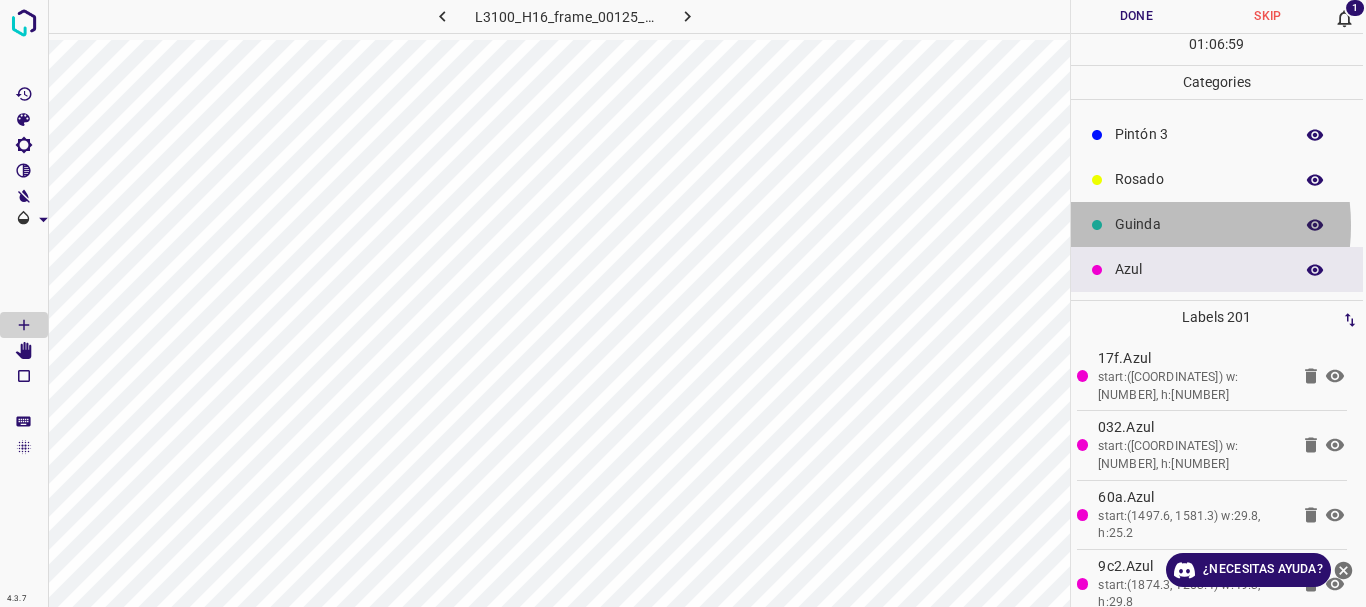 click on "Guinda" at bounding box center (1199, 224) 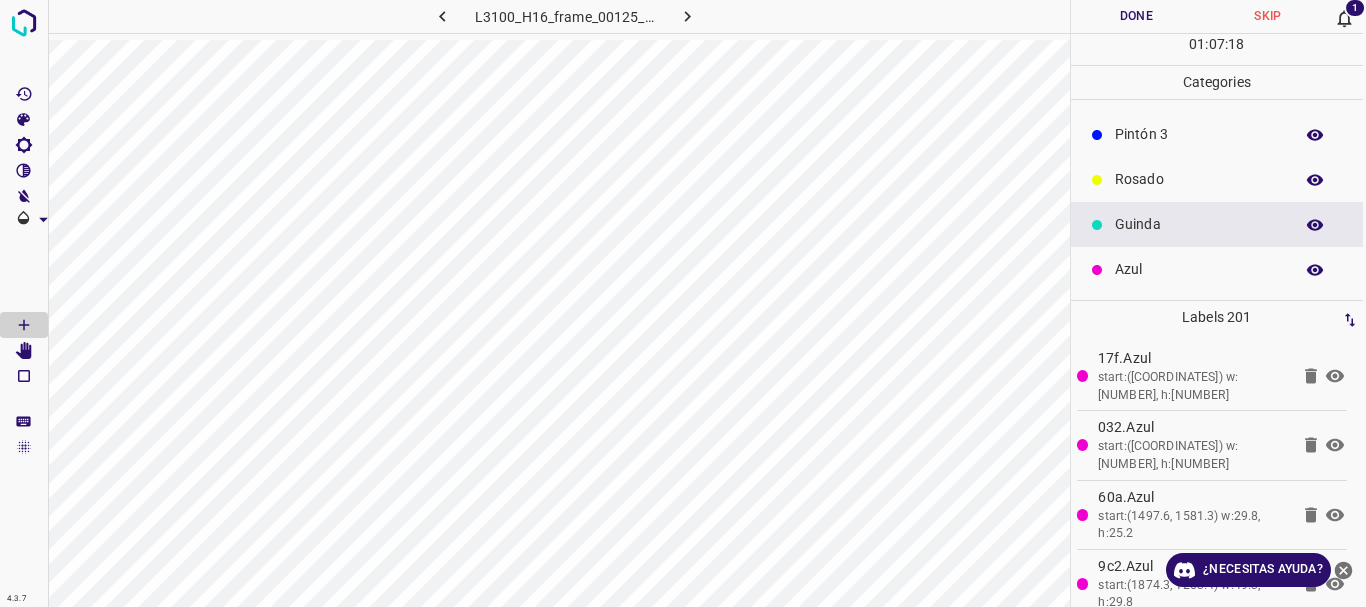 scroll, scrollTop: 76, scrollLeft: 0, axis: vertical 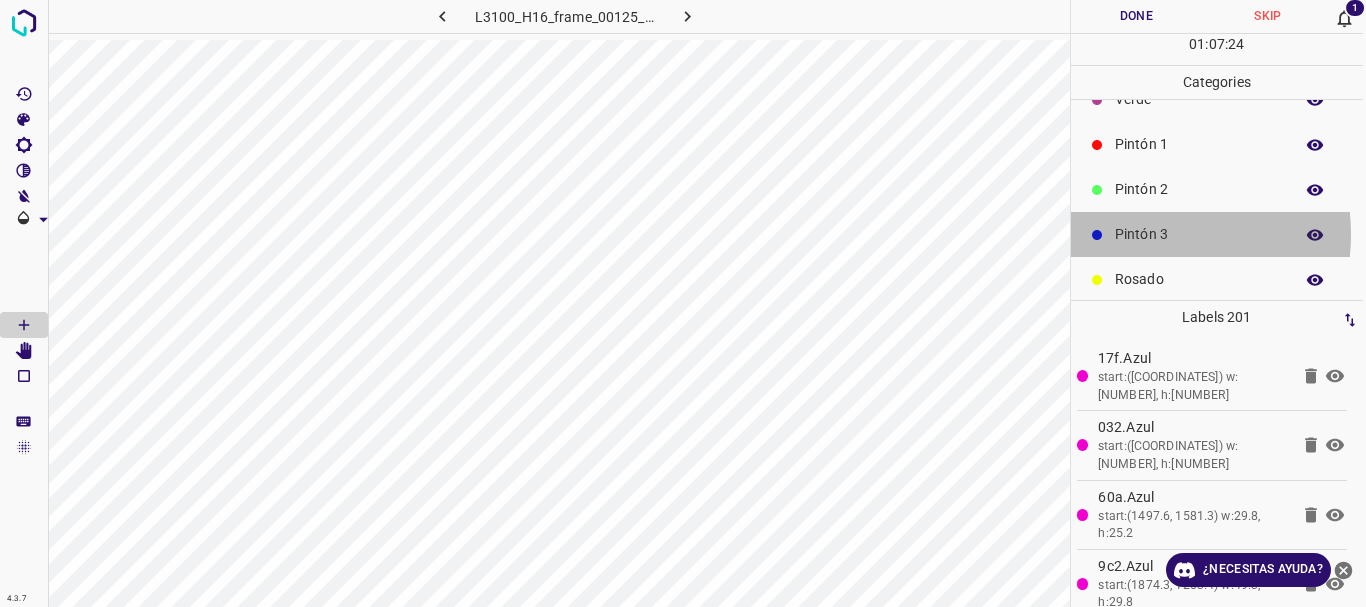 click on "Pintón 3" at bounding box center [1199, 234] 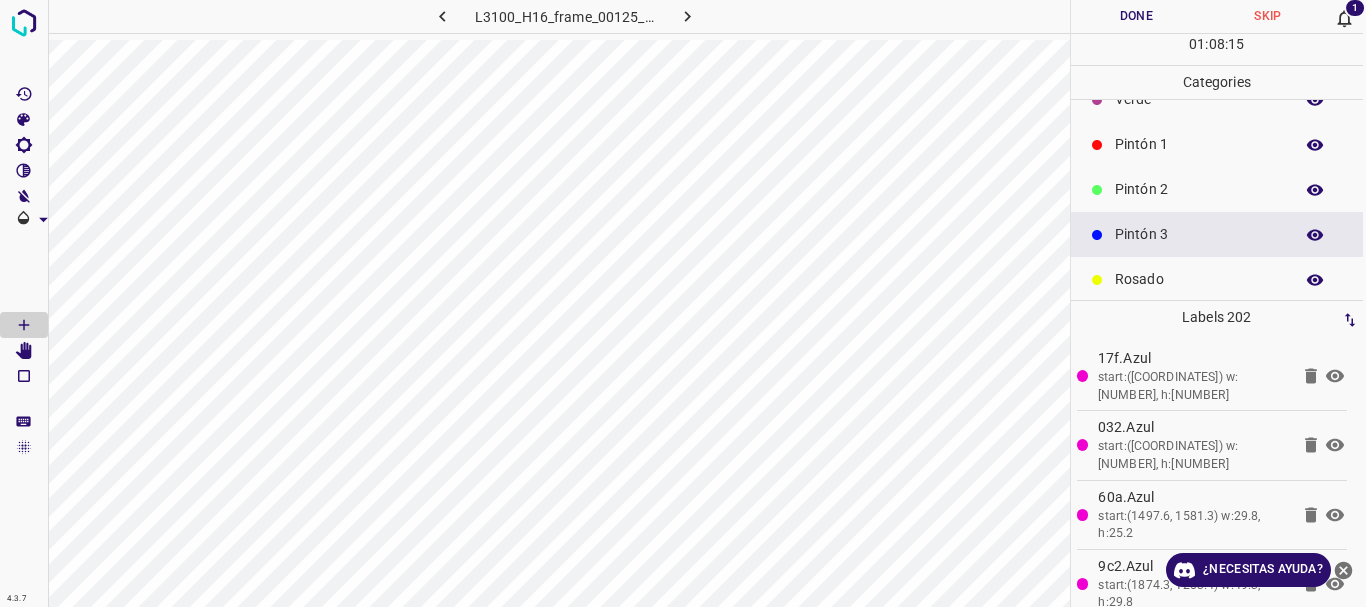 scroll, scrollTop: 0, scrollLeft: 0, axis: both 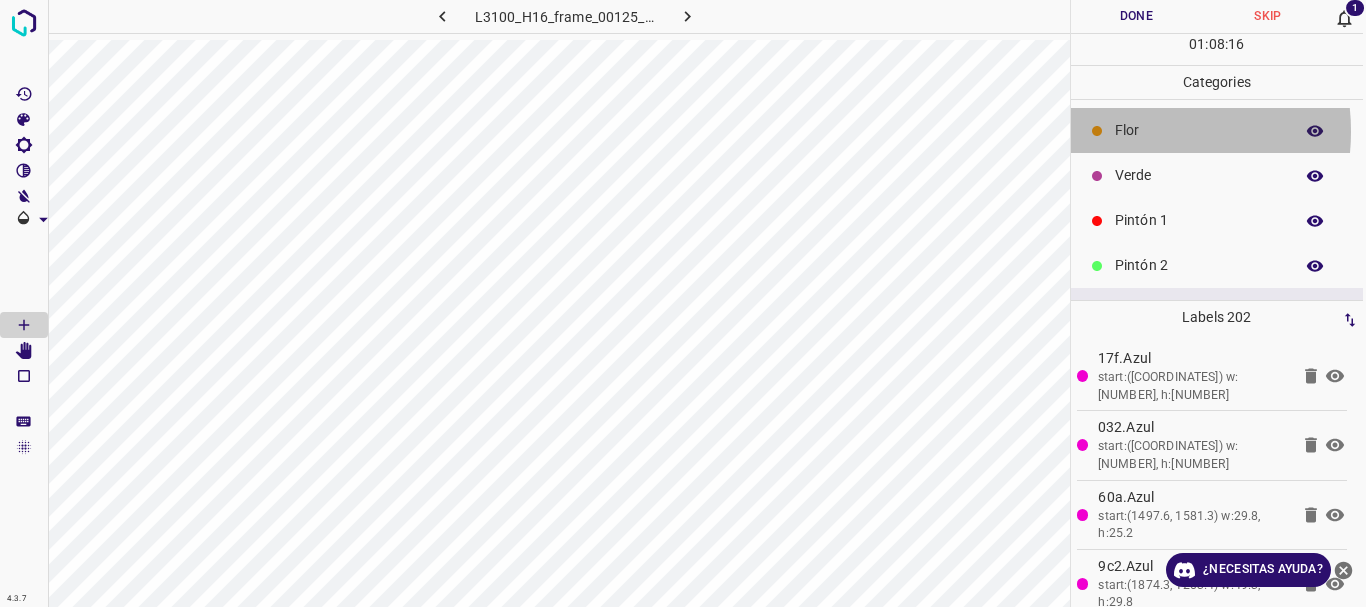 click on "Flor" at bounding box center [1199, 130] 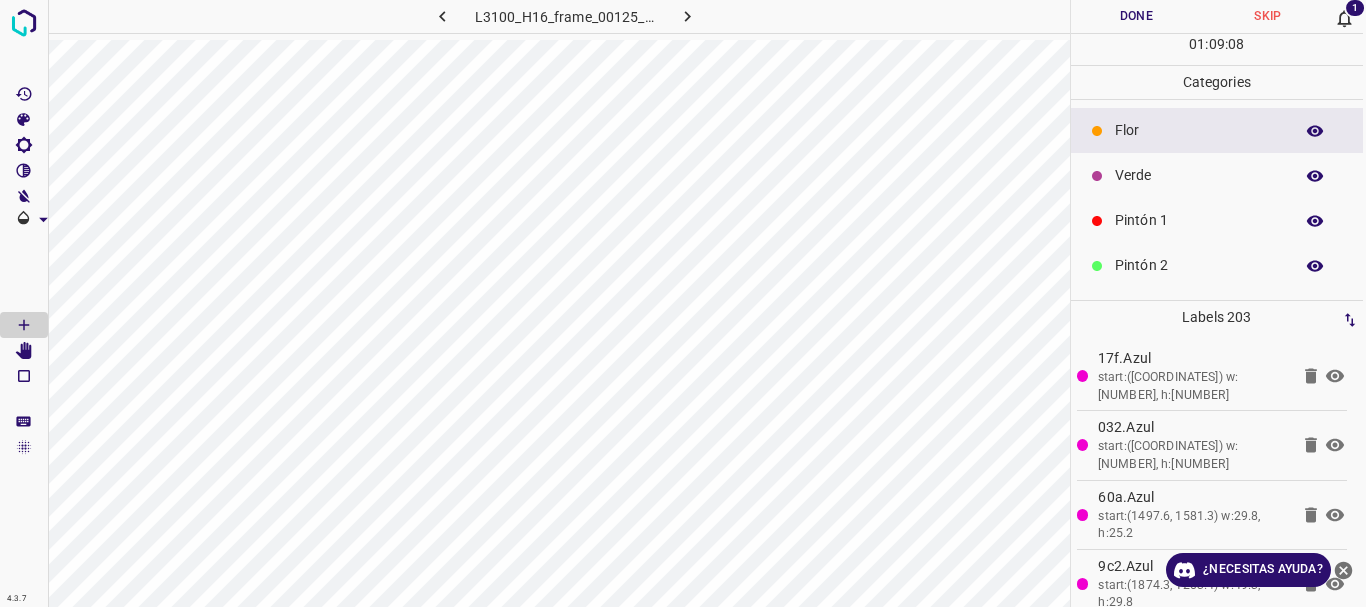 click on "Verde" at bounding box center (1199, 175) 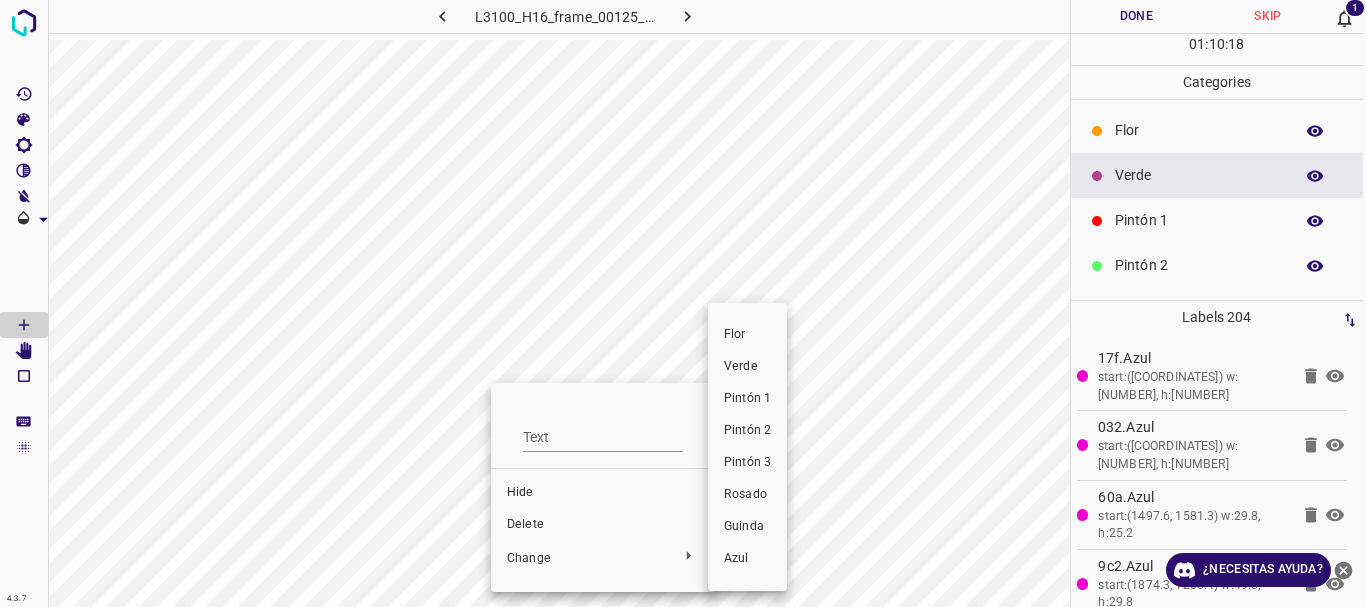 click at bounding box center (683, 303) 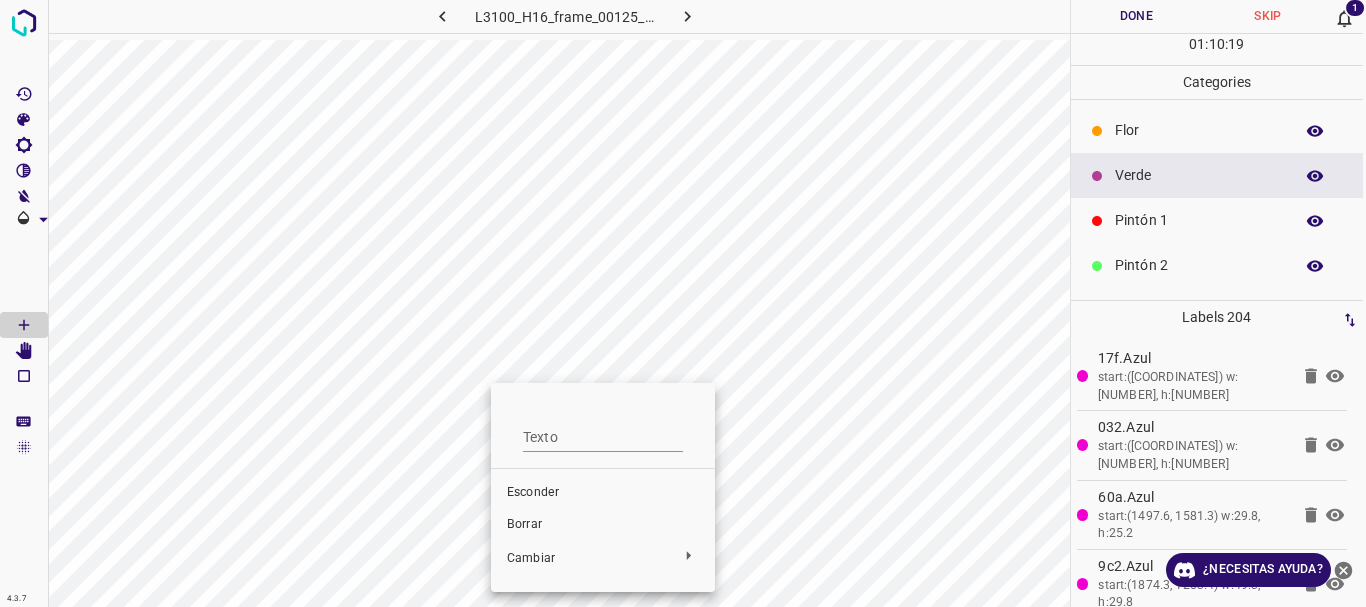 click on "Borrar" at bounding box center (524, 524) 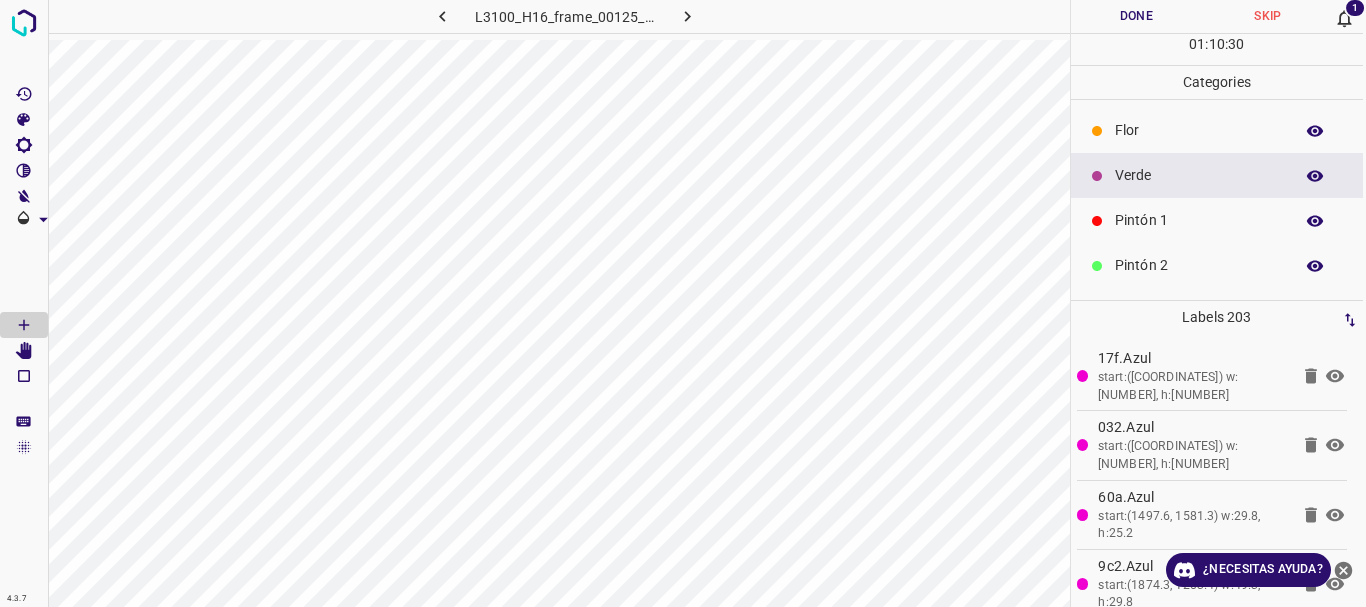 click 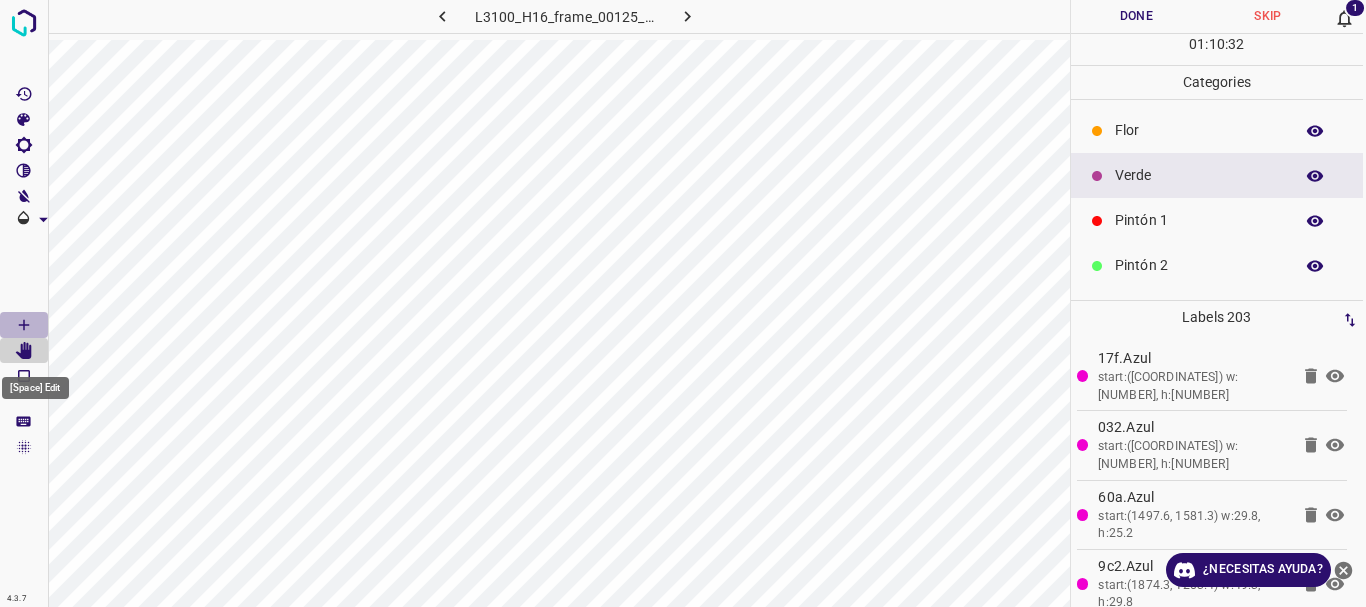 click 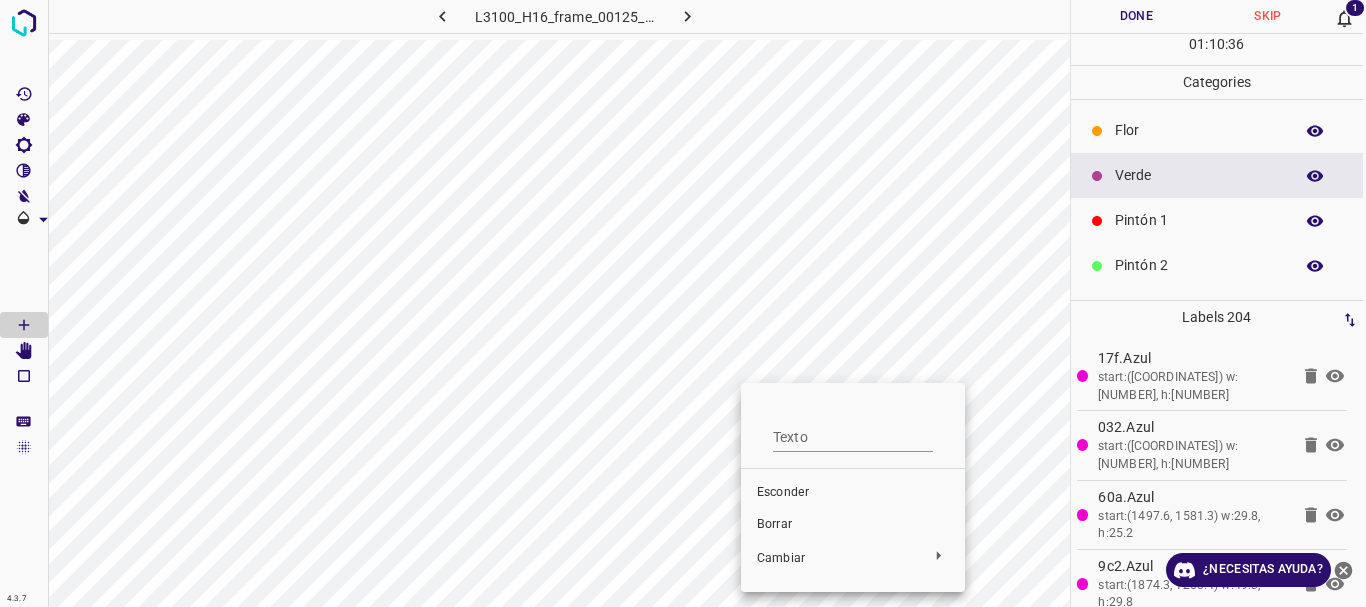 click on "Borrar" at bounding box center [774, 524] 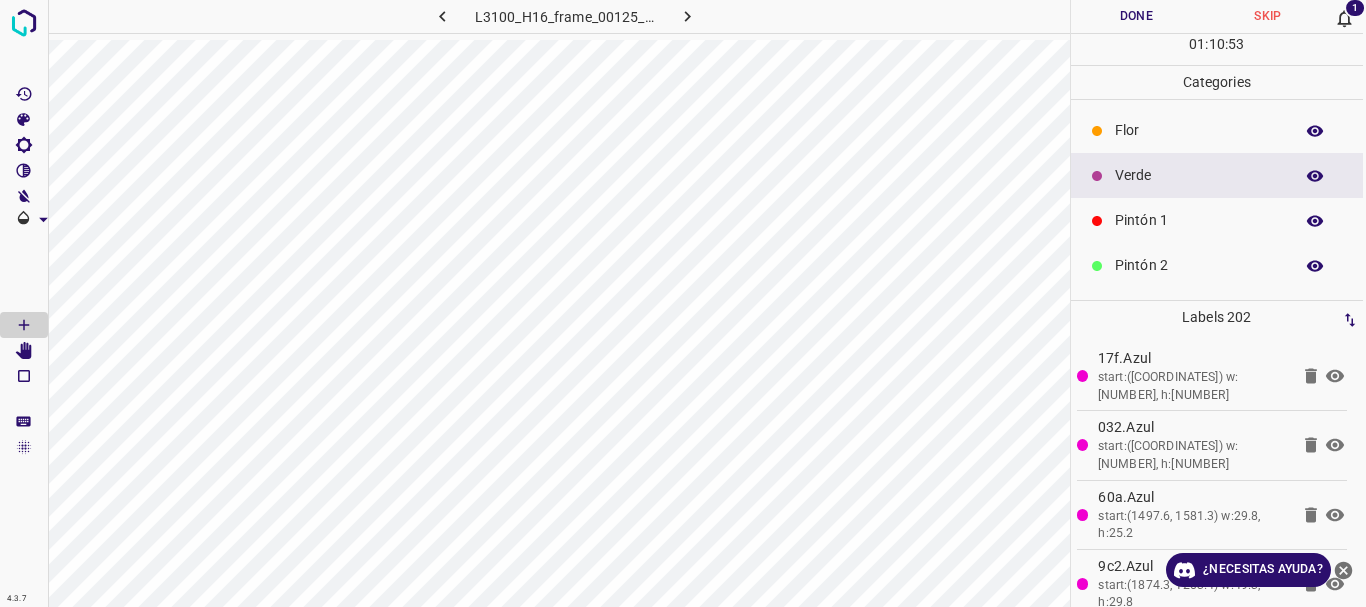 click on "Flor" at bounding box center (1199, 130) 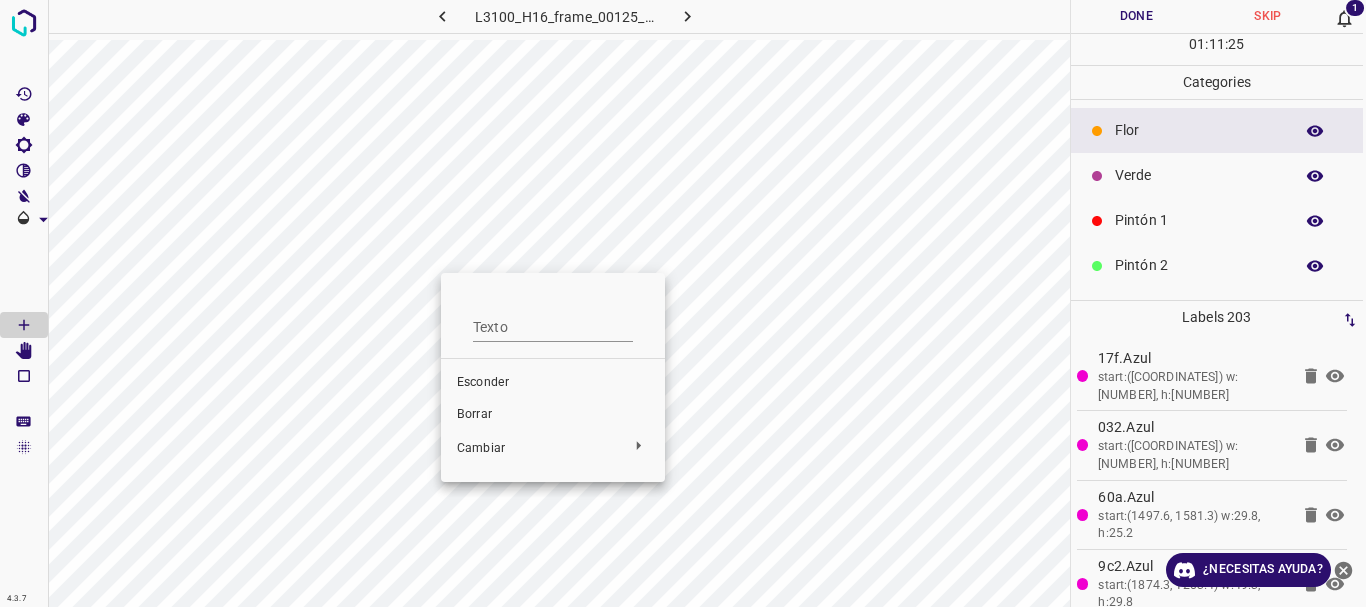 click on "Borrar" at bounding box center [474, 414] 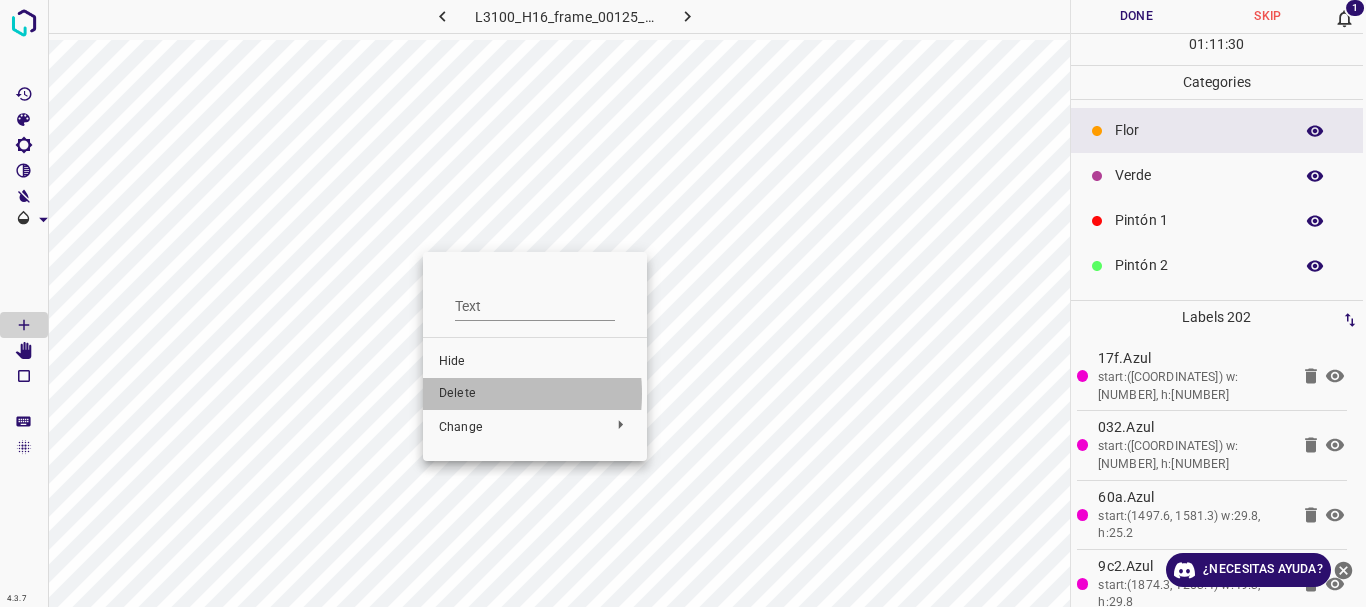 click on "Delete" at bounding box center [535, 394] 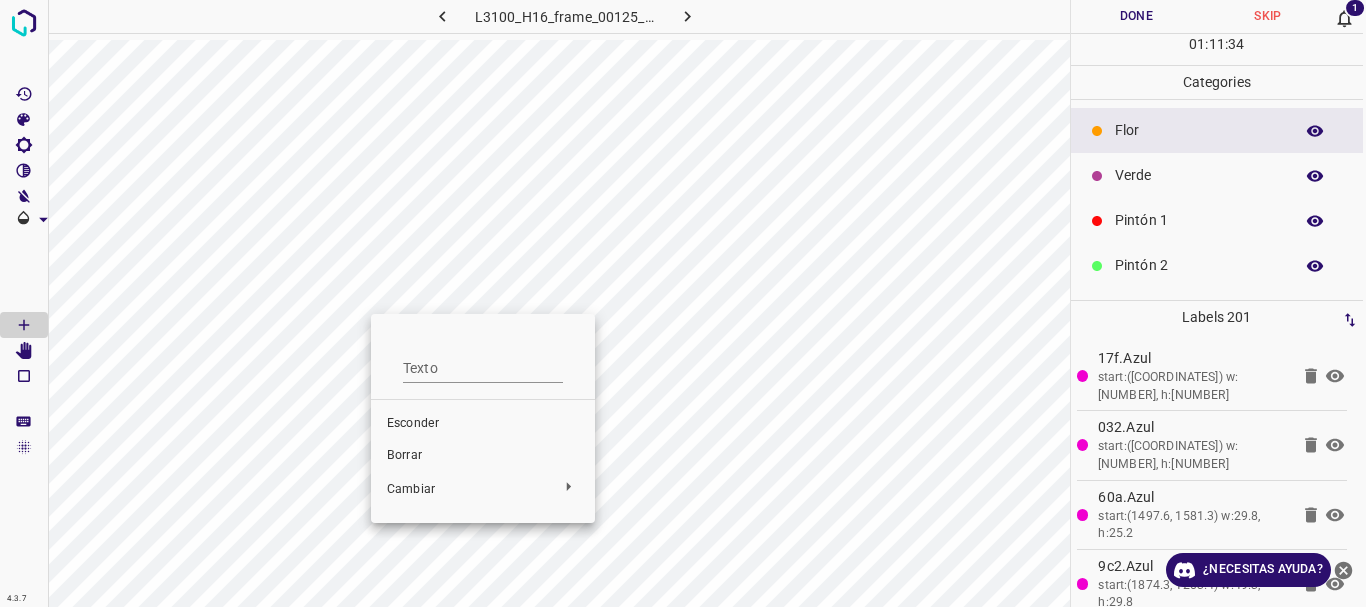 click on "Borrar" at bounding box center [404, 455] 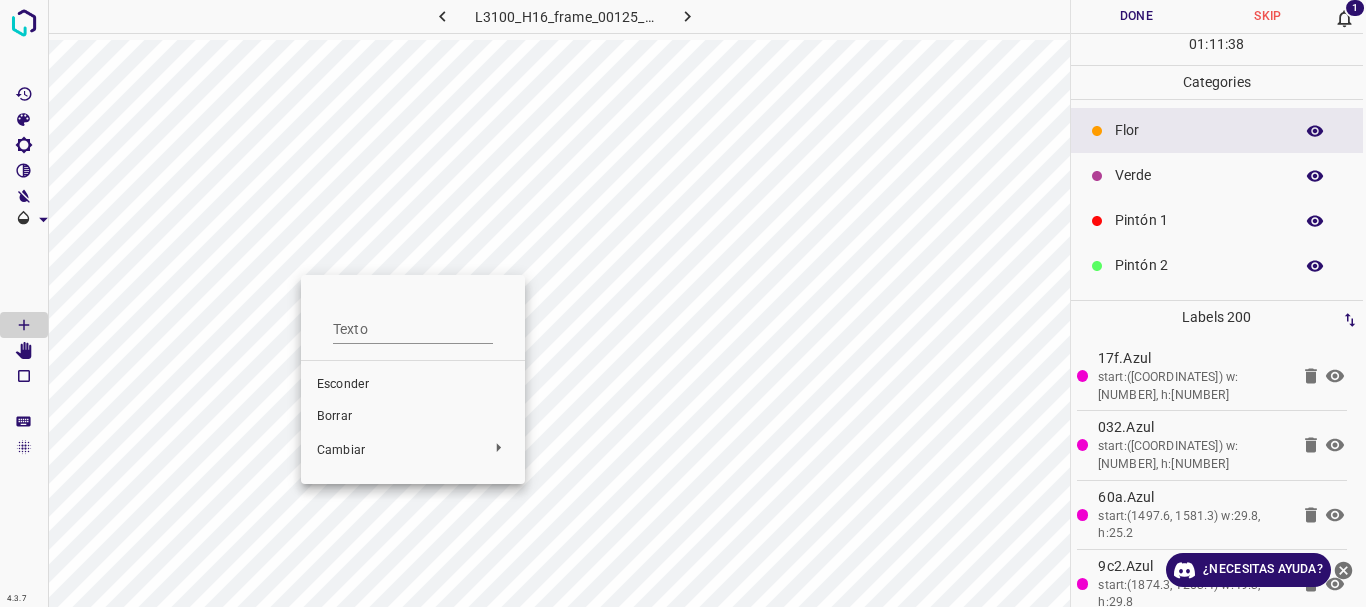 click on "Borrar" at bounding box center [334, 416] 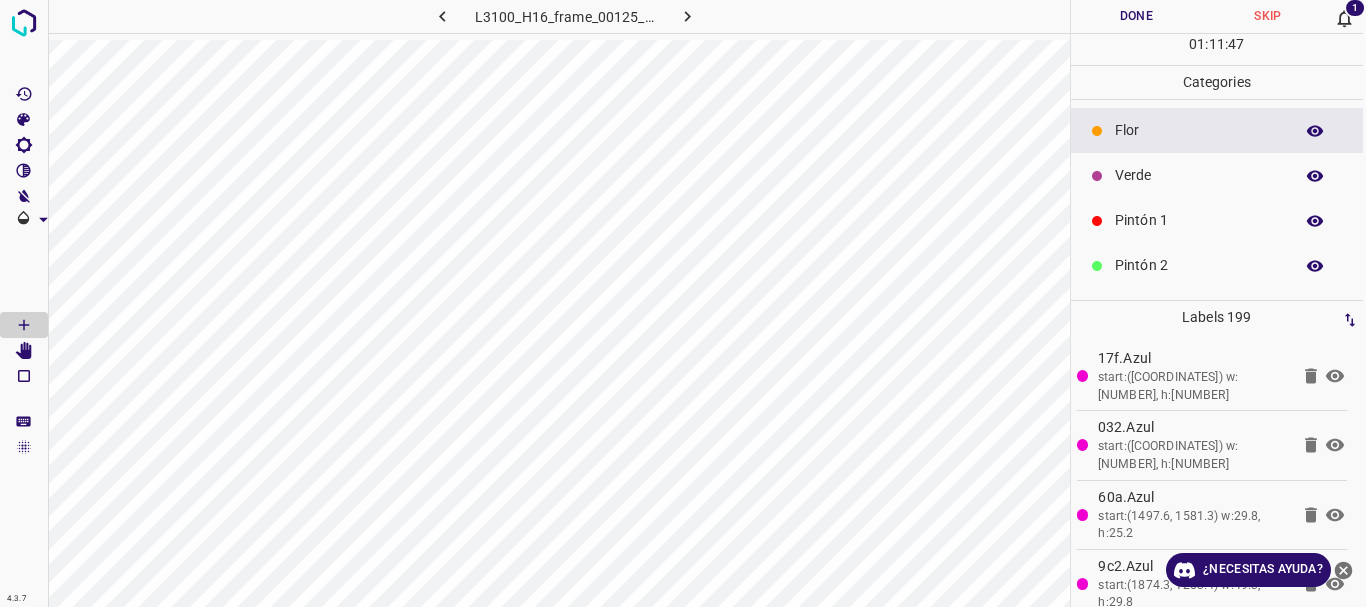 click on "Verde" at bounding box center (1199, 175) 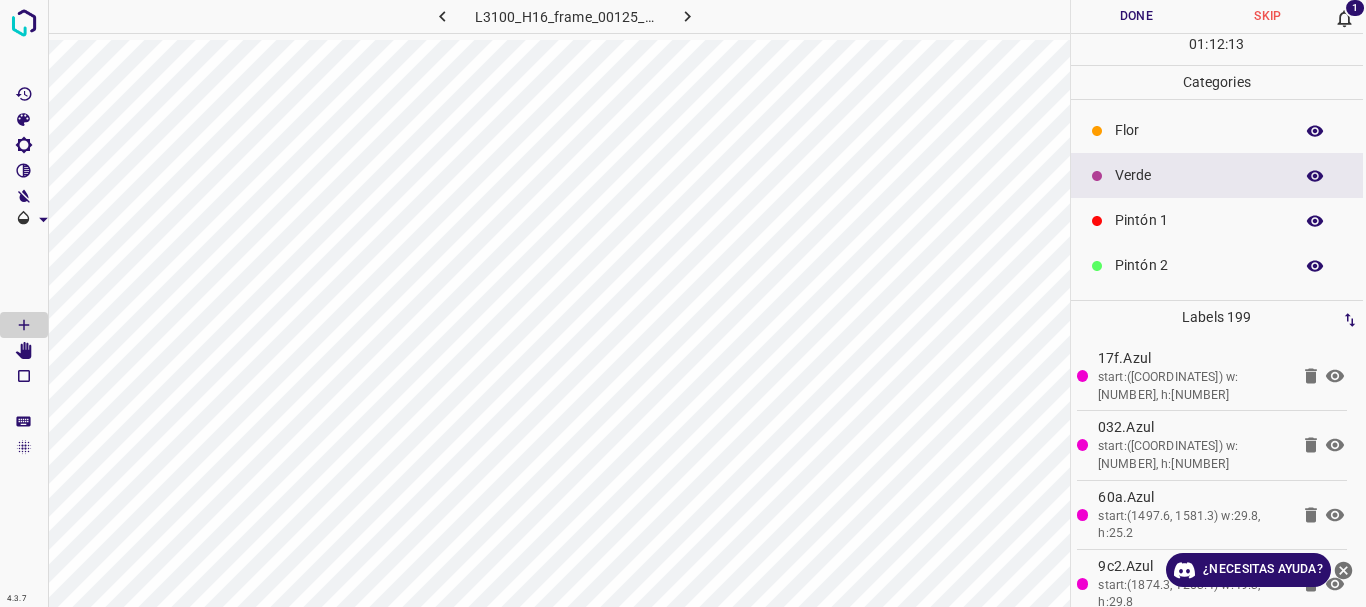 click on "Borrar" at bounding box center [540, 362] 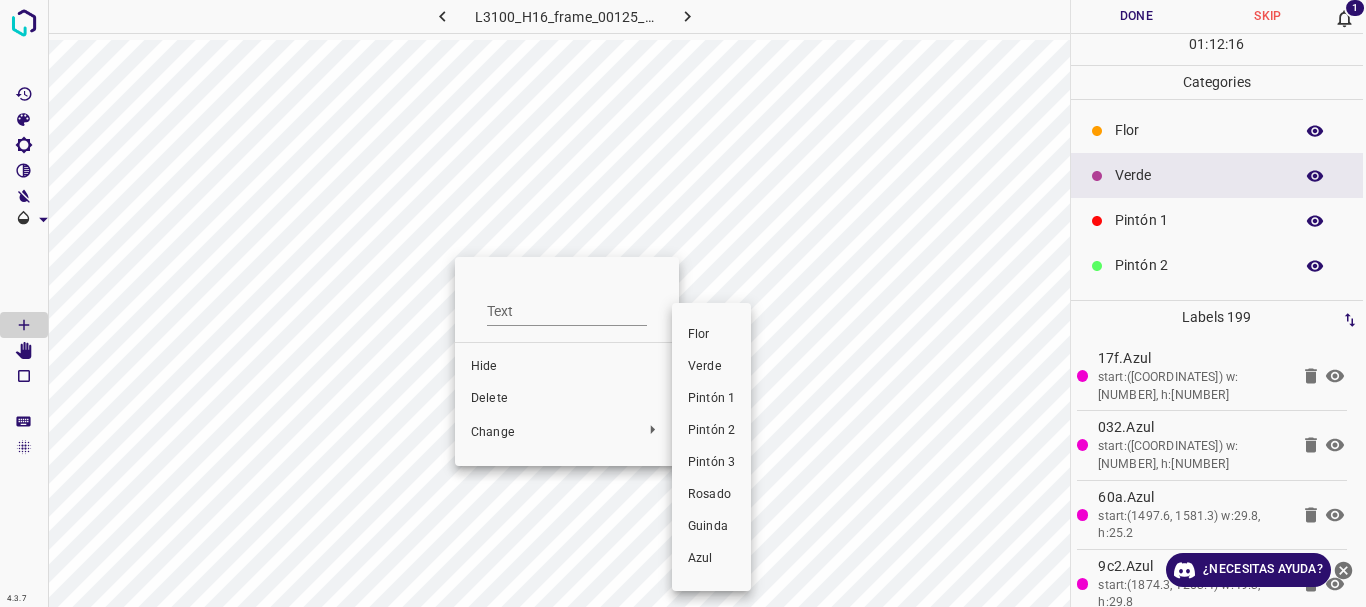 click at bounding box center (683, 303) 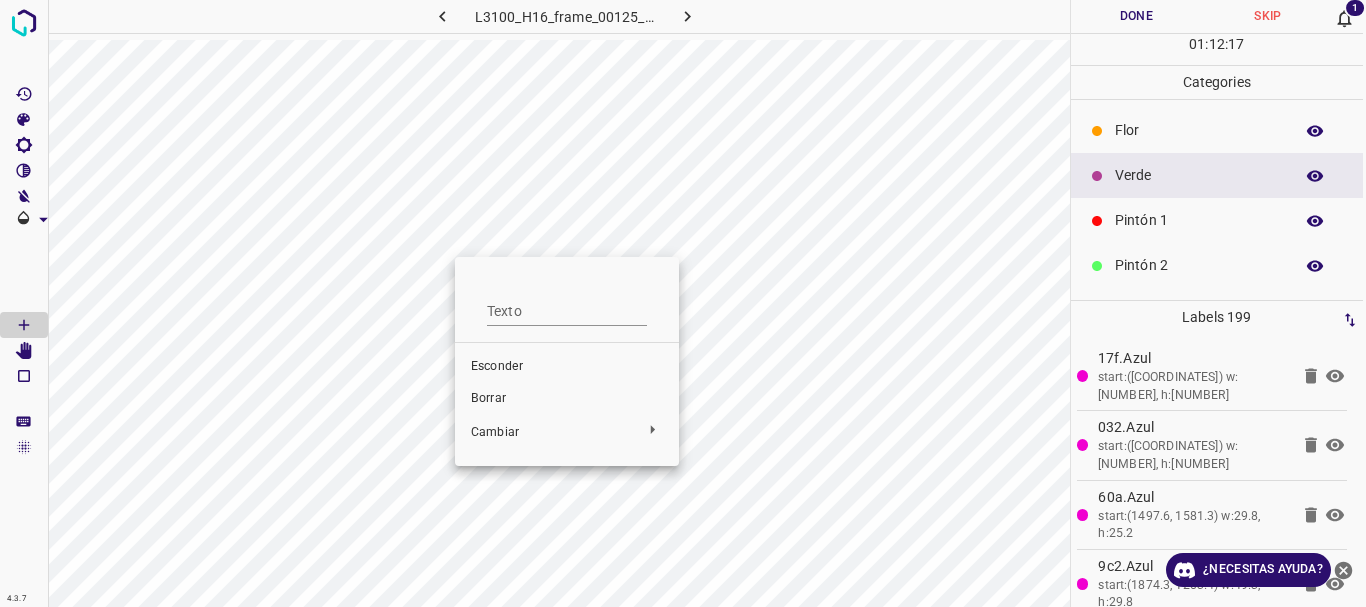 click on "Borrar" at bounding box center [488, 398] 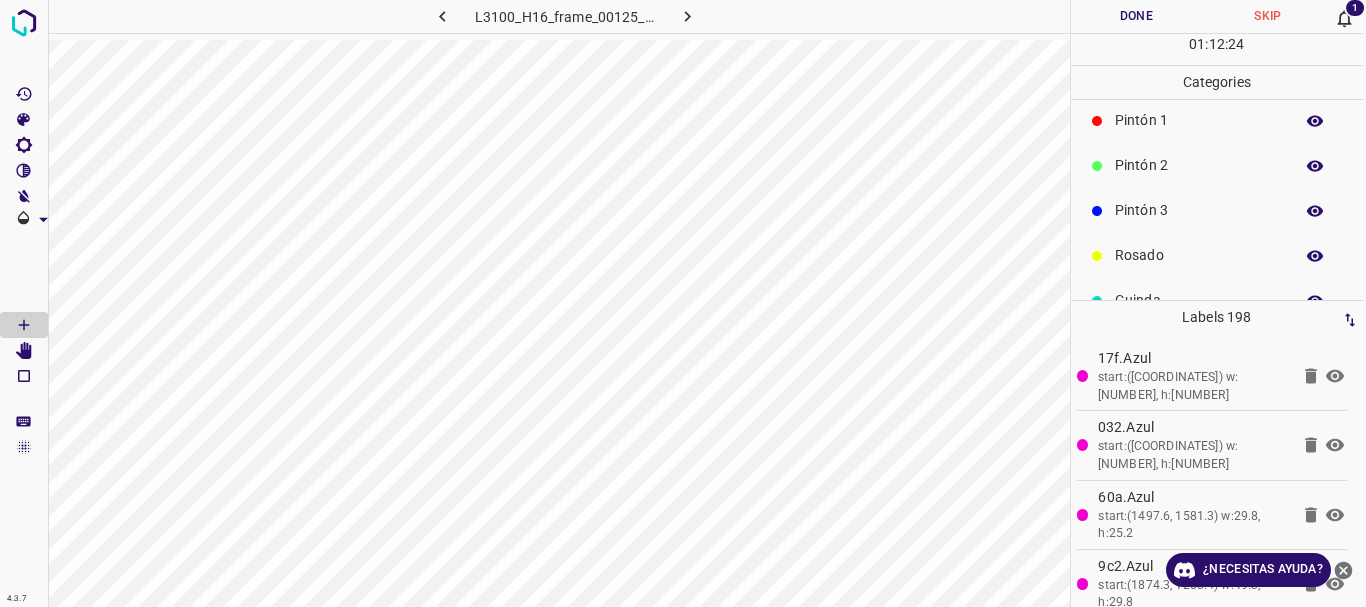scroll, scrollTop: 176, scrollLeft: 0, axis: vertical 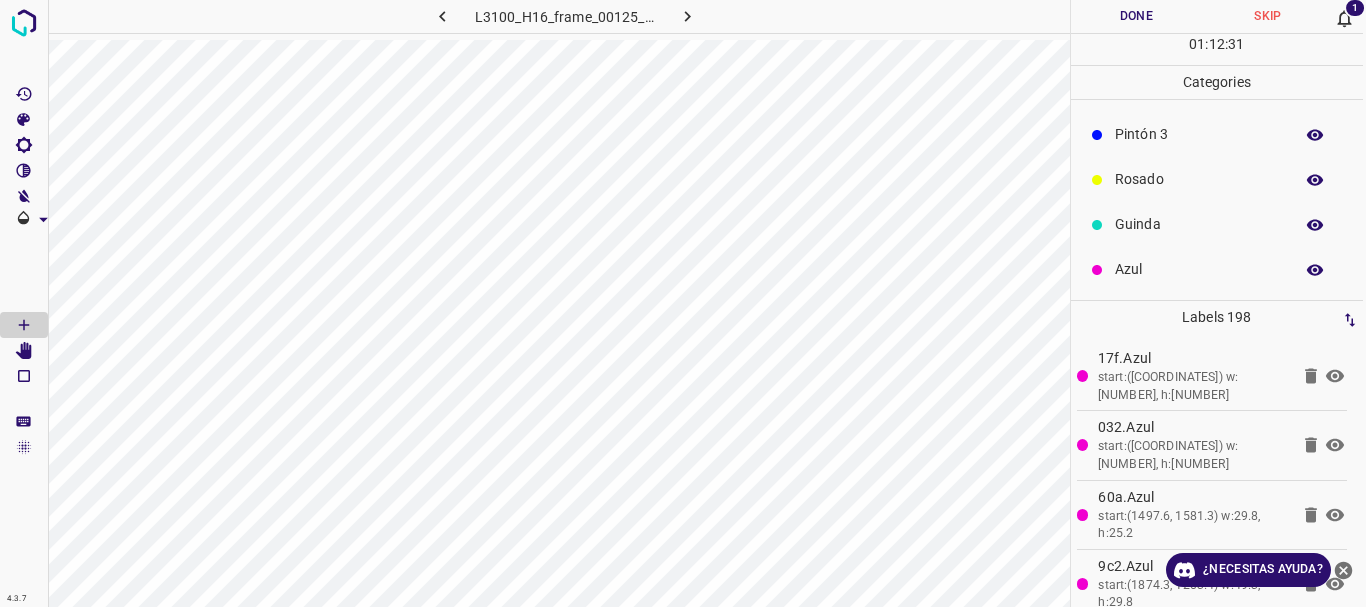 click on "Azul" at bounding box center [1199, 269] 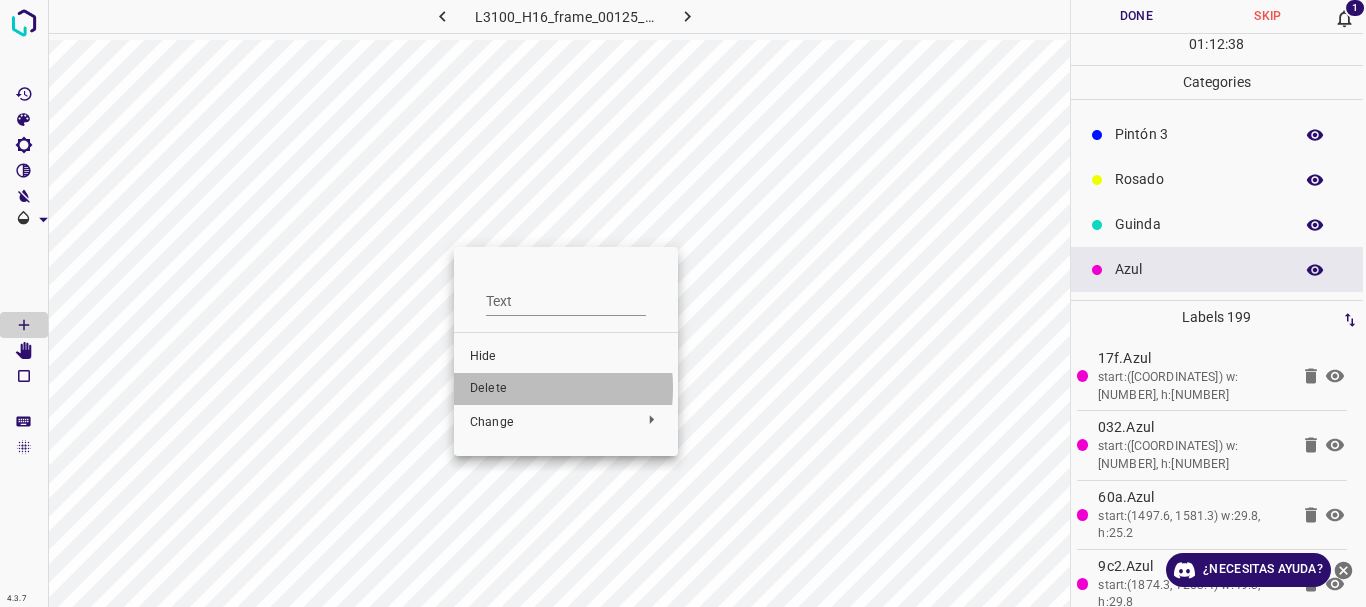 click on "Delete" at bounding box center (566, 389) 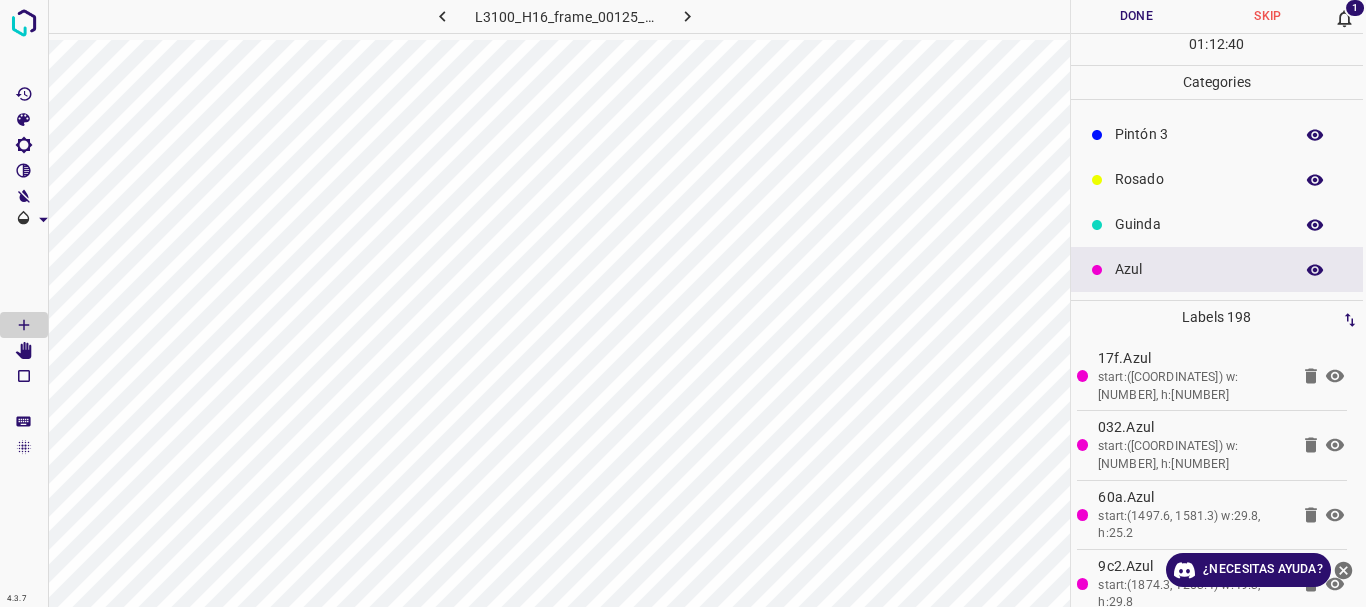 click on "Azul" at bounding box center [1199, 269] 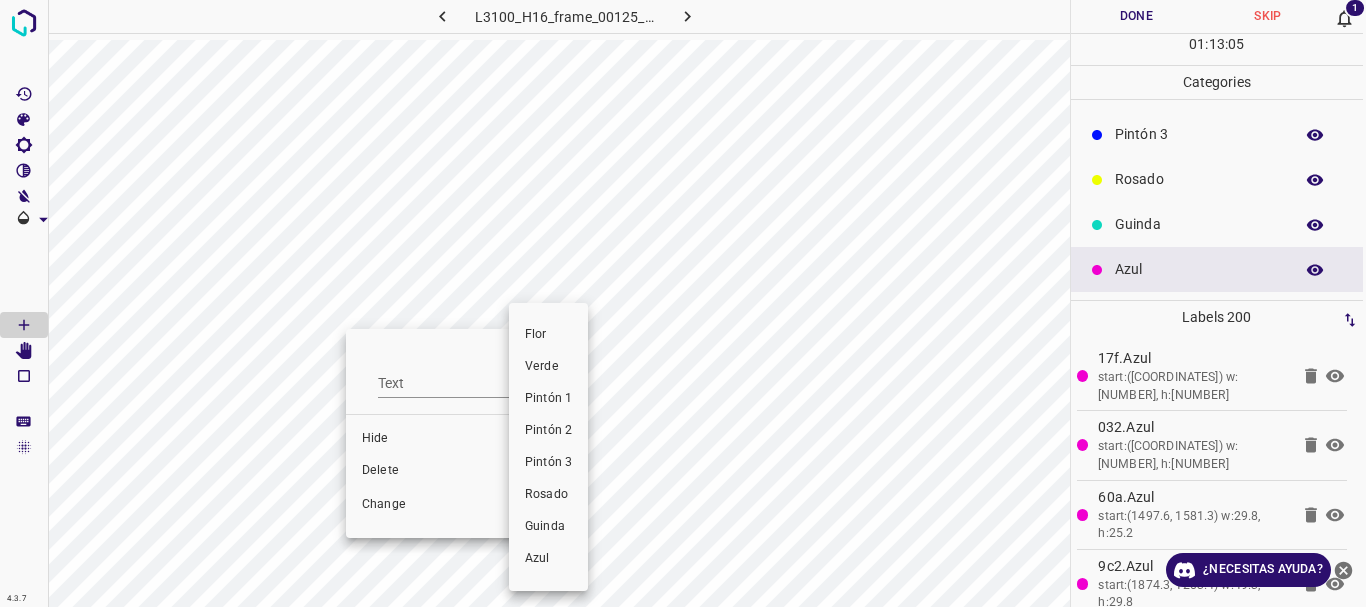 click at bounding box center (683, 303) 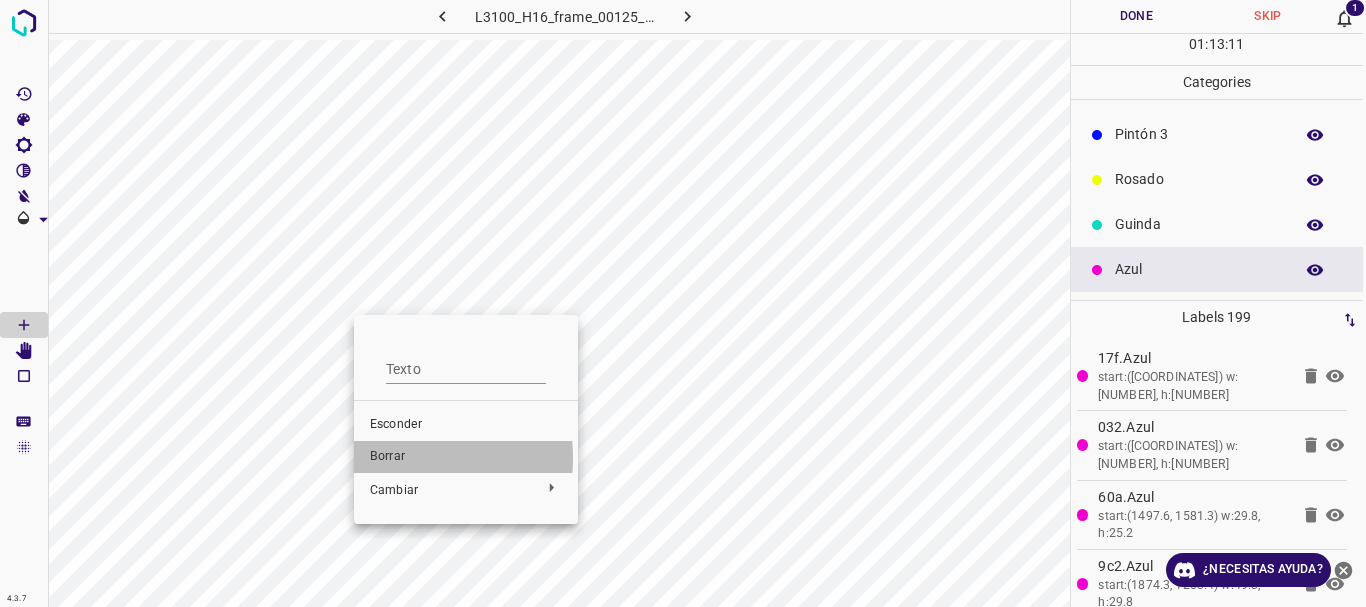 click on "Borrar" at bounding box center [387, 456] 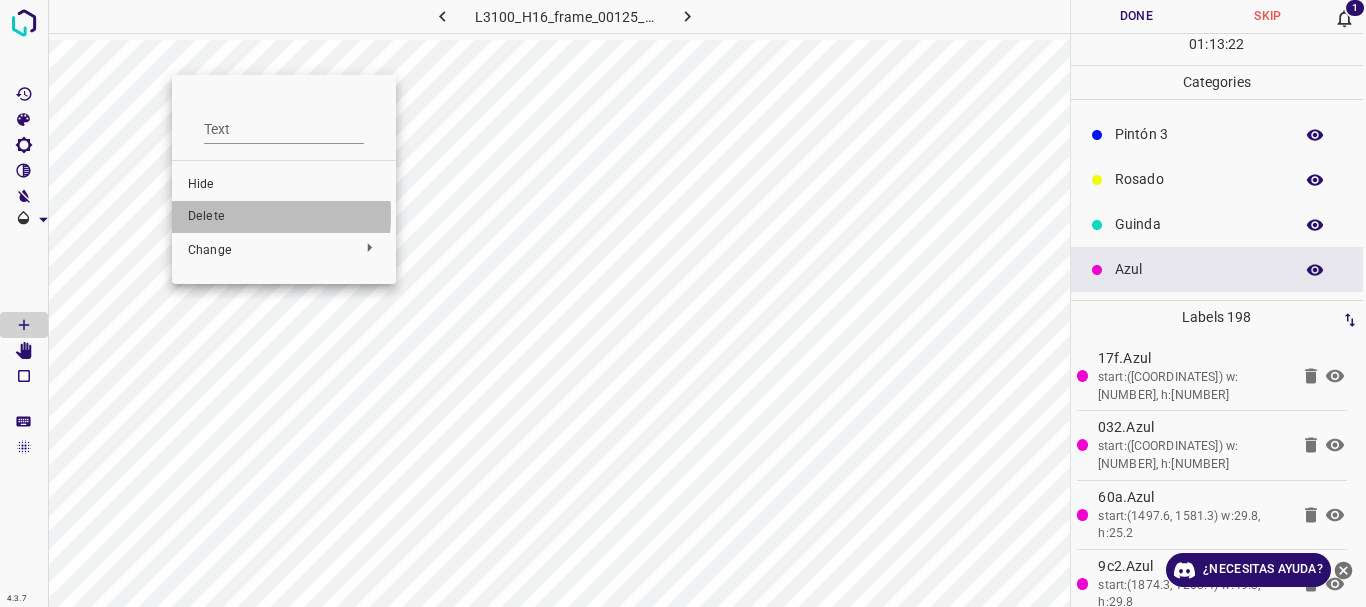 click on "Delete" at bounding box center [284, 217] 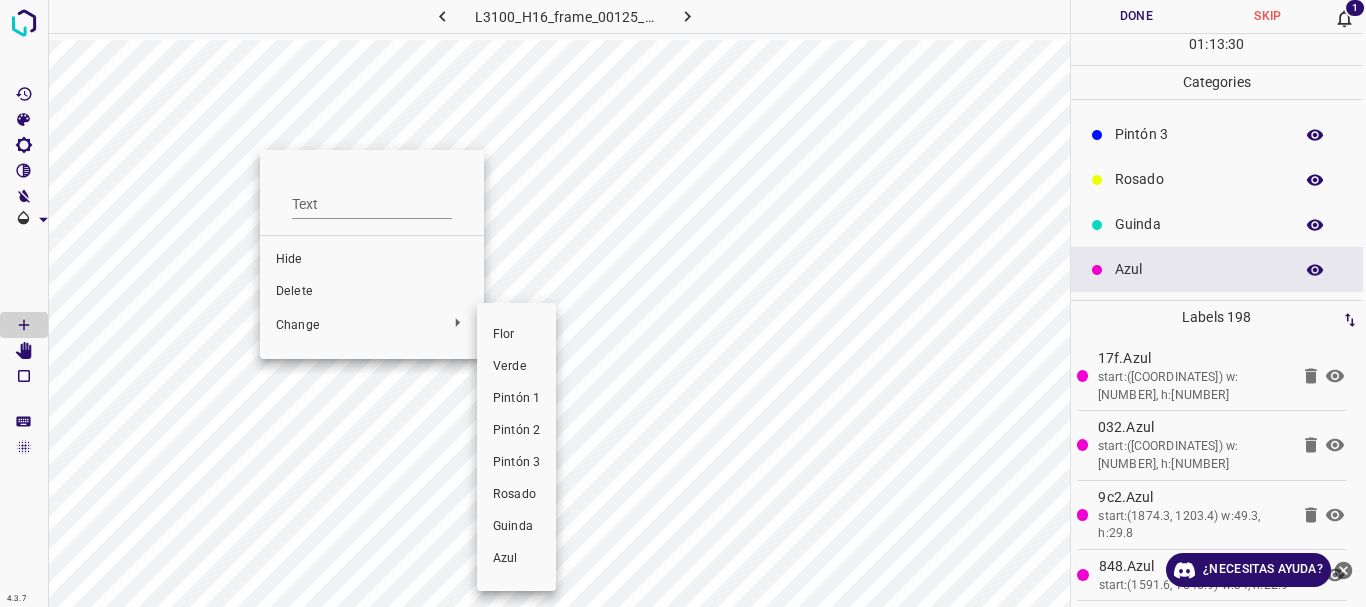 click at bounding box center (683, 303) 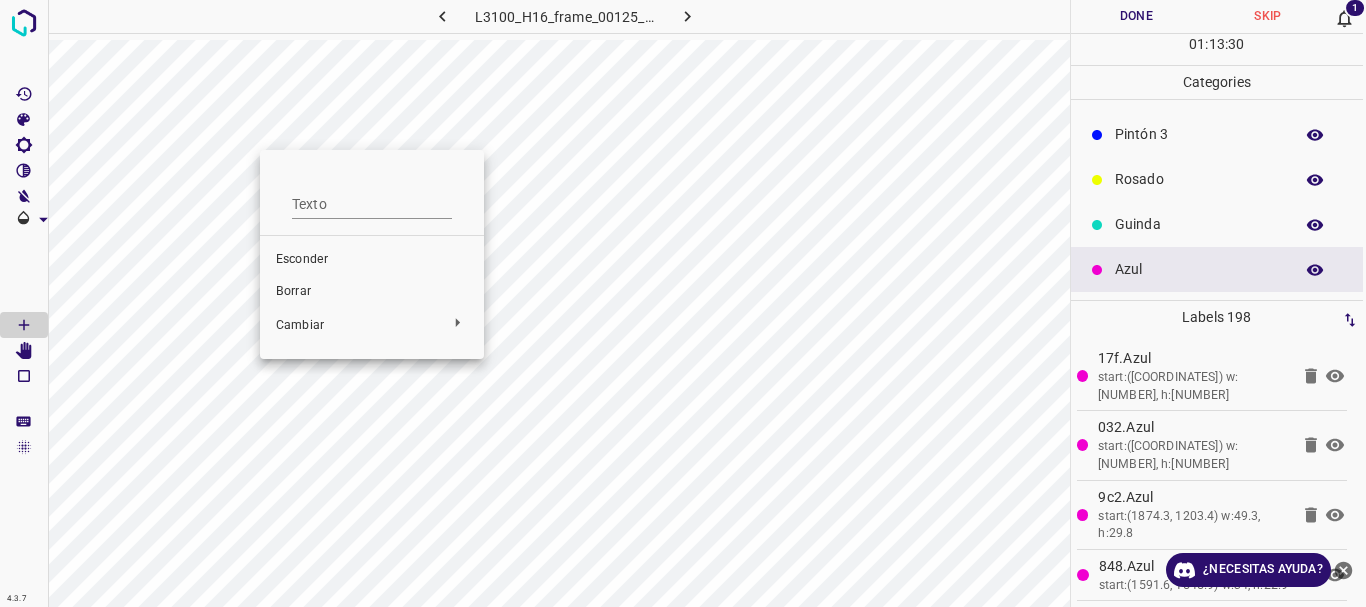 click at bounding box center (683, 303) 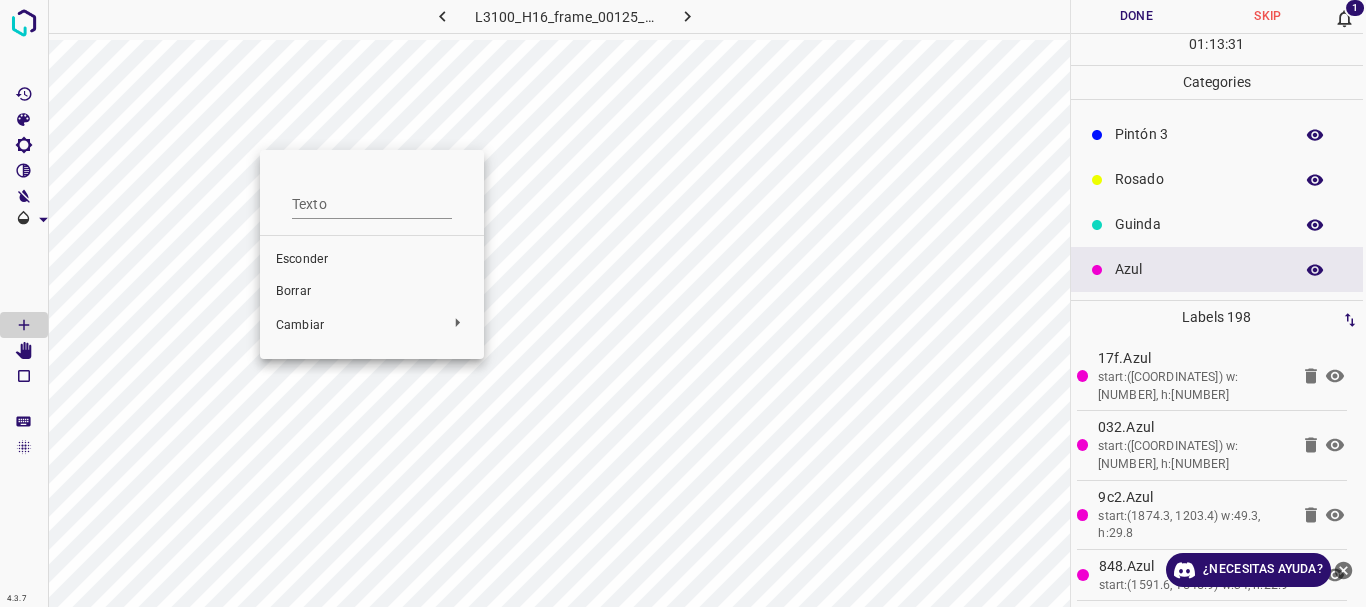 click on "Borrar" at bounding box center (293, 291) 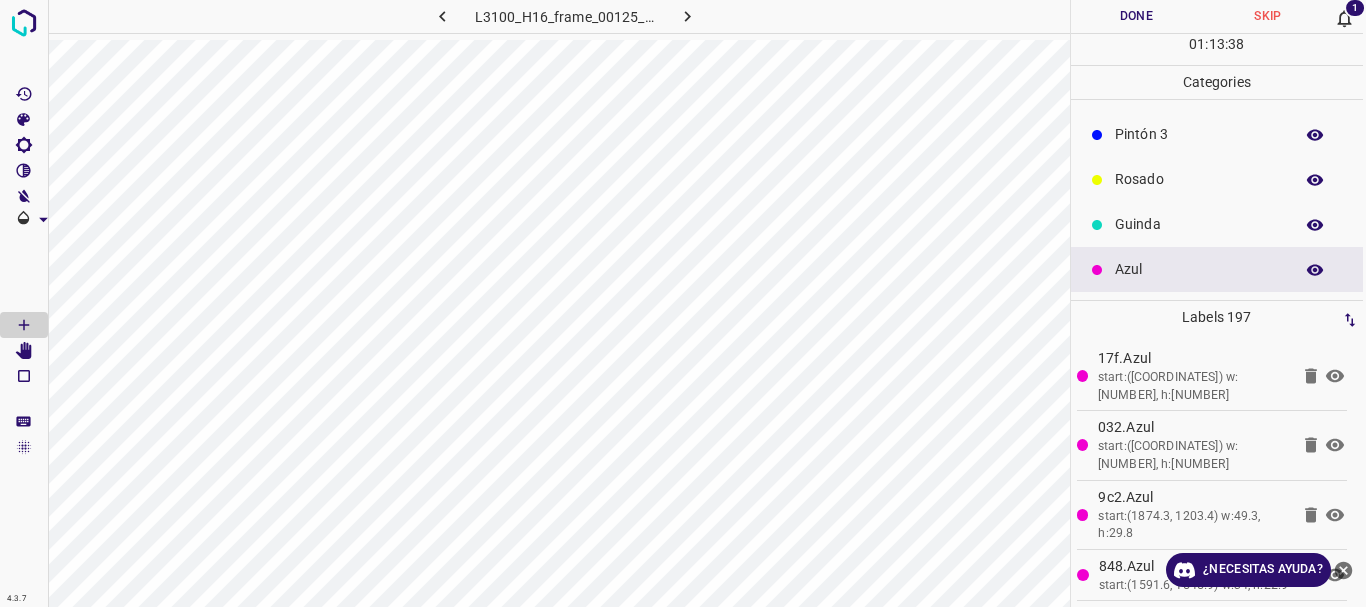 click on "Guinda" at bounding box center (1199, 224) 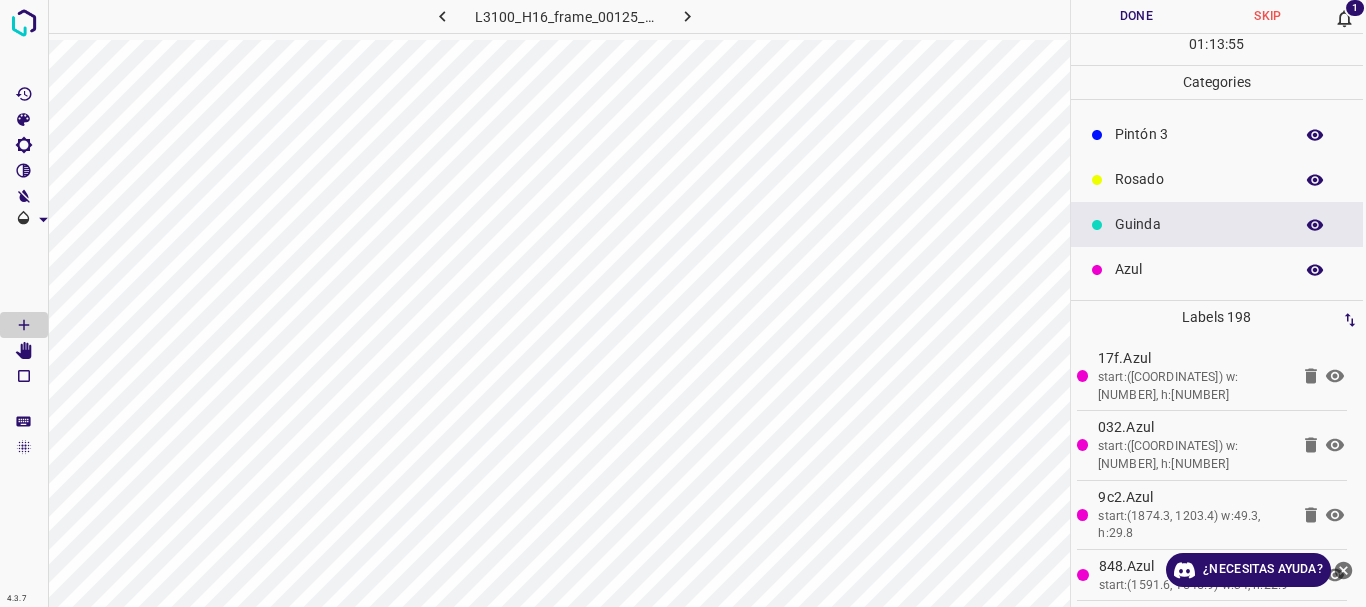 scroll, scrollTop: 0, scrollLeft: 0, axis: both 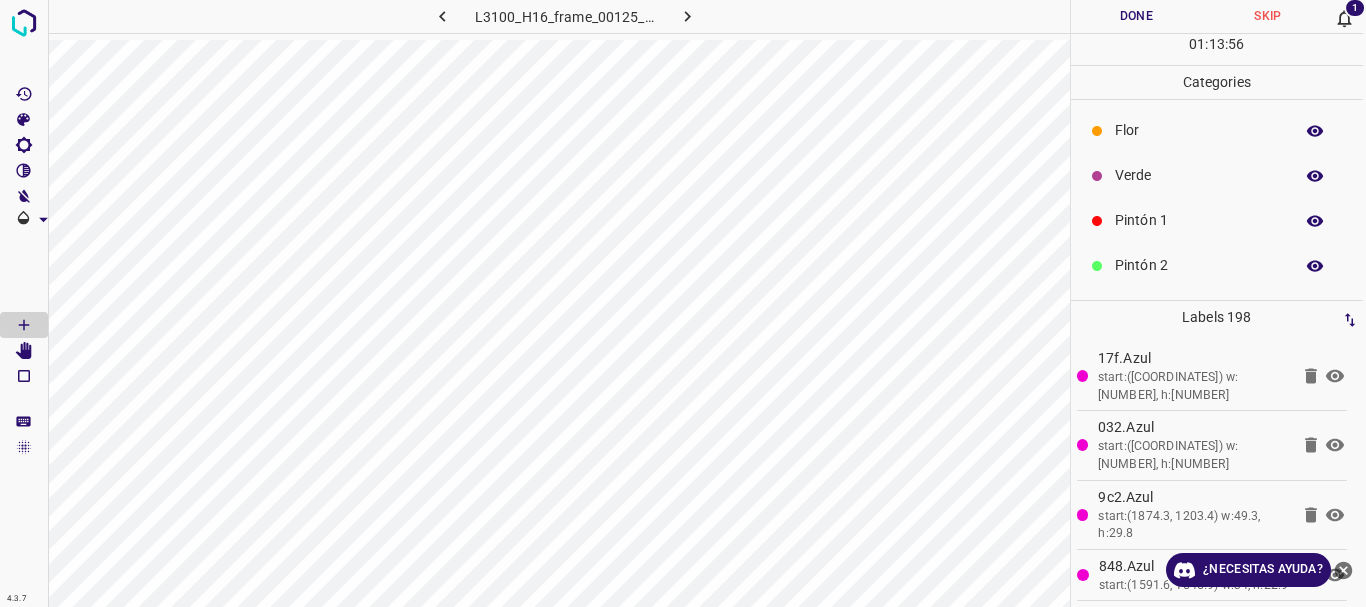 click on "Verde" at bounding box center [1199, 175] 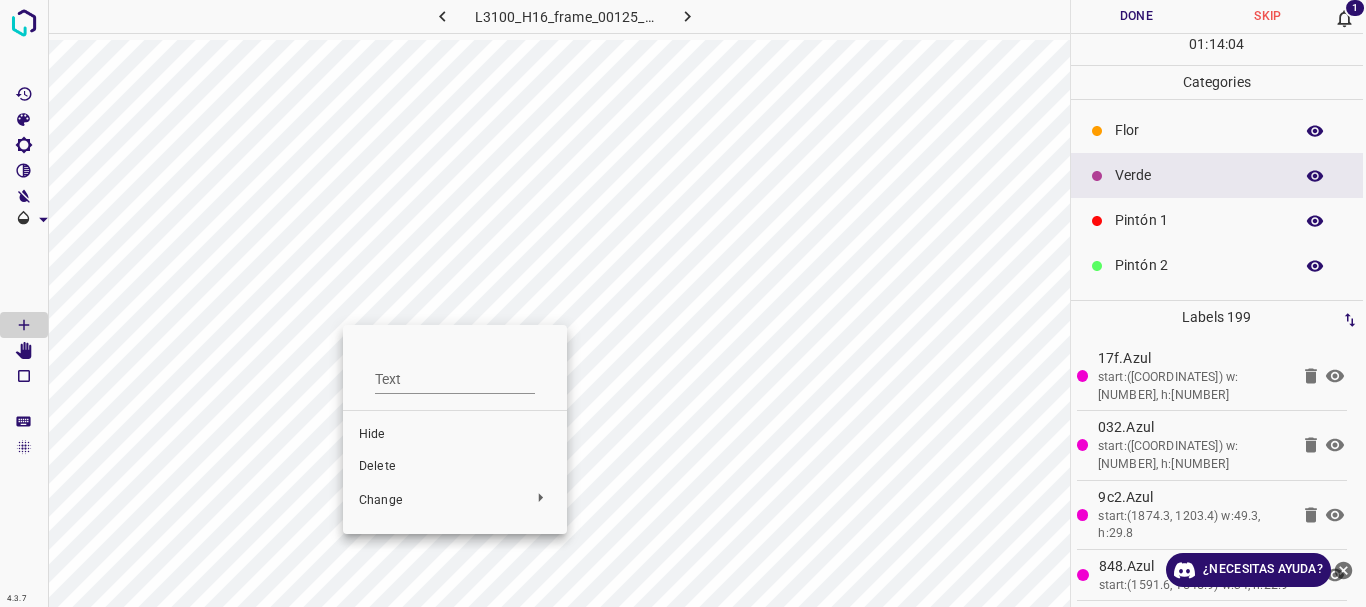 drag, startPoint x: 363, startPoint y: 468, endPoint x: 1219, endPoint y: 153, distance: 912.11896 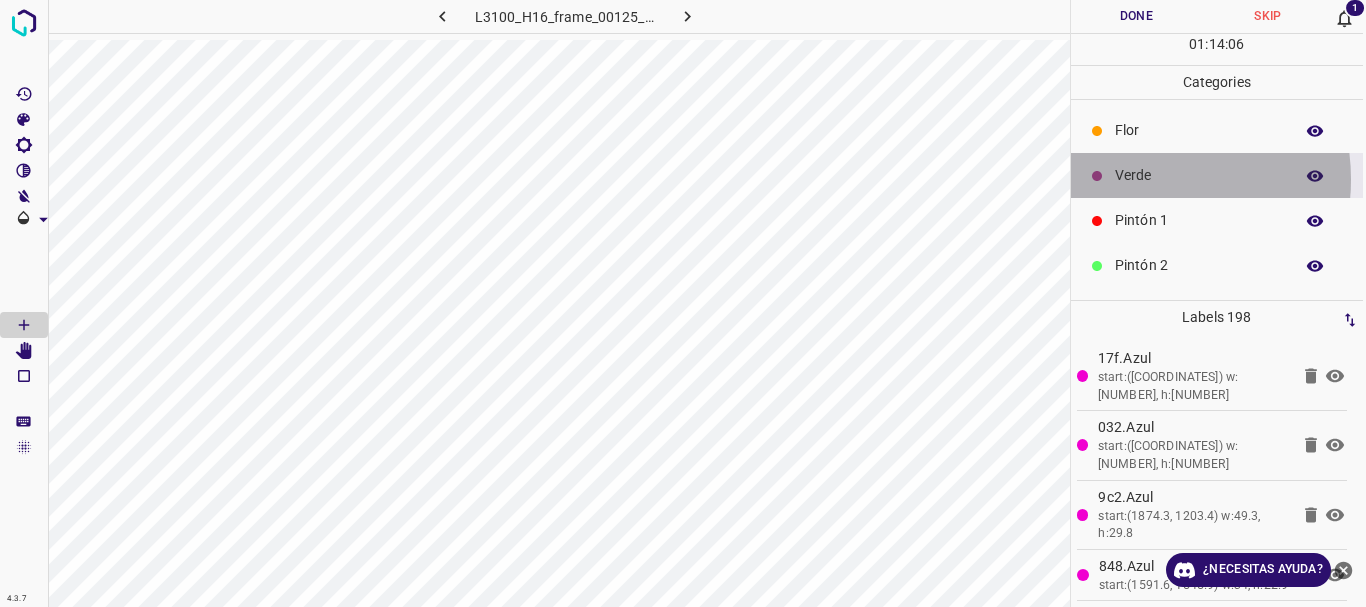 click on "Verde" at bounding box center [1199, 175] 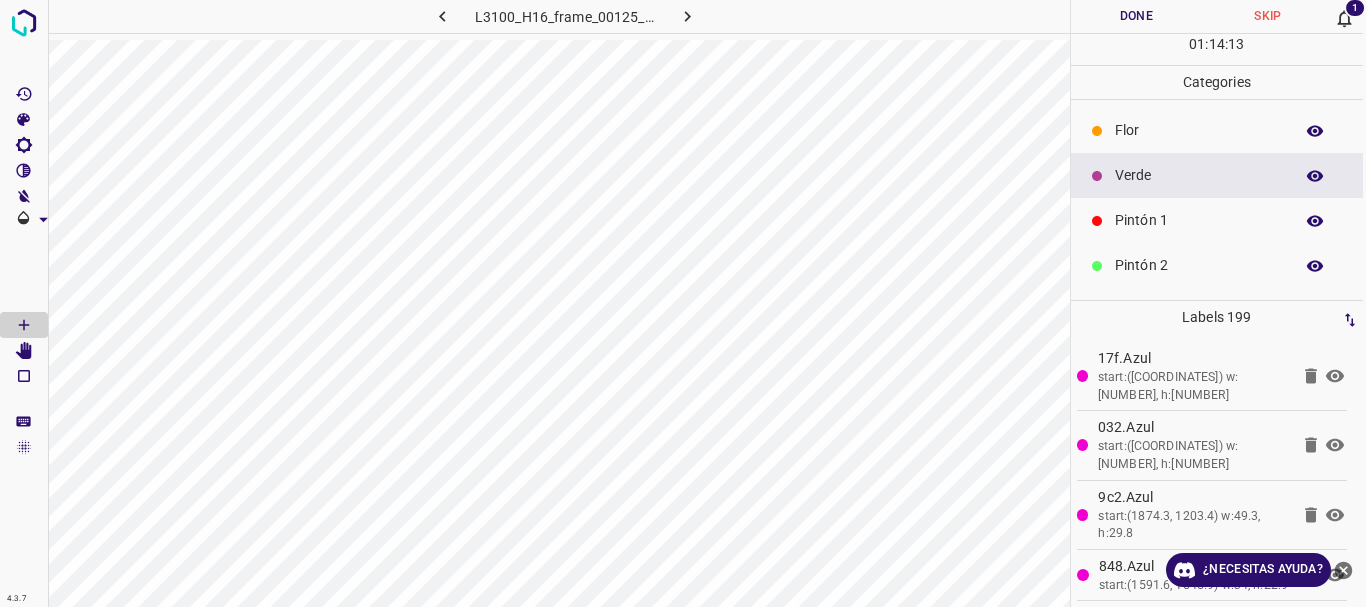 click on "Verde" at bounding box center (1199, 175) 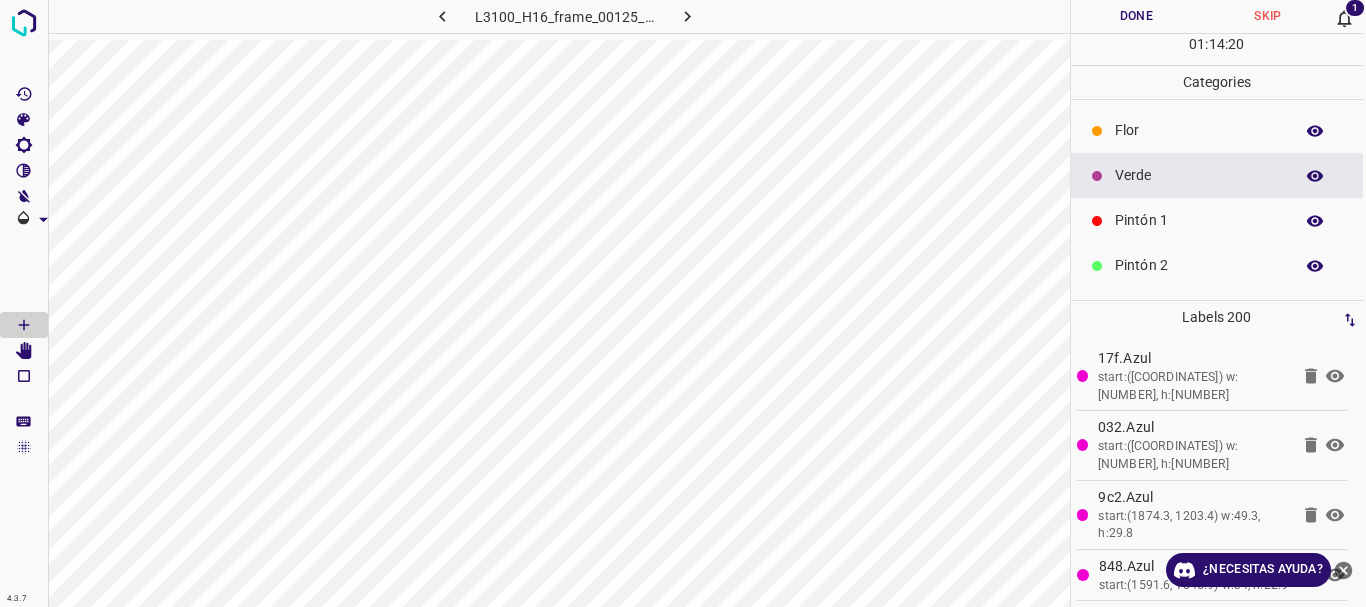 click on "Verde" at bounding box center [1199, 175] 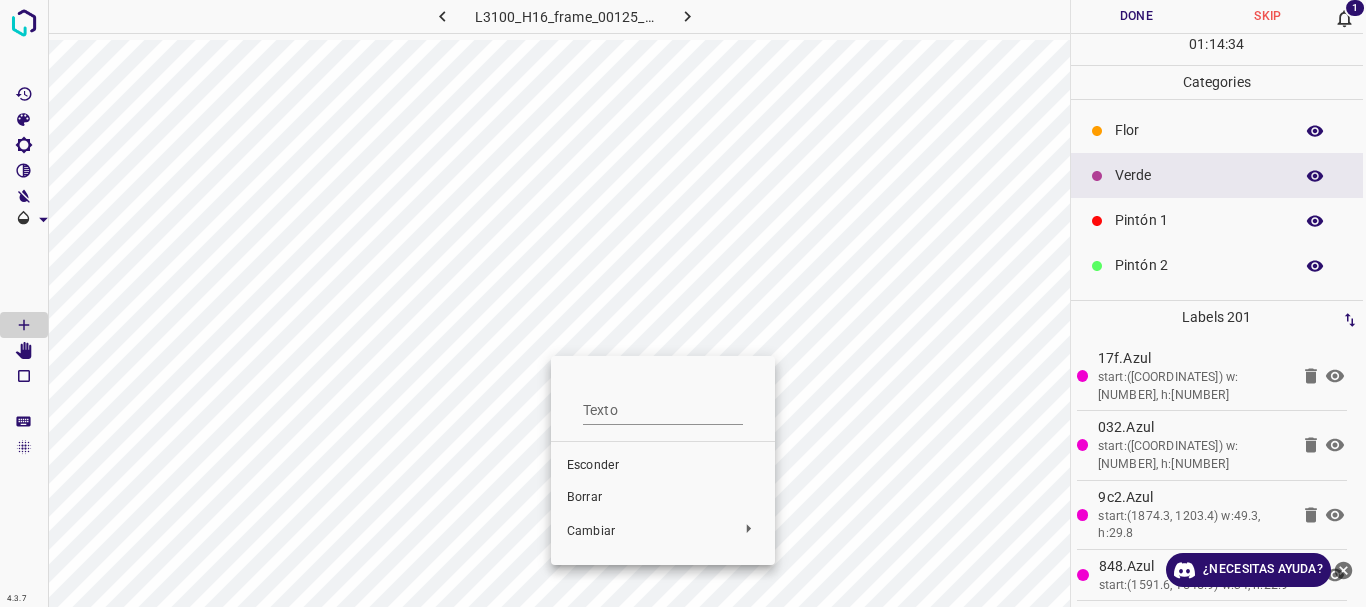 click on "Borrar" at bounding box center [584, 497] 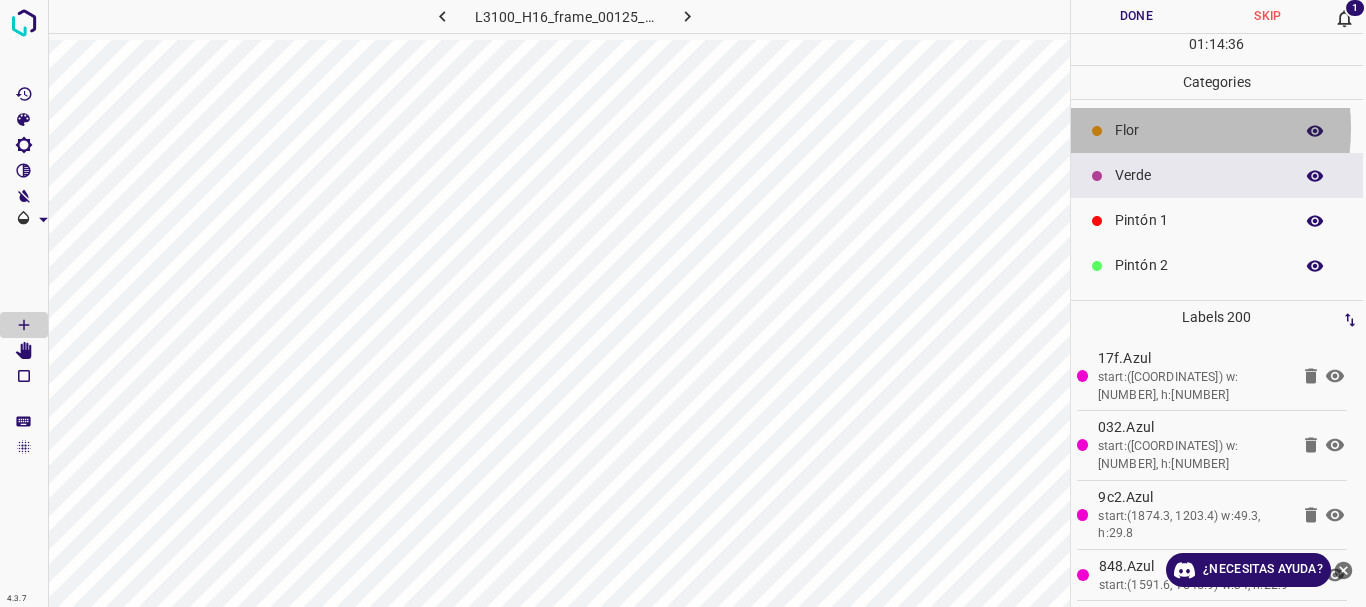 click on "Flor" at bounding box center [1199, 130] 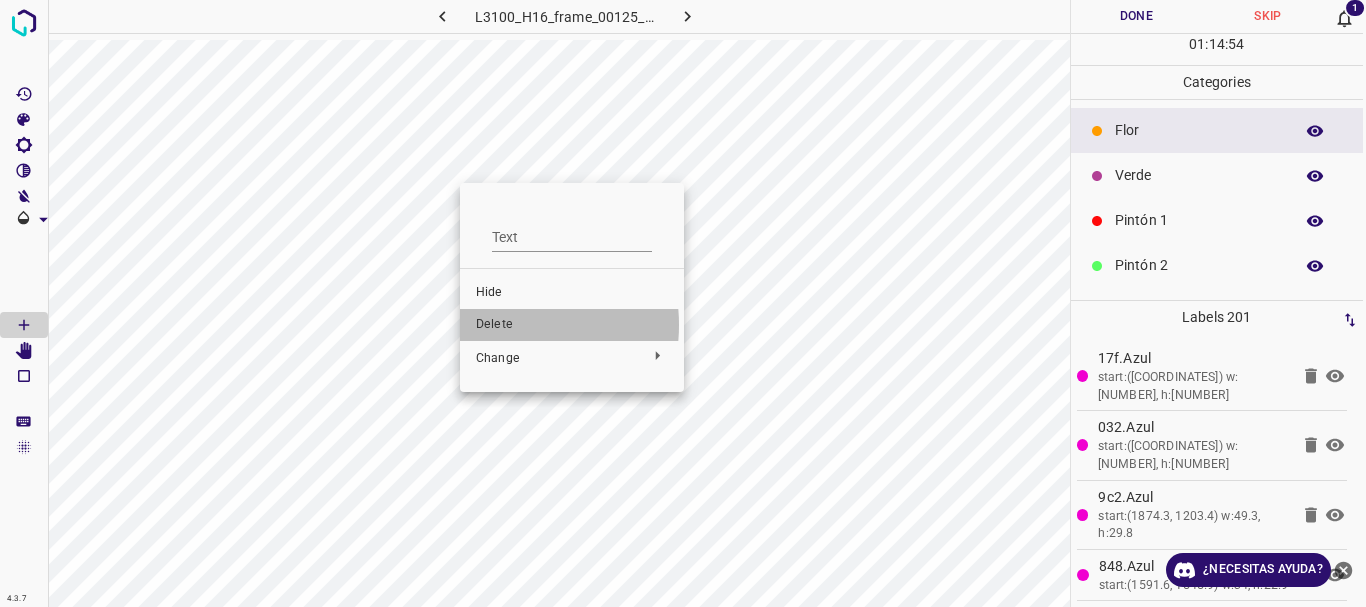 click on "Delete" at bounding box center [572, 325] 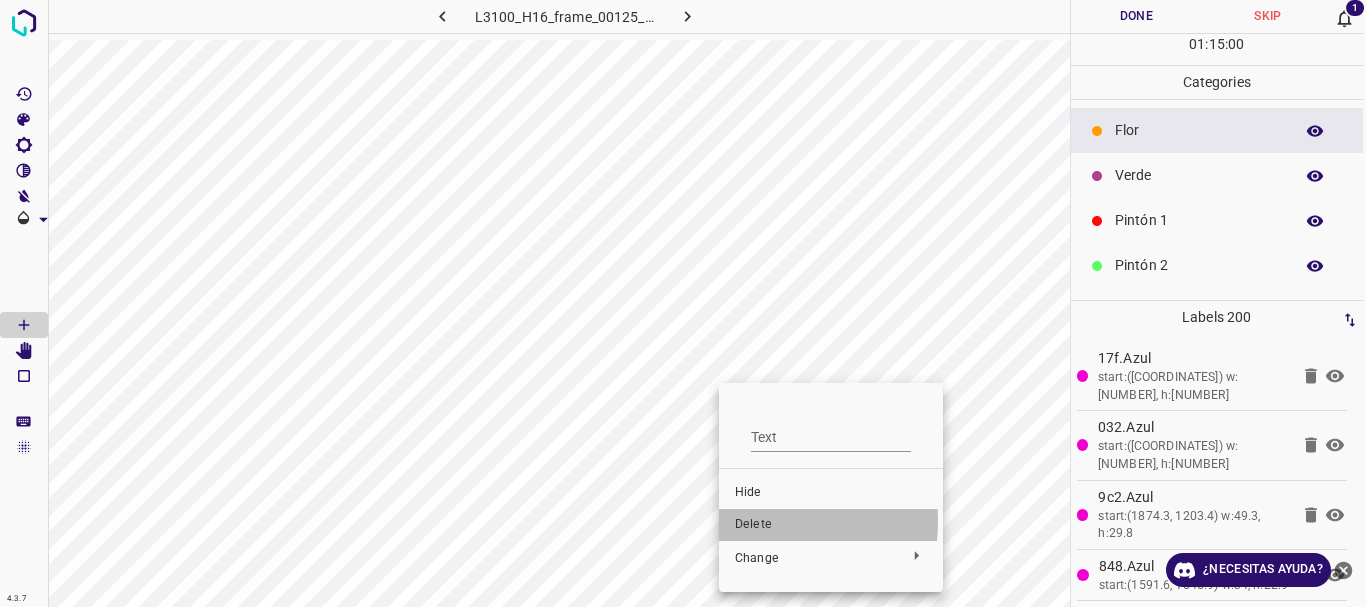 click on "Delete" at bounding box center (831, 525) 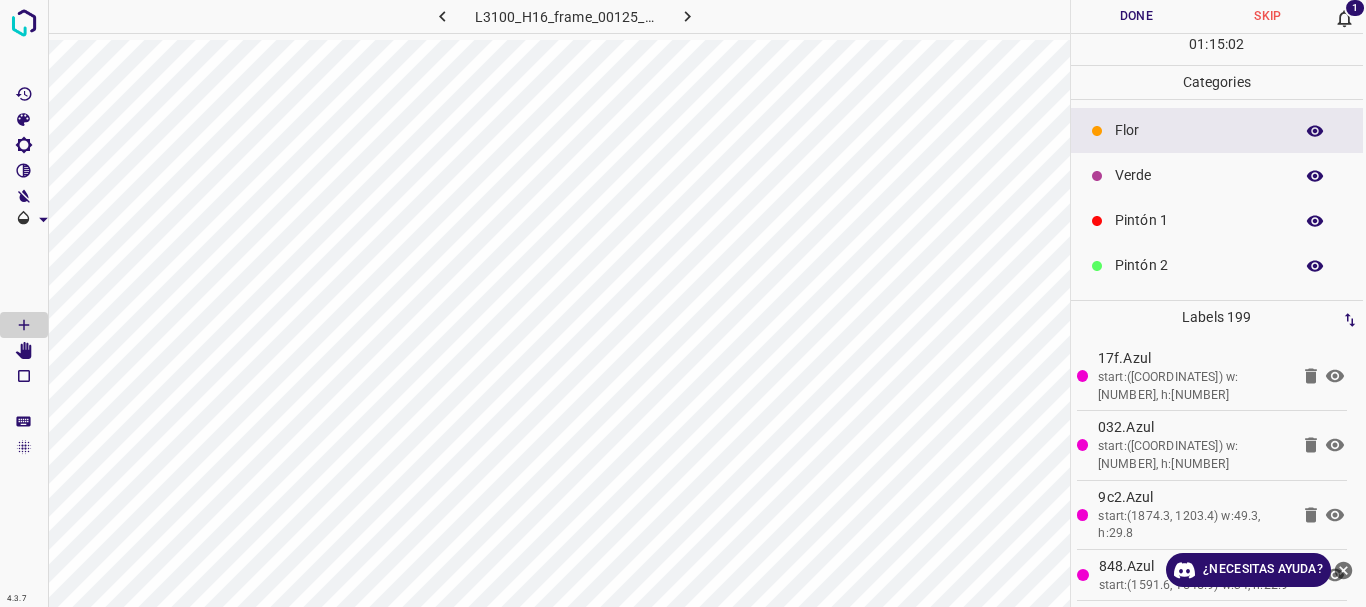 click on "Pintón 2" at bounding box center [1199, 265] 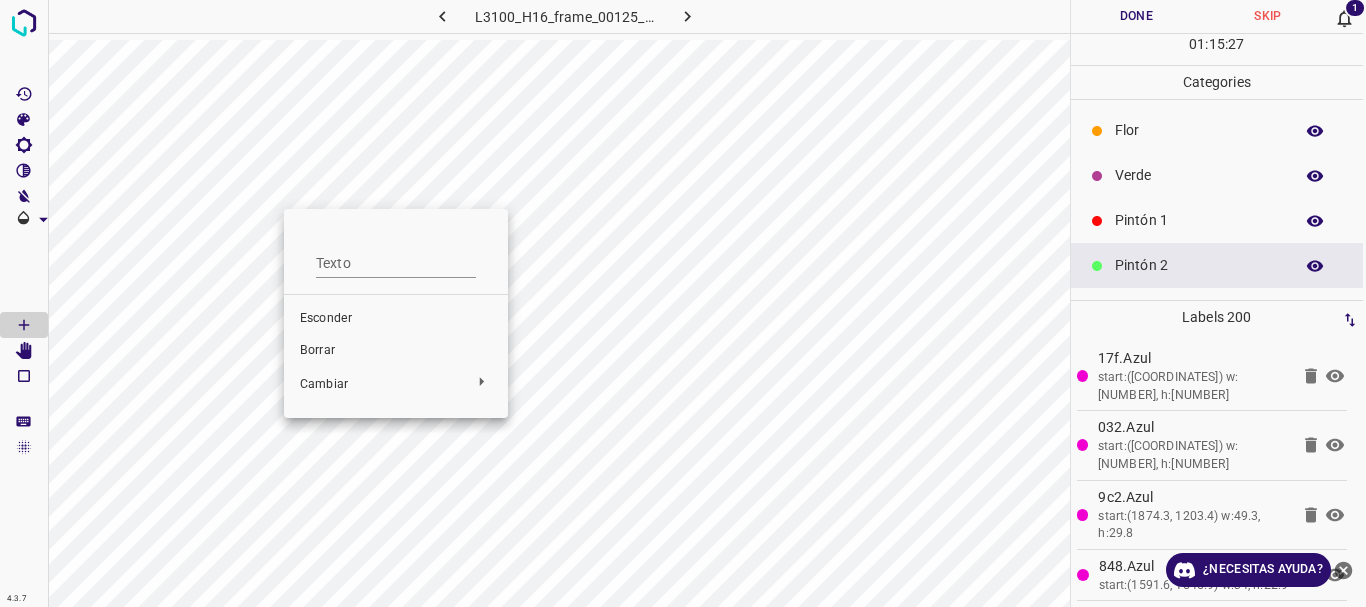 click on "Borrar" at bounding box center [317, 350] 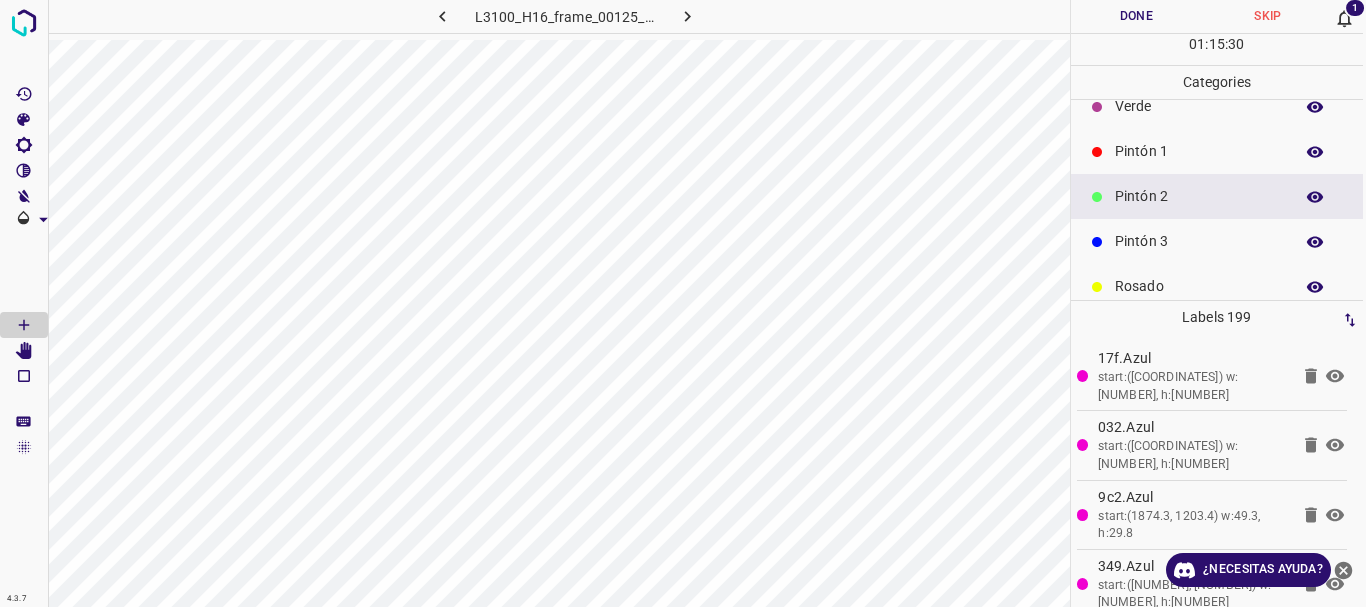 scroll, scrollTop: 176, scrollLeft: 0, axis: vertical 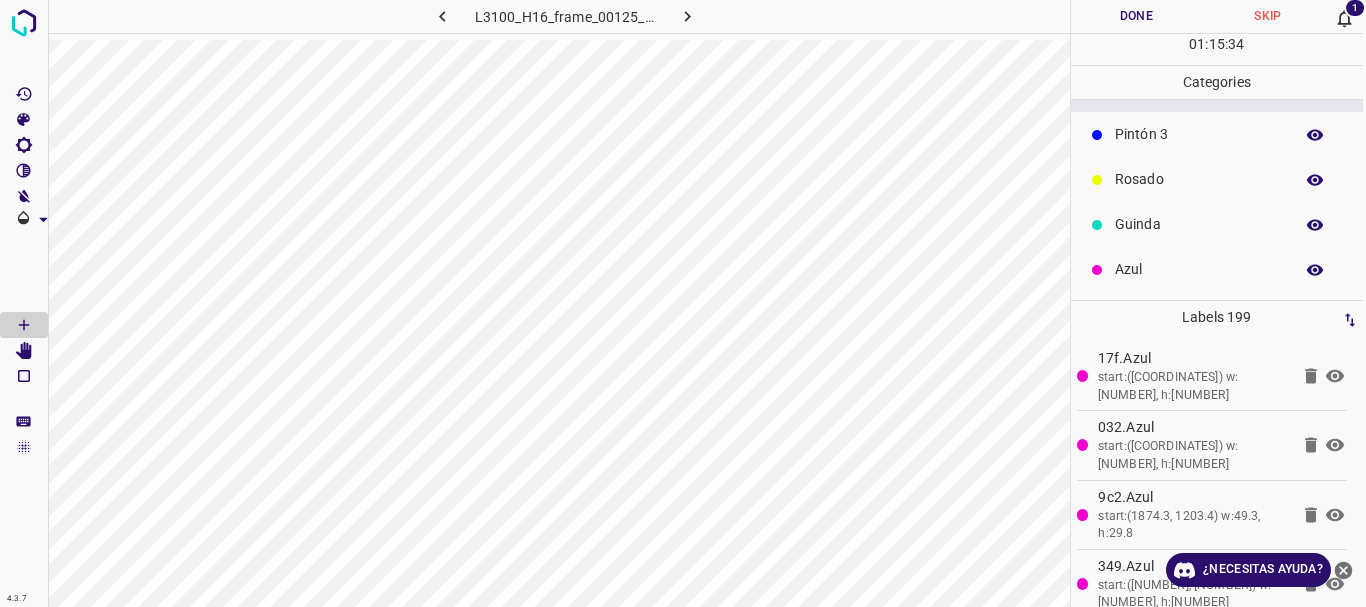 click on "Azul" at bounding box center (1199, 269) 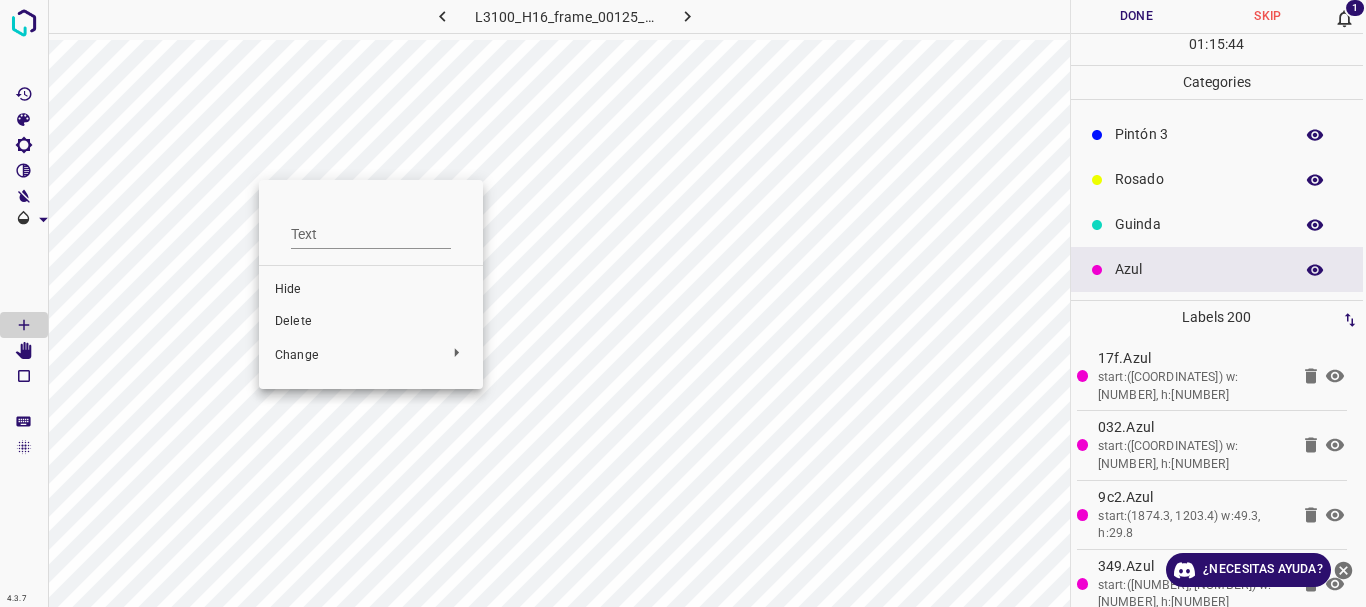 click on "Delete" at bounding box center [371, 322] 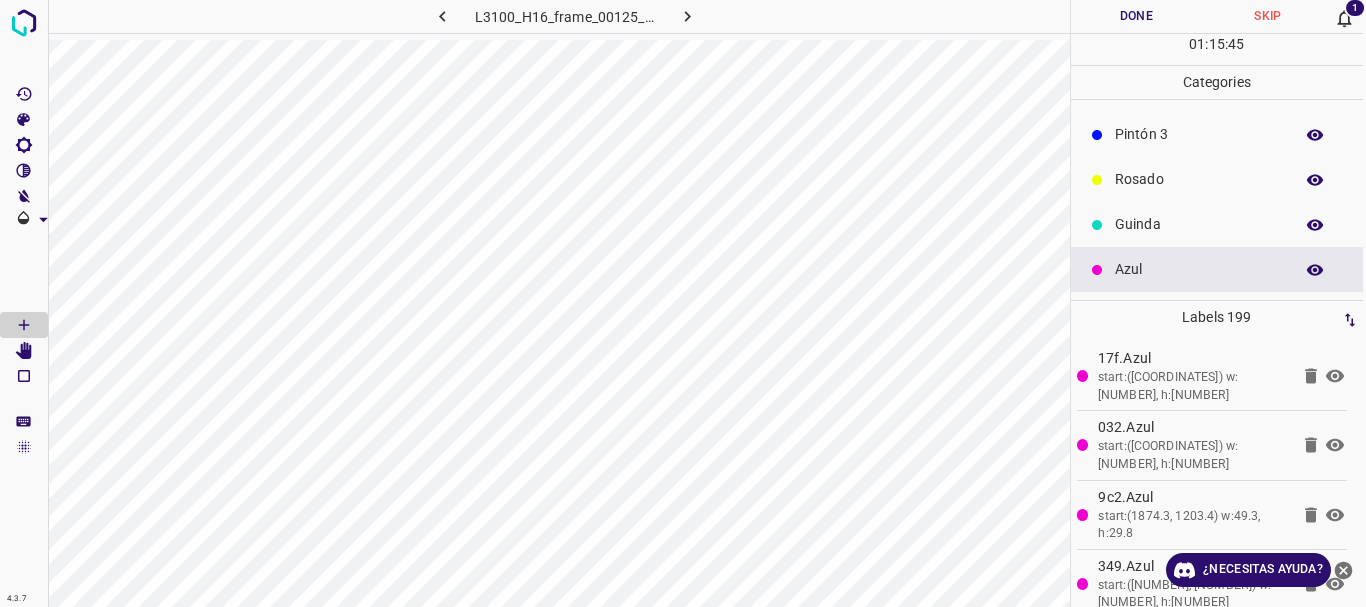 click on "Texto Esconder Borrar Cambiar" at bounding box center [683, 303] 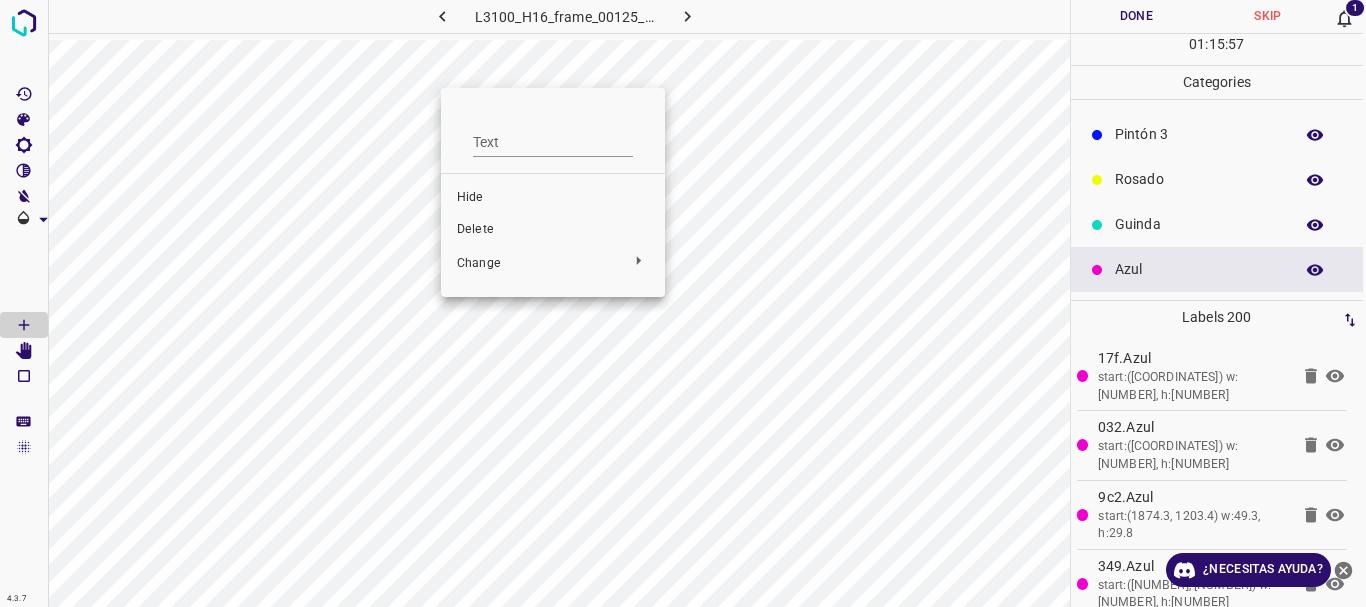 click on "Delete" at bounding box center [553, 230] 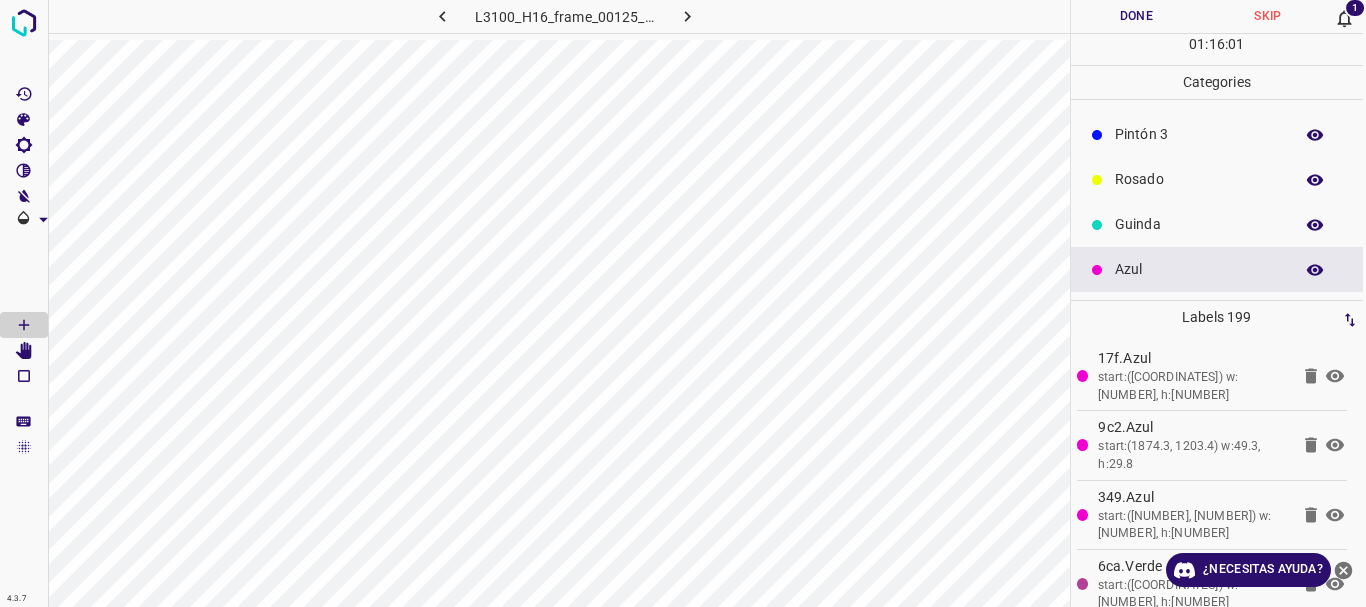 click on "Guinda" at bounding box center (1199, 224) 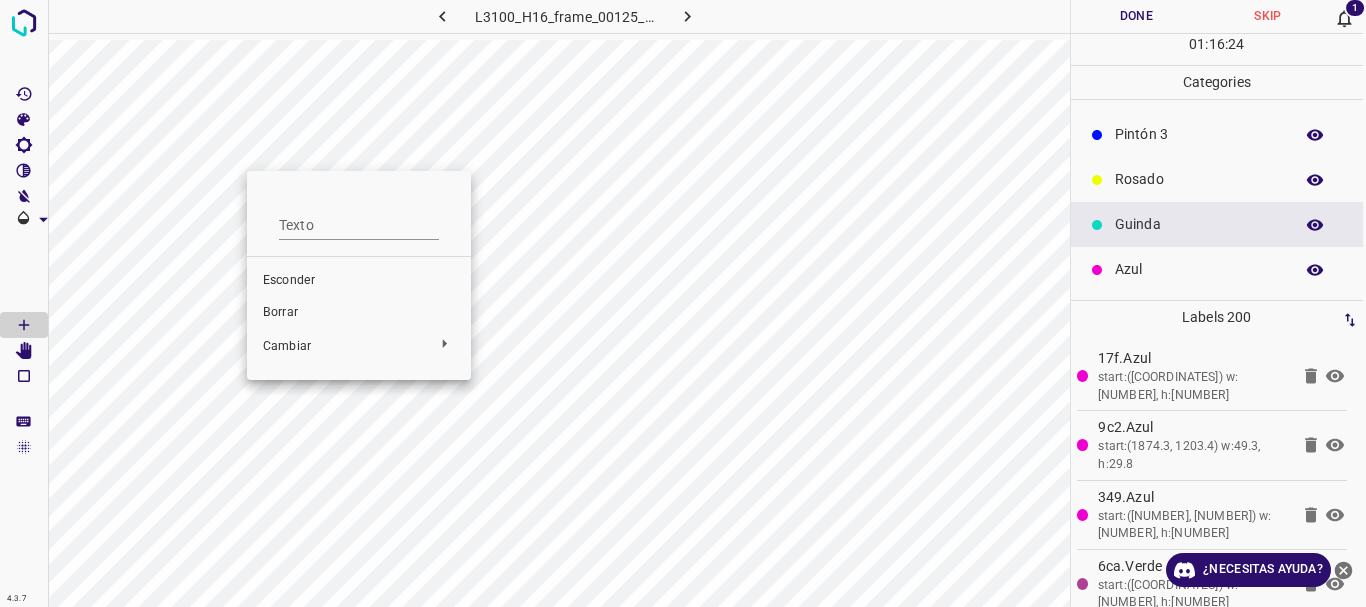 click at bounding box center (683, 303) 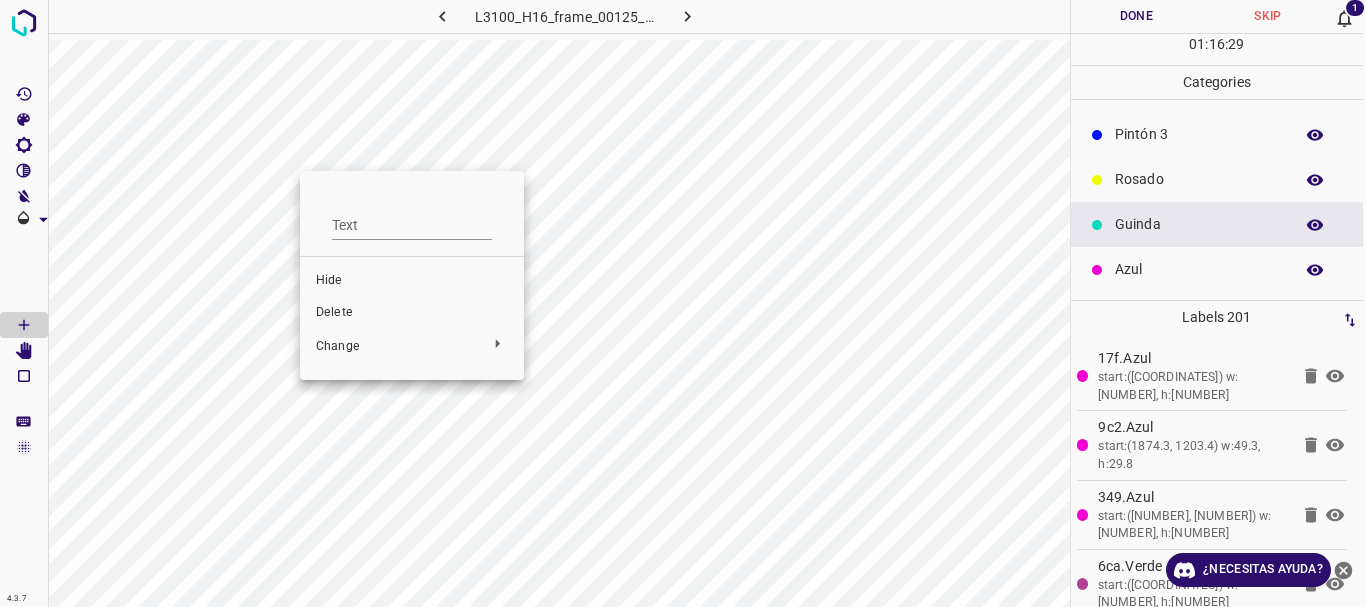 click on "Delete" at bounding box center [412, 313] 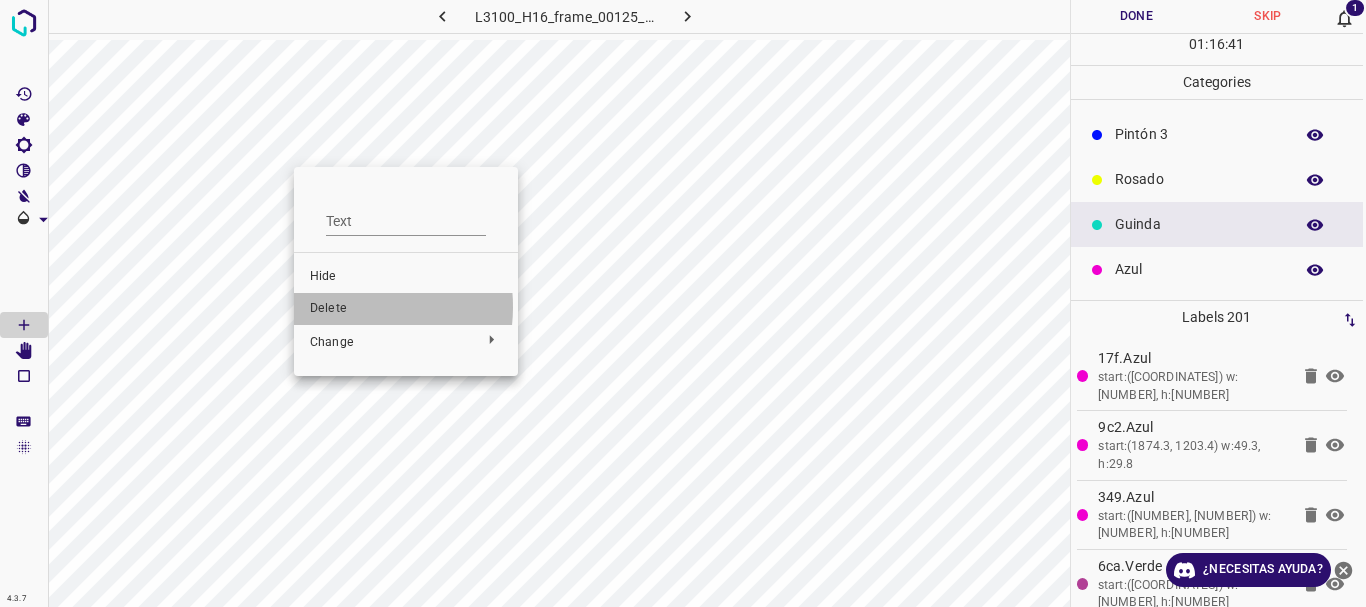 click on "Delete" at bounding box center [406, 309] 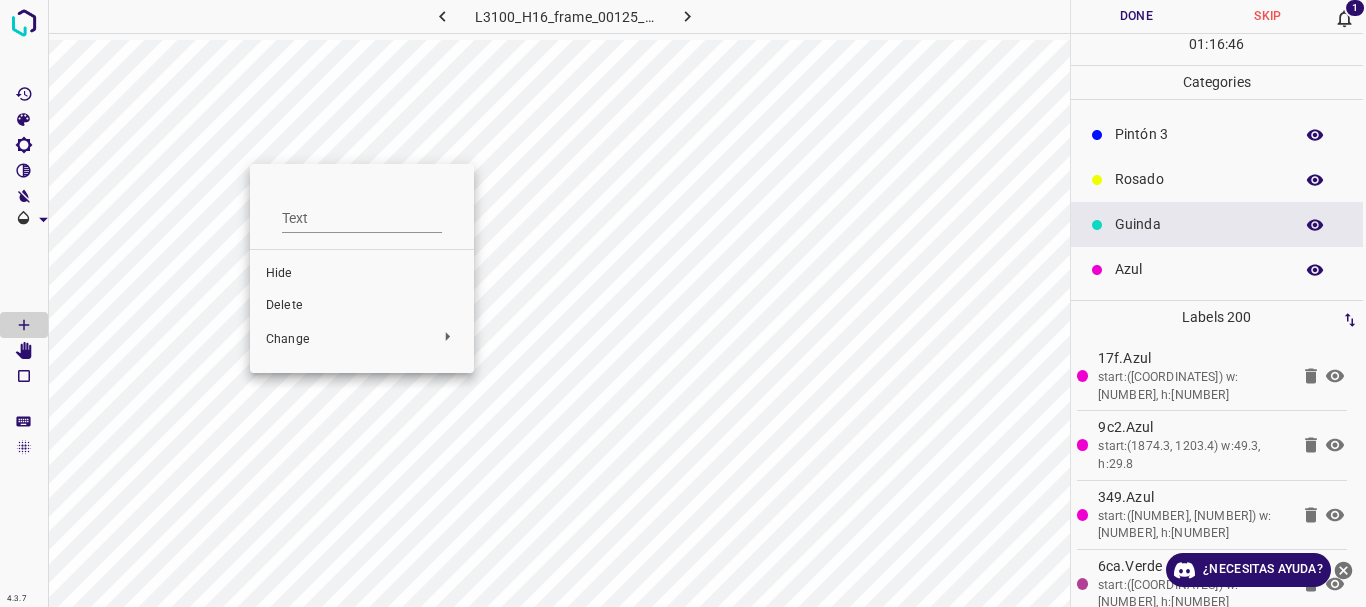 click on "Delete" at bounding box center [362, 306] 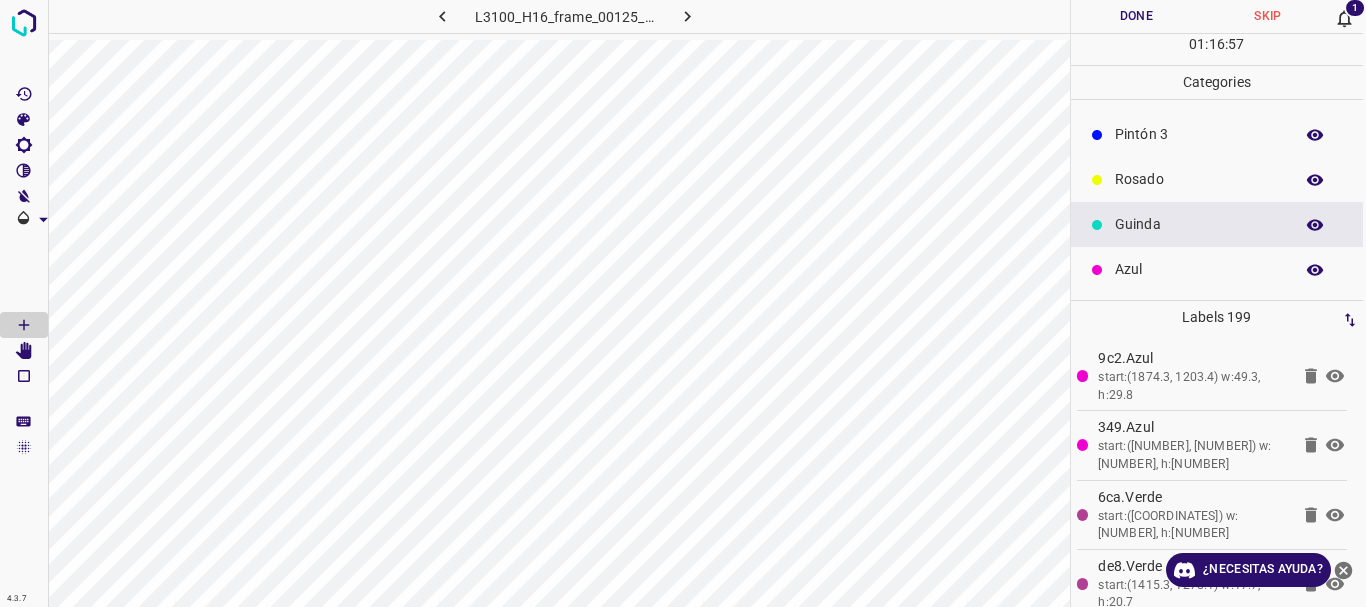 click on "Guinda" at bounding box center [1199, 224] 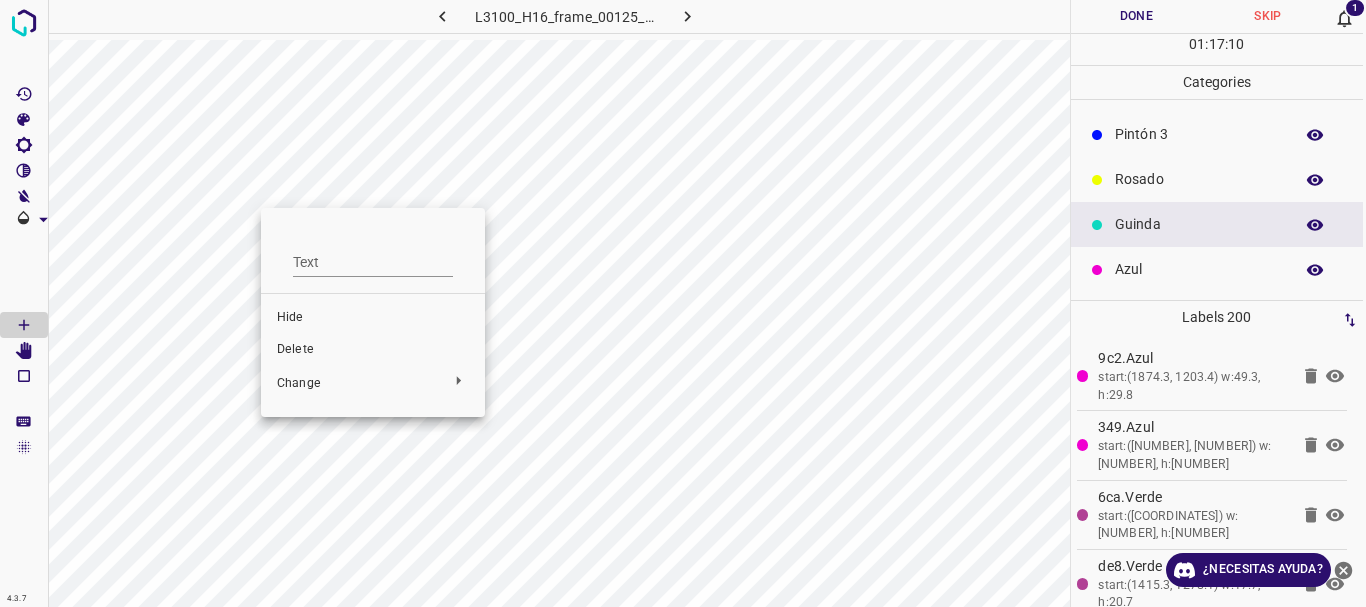 click at bounding box center [683, 303] 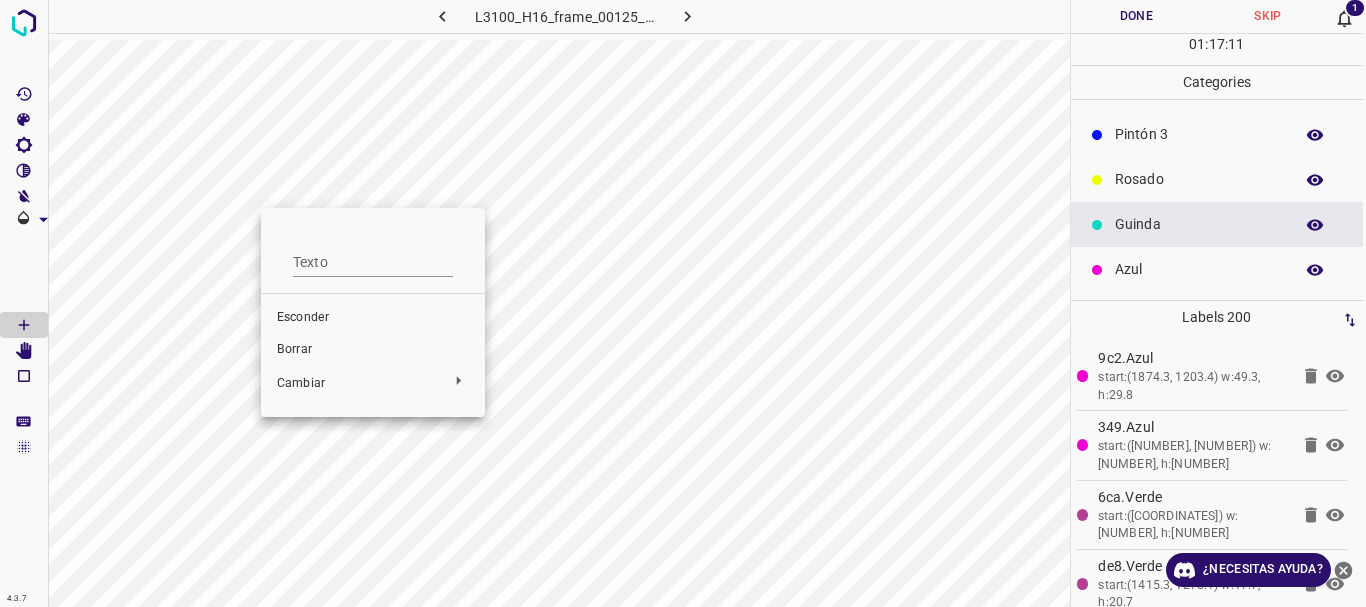 click on "Borrar" at bounding box center (294, 349) 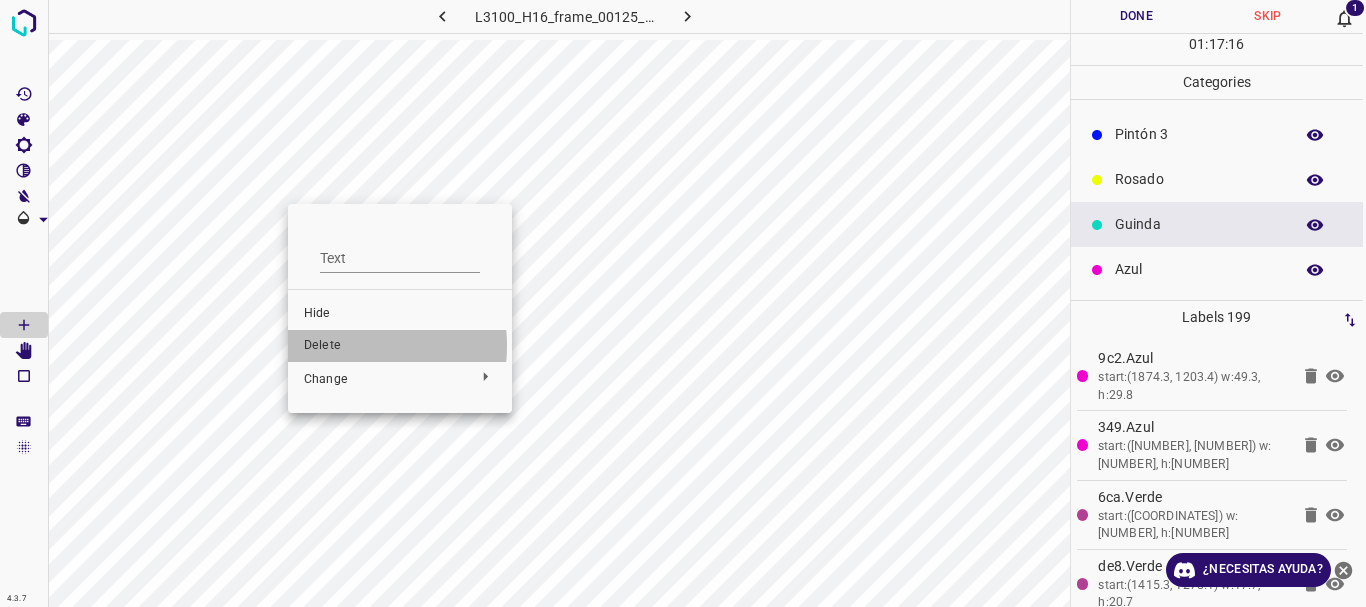 click on "Delete" at bounding box center (400, 346) 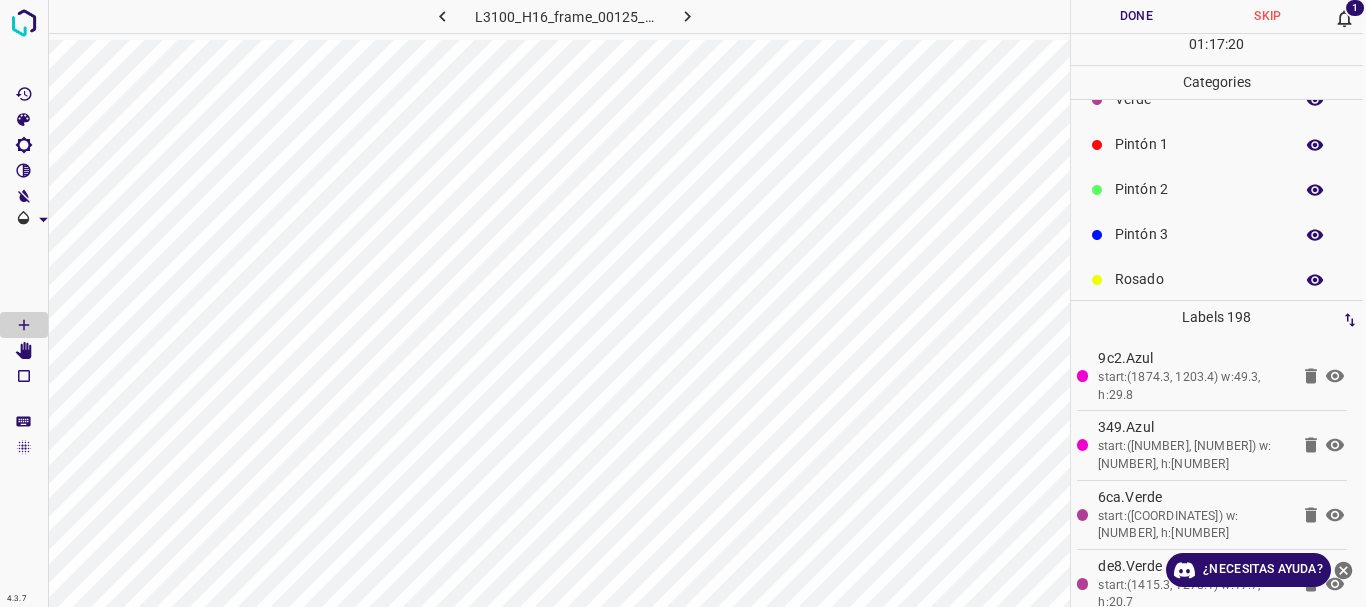 scroll, scrollTop: 0, scrollLeft: 0, axis: both 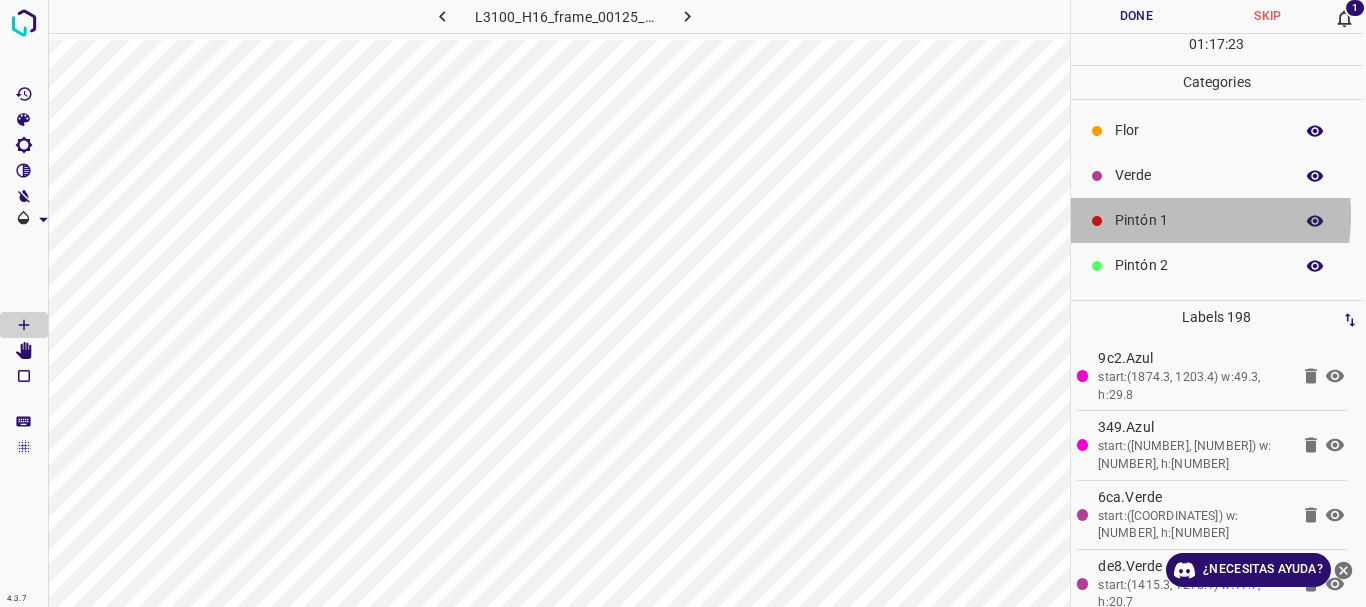 click on "Pintón 1" at bounding box center [1199, 220] 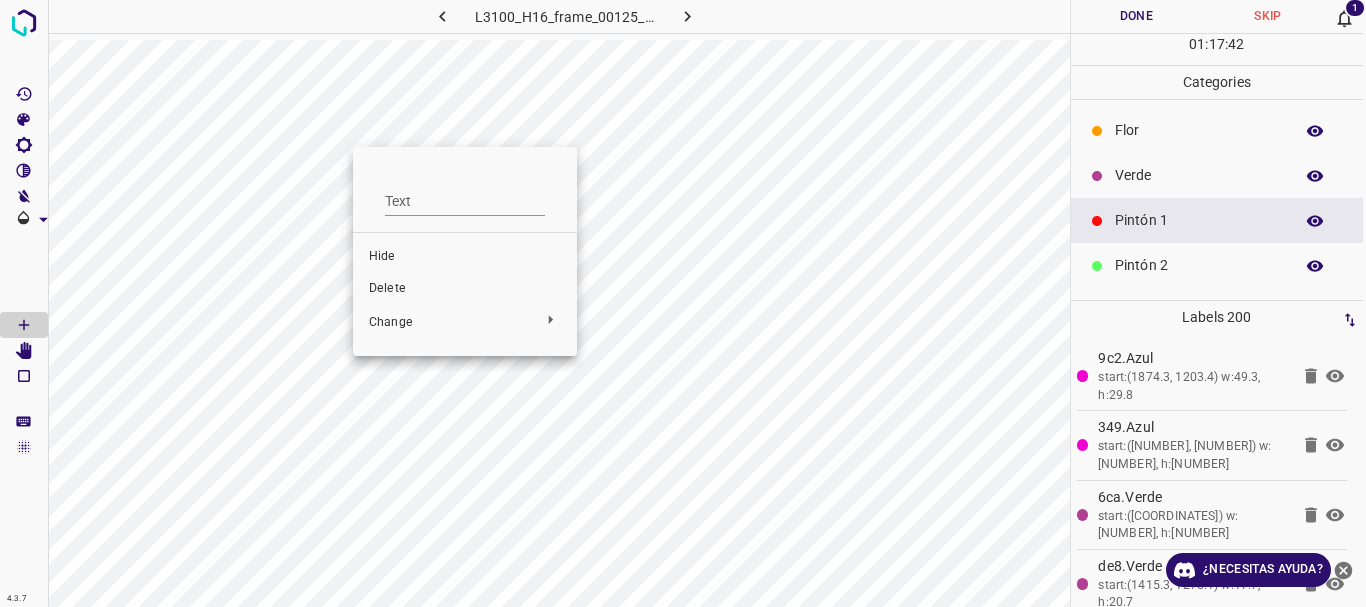 click on "Delete" at bounding box center (465, 289) 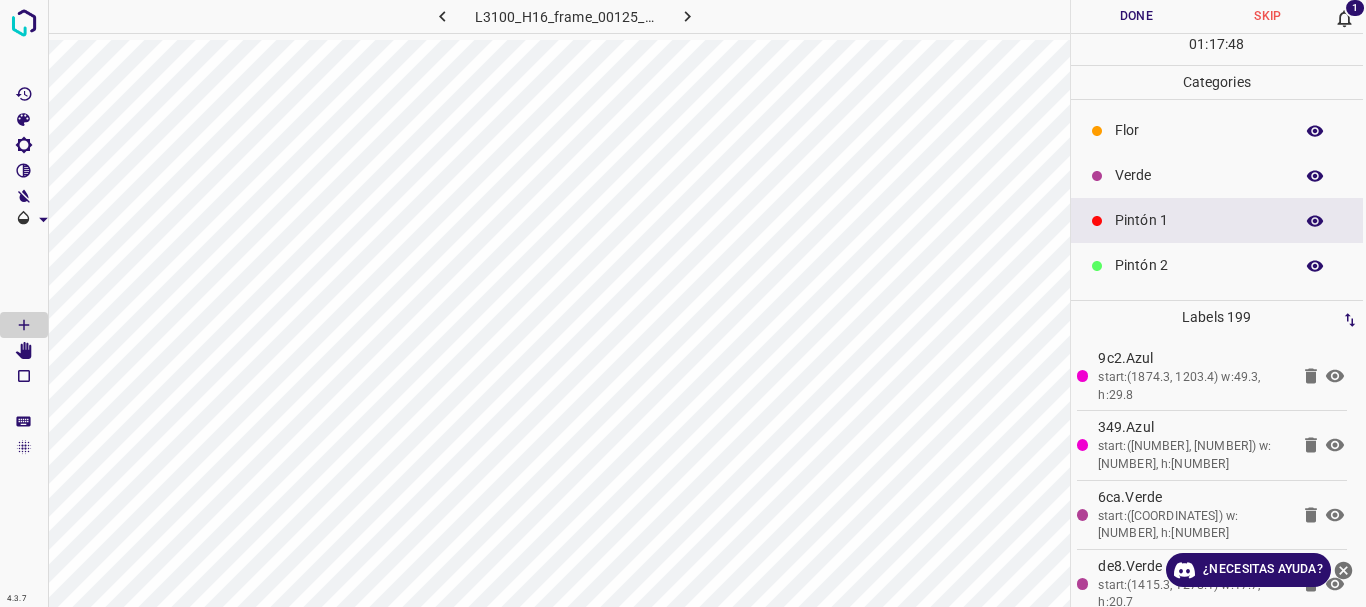 click on "Verde" at bounding box center (1199, 175) 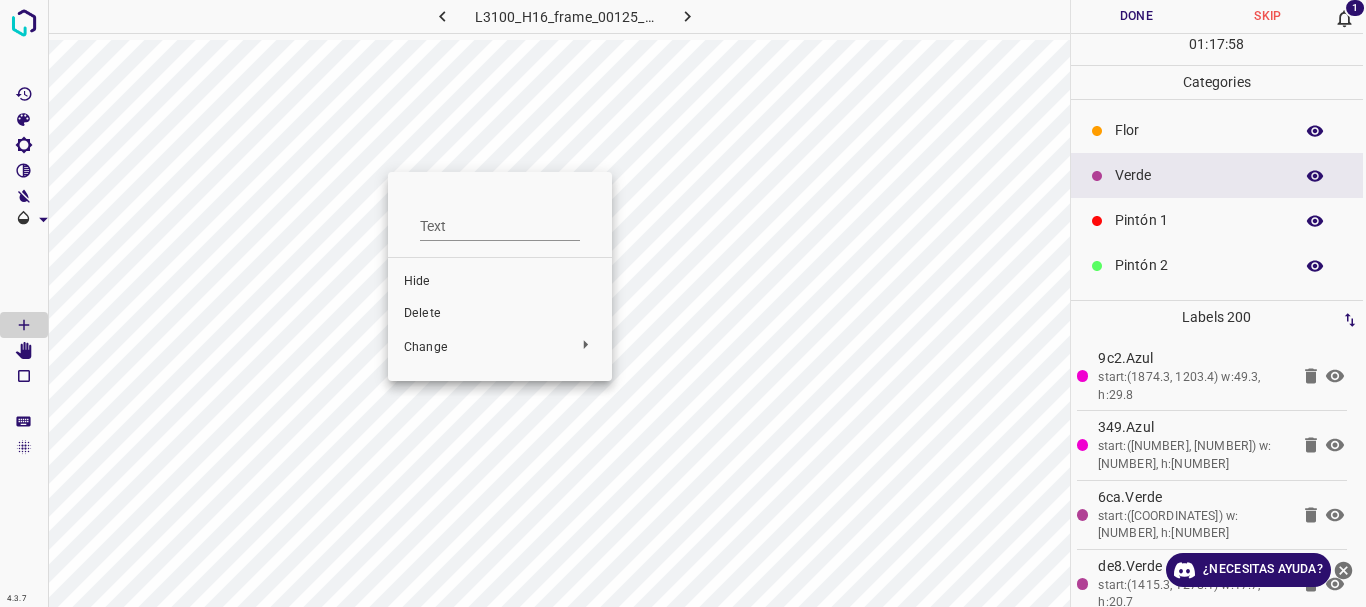 click on "Delete" at bounding box center [500, 314] 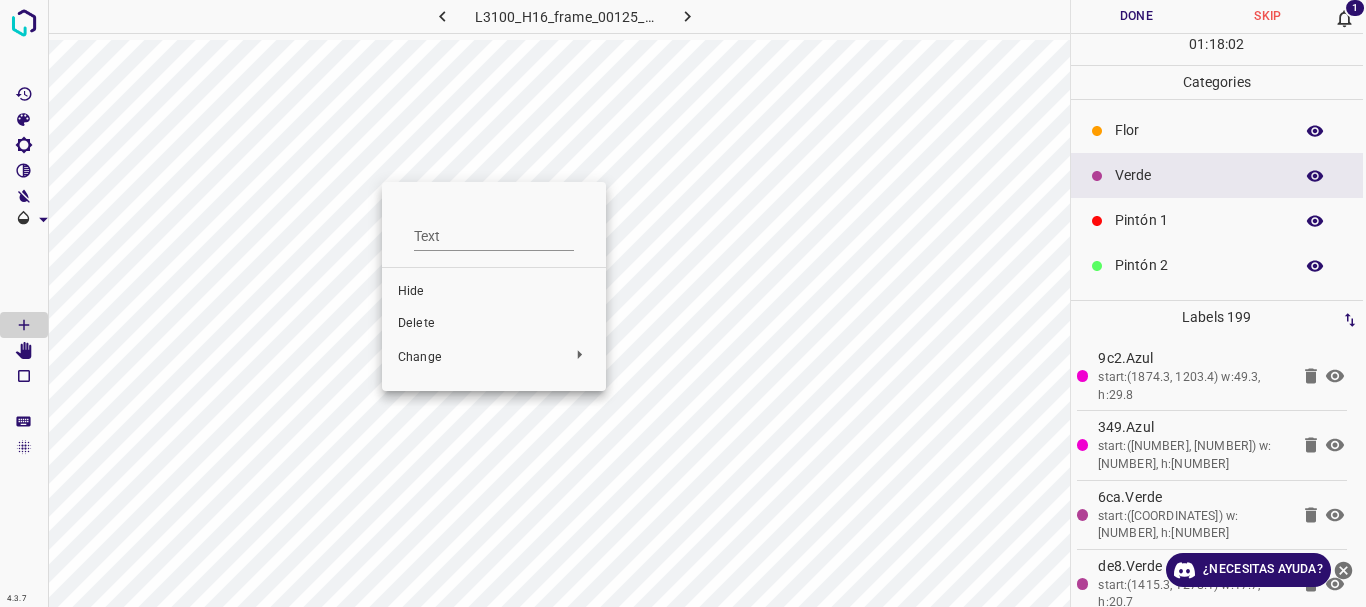 click on "Delete" at bounding box center [494, 324] 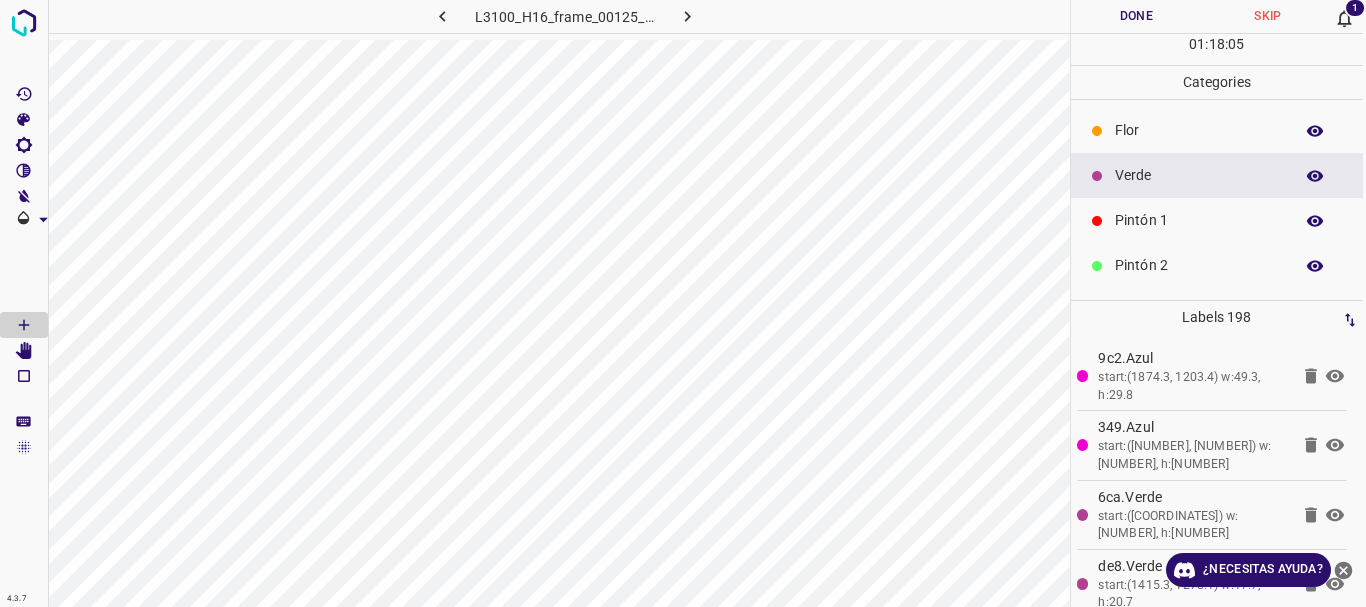 click on "Verde" at bounding box center (1199, 175) 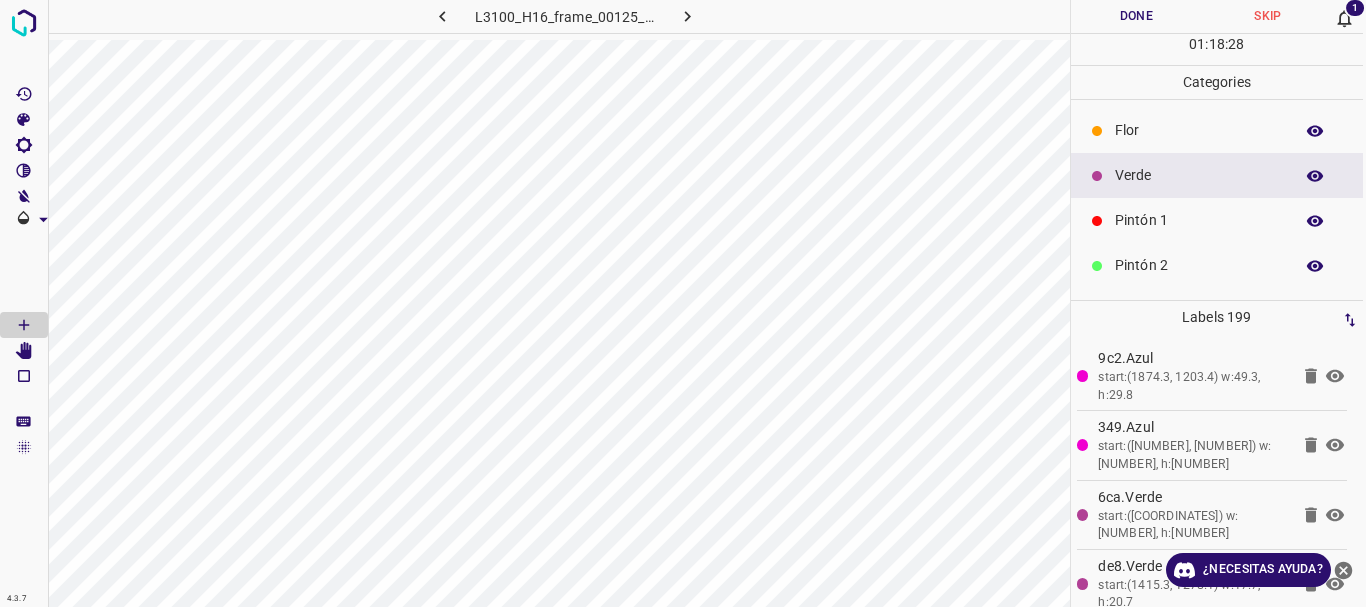click on "Pintón 2" at bounding box center [1199, 265] 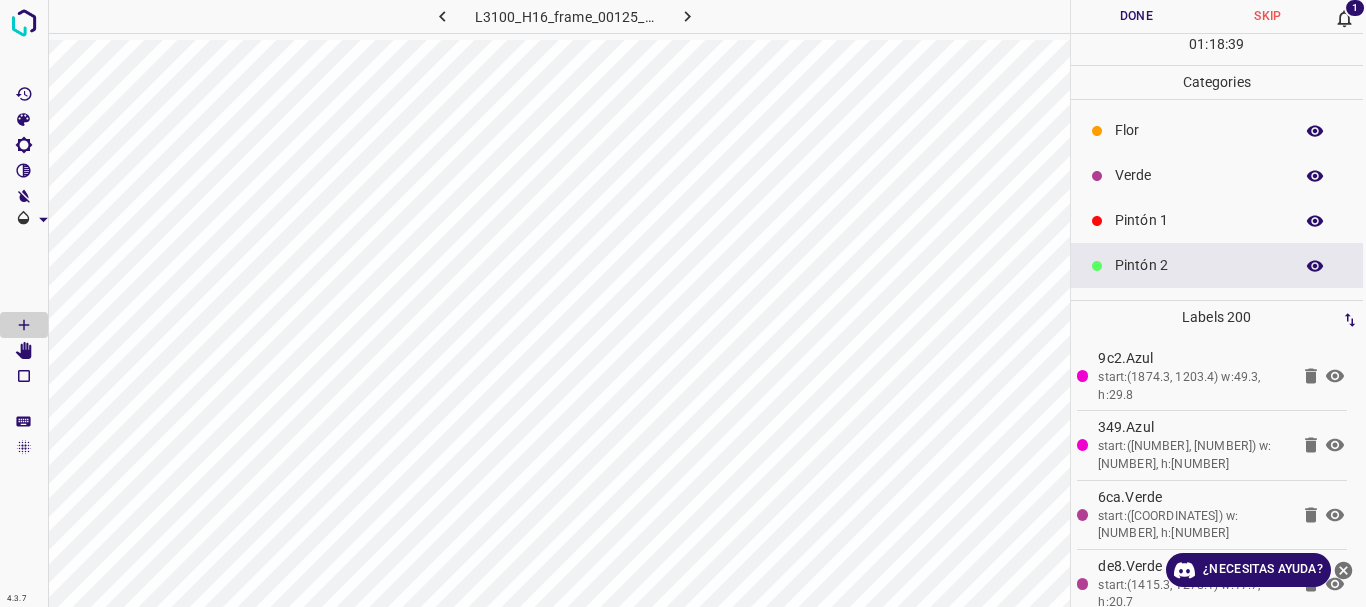 scroll, scrollTop: 100, scrollLeft: 0, axis: vertical 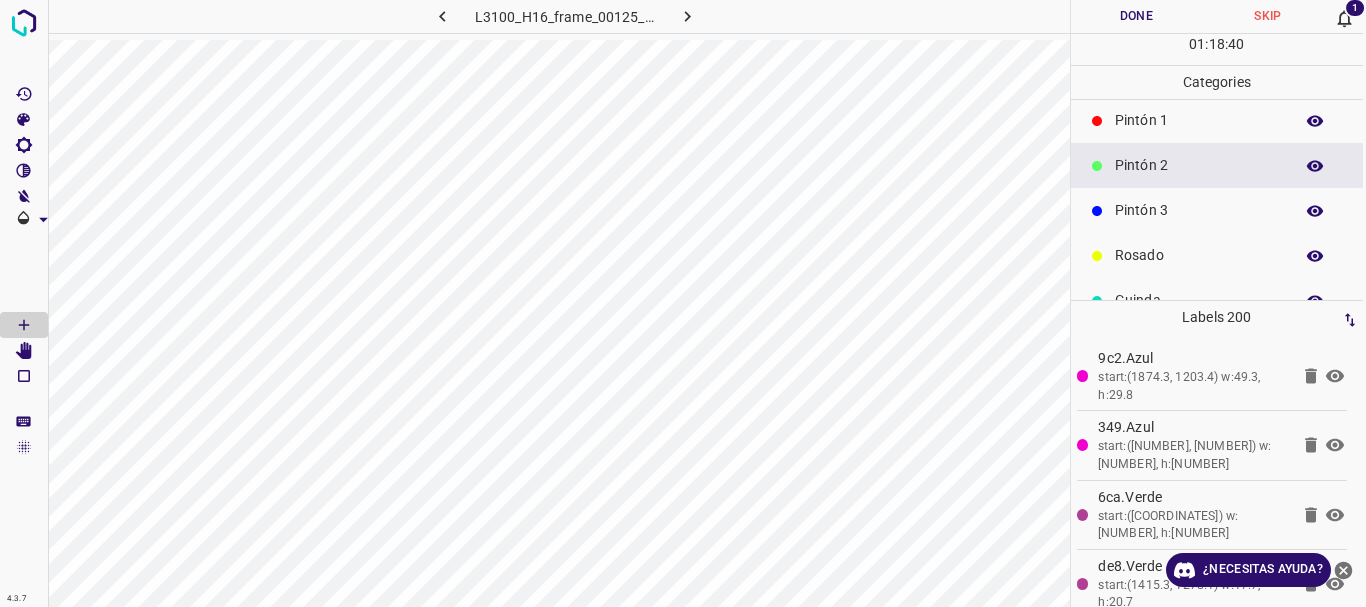 click on "Pintón 3" at bounding box center (1199, 210) 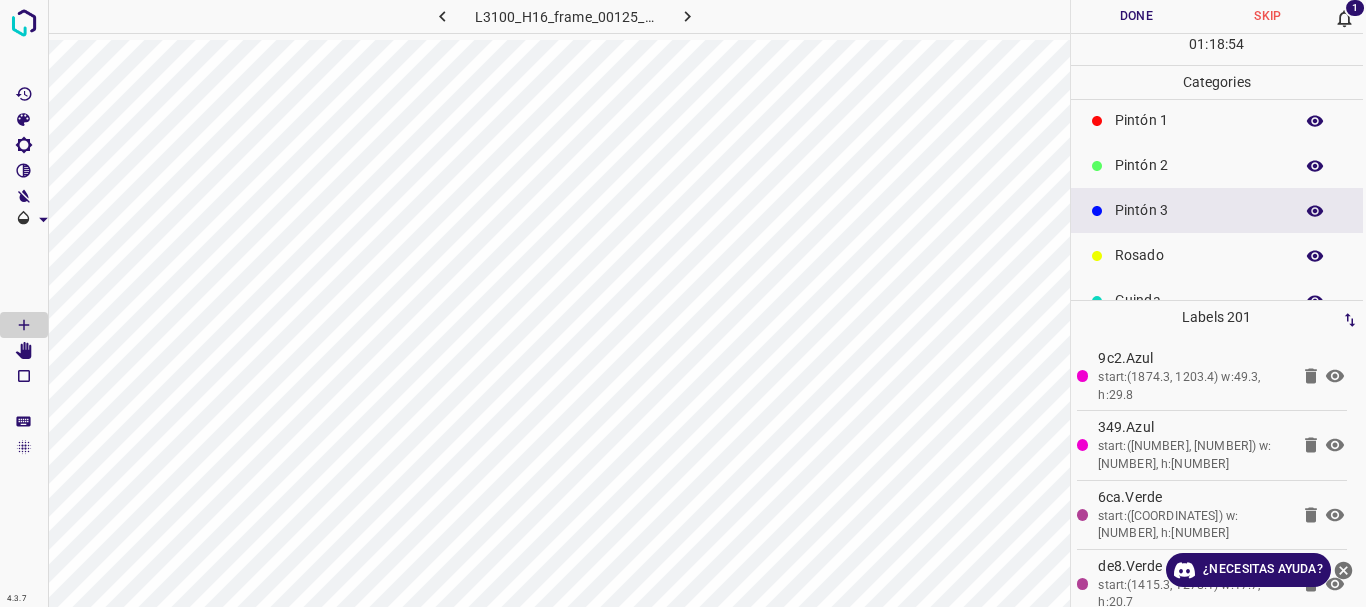 click on "Rosado" at bounding box center [1199, 255] 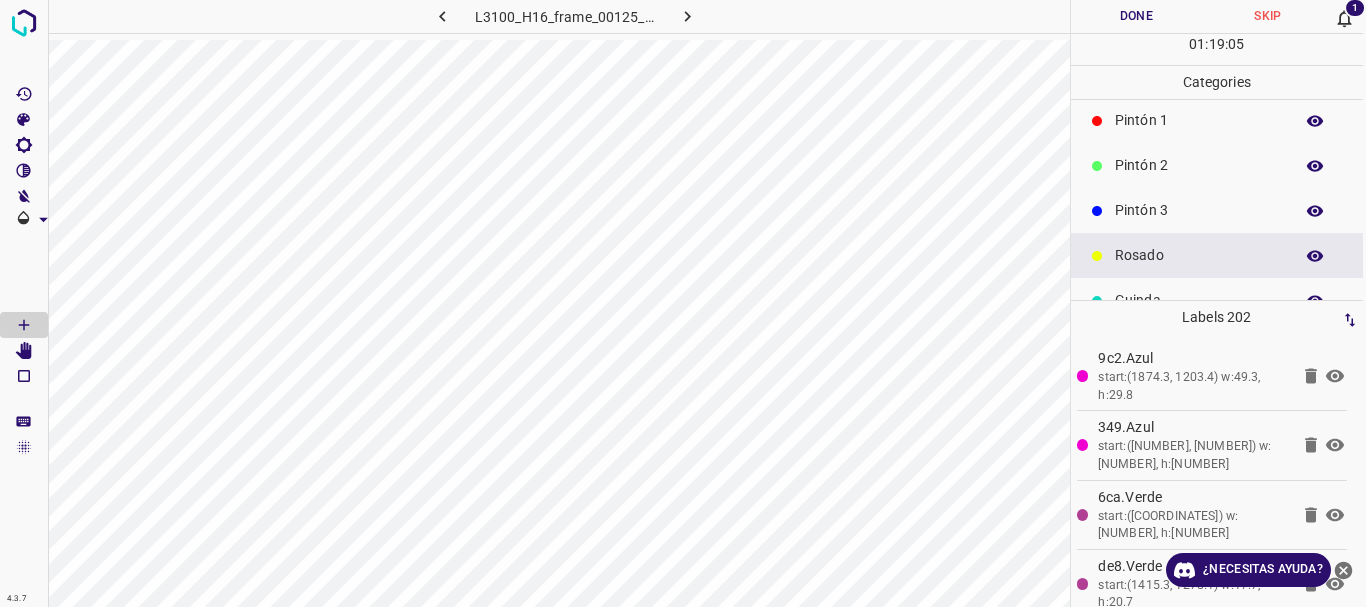 scroll, scrollTop: 176, scrollLeft: 0, axis: vertical 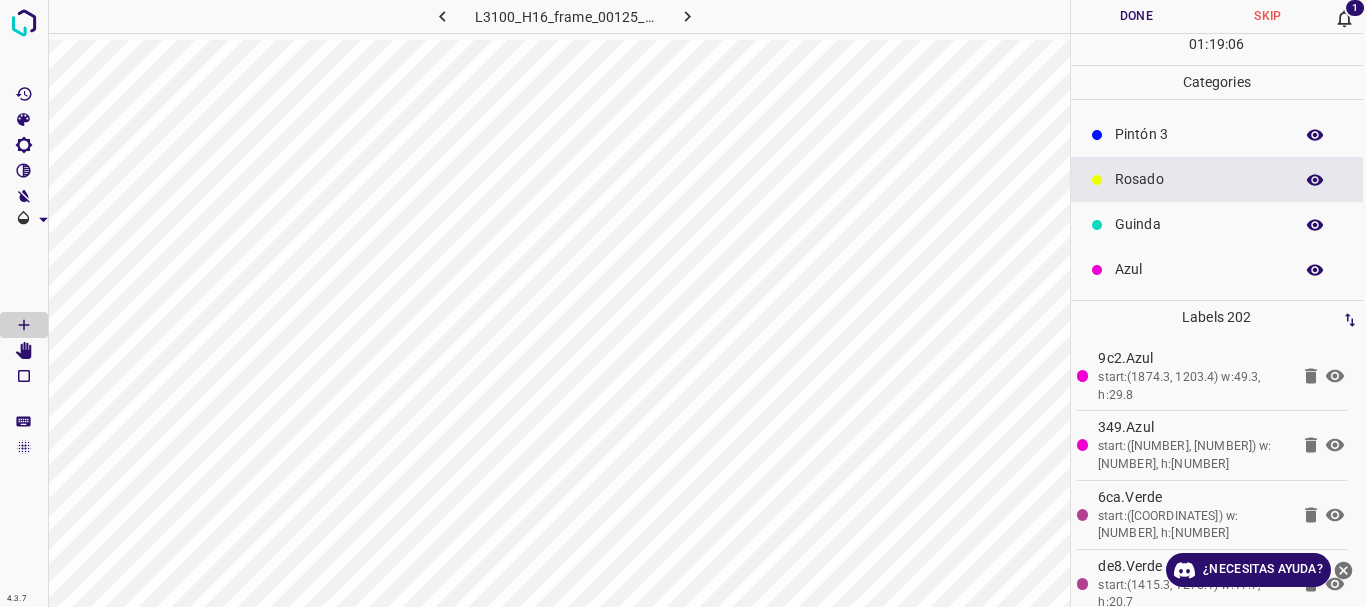 click on "Azul" at bounding box center [1199, 269] 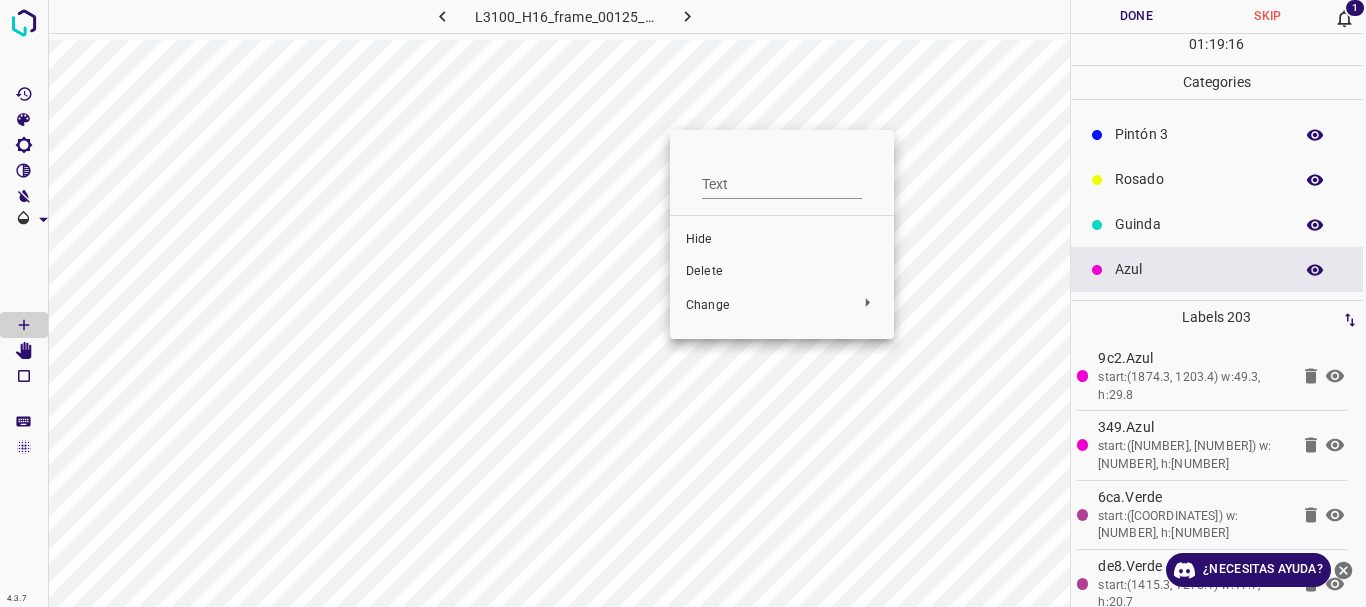 click on "Delete" at bounding box center (782, 272) 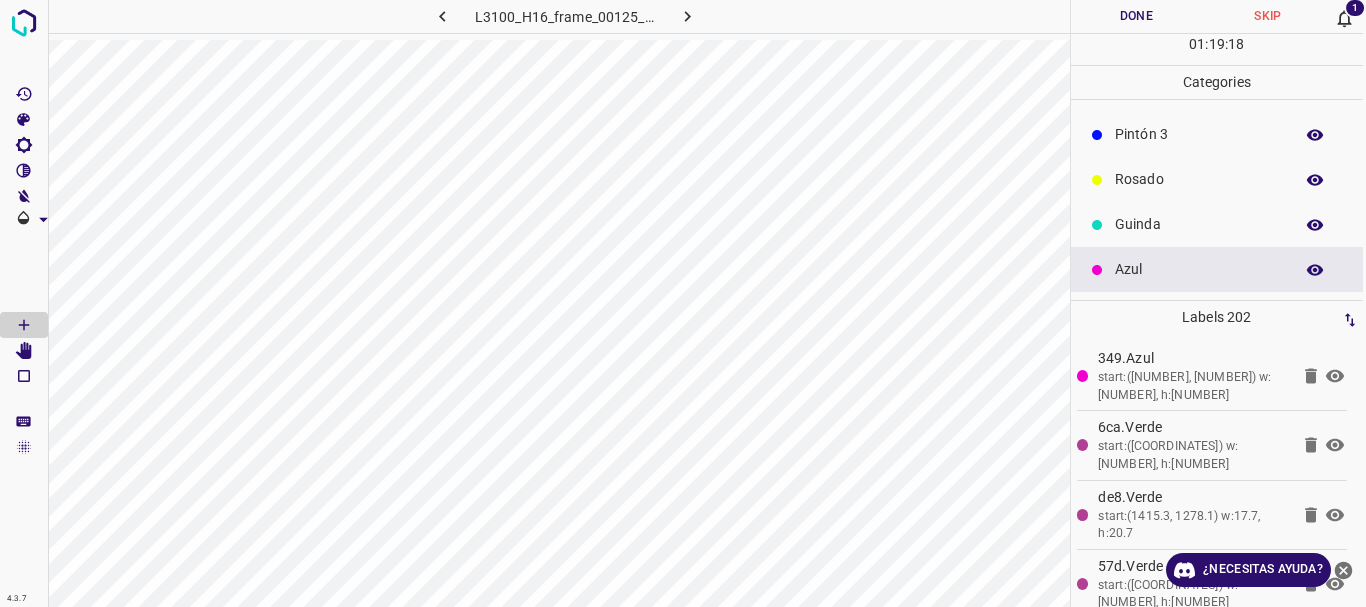 click on "Azul" at bounding box center [1199, 269] 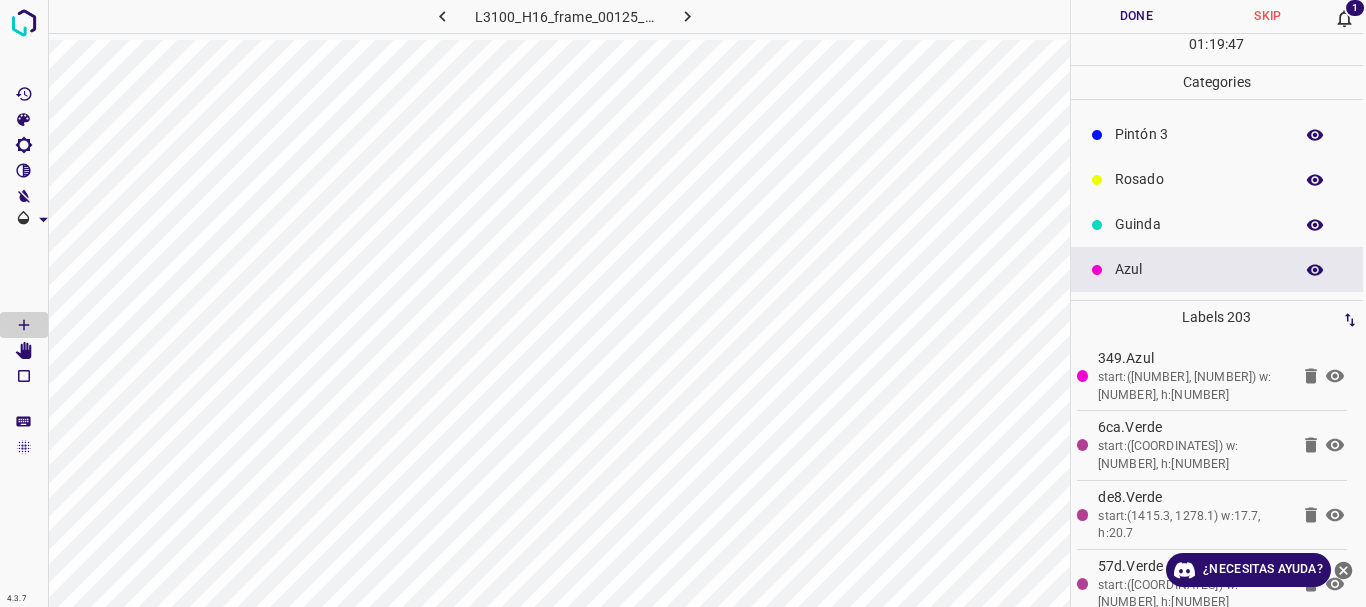 click on "Azul" at bounding box center (1199, 269) 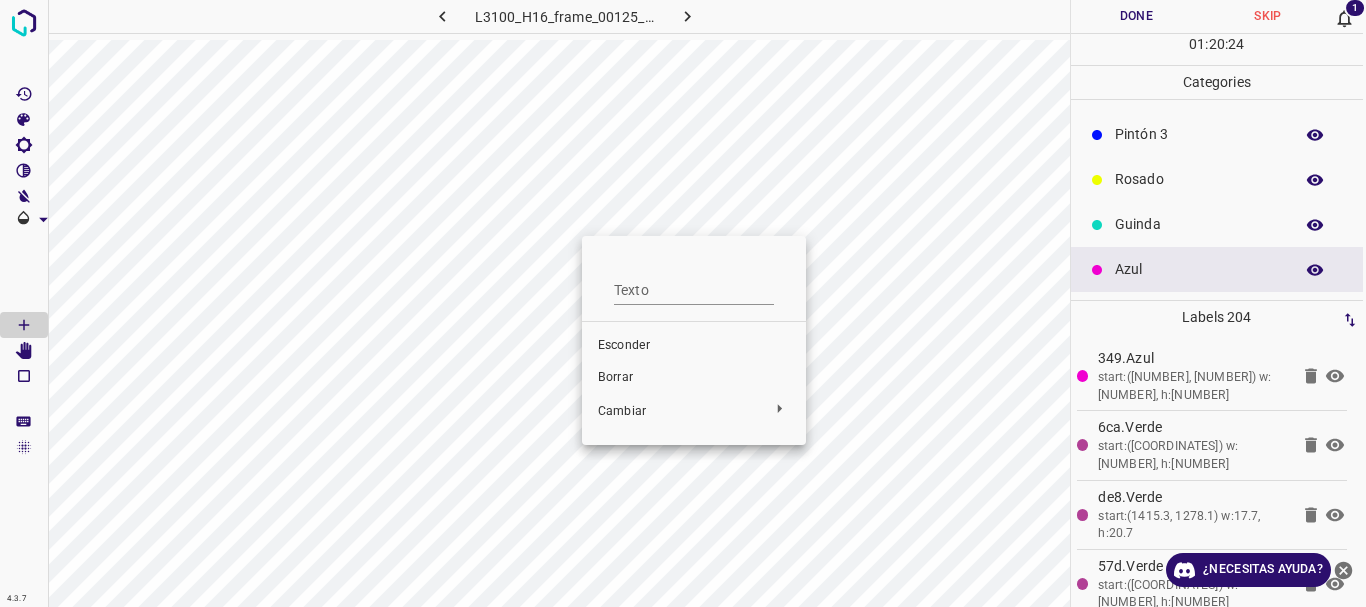 click on "Borrar" at bounding box center (694, 378) 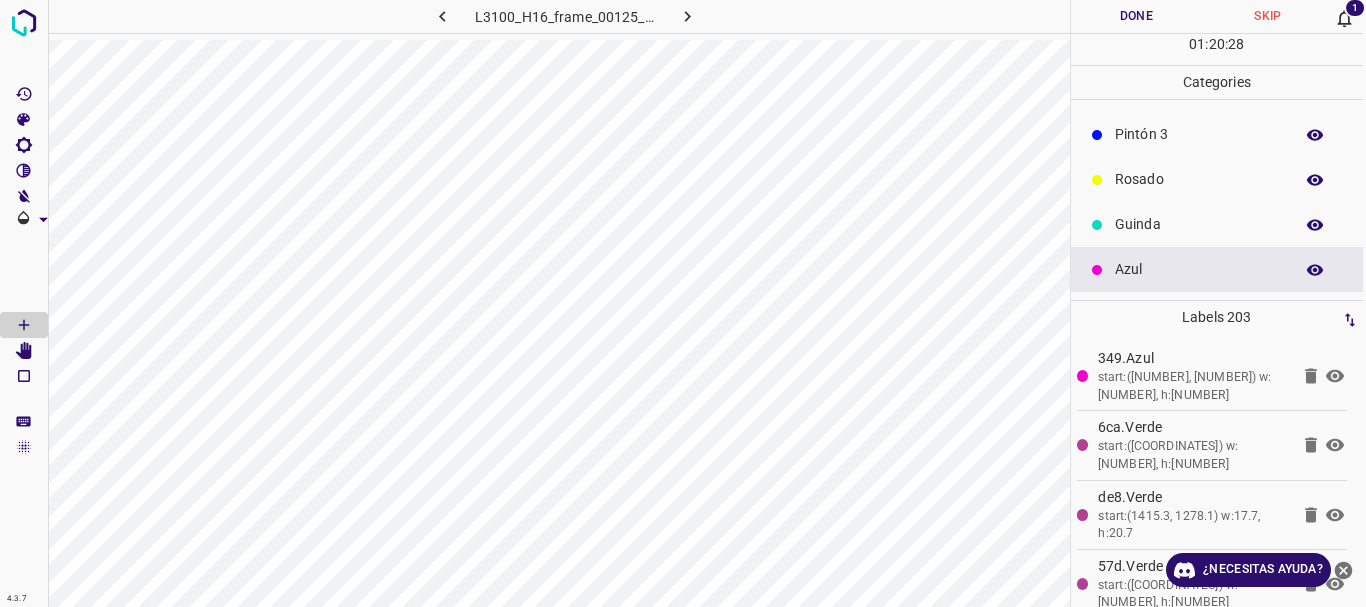 scroll, scrollTop: 0, scrollLeft: 0, axis: both 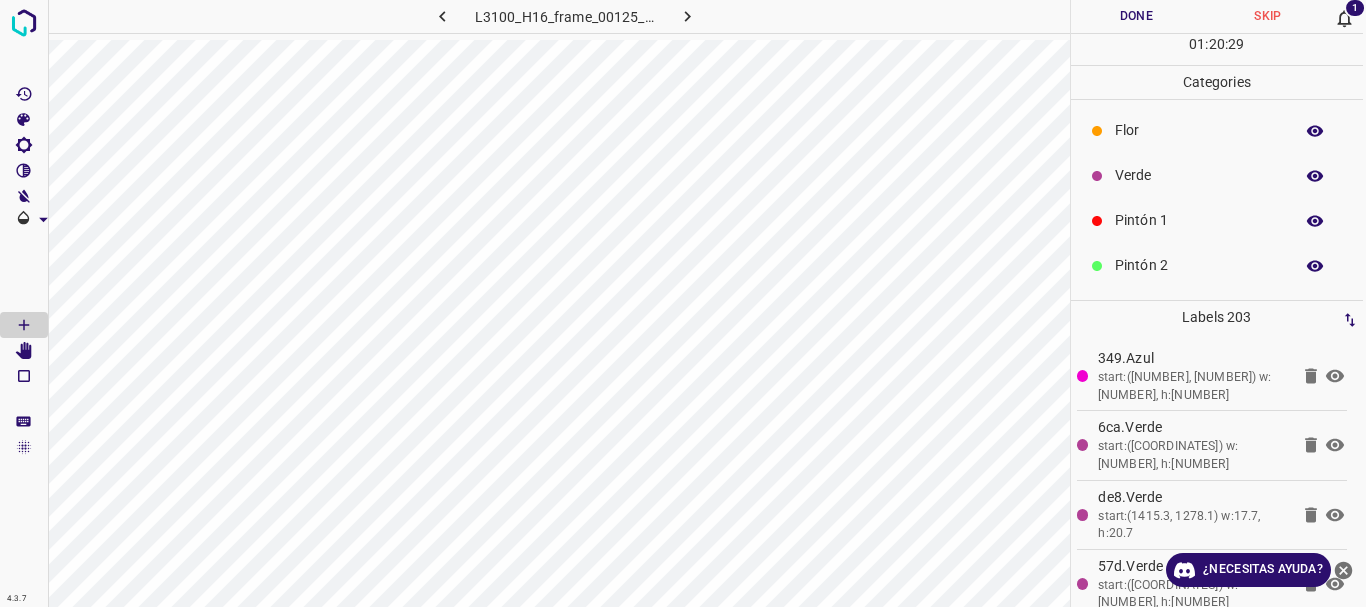 click on "Pintón 1" at bounding box center [1199, 220] 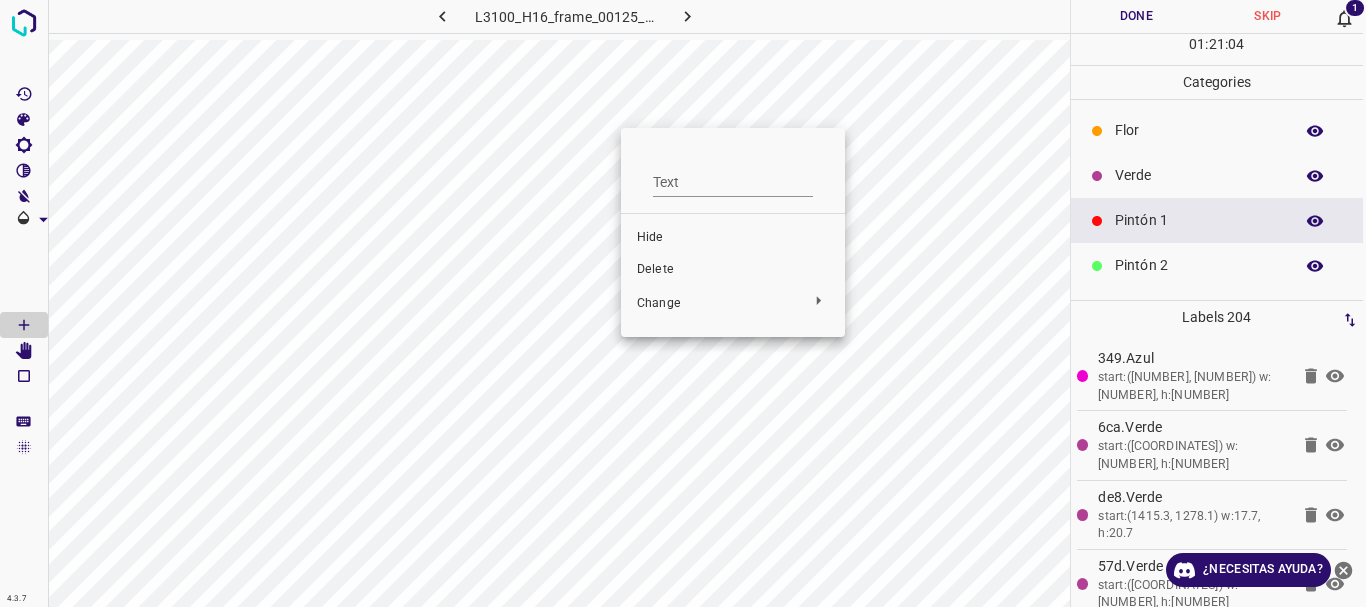 click on "Delete" at bounding box center (733, 270) 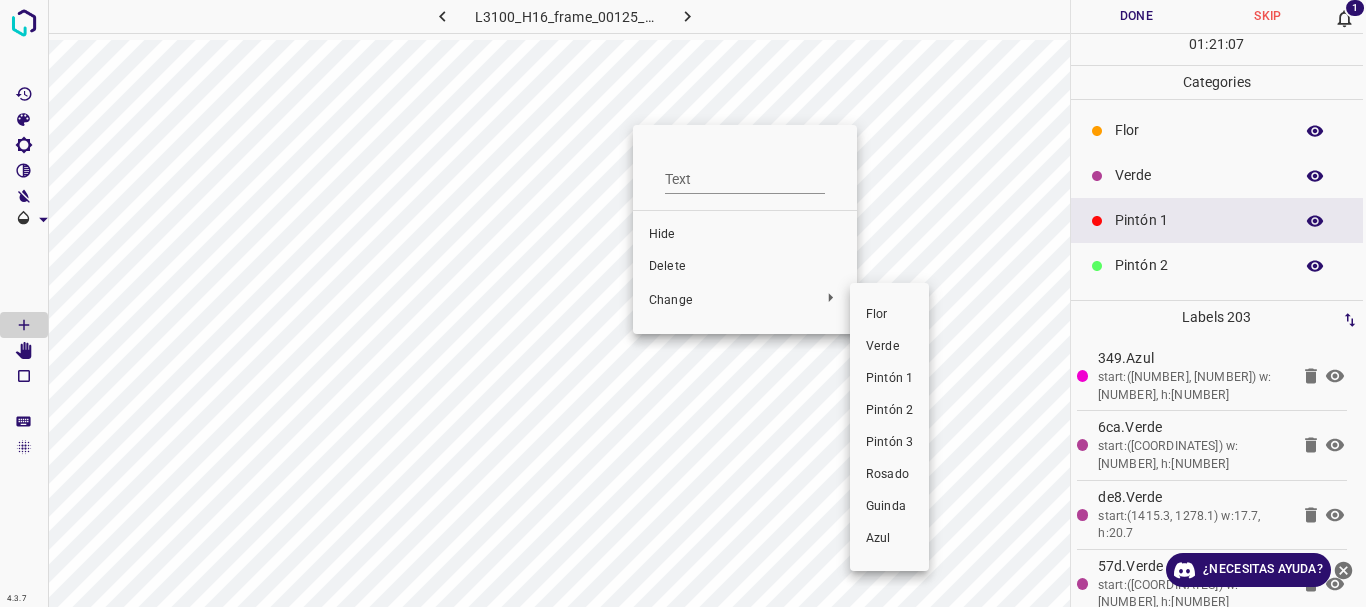 click at bounding box center (683, 303) 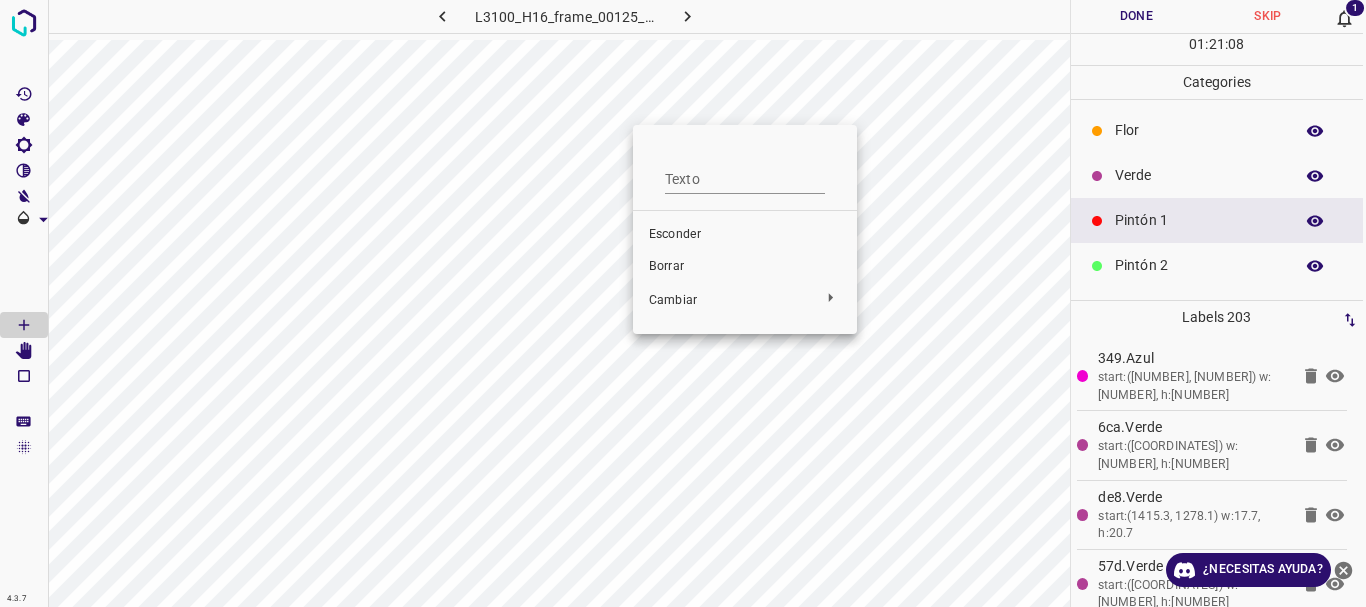 click on "Borrar" at bounding box center (666, 266) 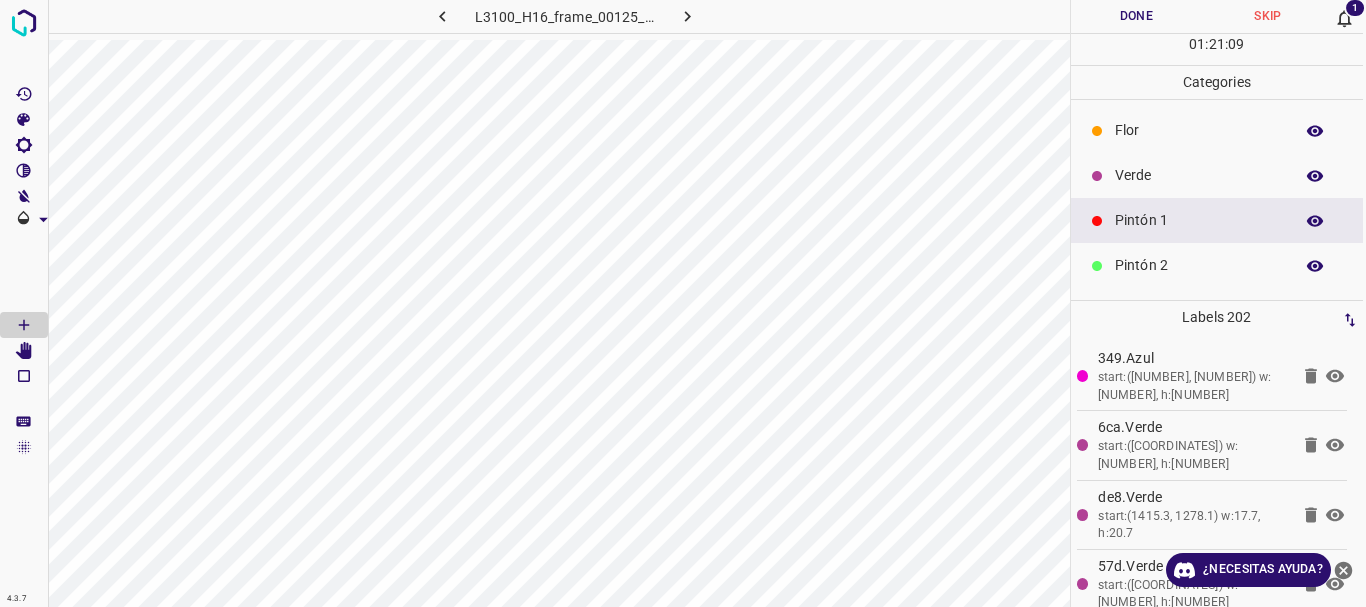 click on "Texto Esconder Borrar Cambiar" at bounding box center (683, 303) 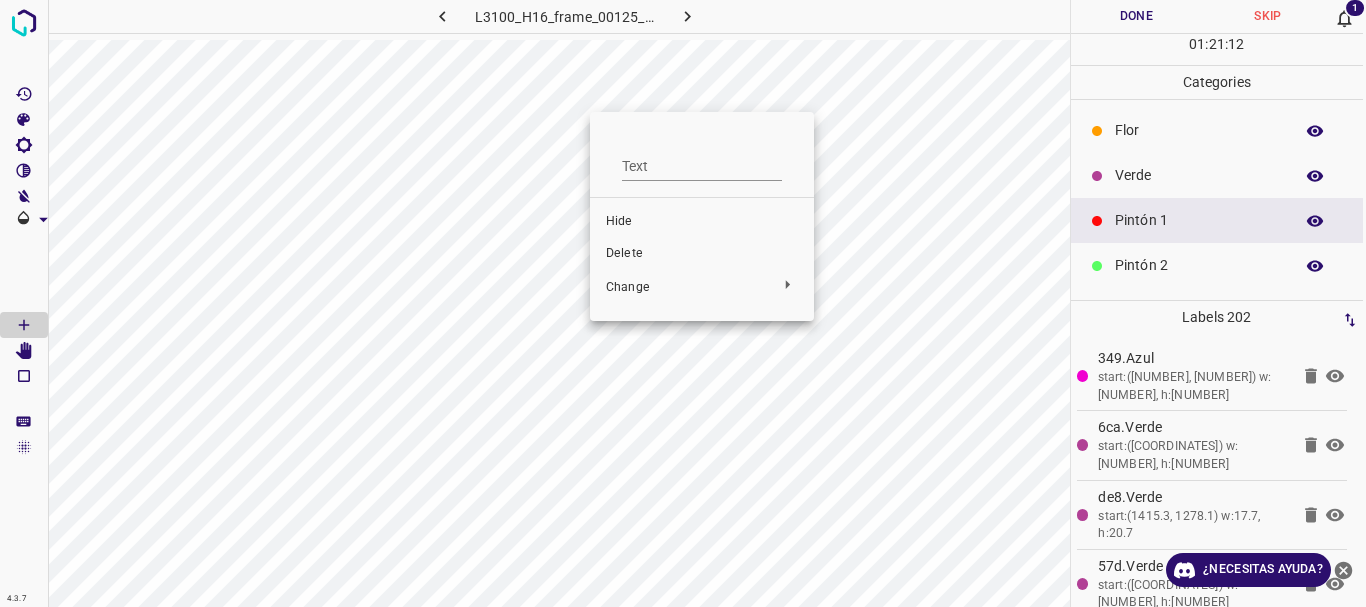 click on "Delete" at bounding box center (702, 254) 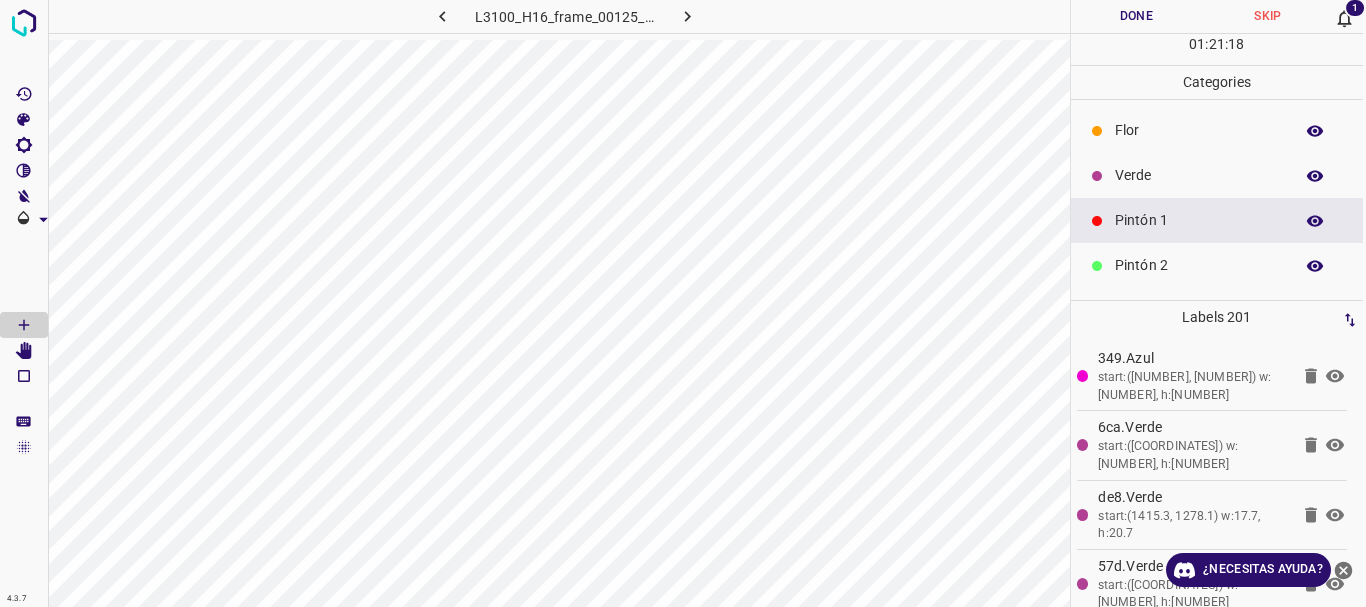 scroll, scrollTop: 100, scrollLeft: 0, axis: vertical 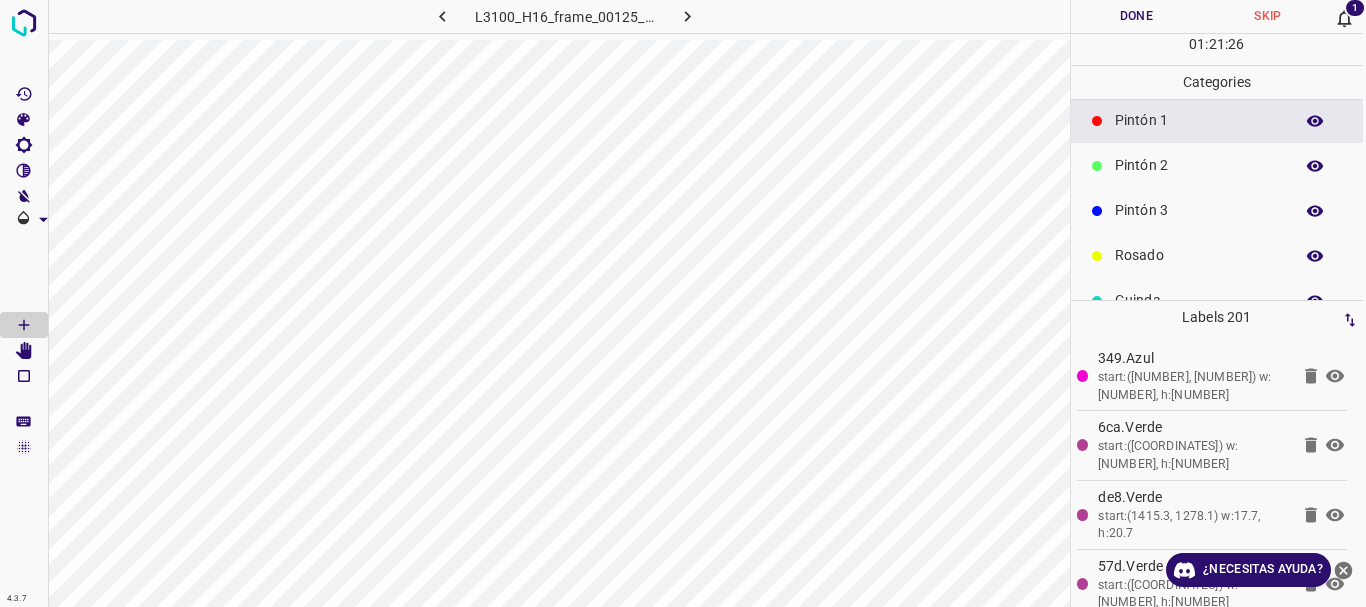 click on "Pintón 3" at bounding box center (1199, 210) 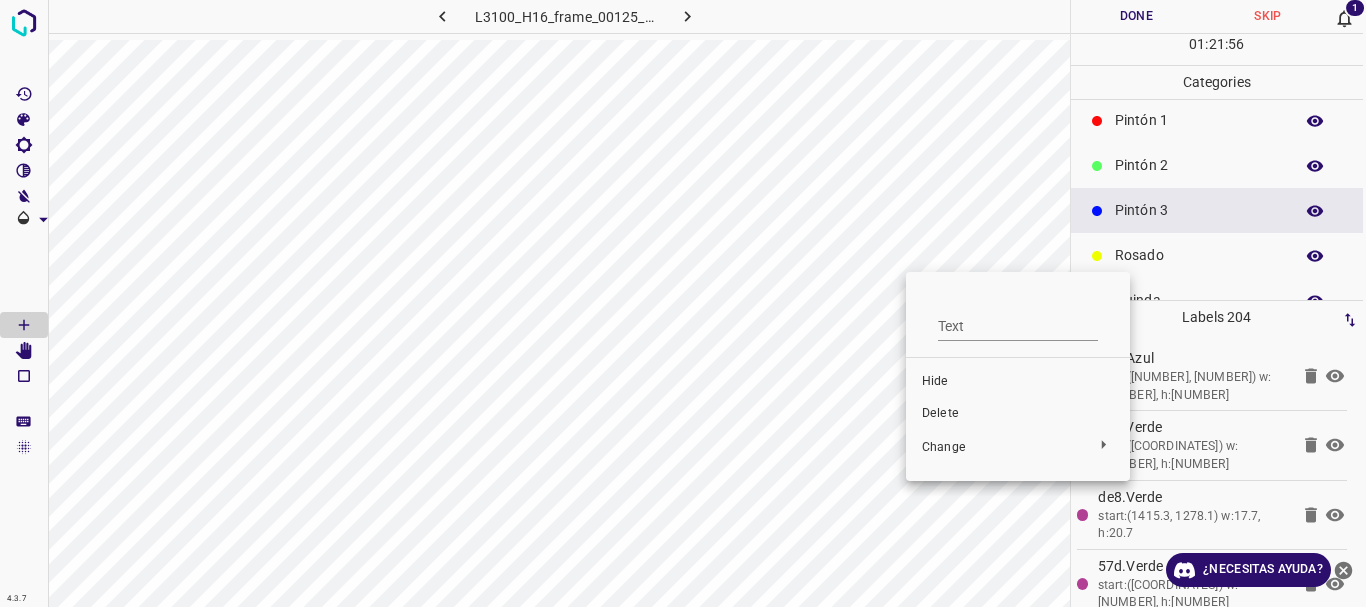 drag, startPoint x: 1178, startPoint y: 343, endPoint x: 1074, endPoint y: 465, distance: 160.3122 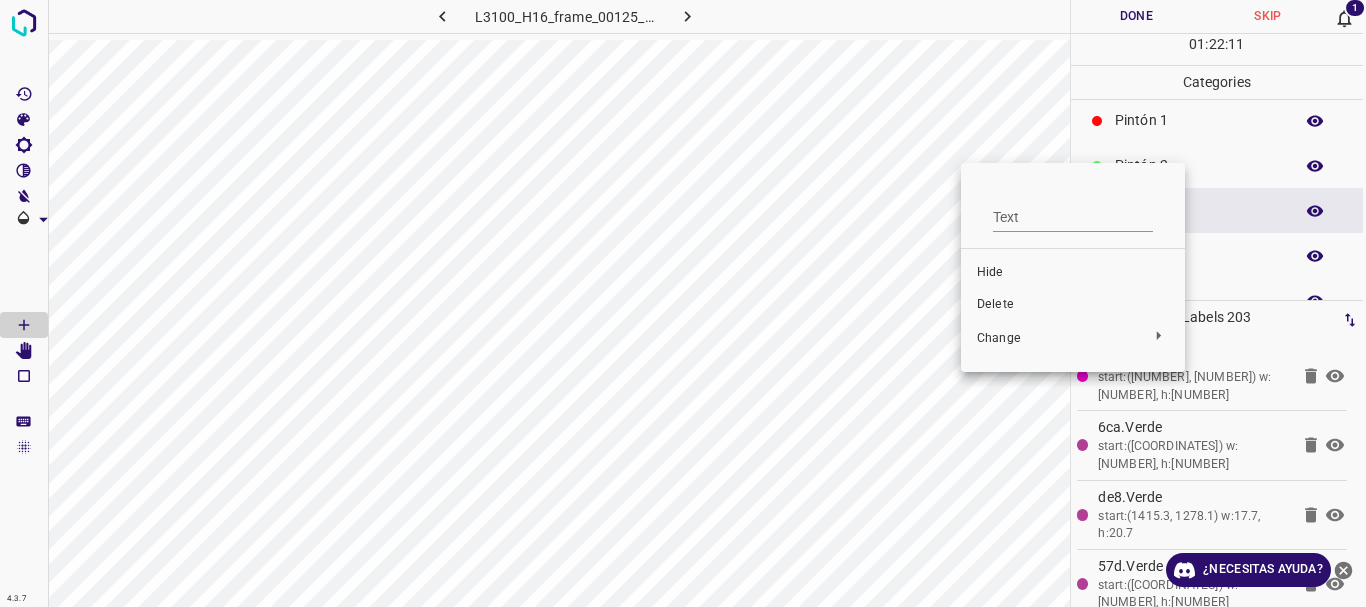 click on "Delete" at bounding box center [1073, 305] 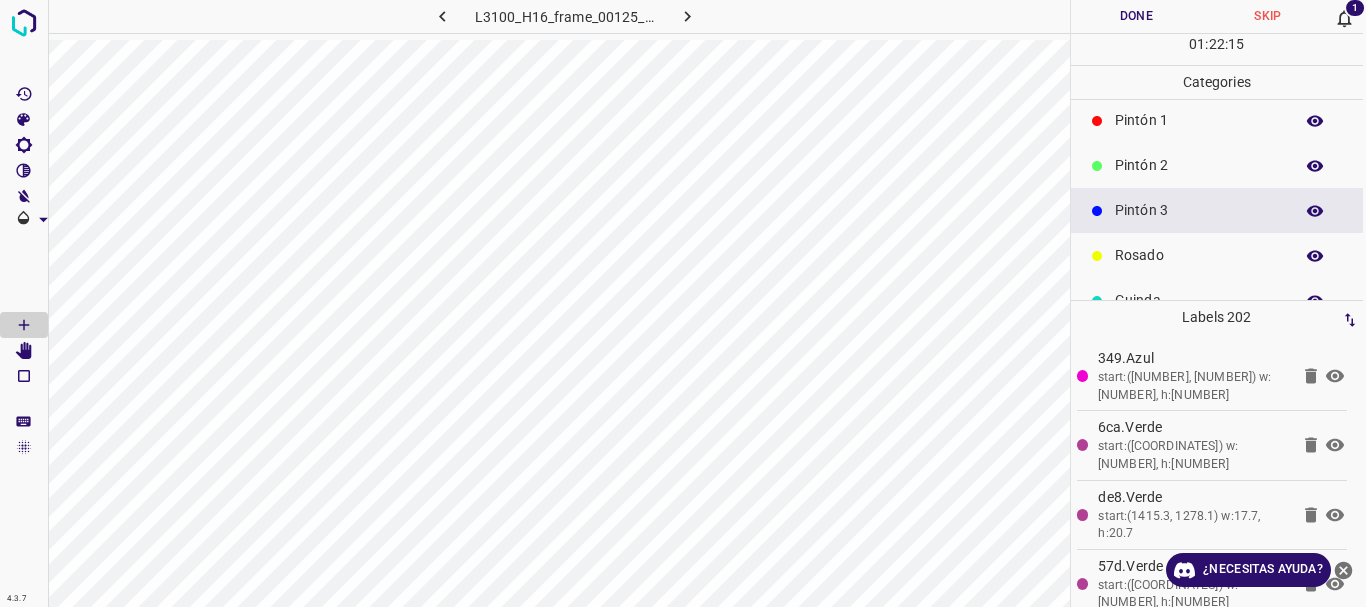 click on "Pintón 2" at bounding box center [1199, 165] 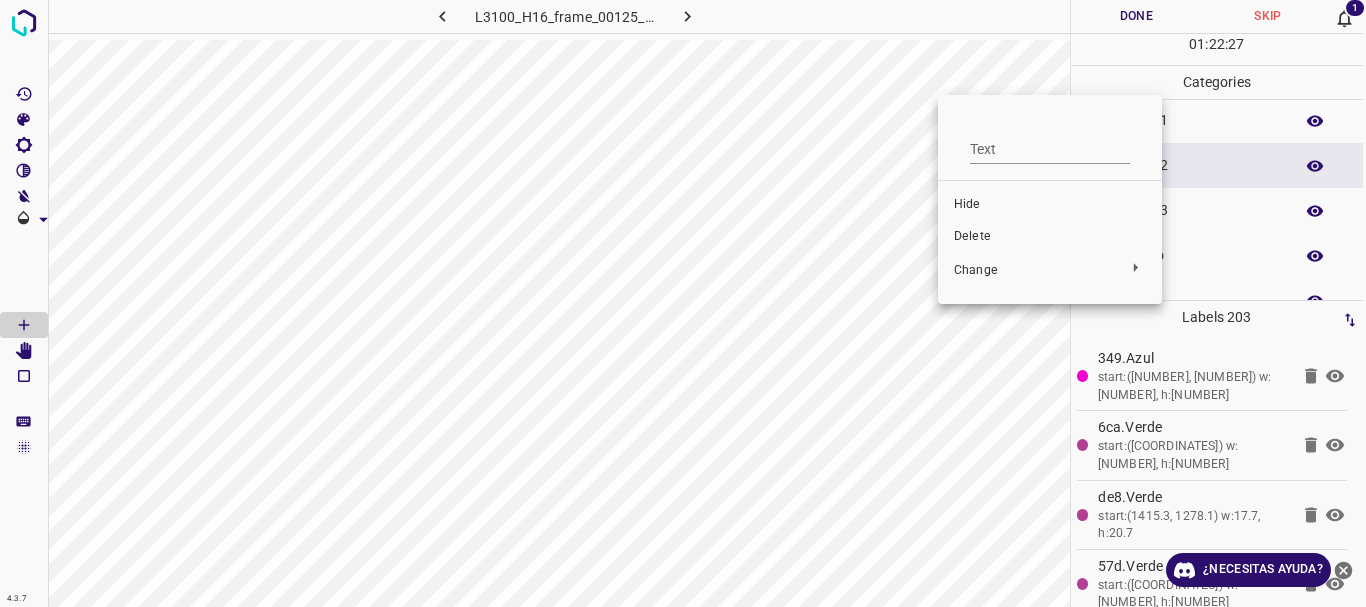 click on "Delete" at bounding box center (1050, 237) 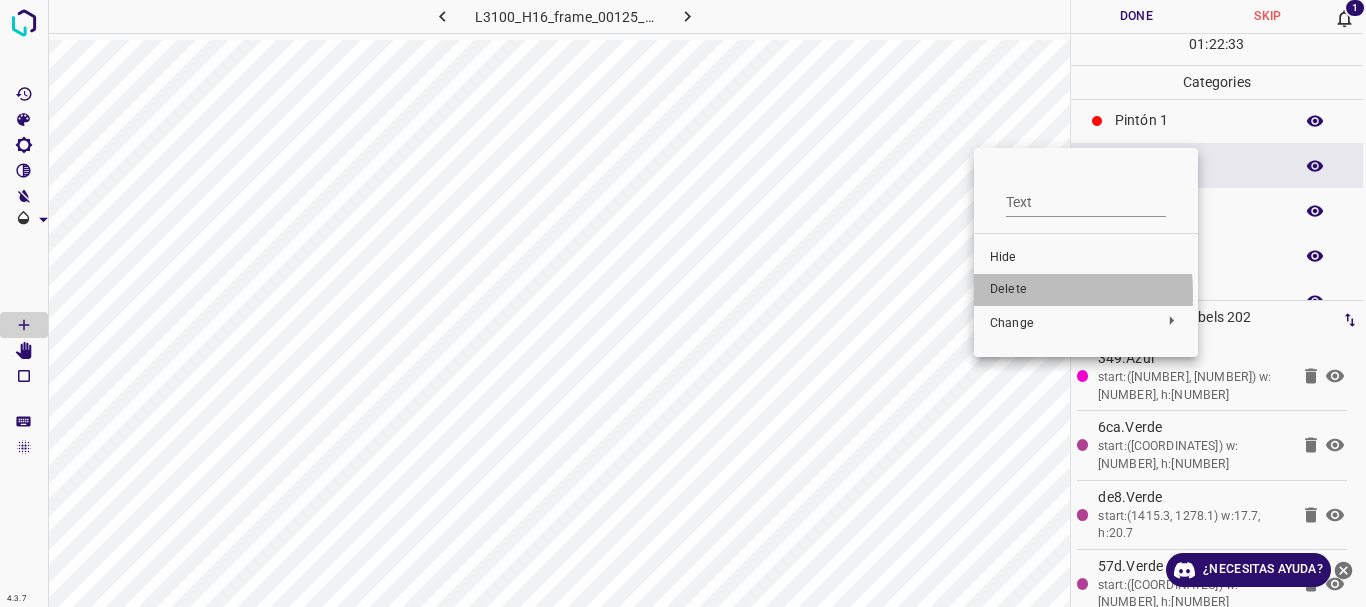 click on "Delete" at bounding box center [1086, 290] 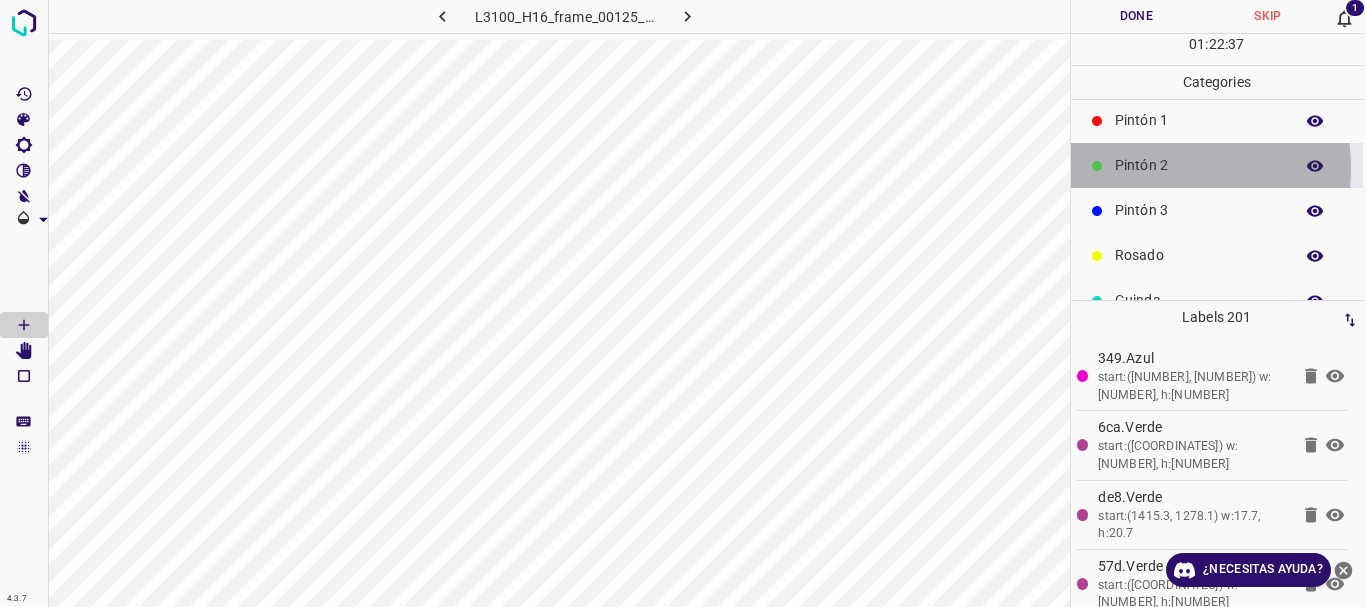 click on "Pintón 2" at bounding box center [1199, 165] 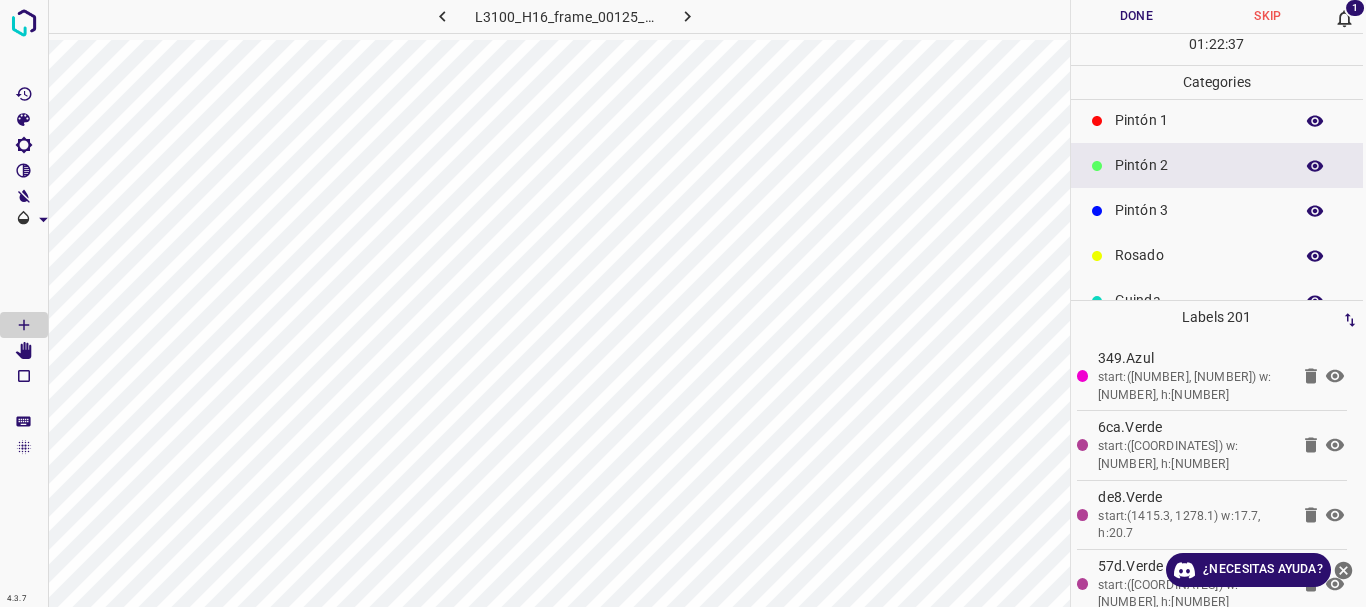 click on "Pintón 3" at bounding box center (1199, 210) 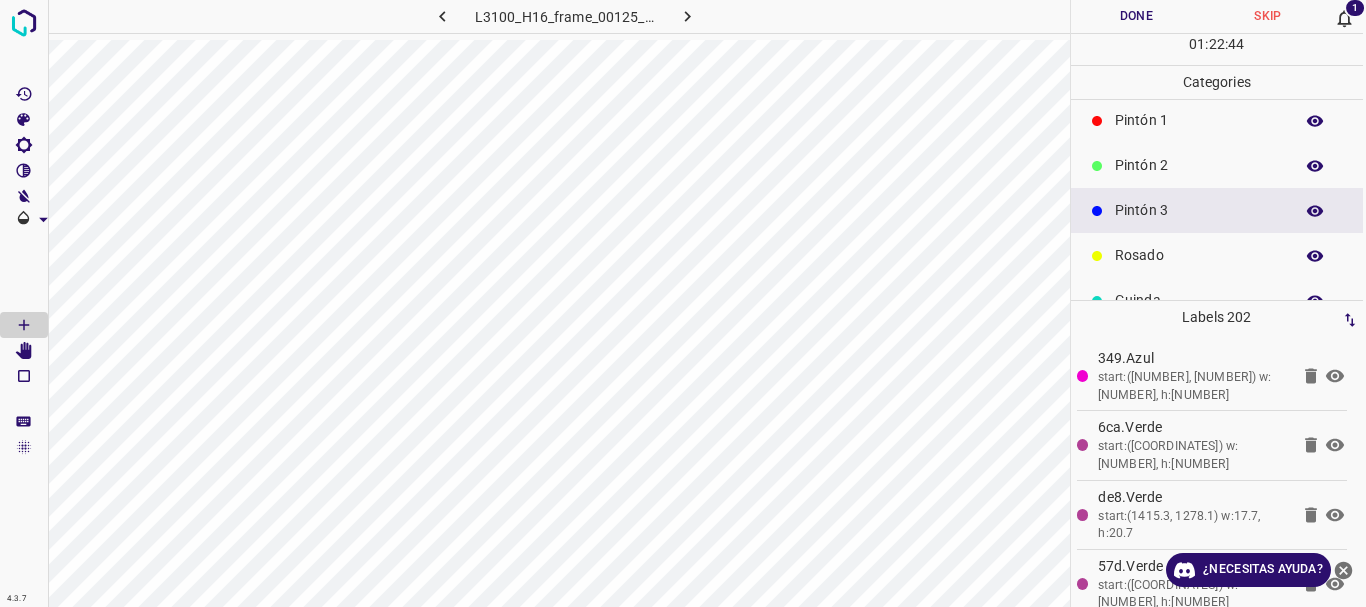 click on "Pintón 2" at bounding box center (1199, 165) 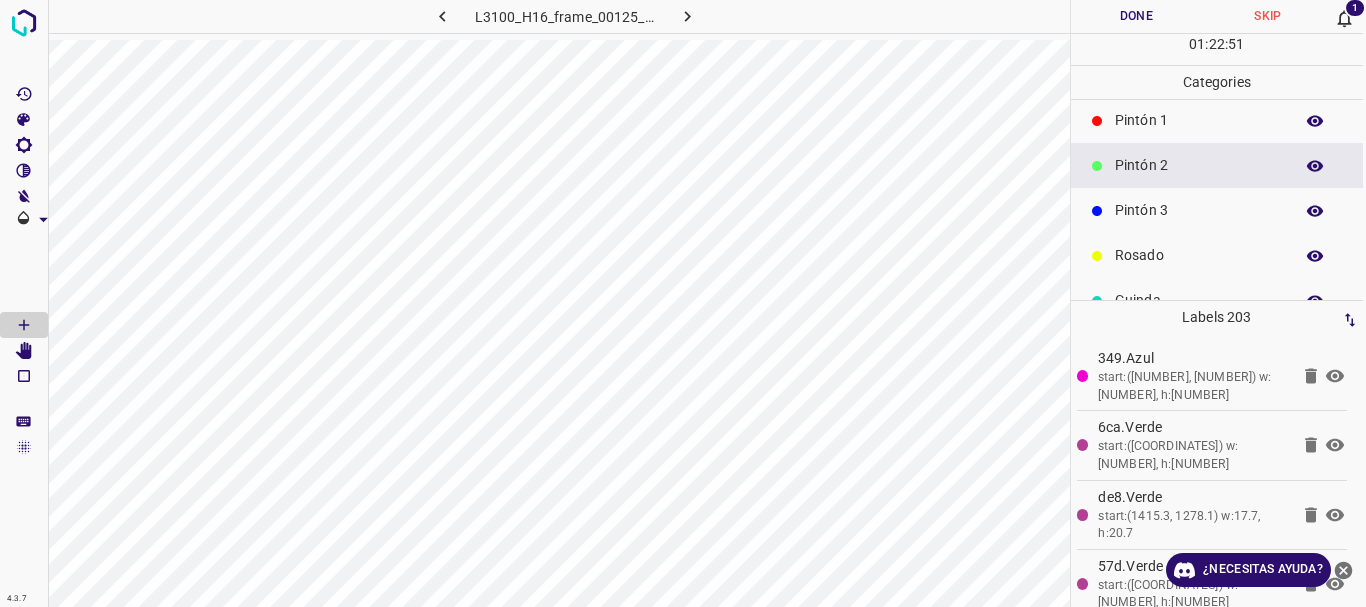 scroll, scrollTop: 176, scrollLeft: 0, axis: vertical 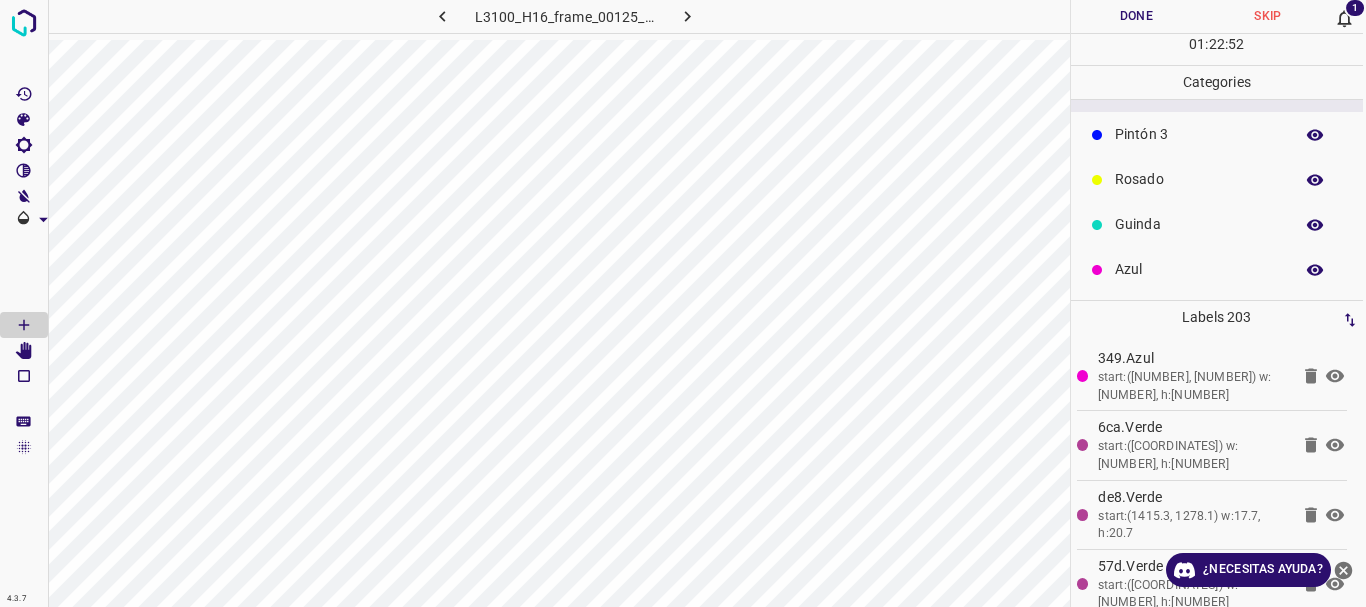 click on "Guinda" at bounding box center (1199, 224) 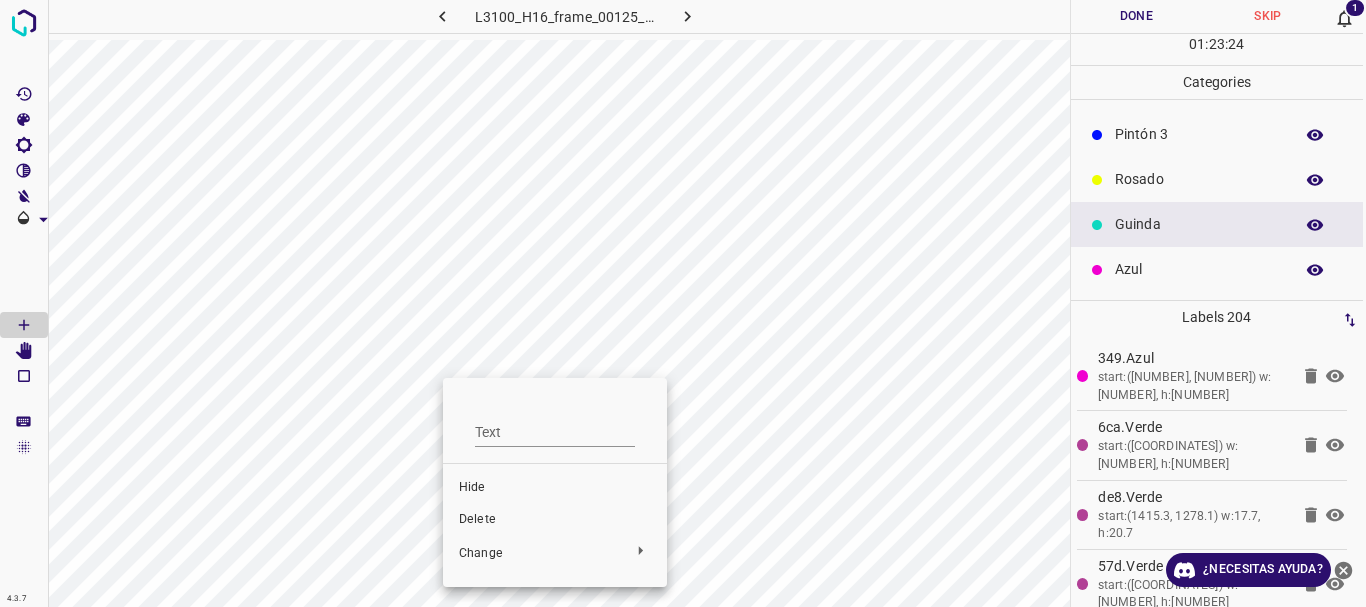 click on "Delete" at bounding box center [555, 520] 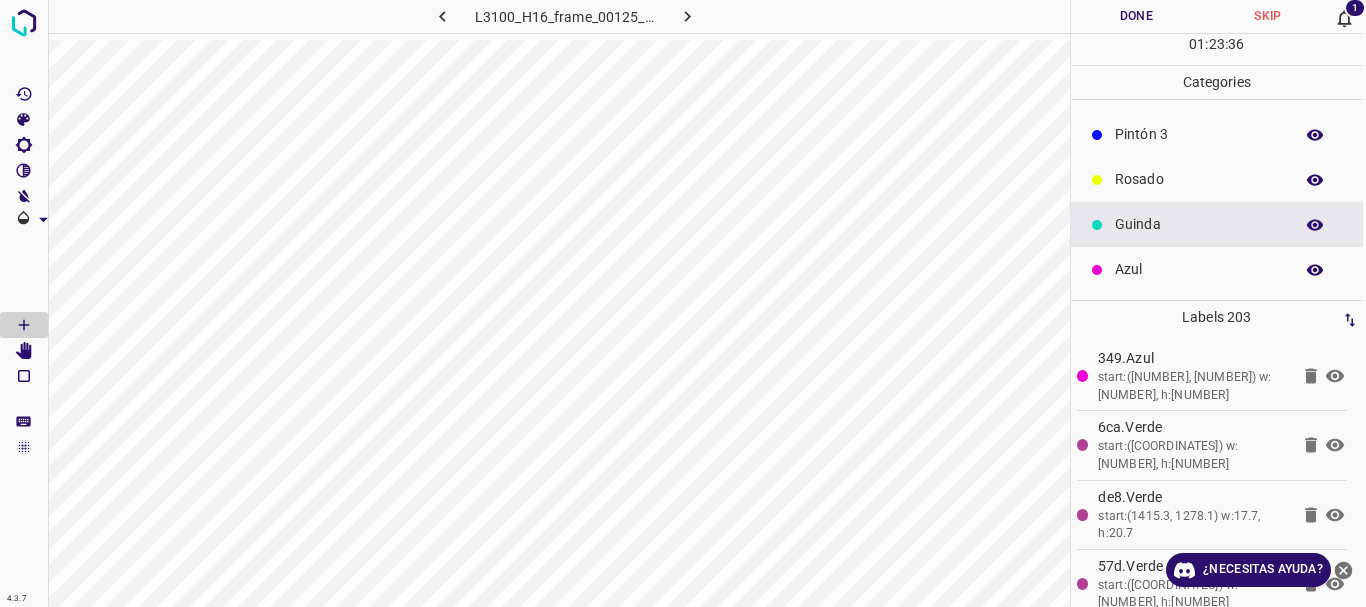 click on "Azul" at bounding box center (1199, 269) 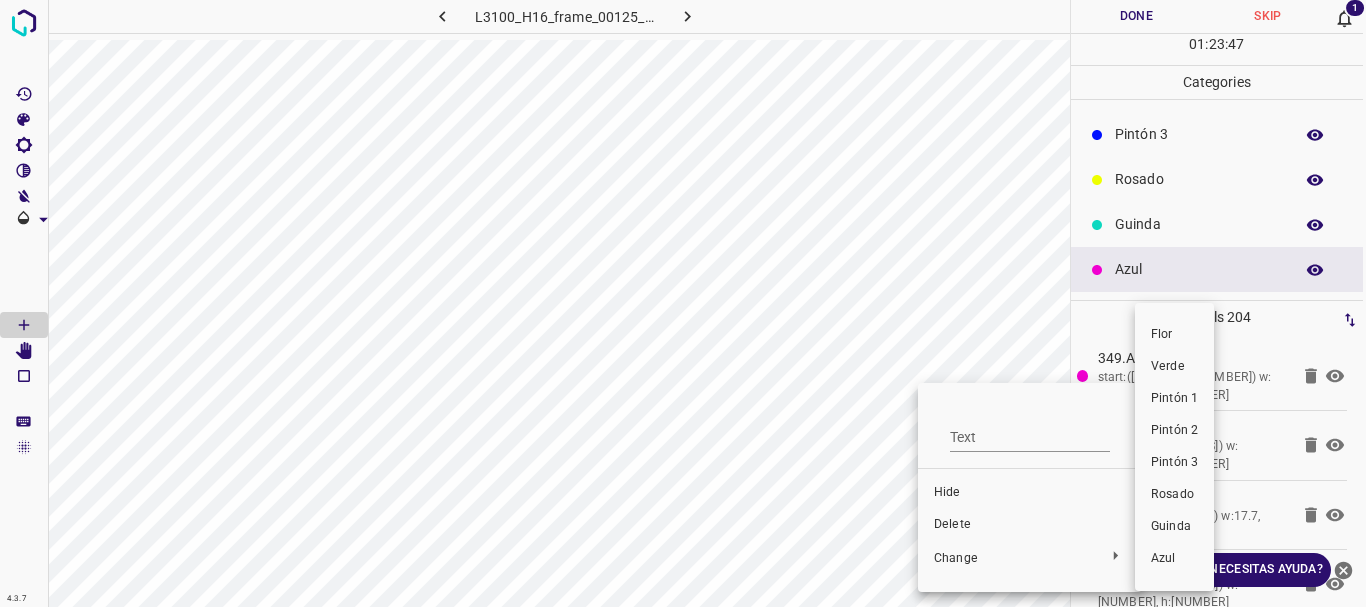 click at bounding box center (683, 303) 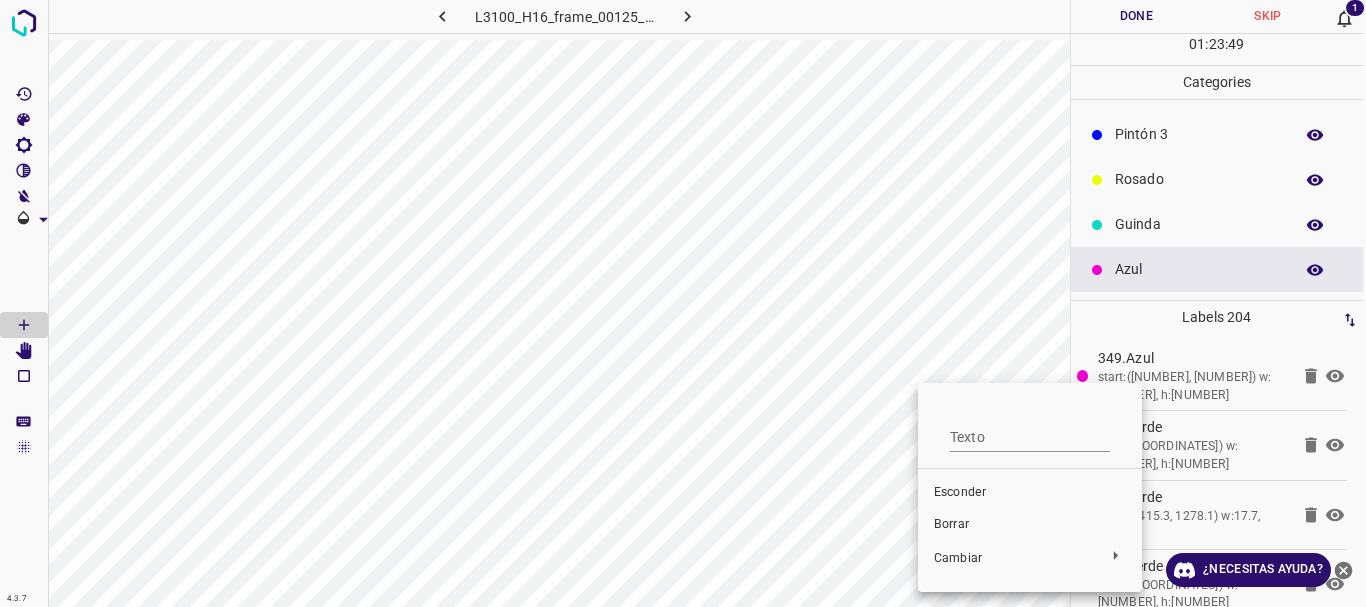 click on "Borrar" at bounding box center (951, 524) 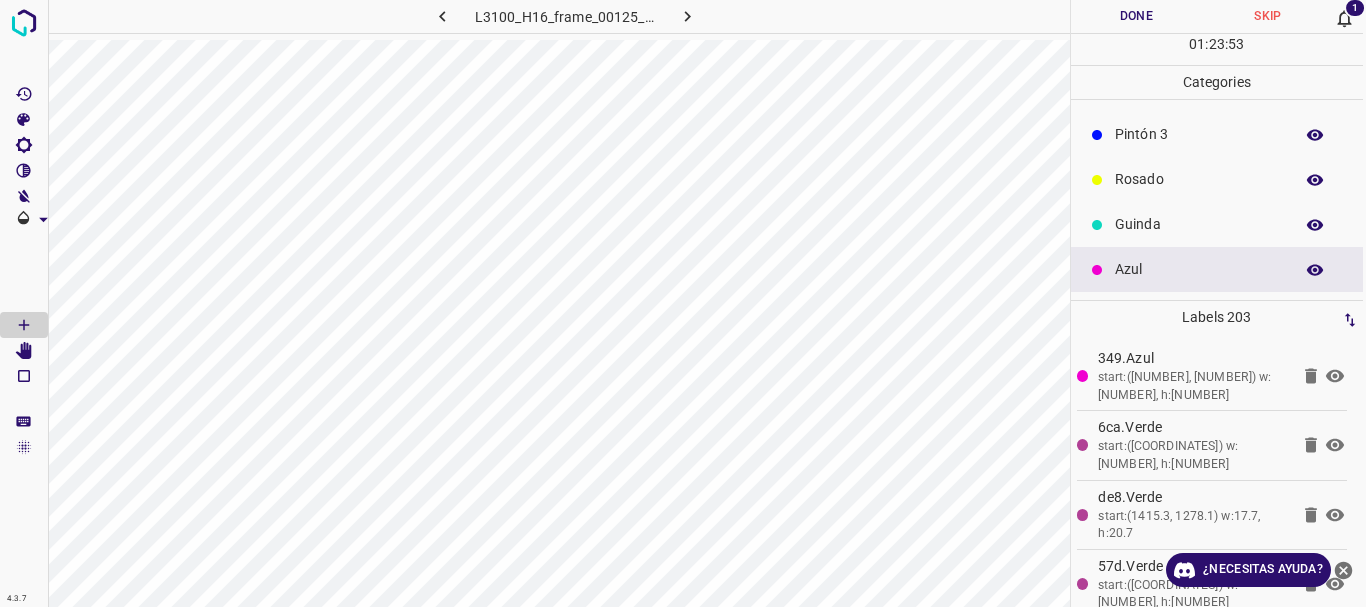 click on "Guinda" at bounding box center (1199, 224) 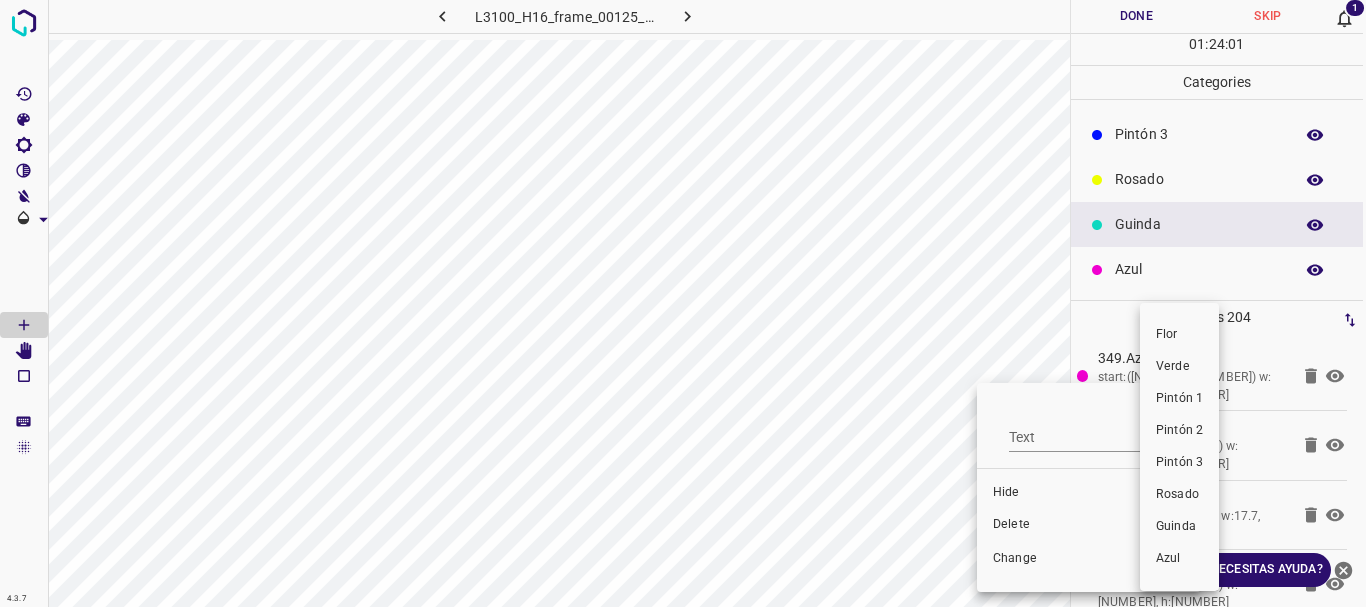 click at bounding box center (683, 303) 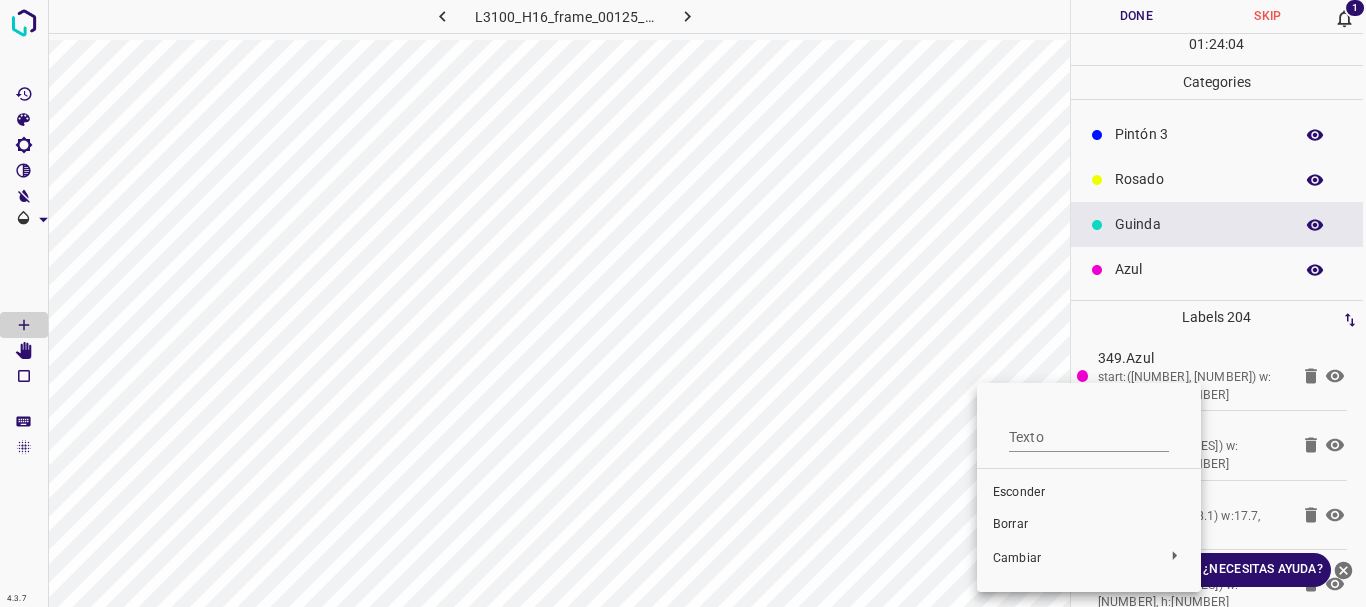 click on "Borrar" at bounding box center (1010, 524) 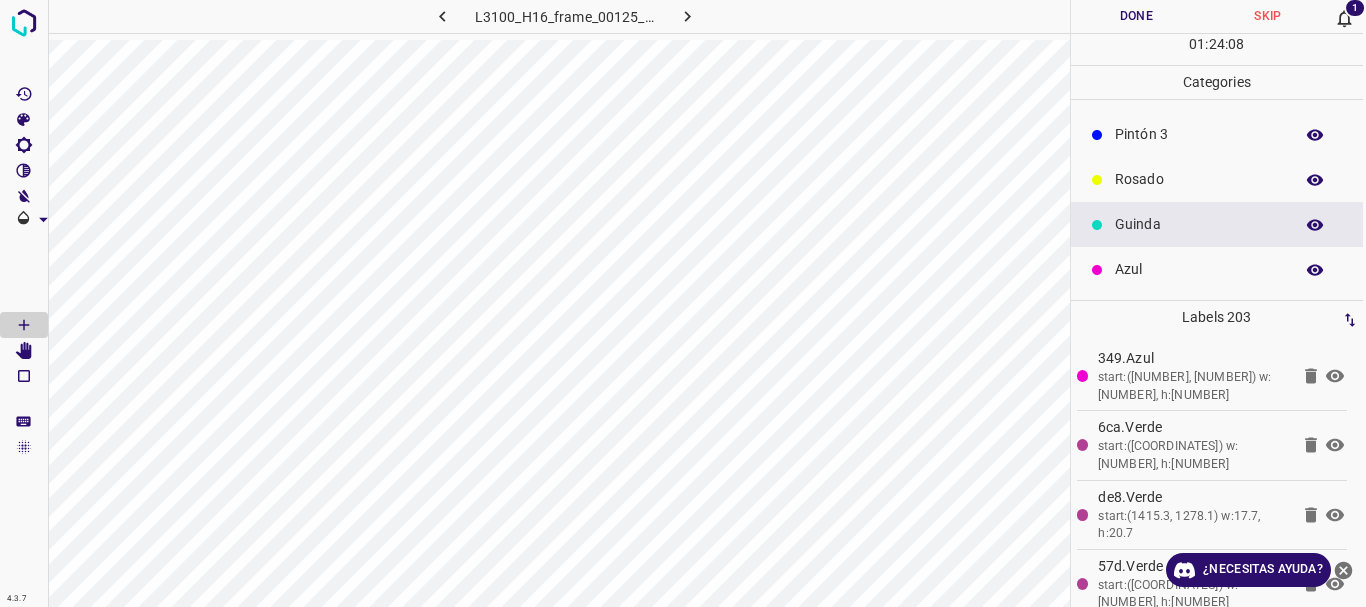 click on "Guinda" at bounding box center [1199, 224] 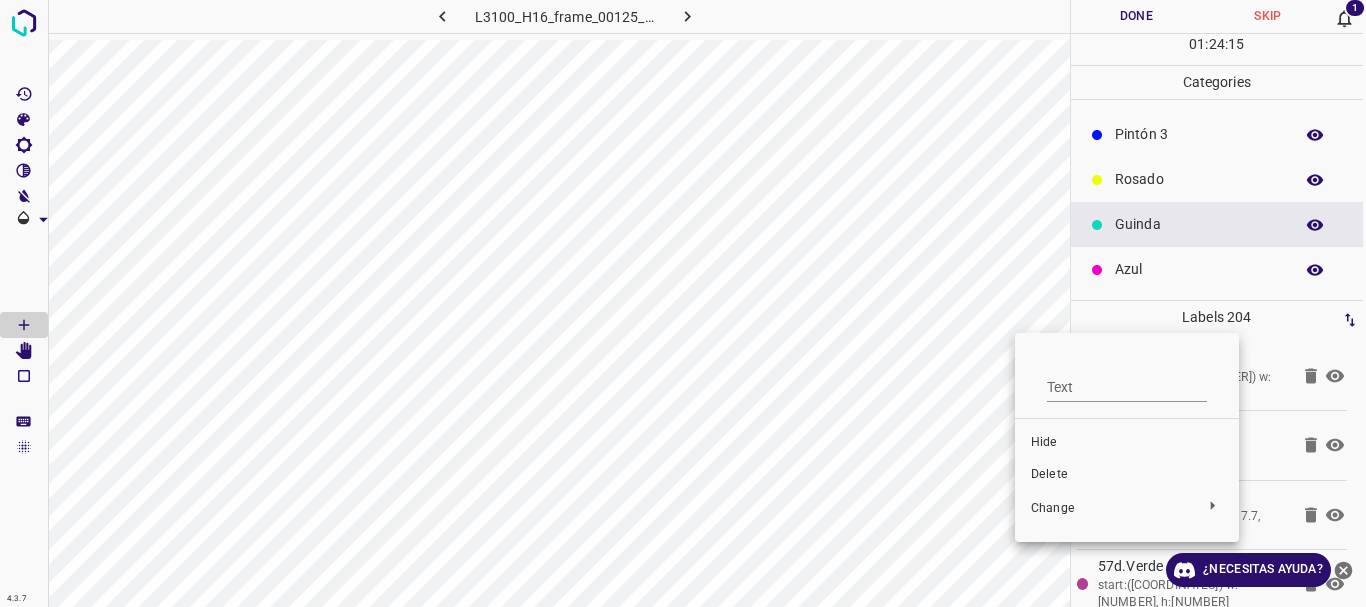 click on "Delete" at bounding box center [1127, 475] 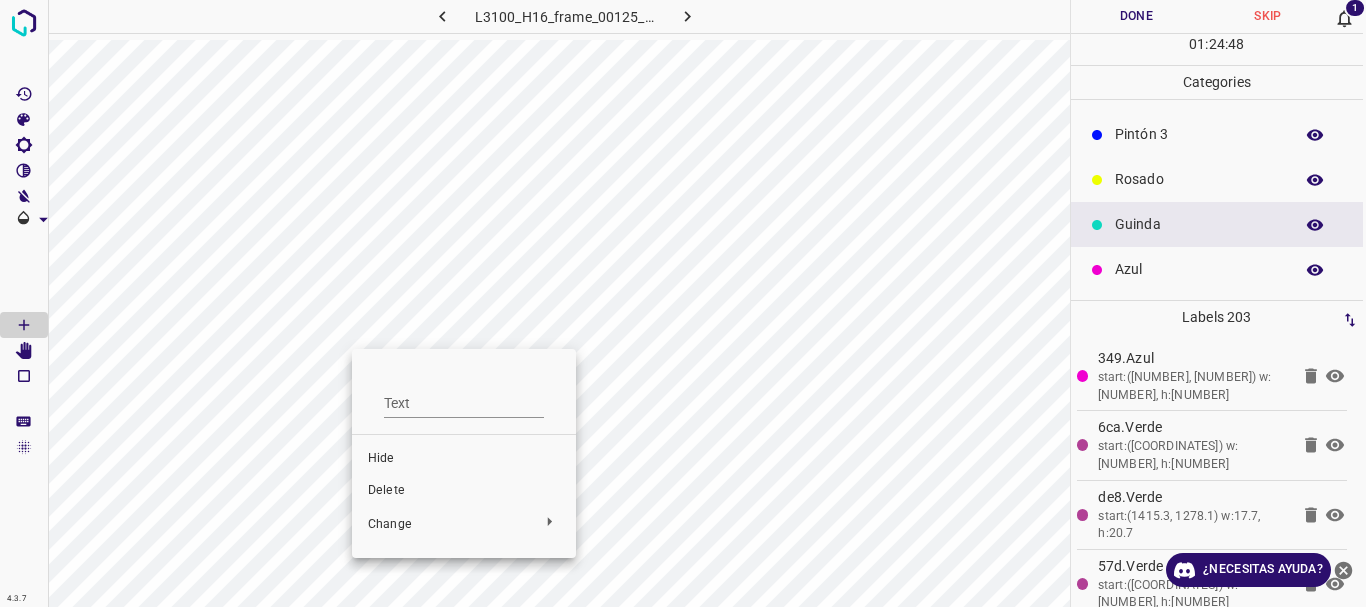 click on "Delete" at bounding box center [464, 491] 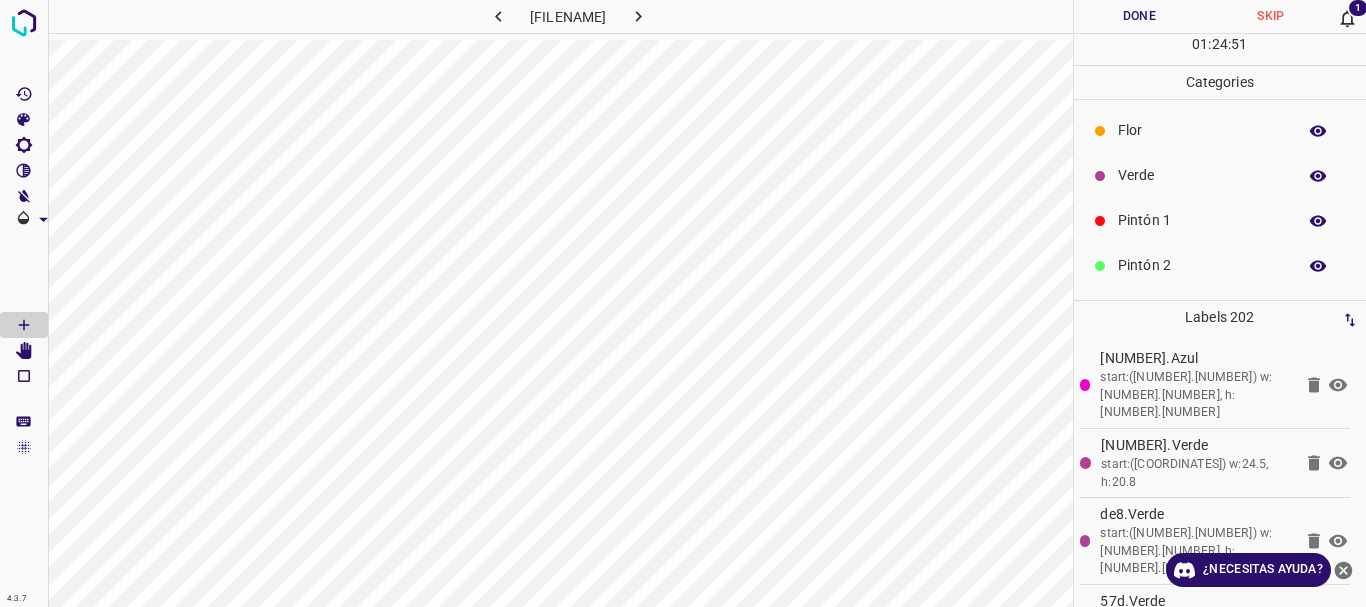 scroll, scrollTop: 0, scrollLeft: 0, axis: both 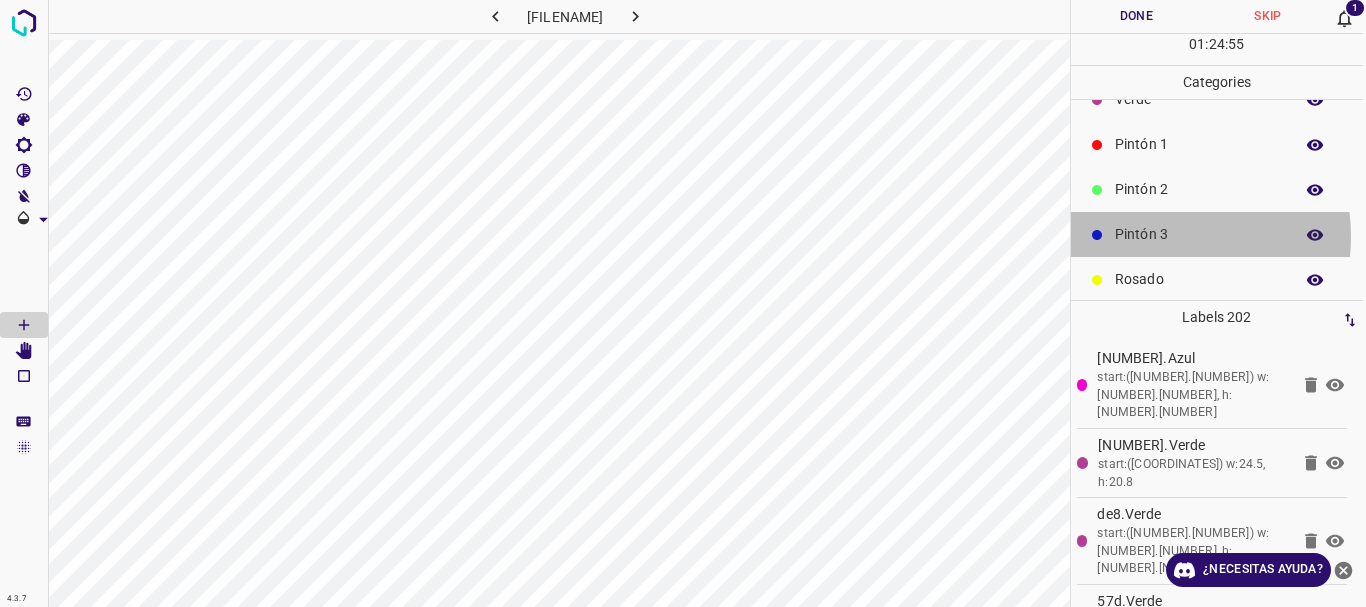 click on "Pintón 3" at bounding box center [1199, 234] 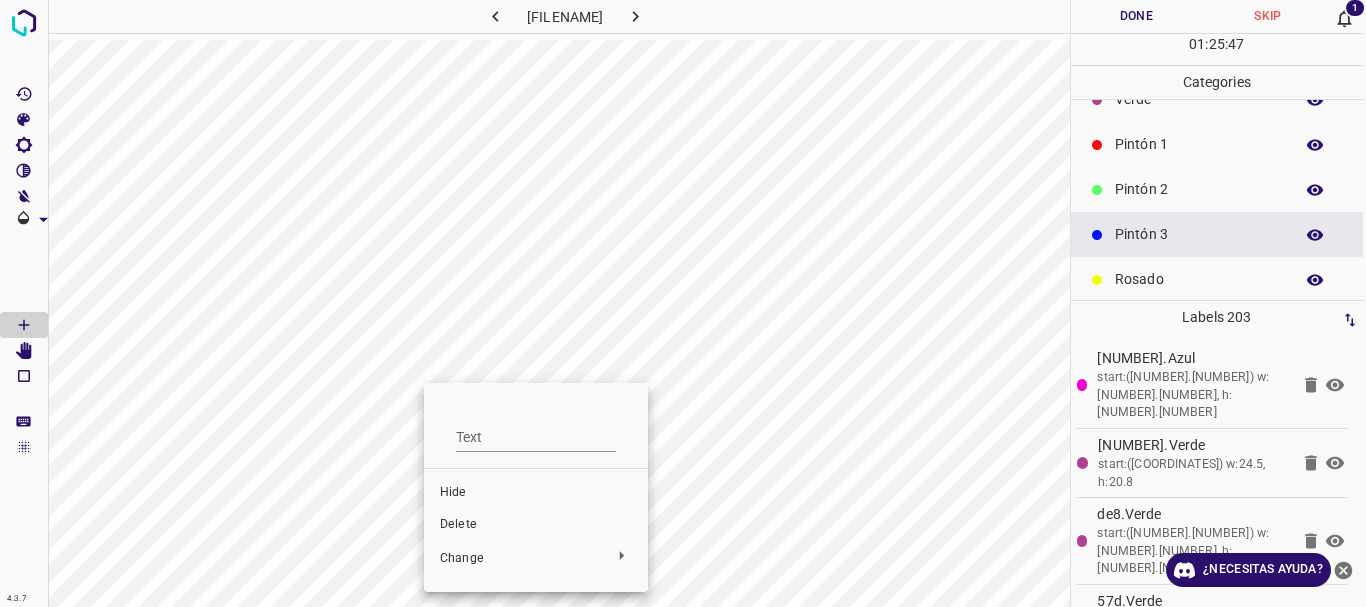 click on "Delete" at bounding box center [536, 525] 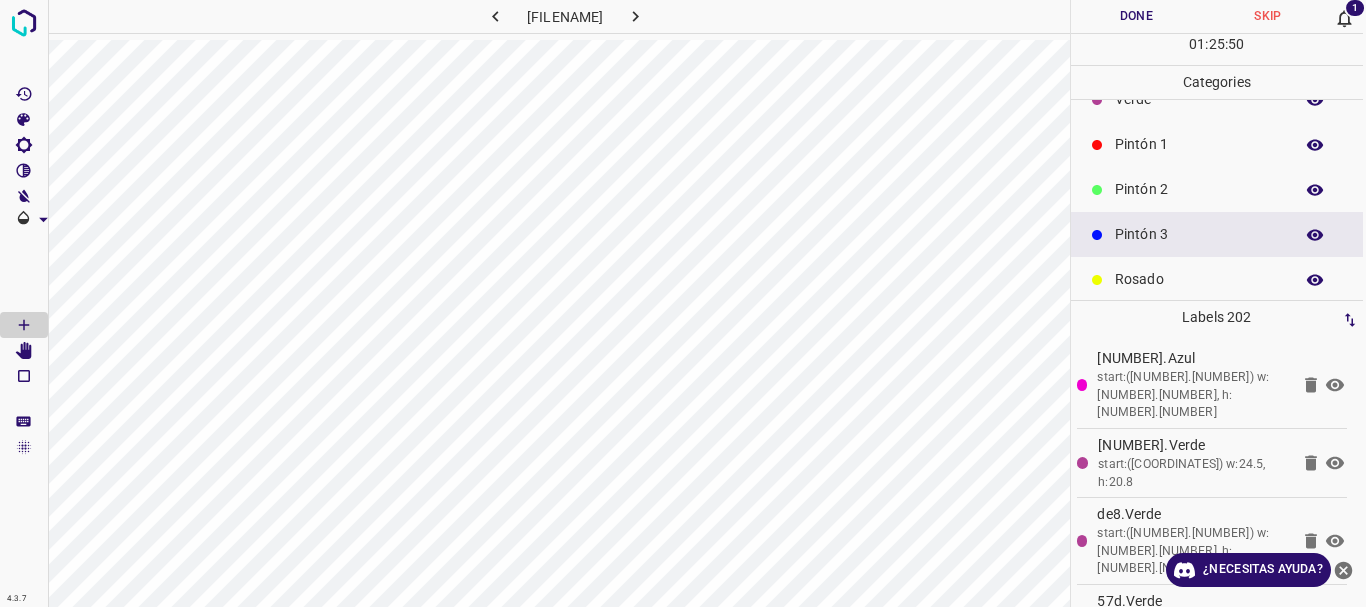 scroll, scrollTop: 0, scrollLeft: 0, axis: both 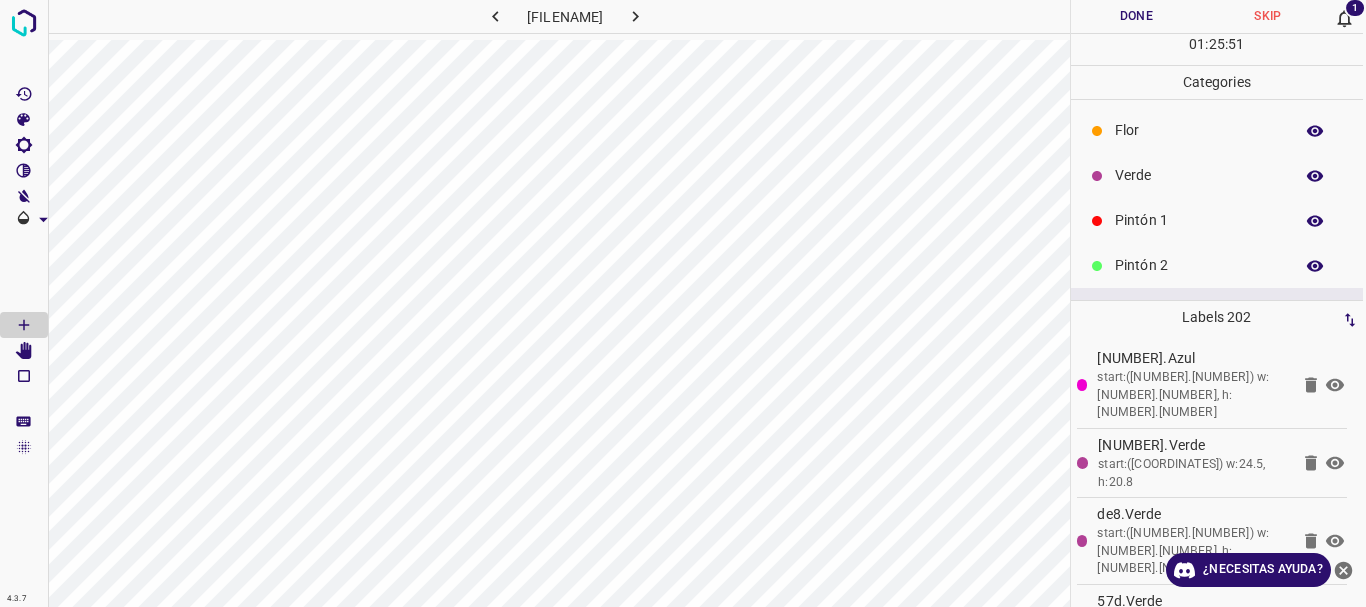click on "Verde" at bounding box center [1199, 175] 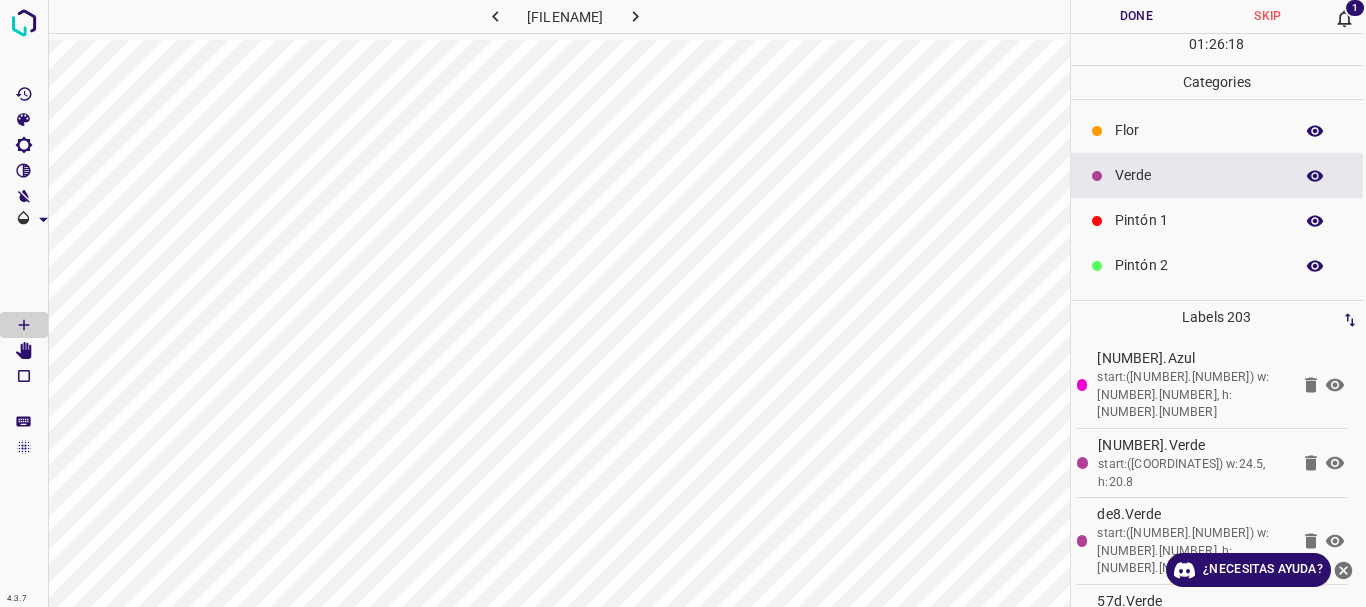 scroll, scrollTop: 0, scrollLeft: 0, axis: both 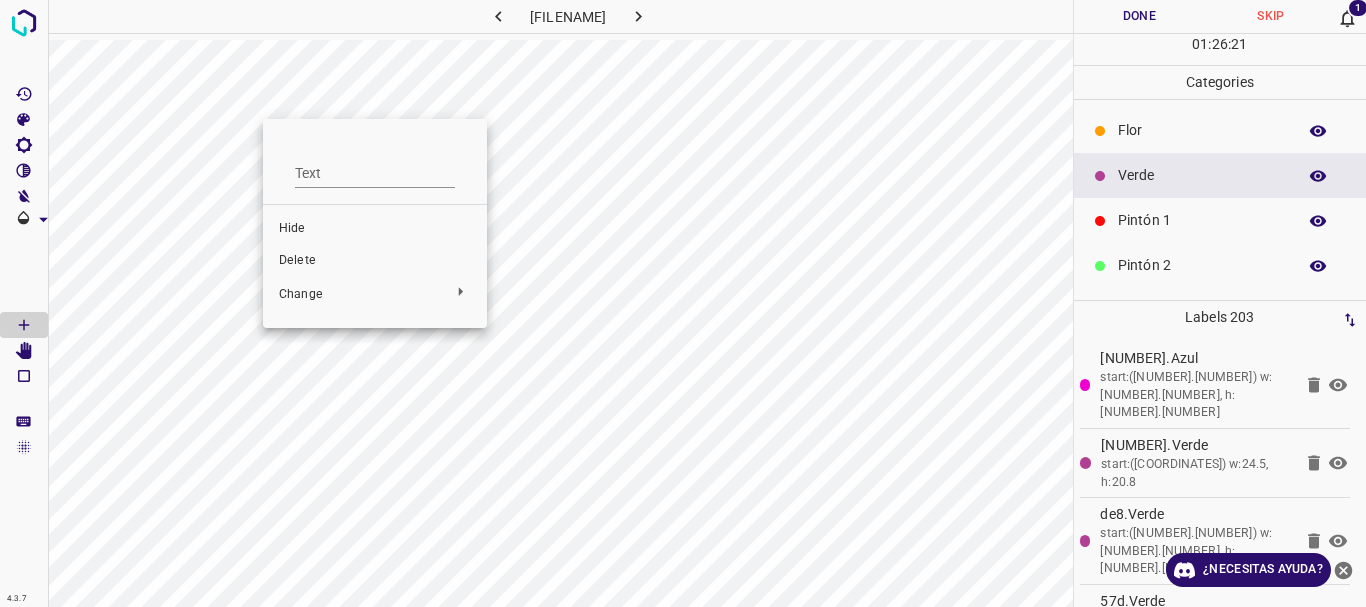 click on "Delete" at bounding box center [375, 261] 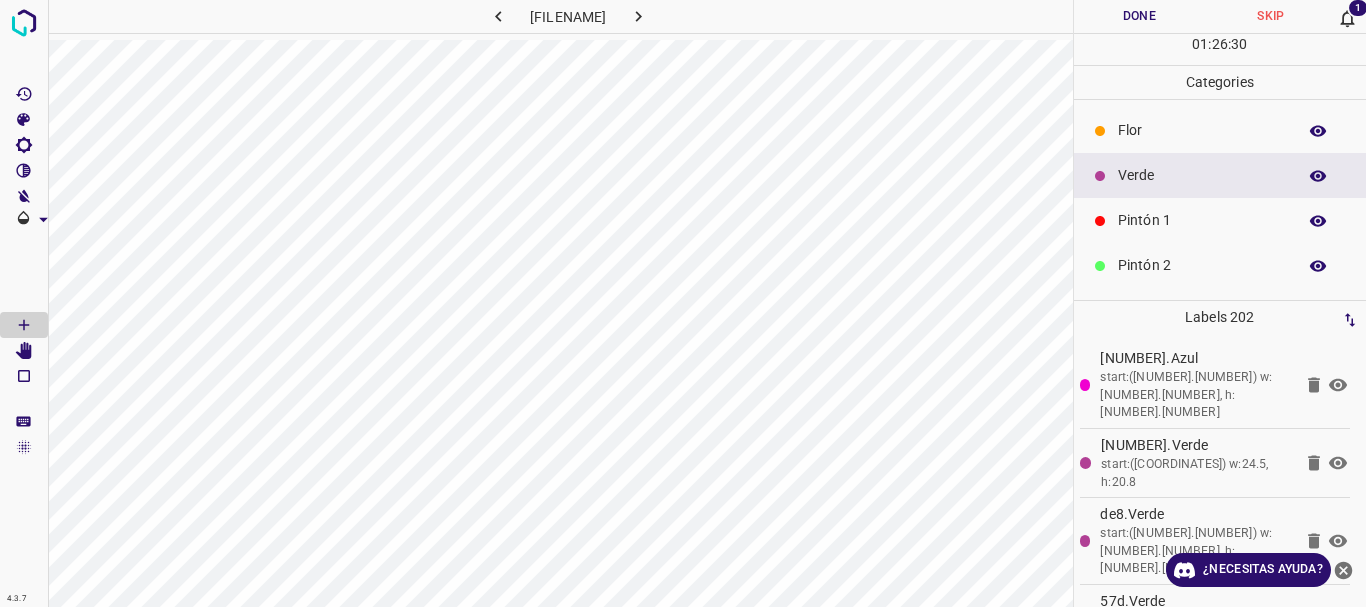 click on "Pintón 1" at bounding box center (1202, 220) 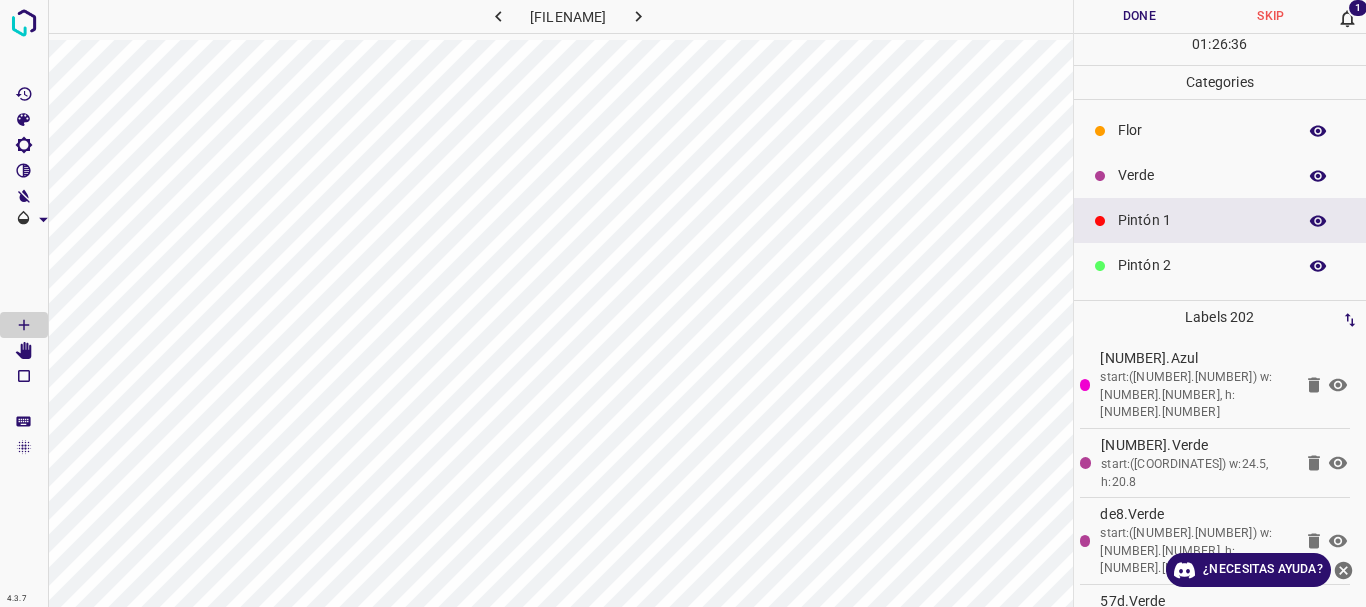 drag, startPoint x: 1130, startPoint y: 164, endPoint x: 1188, endPoint y: 210, distance: 74.02702 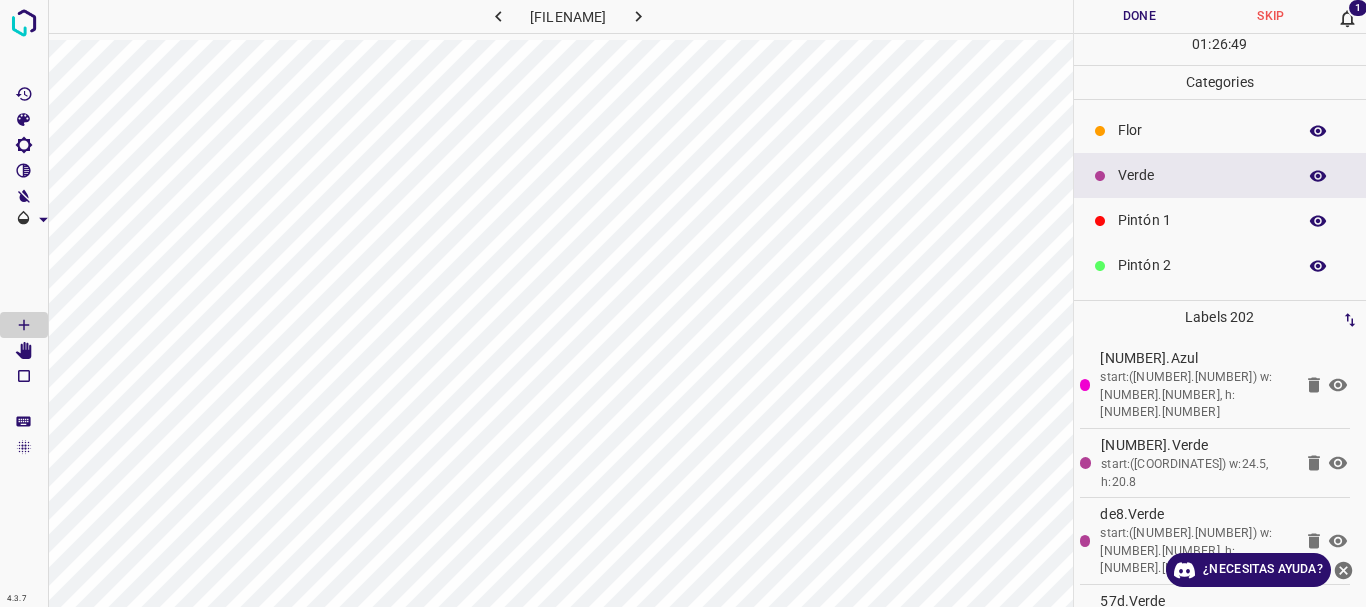 click on "Verde" at bounding box center [1202, 175] 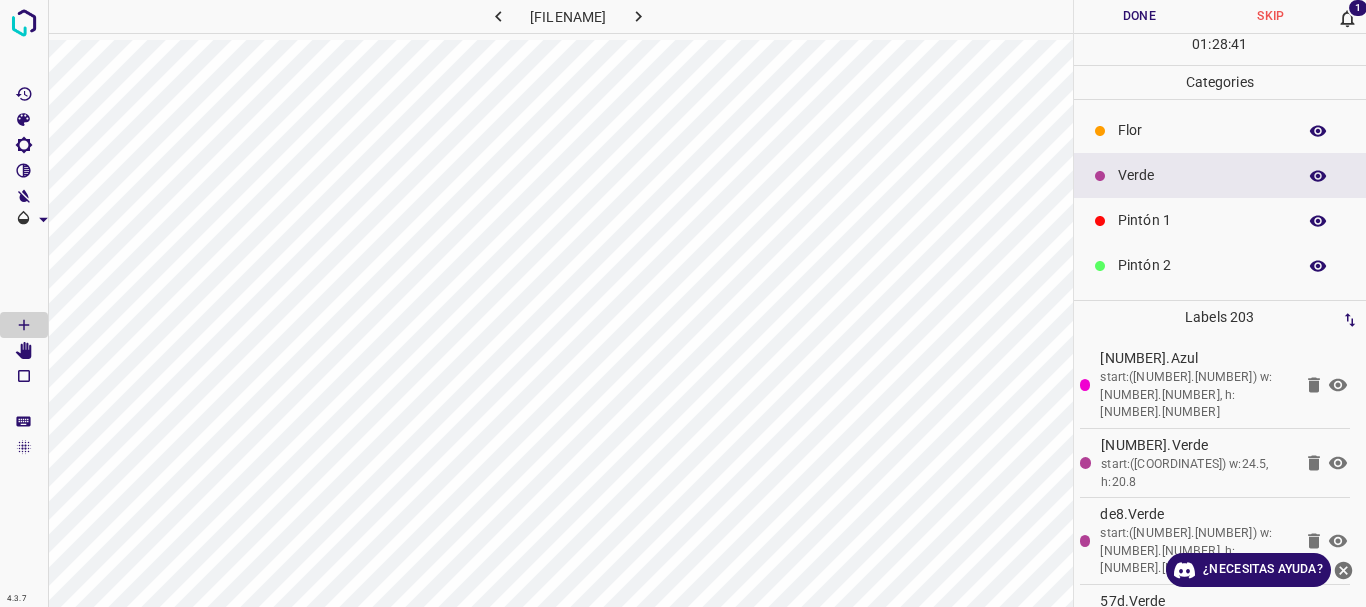 click on "Done" at bounding box center [1140, 16] 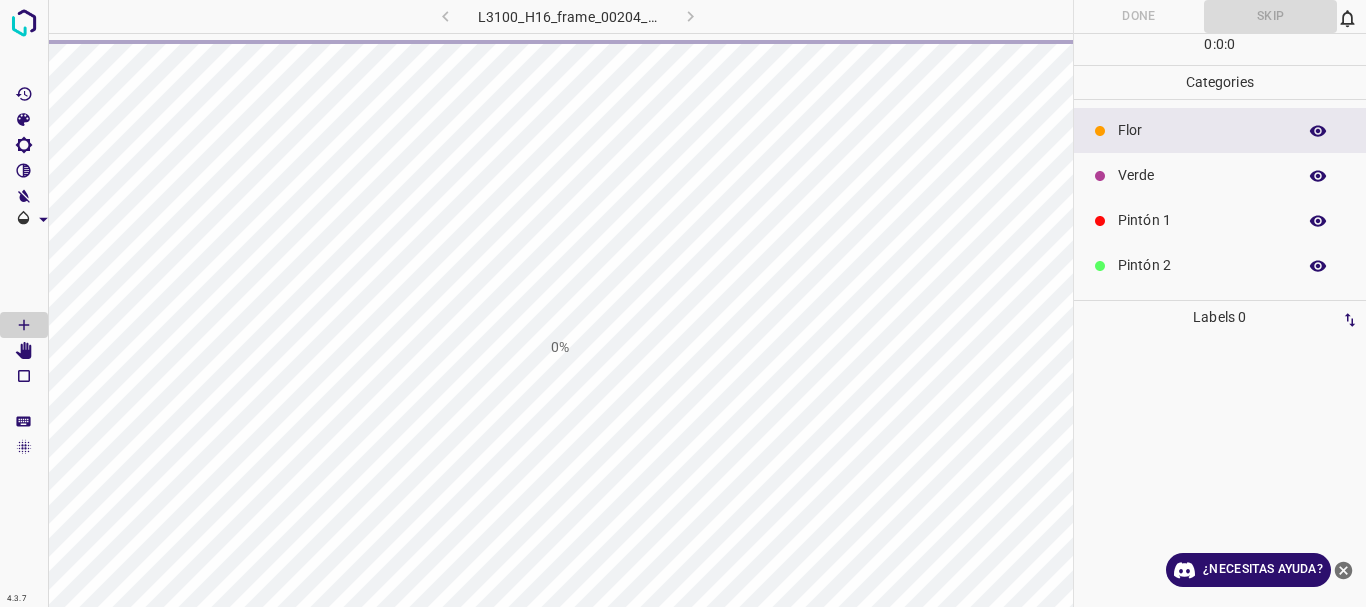 scroll, scrollTop: 0, scrollLeft: 0, axis: both 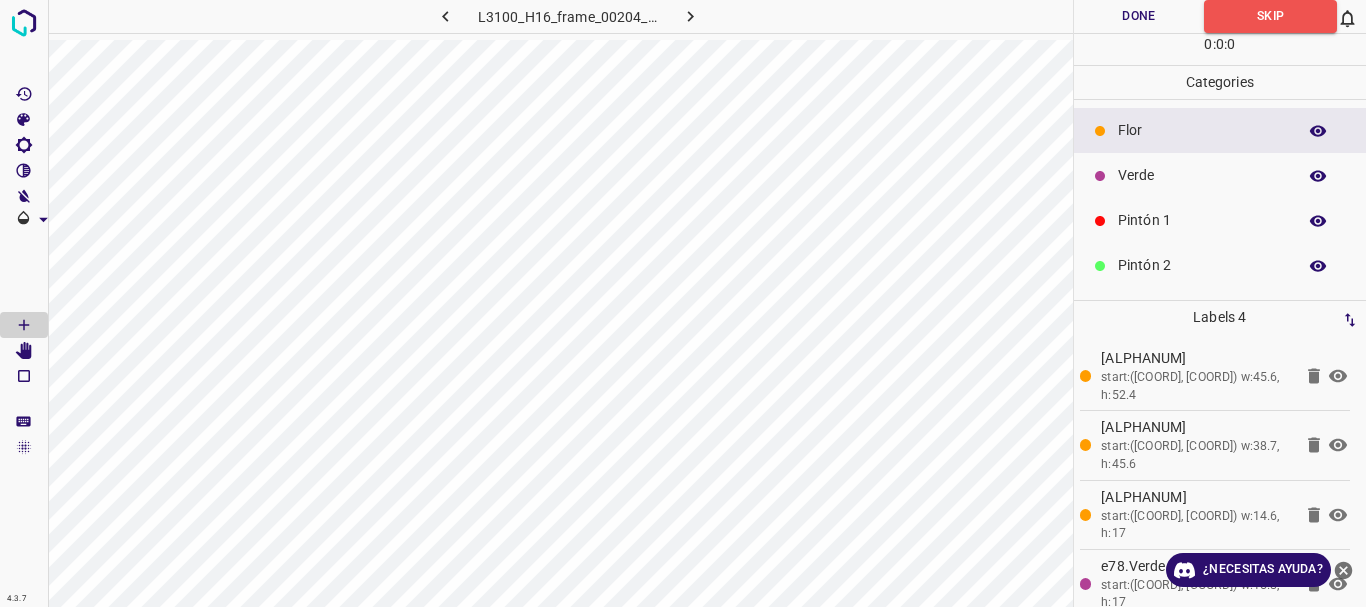 click 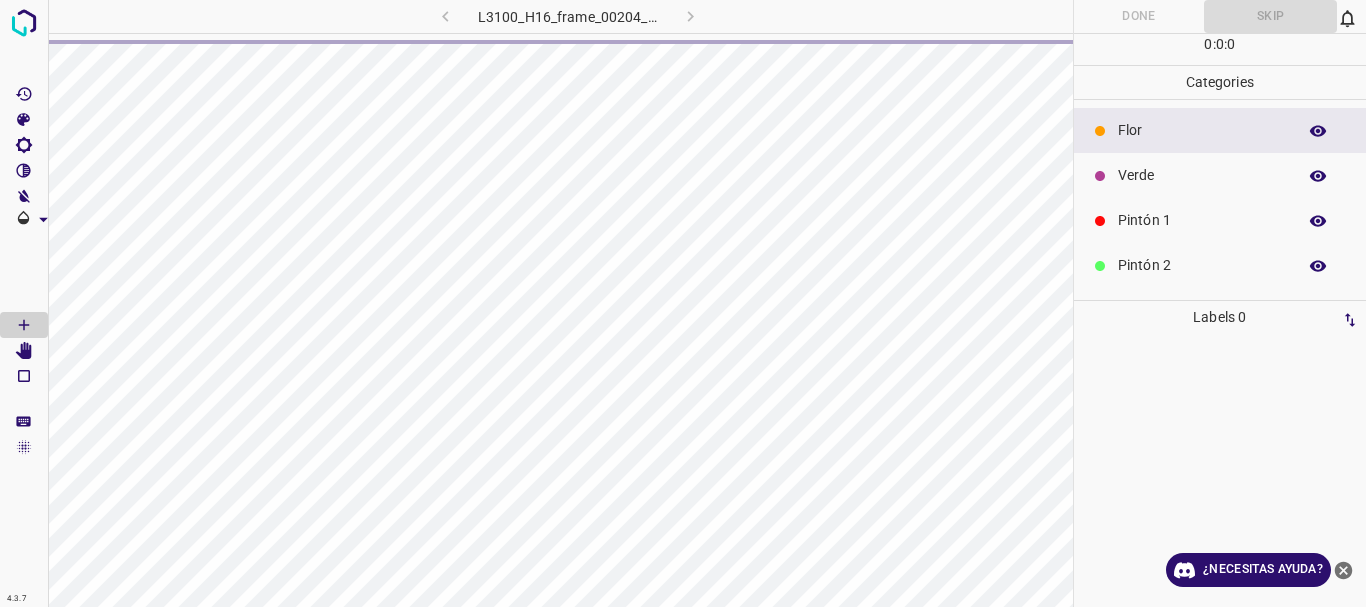 click on "L3100_H16_frame_00204_61227.jpg" at bounding box center (568, 16) 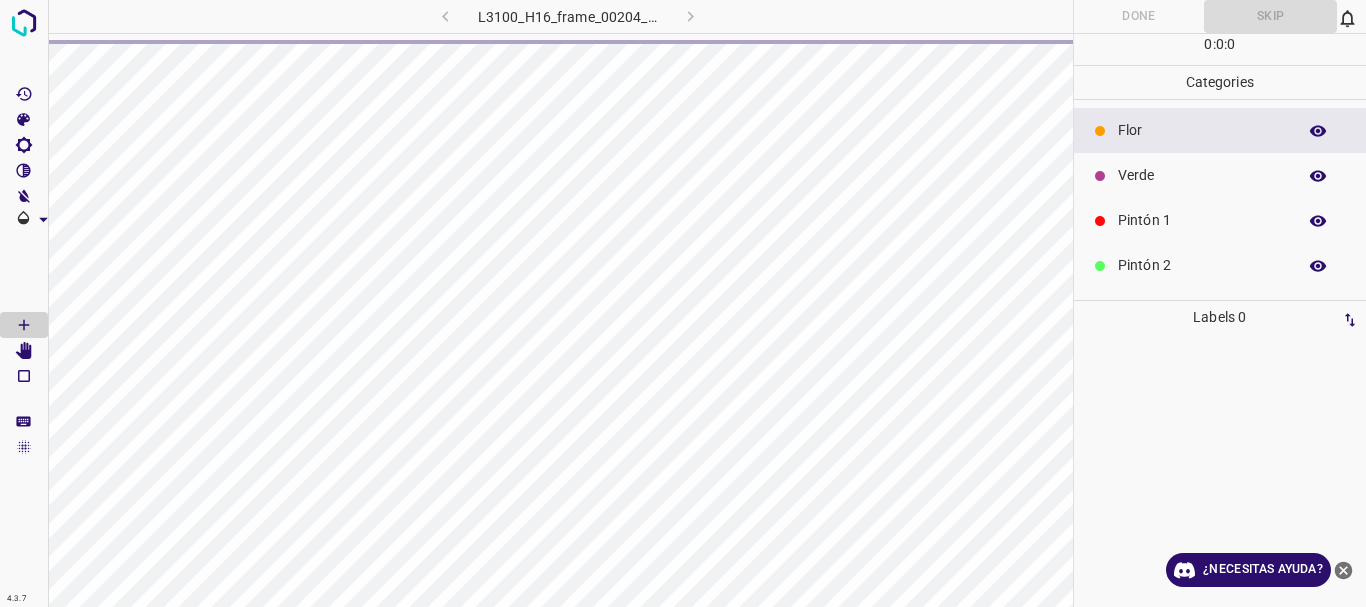 click on "L3100_H16_frame_00204_61227.jpg" at bounding box center [568, 16] 